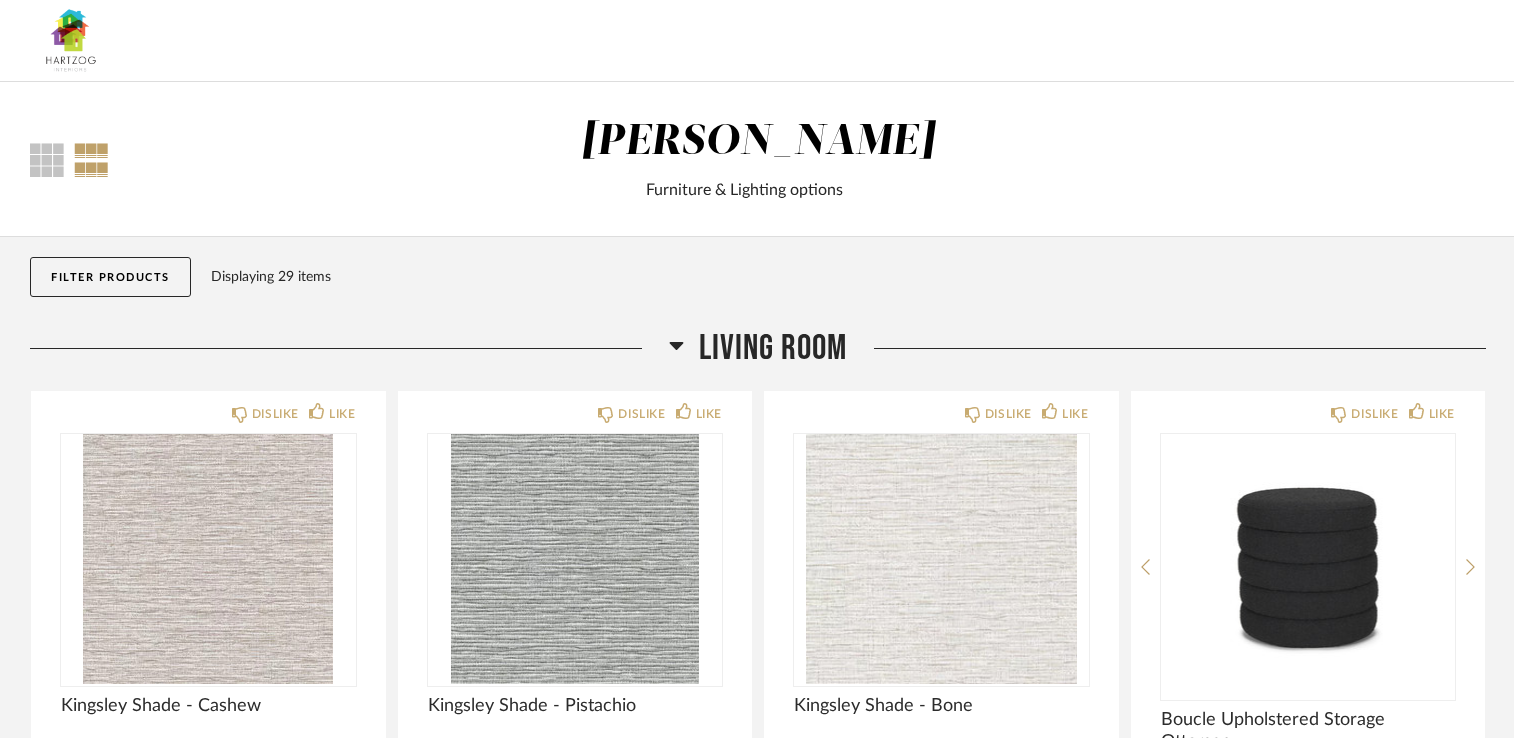 scroll, scrollTop: 0, scrollLeft: 0, axis: both 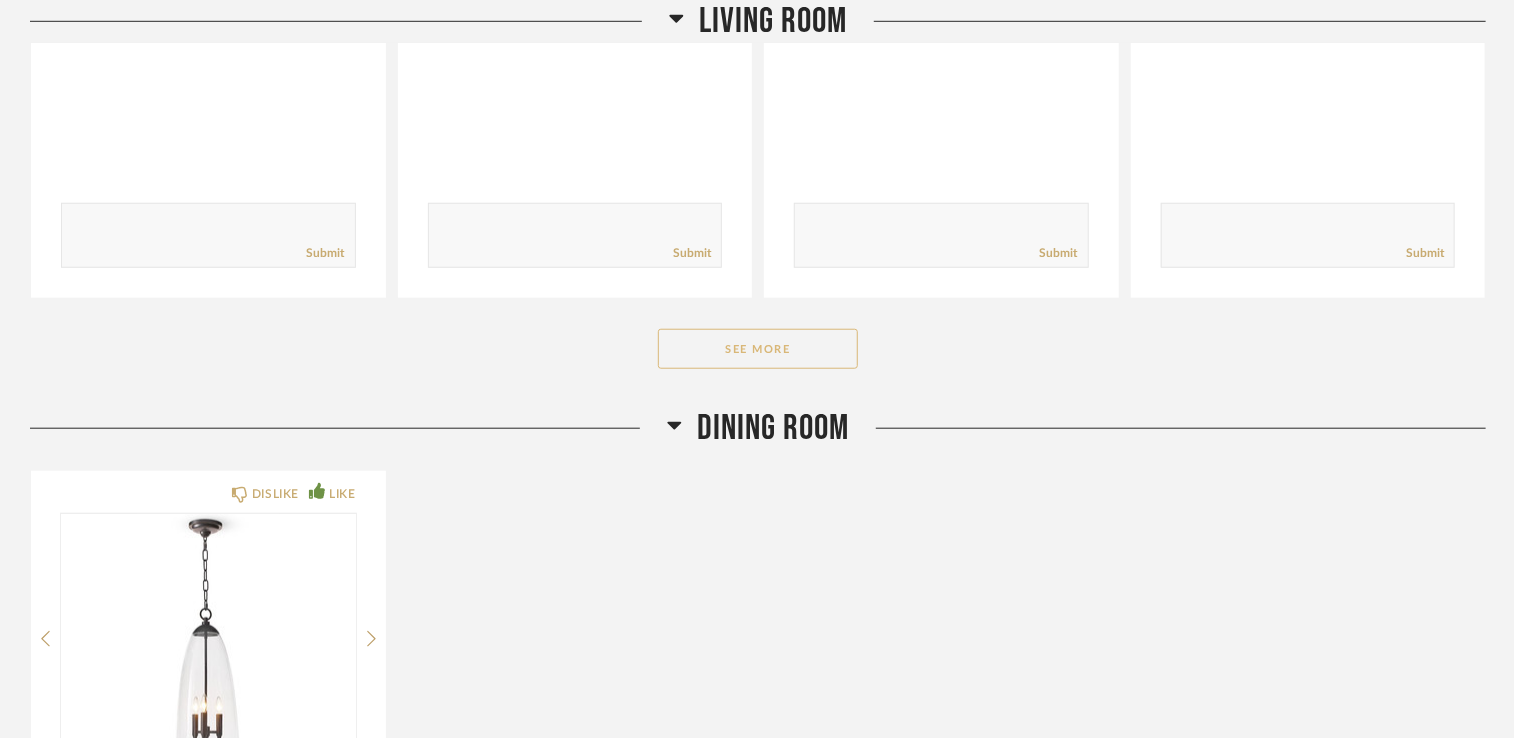 click on "See More" 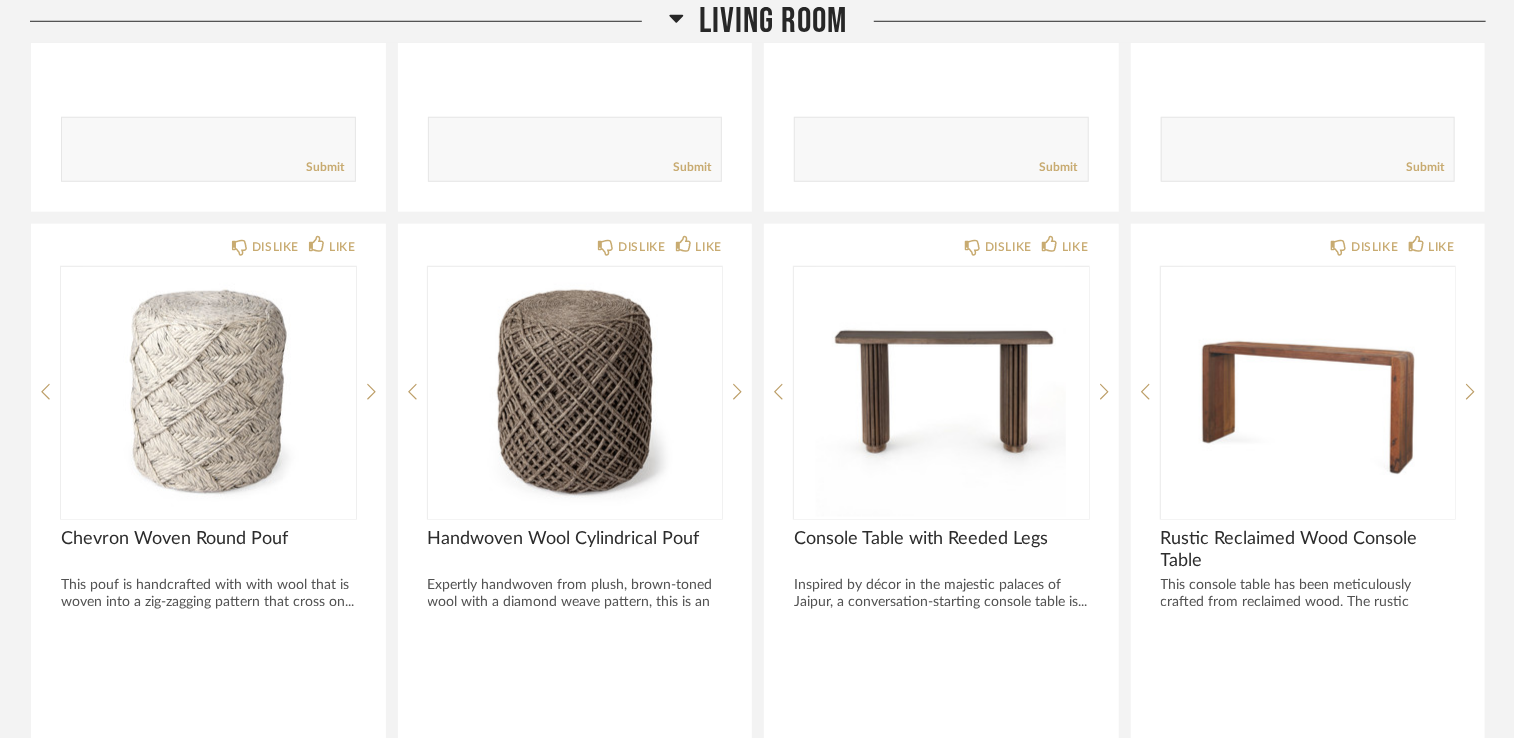 scroll, scrollTop: 838, scrollLeft: 0, axis: vertical 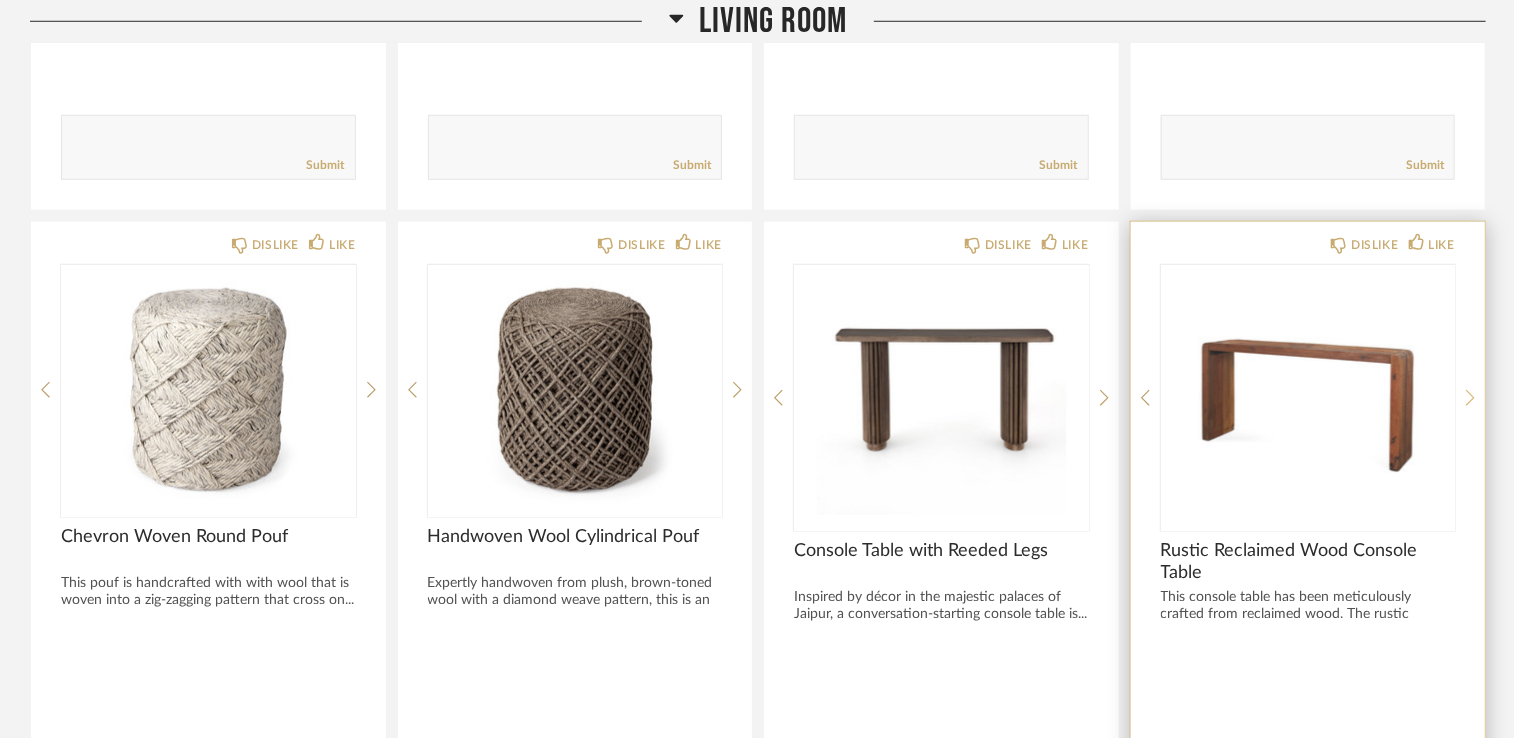 click 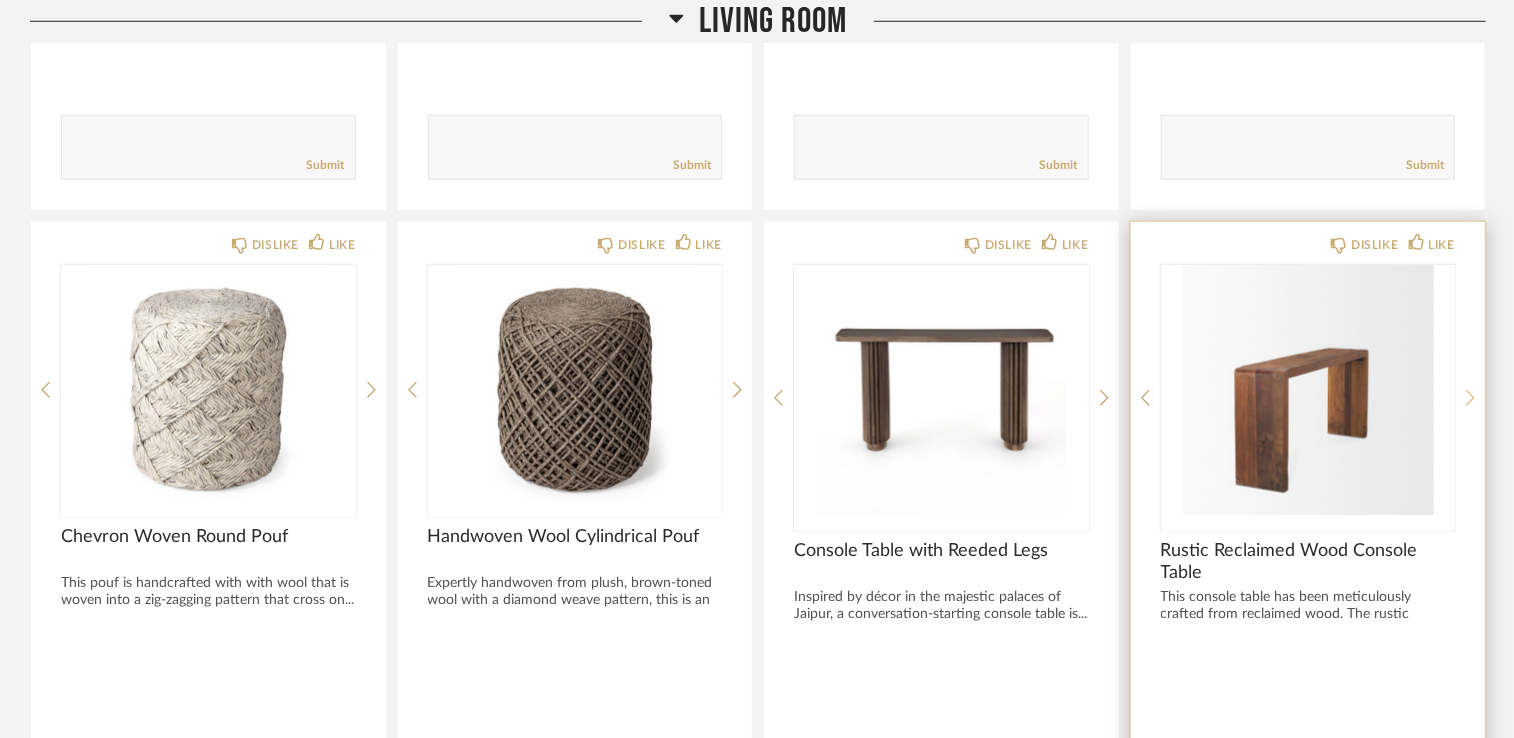 click 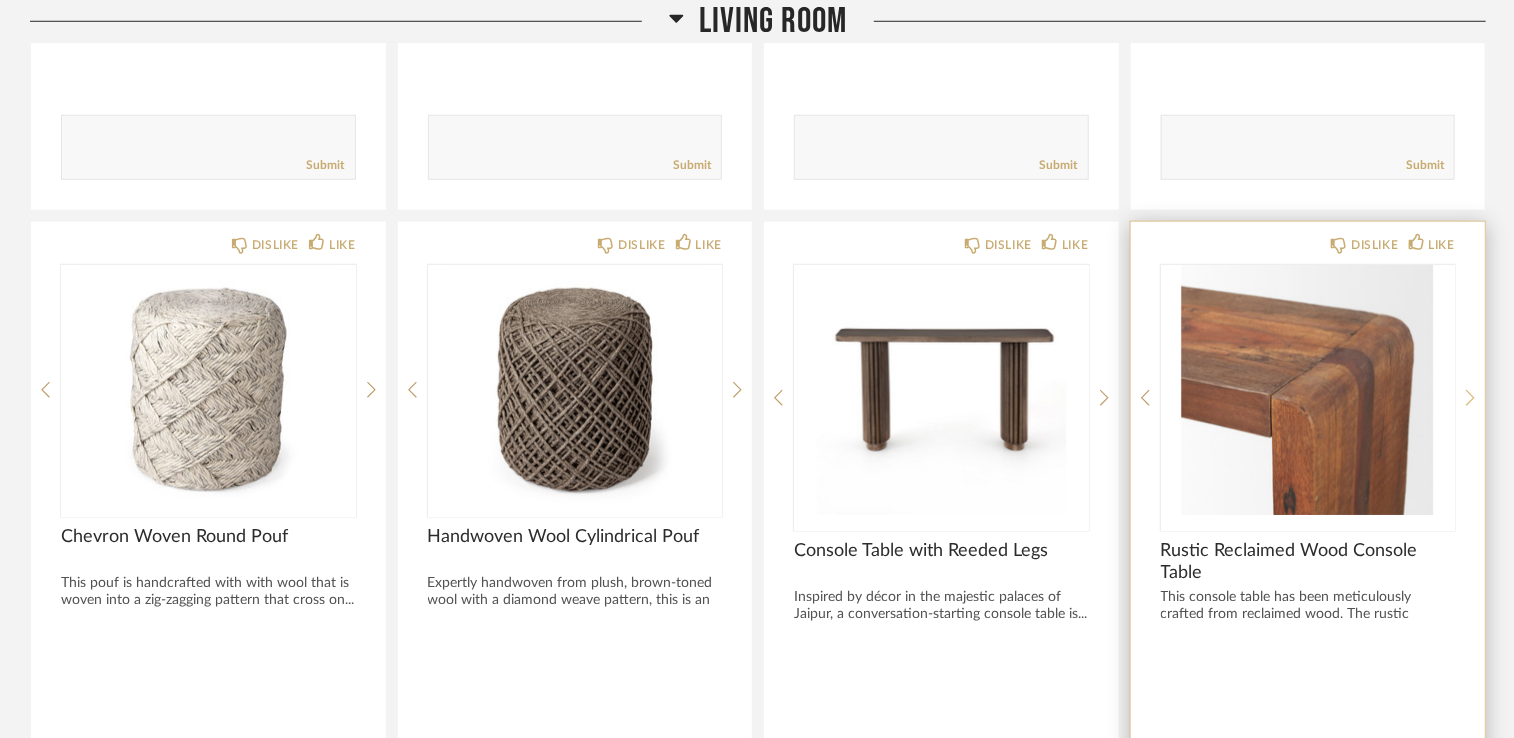 click 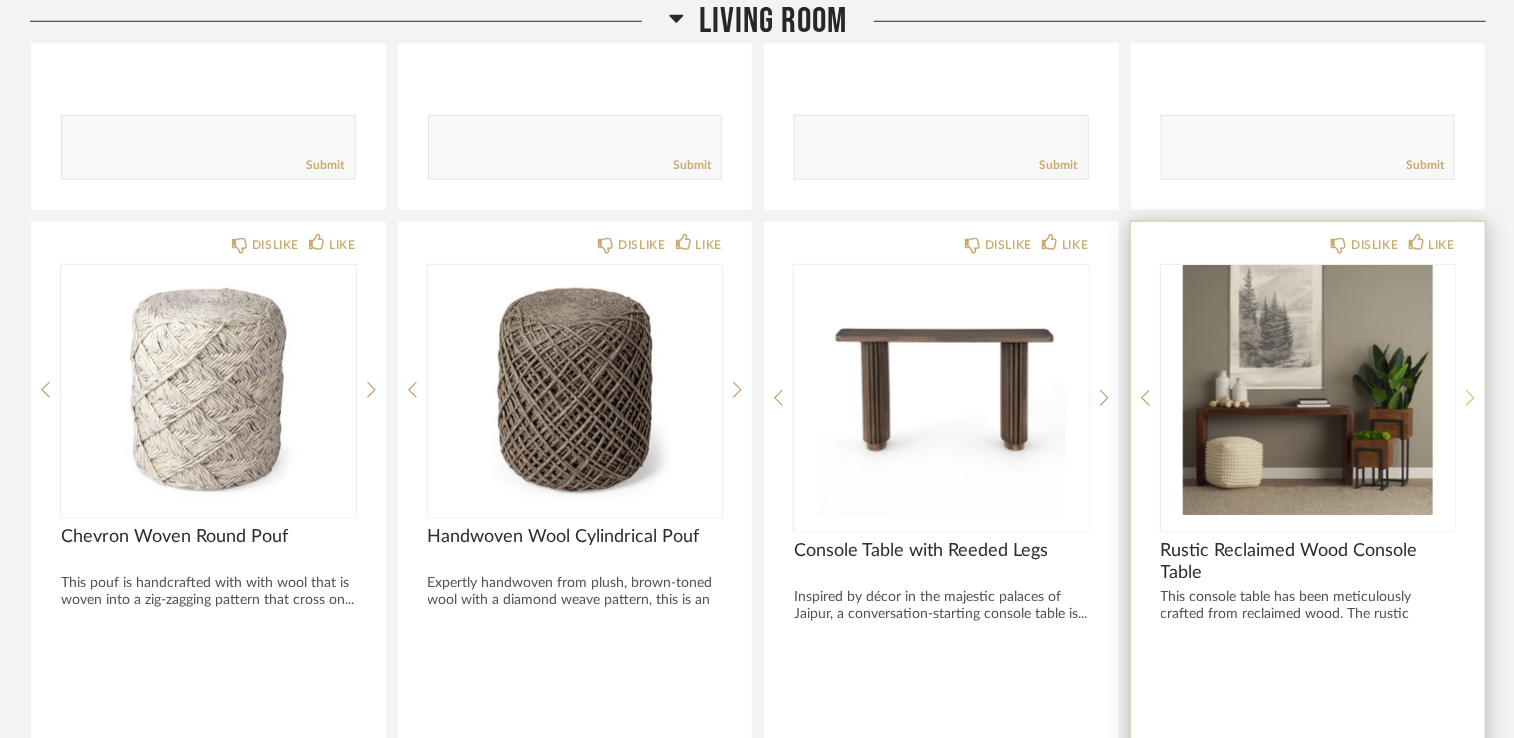 click 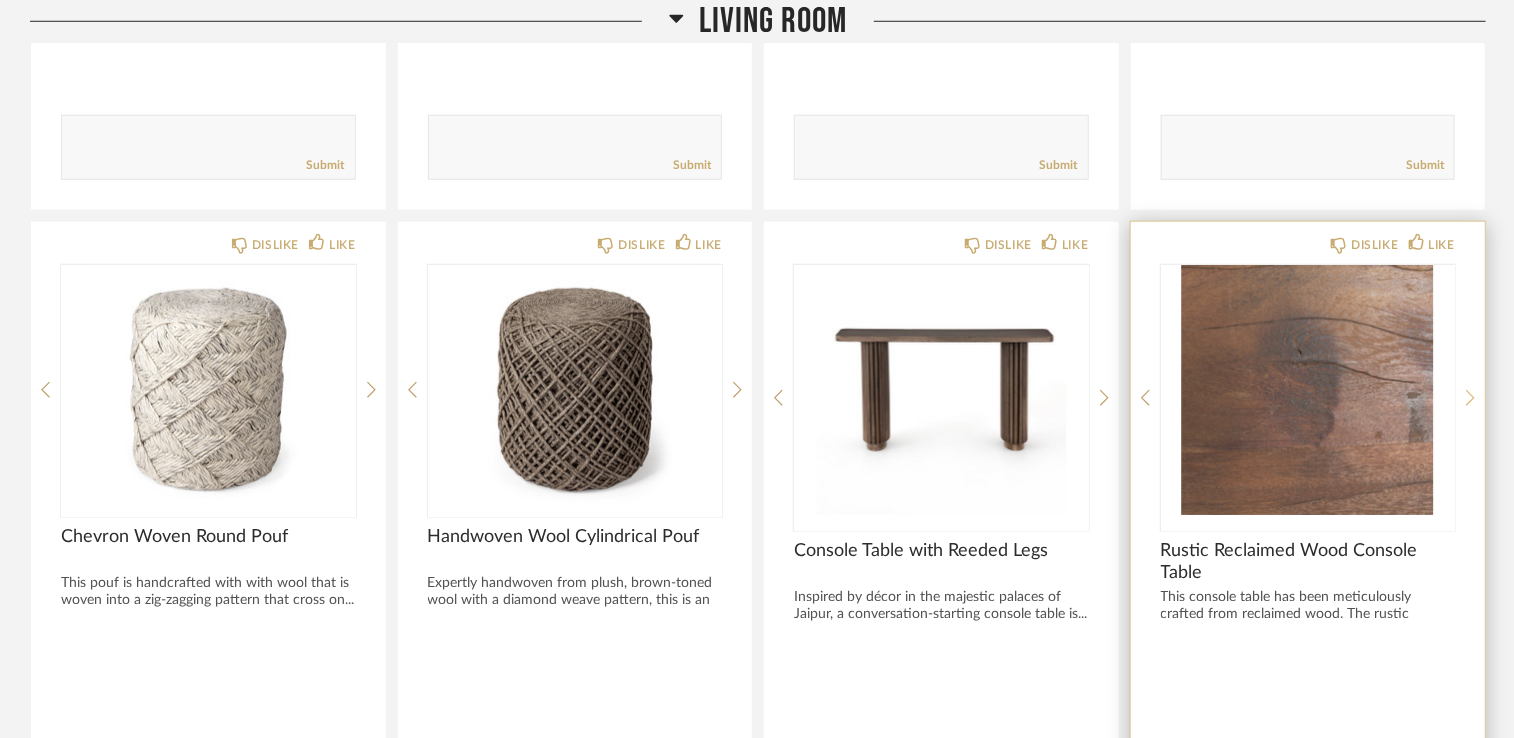 click 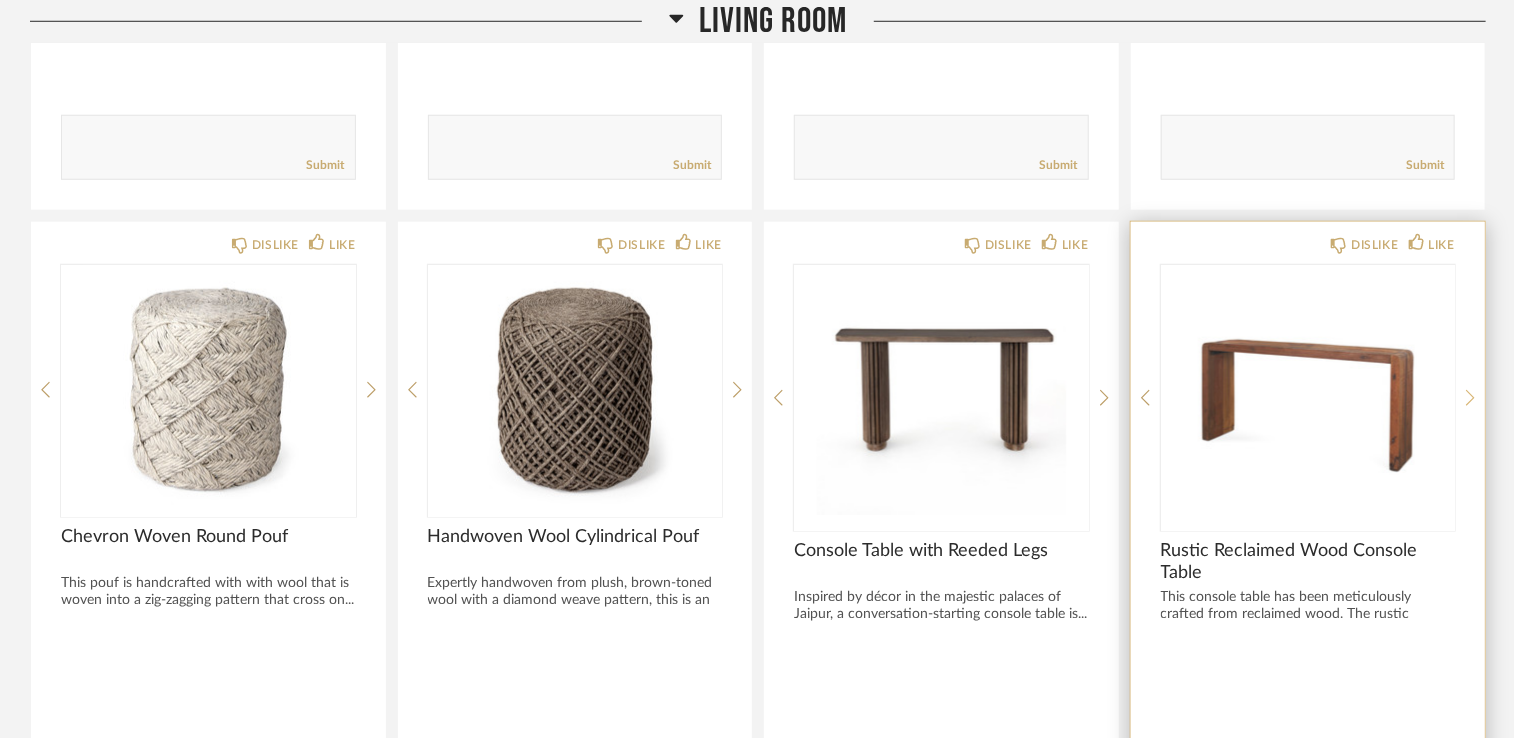 click 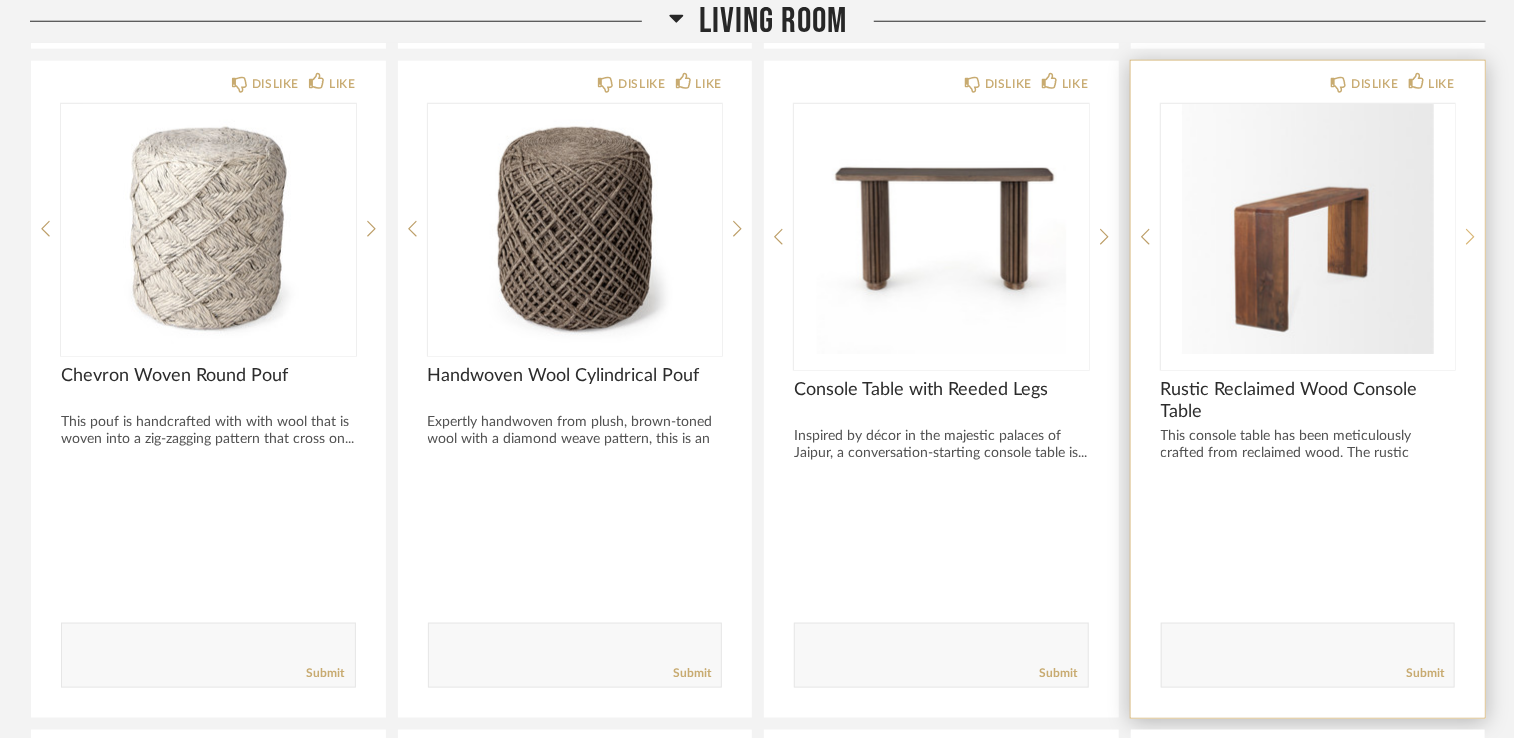 scroll, scrollTop: 942, scrollLeft: 0, axis: vertical 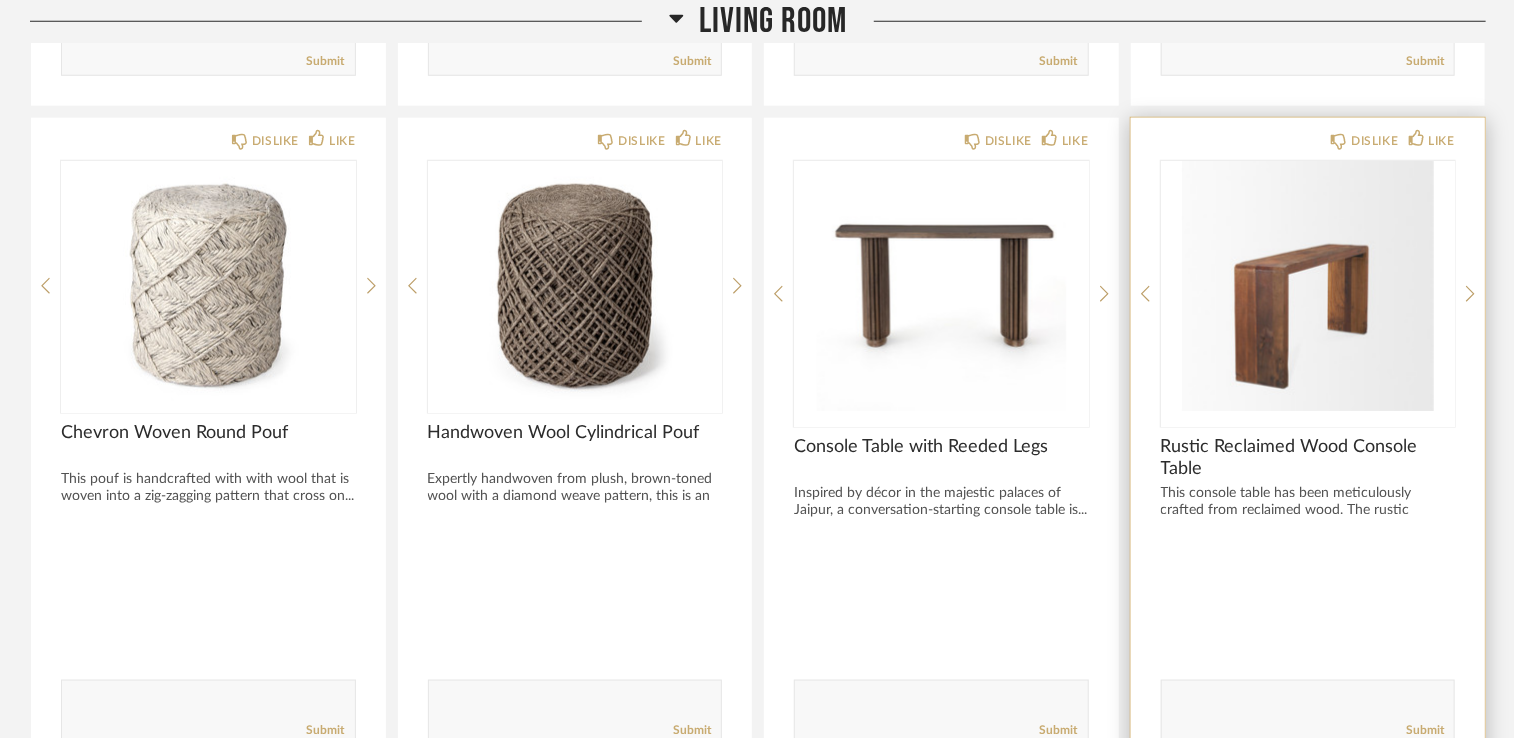 click at bounding box center [1308, 286] 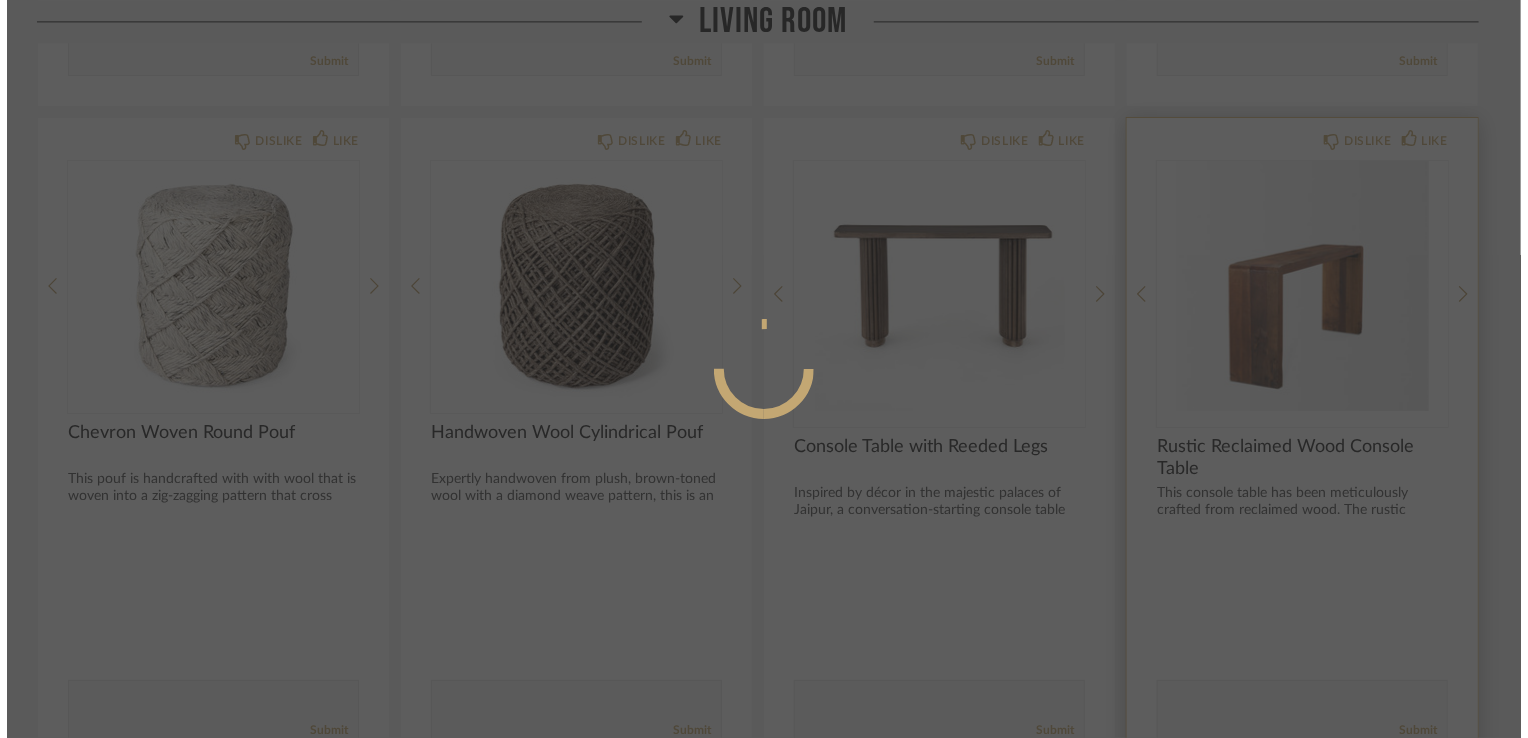 scroll, scrollTop: 0, scrollLeft: 0, axis: both 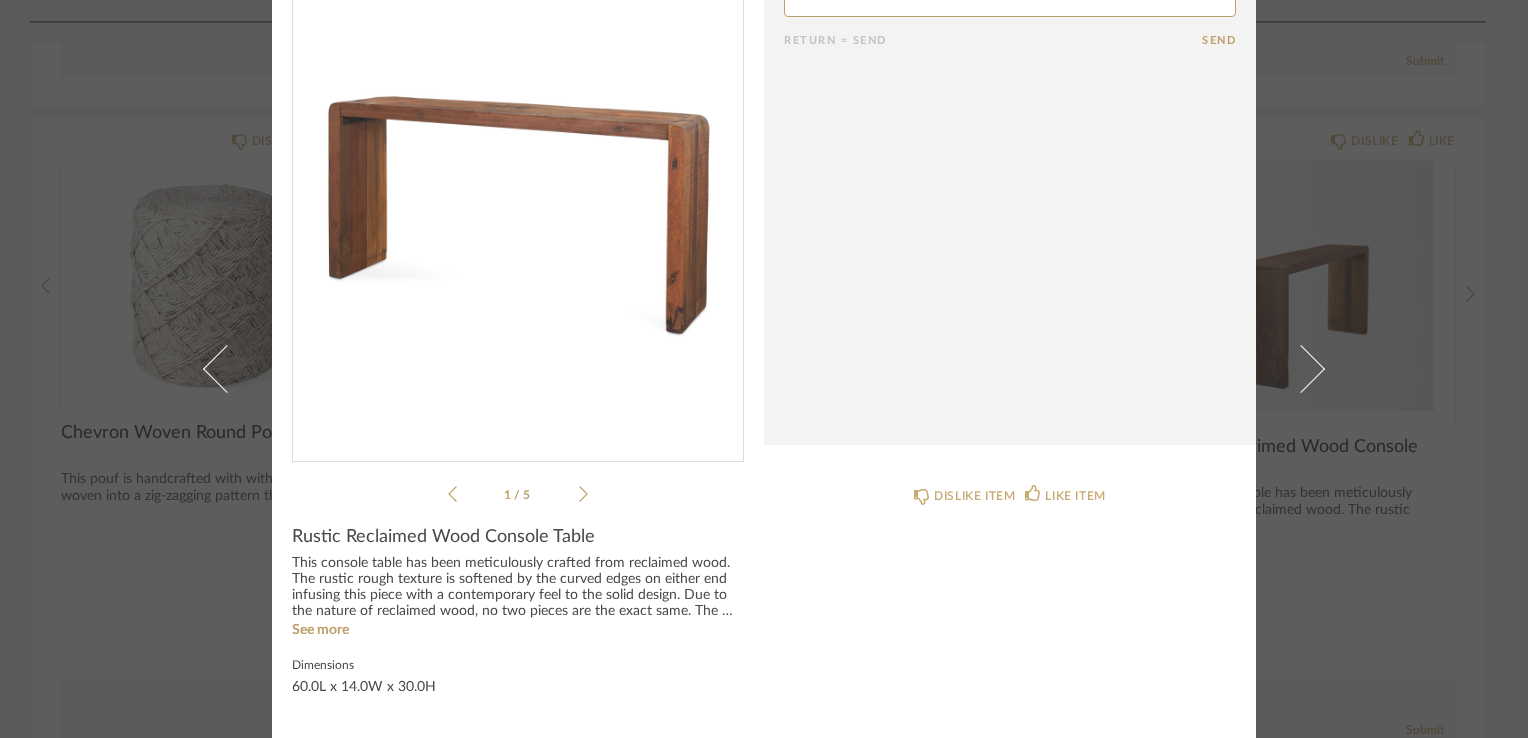 click 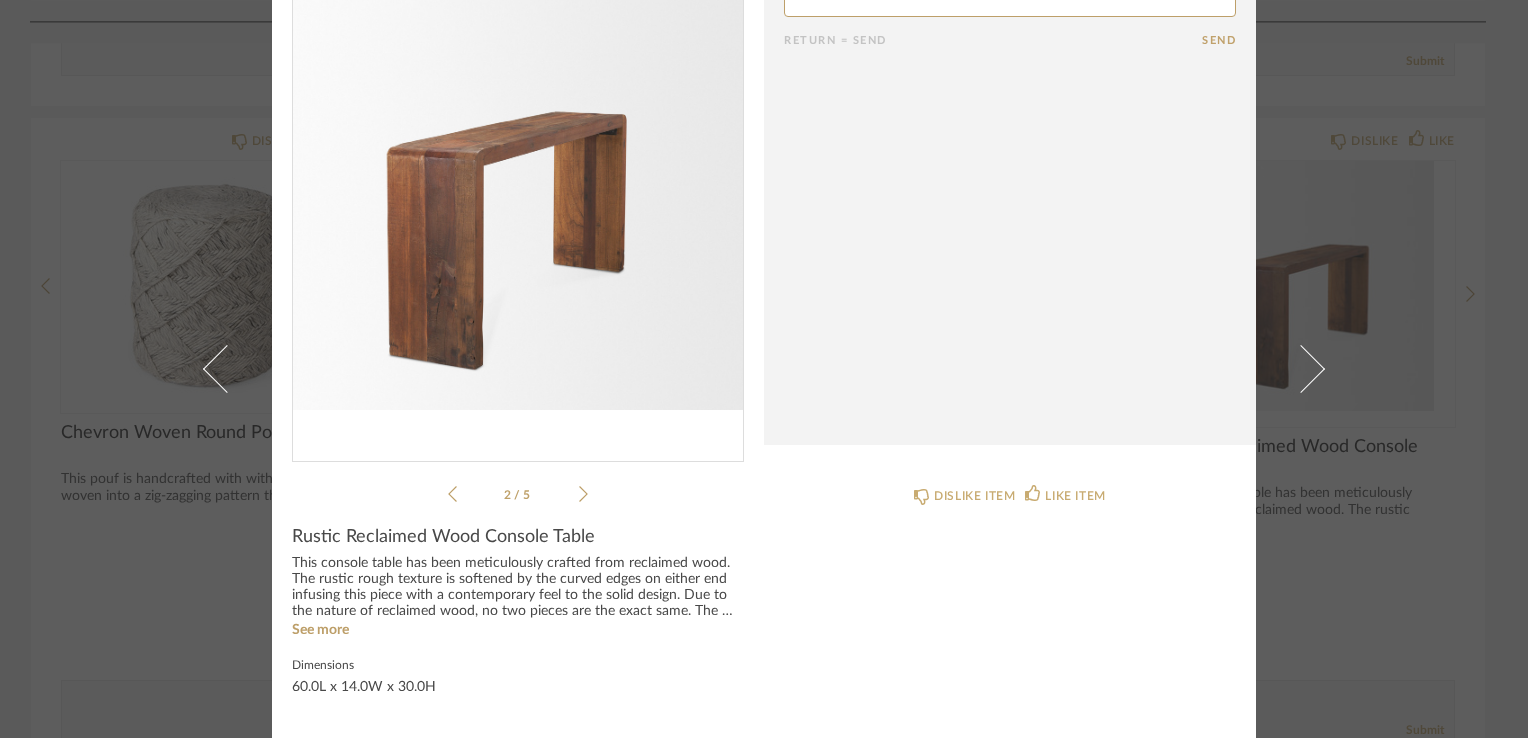 click 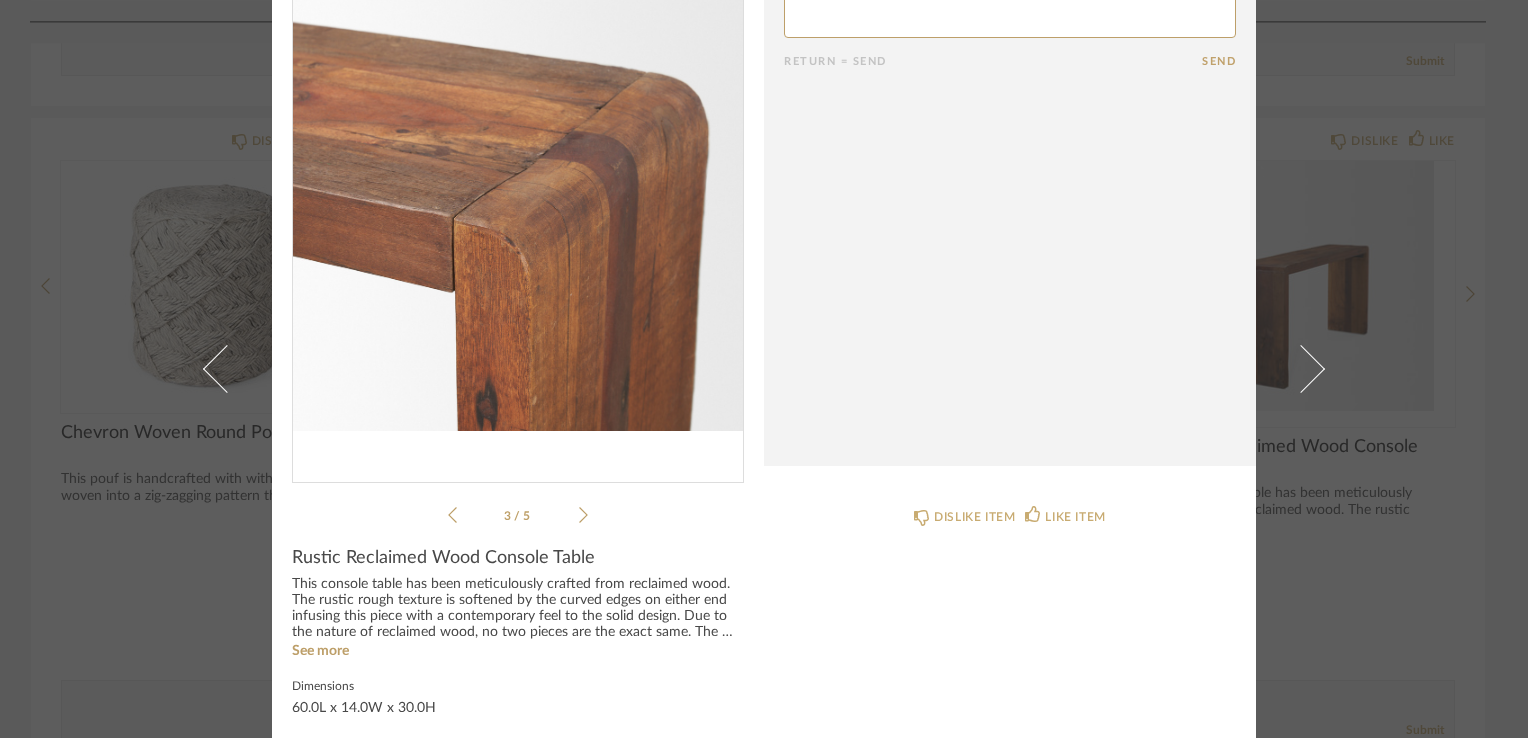 scroll, scrollTop: 125, scrollLeft: 0, axis: vertical 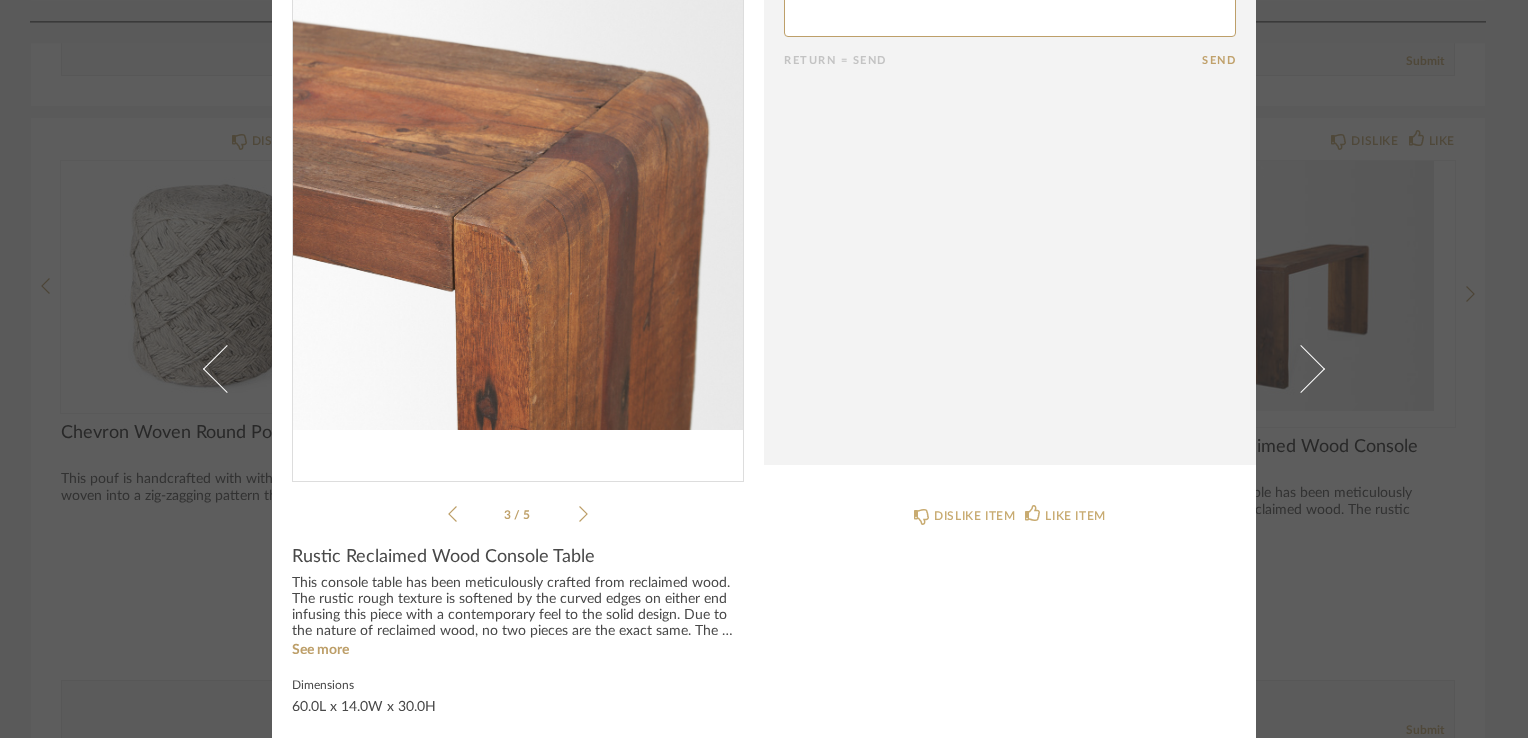 click 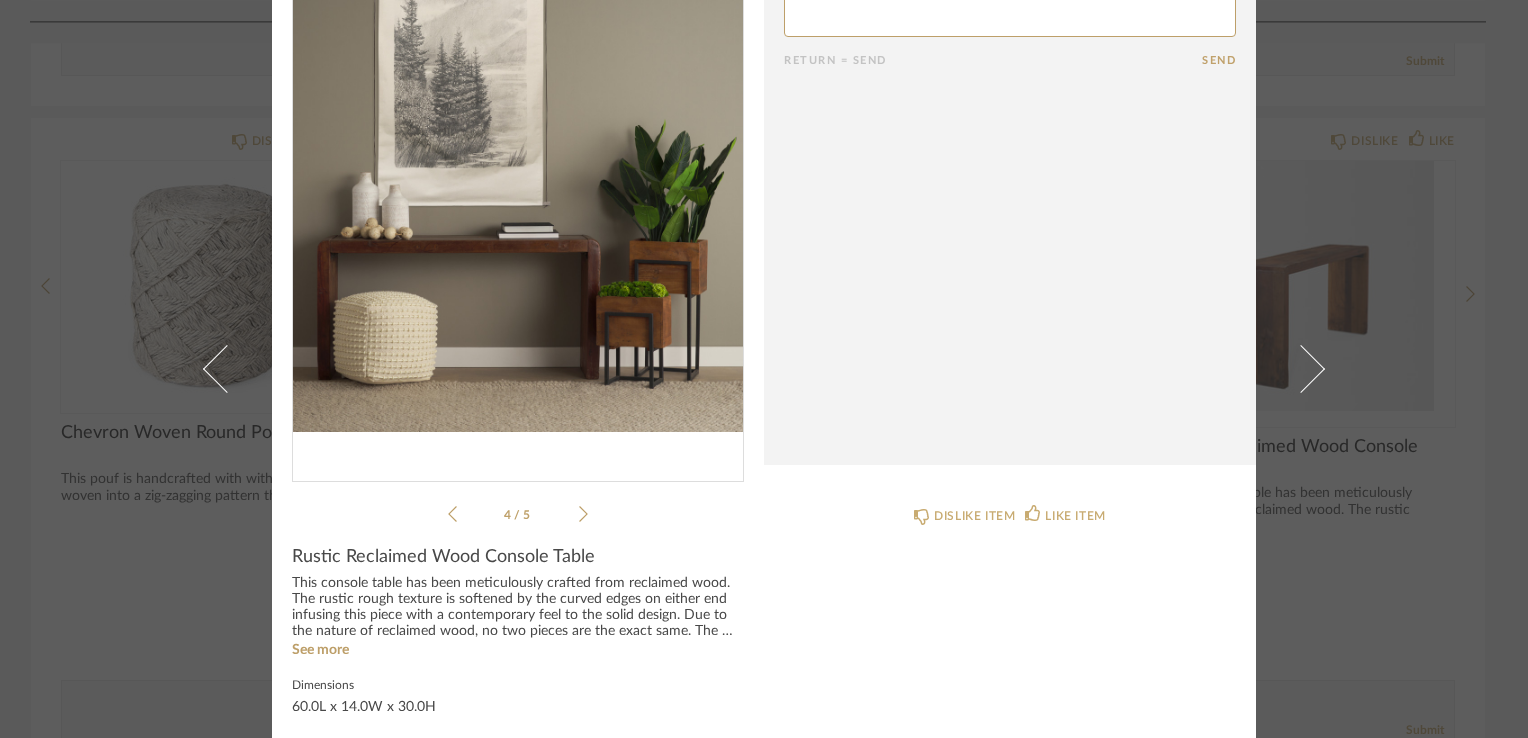 click 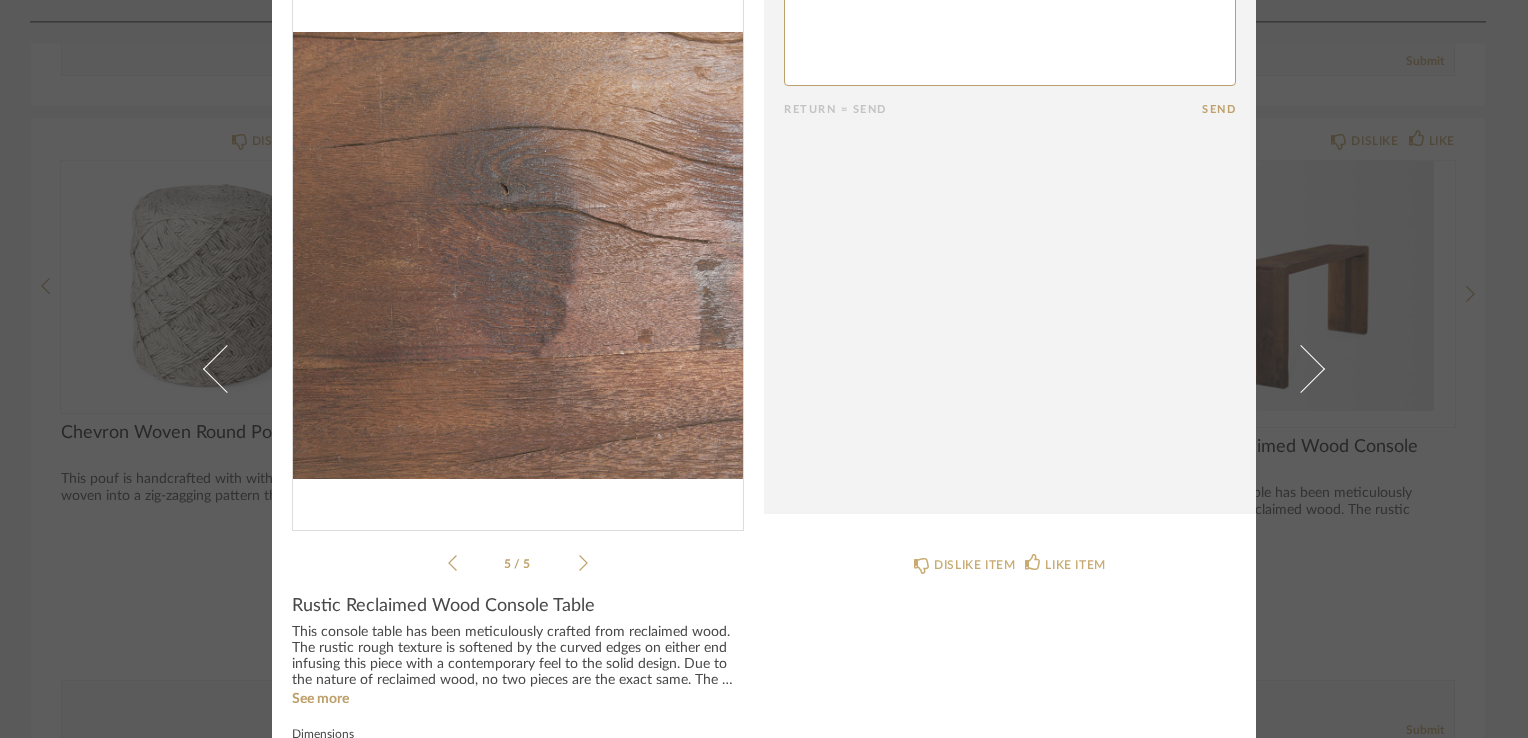 scroll, scrollTop: 0, scrollLeft: 0, axis: both 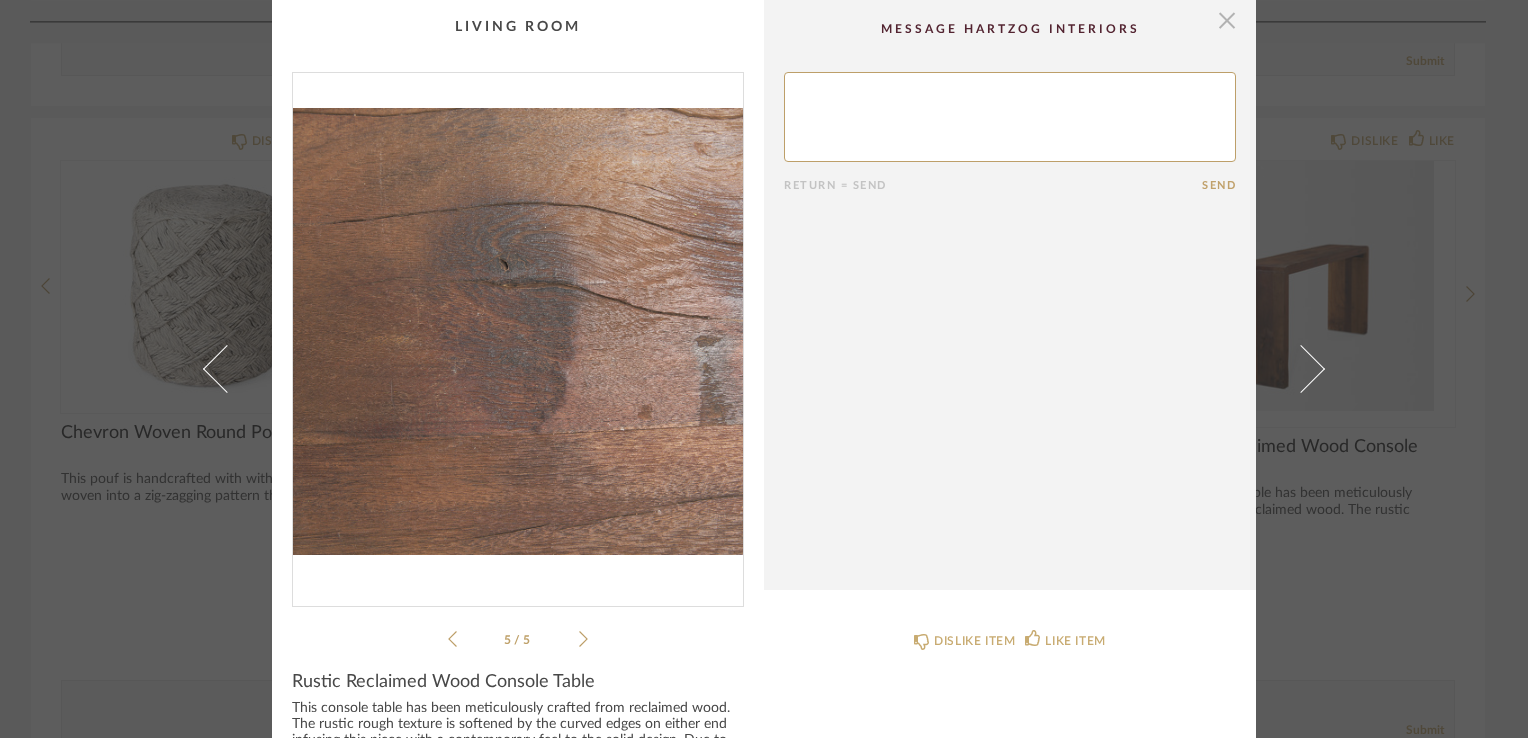 click at bounding box center (1227, 20) 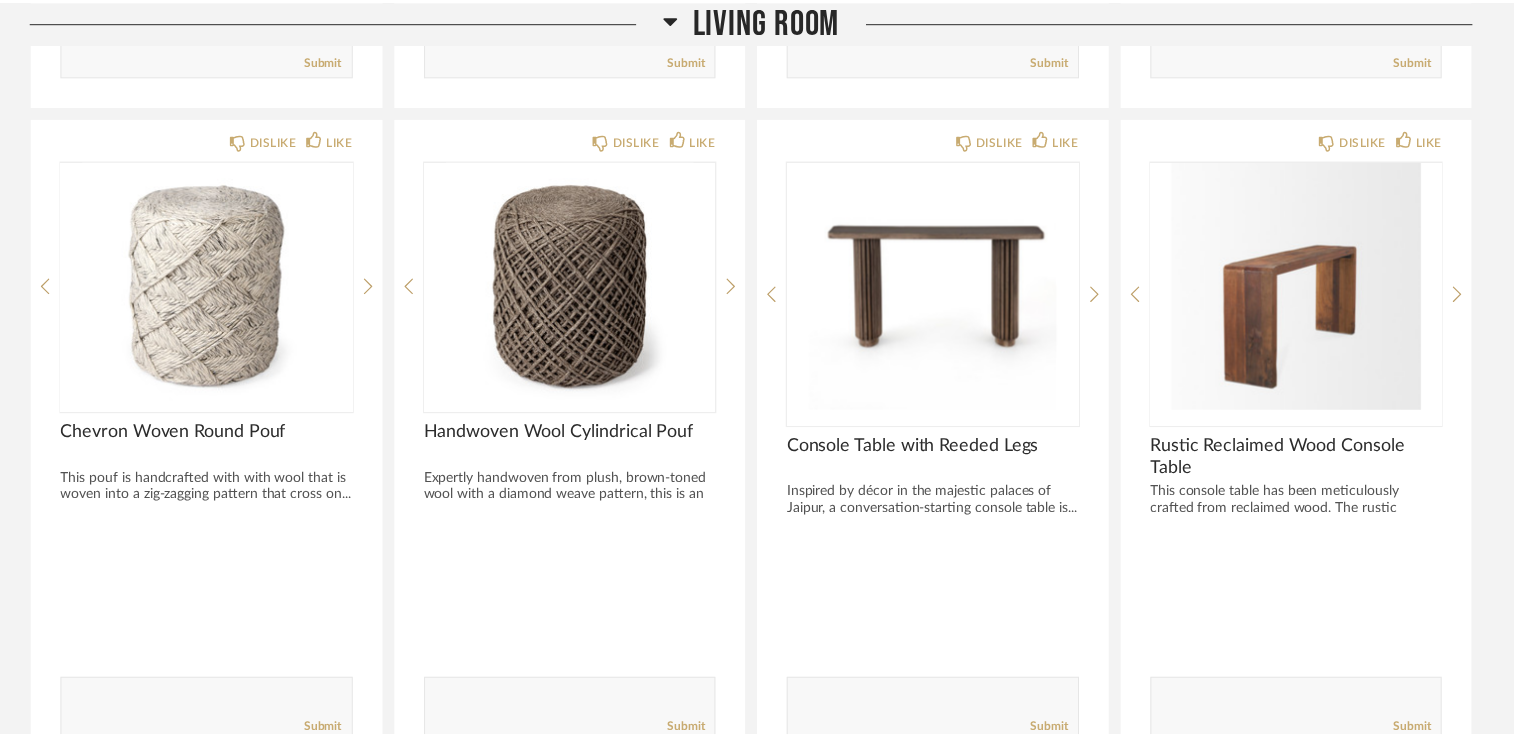 scroll, scrollTop: 942, scrollLeft: 0, axis: vertical 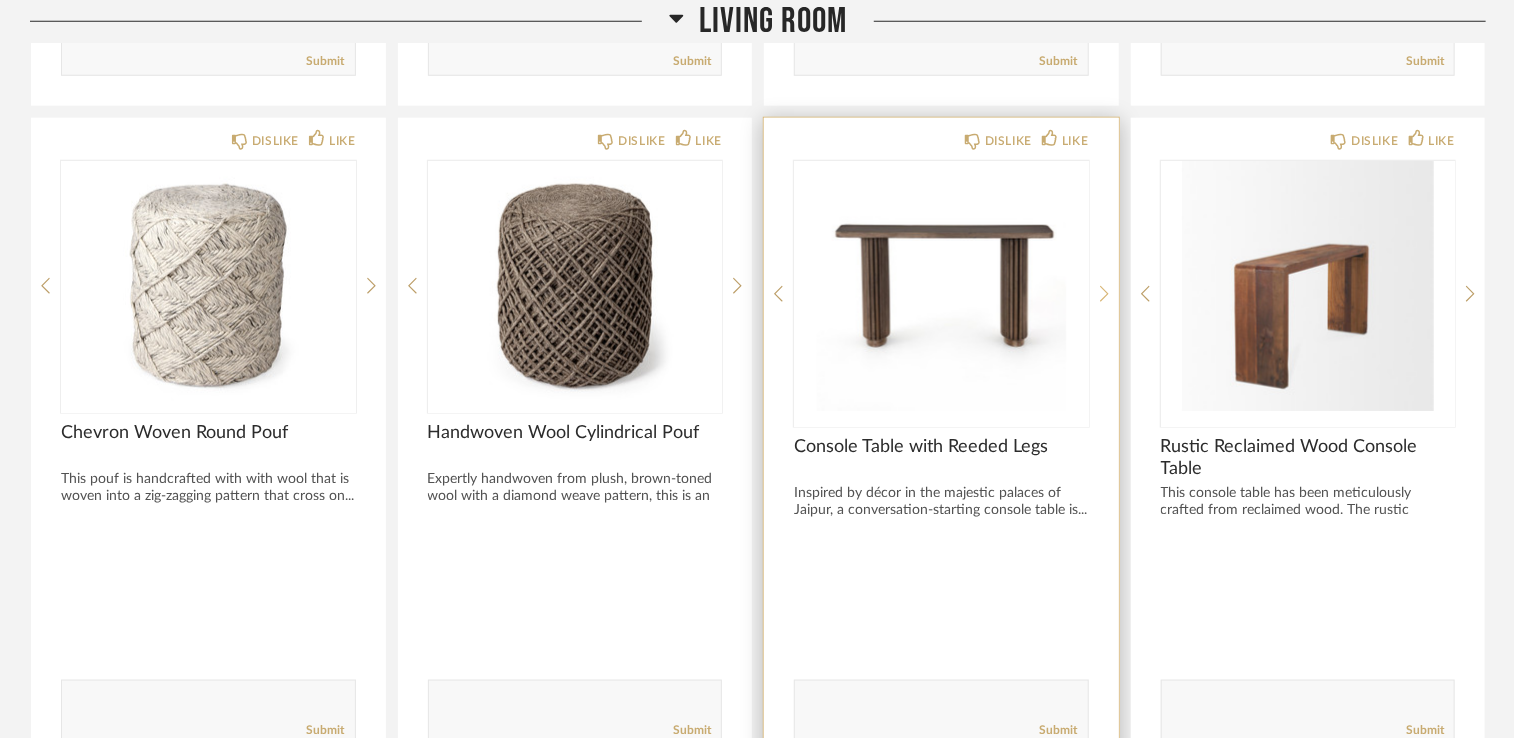 click 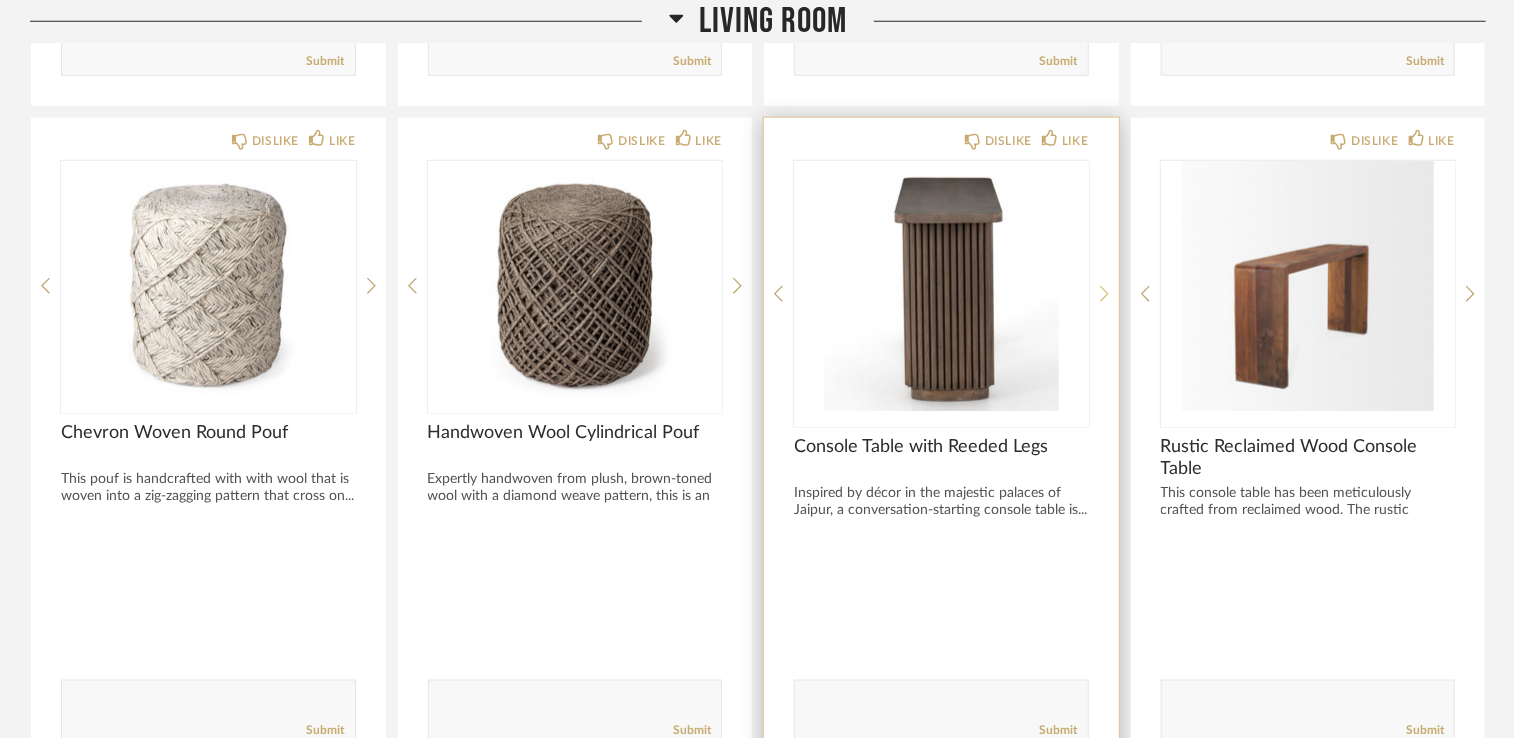 click 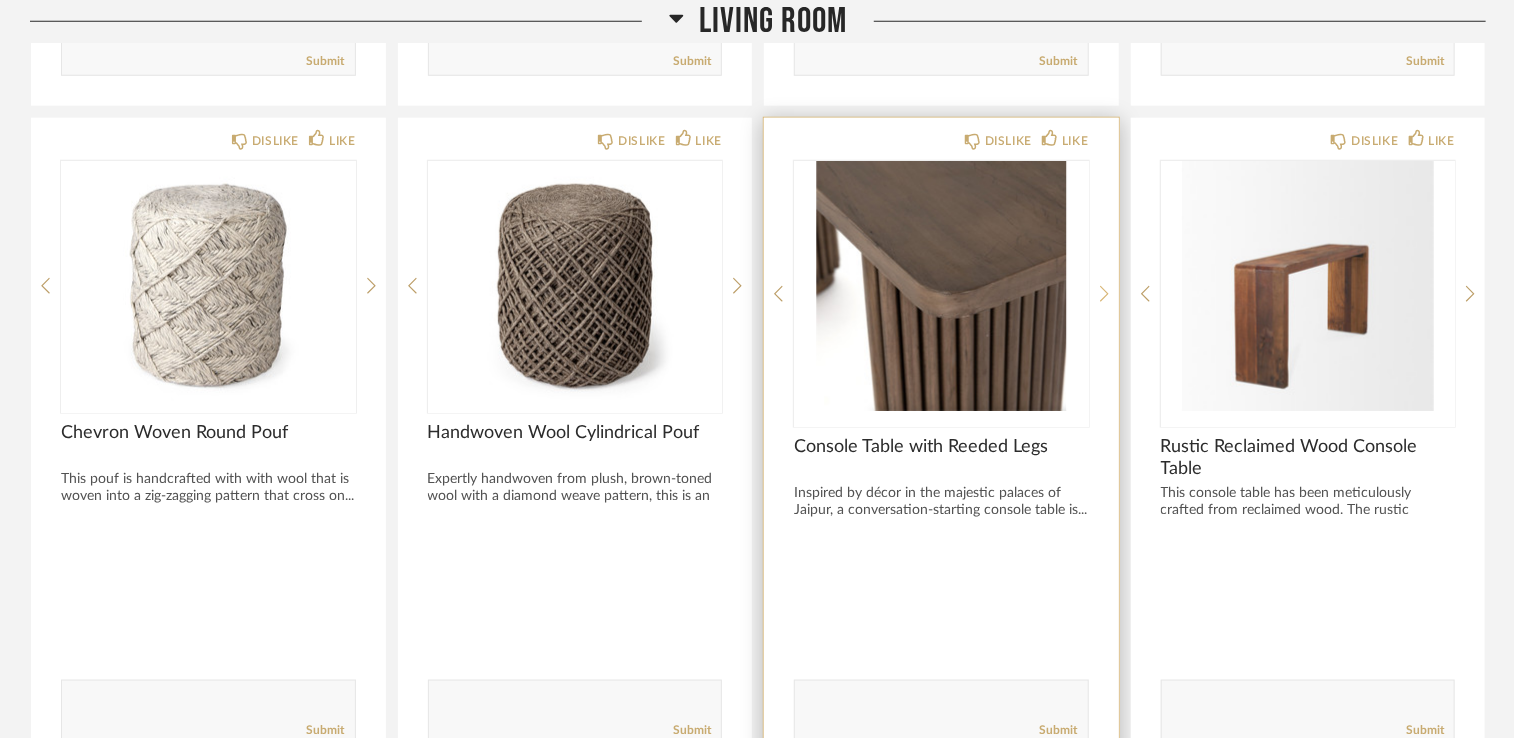 click 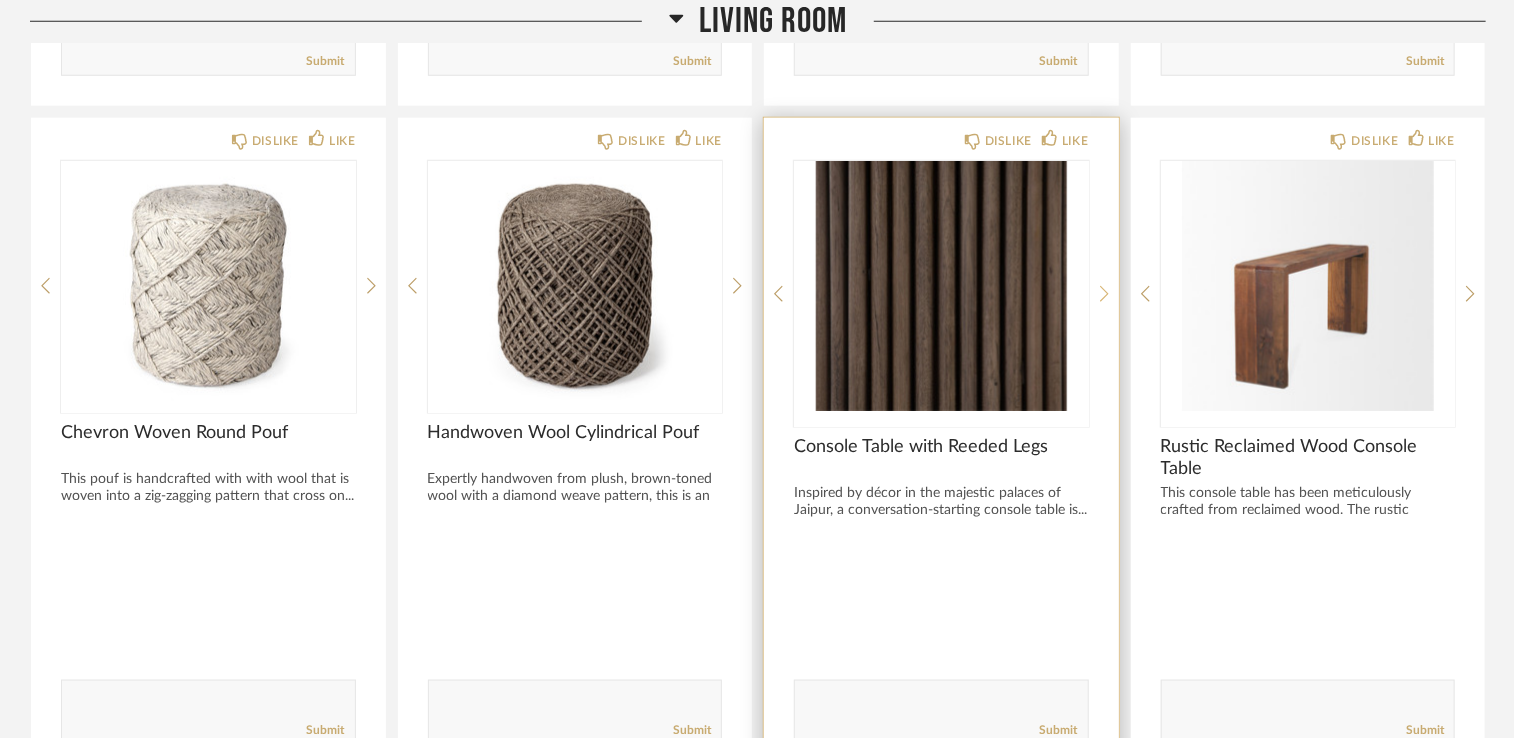 click 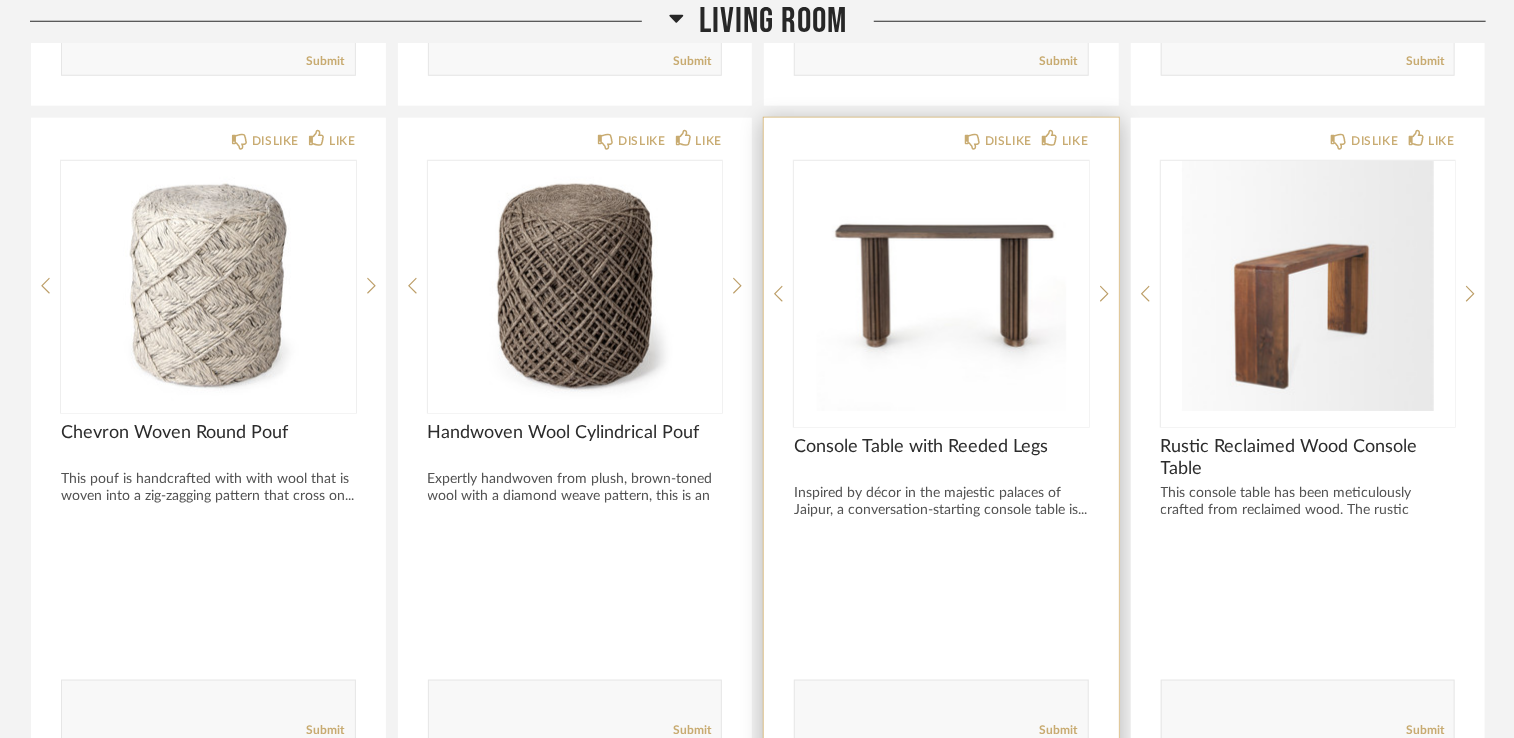 click at bounding box center [941, 286] 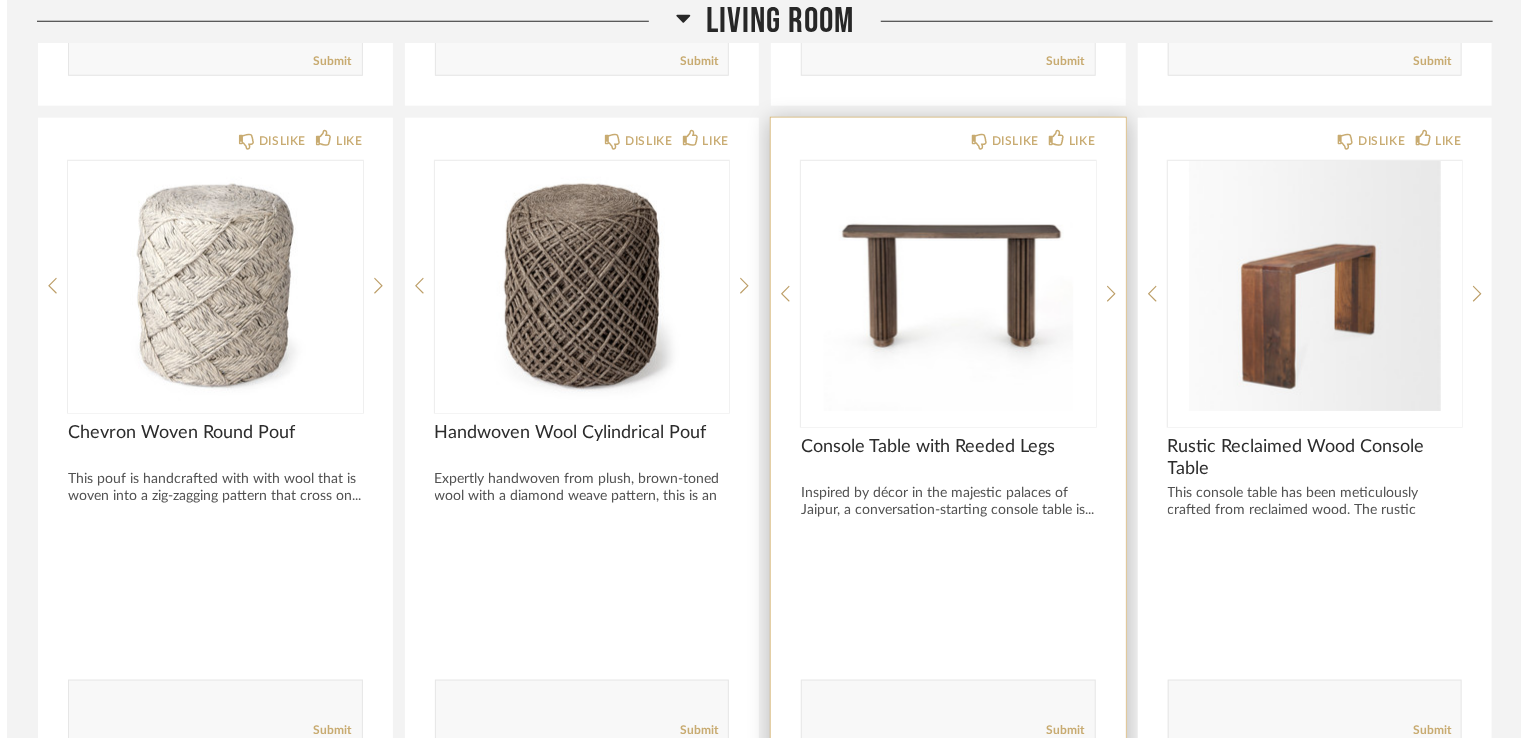 scroll, scrollTop: 0, scrollLeft: 0, axis: both 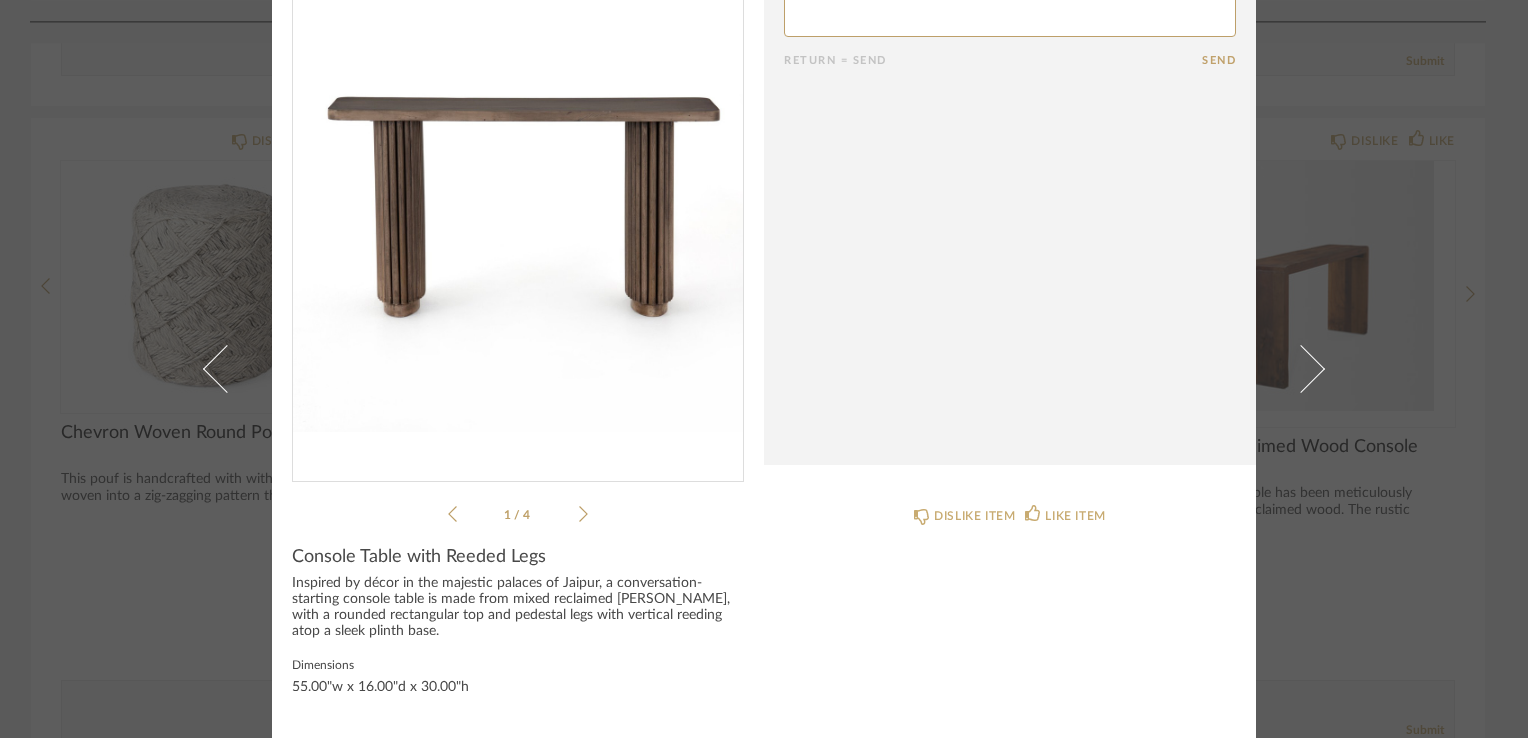 click 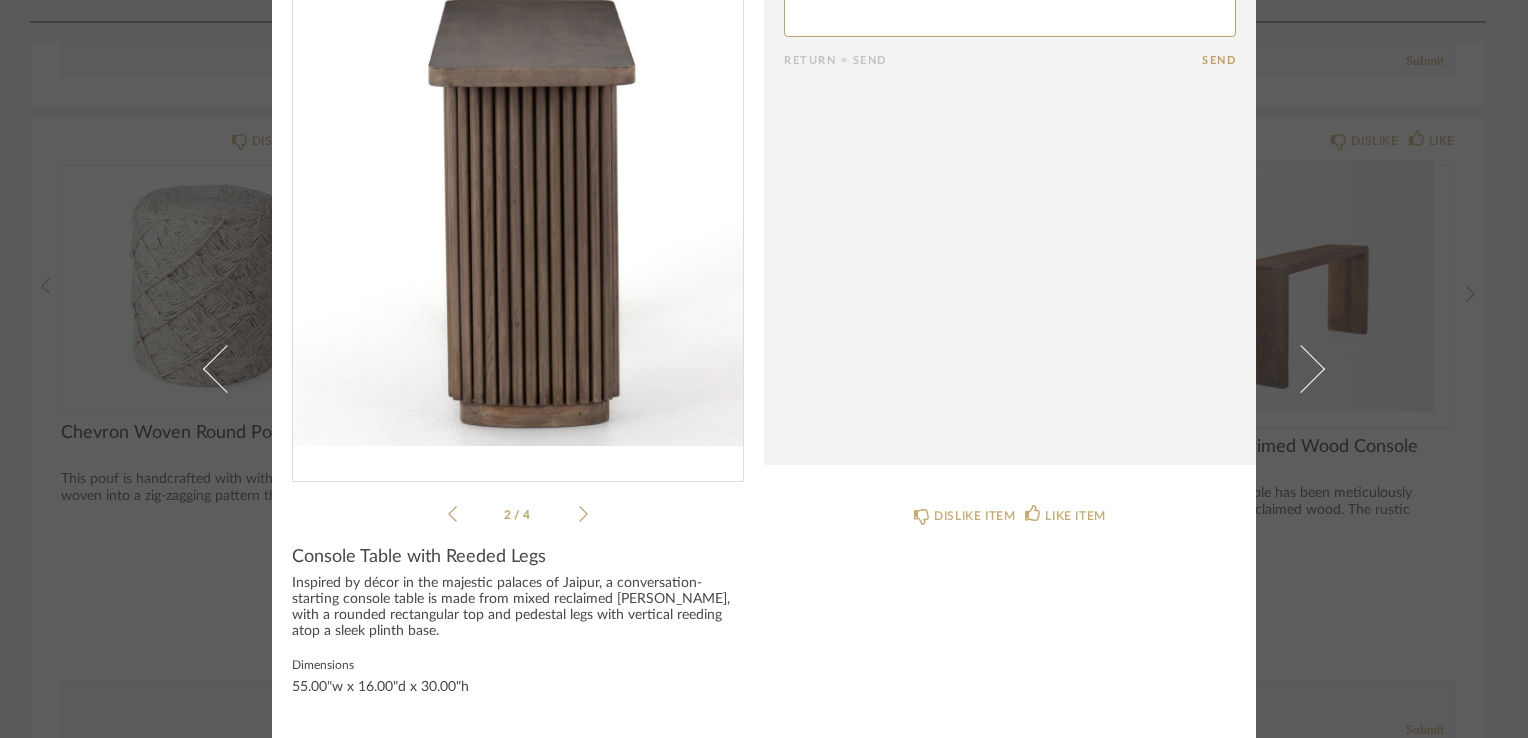 click 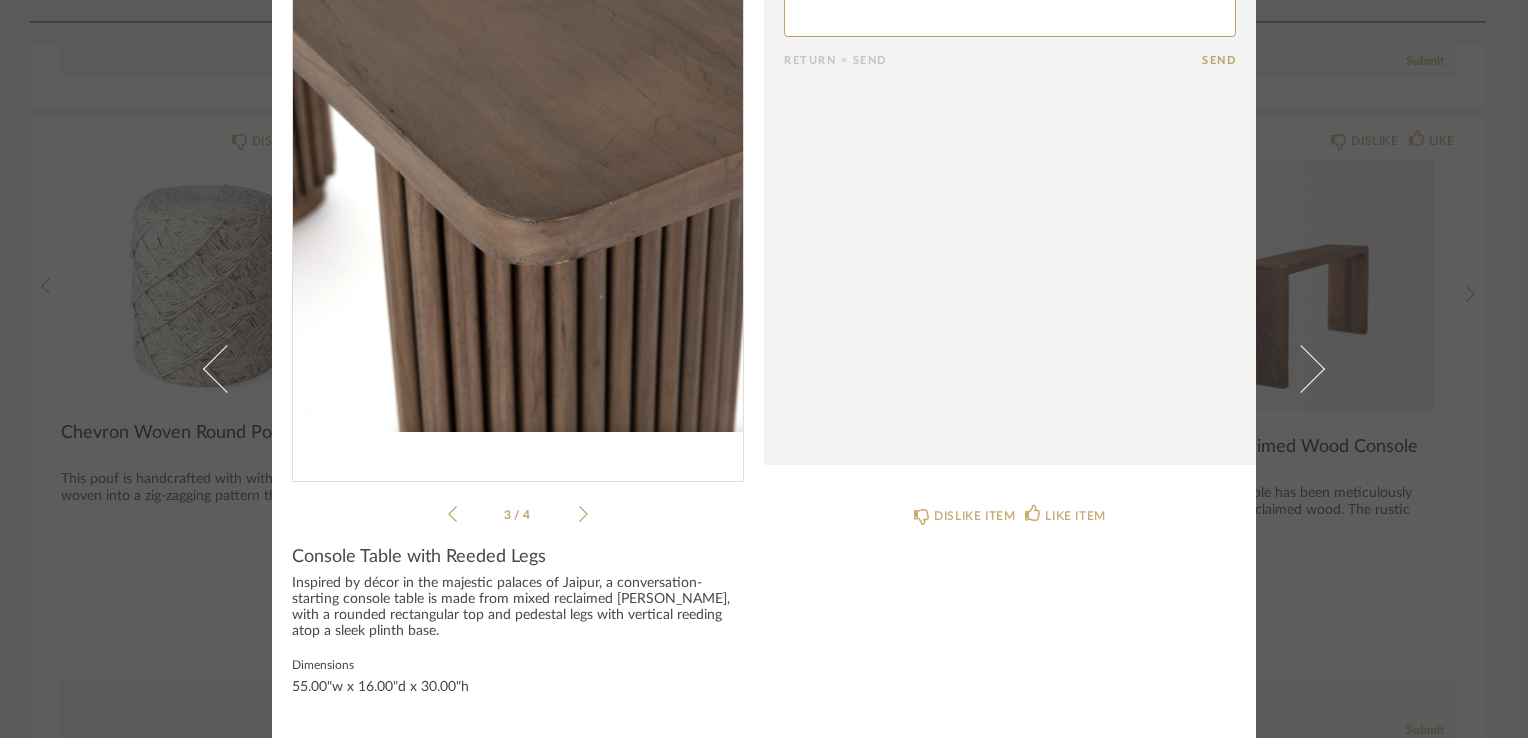 click 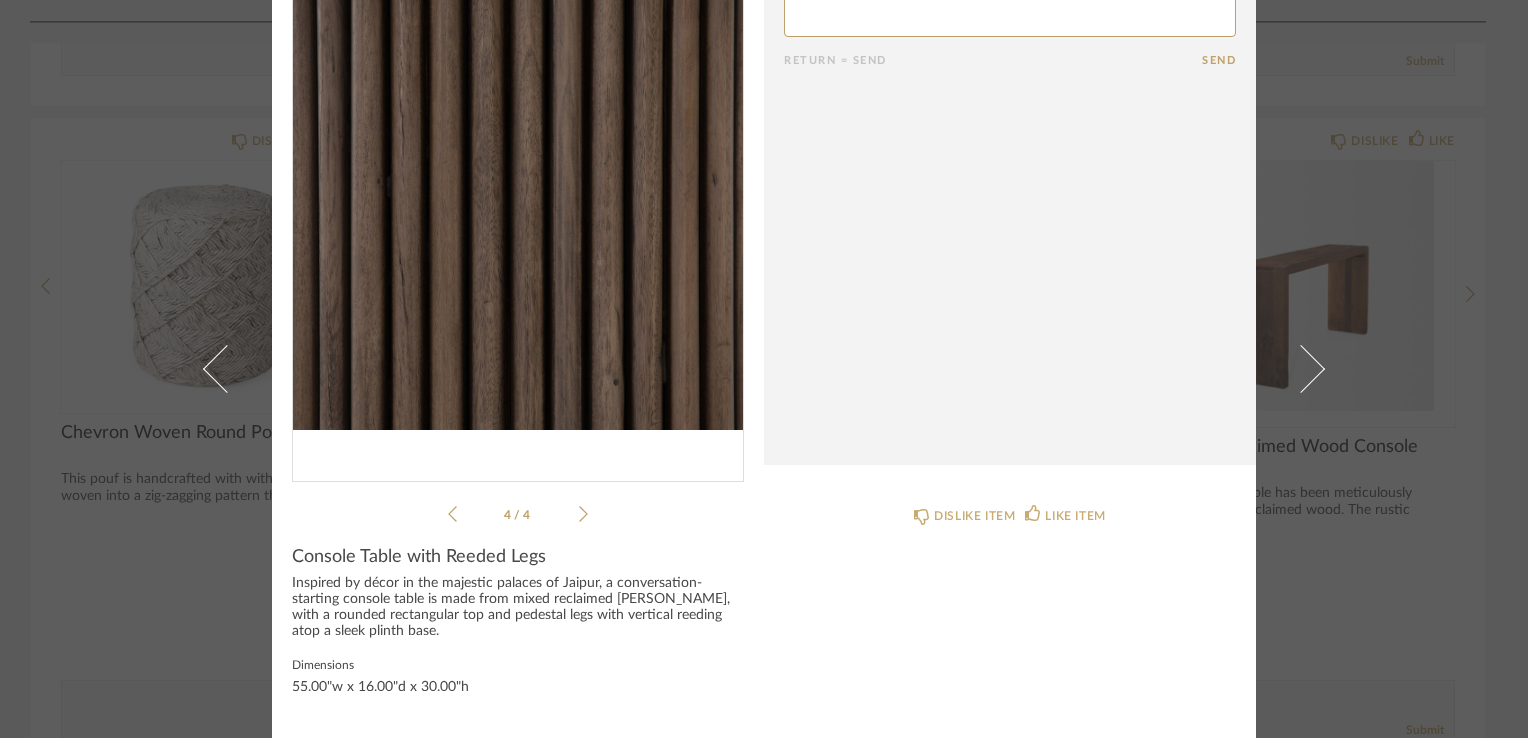 click 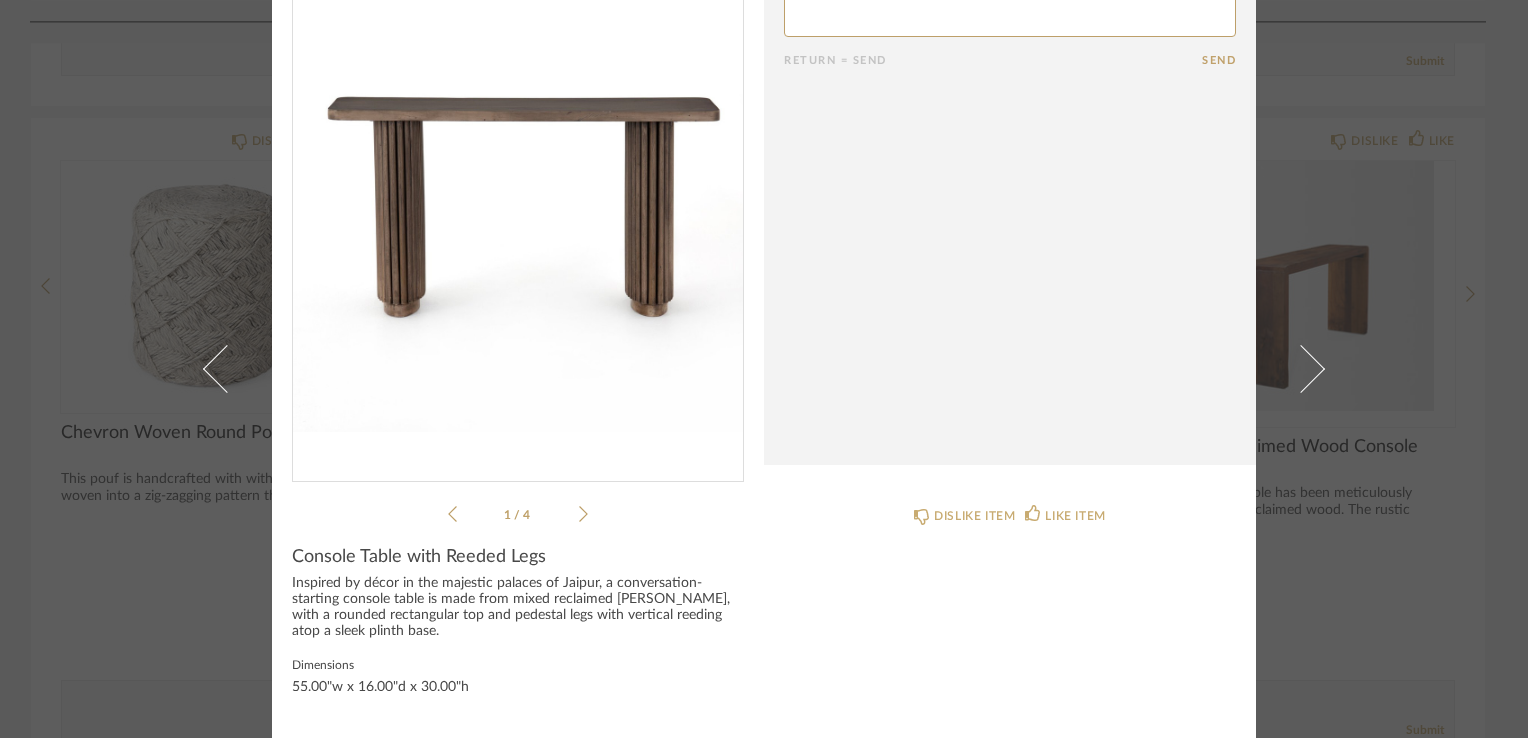 scroll, scrollTop: 0, scrollLeft: 0, axis: both 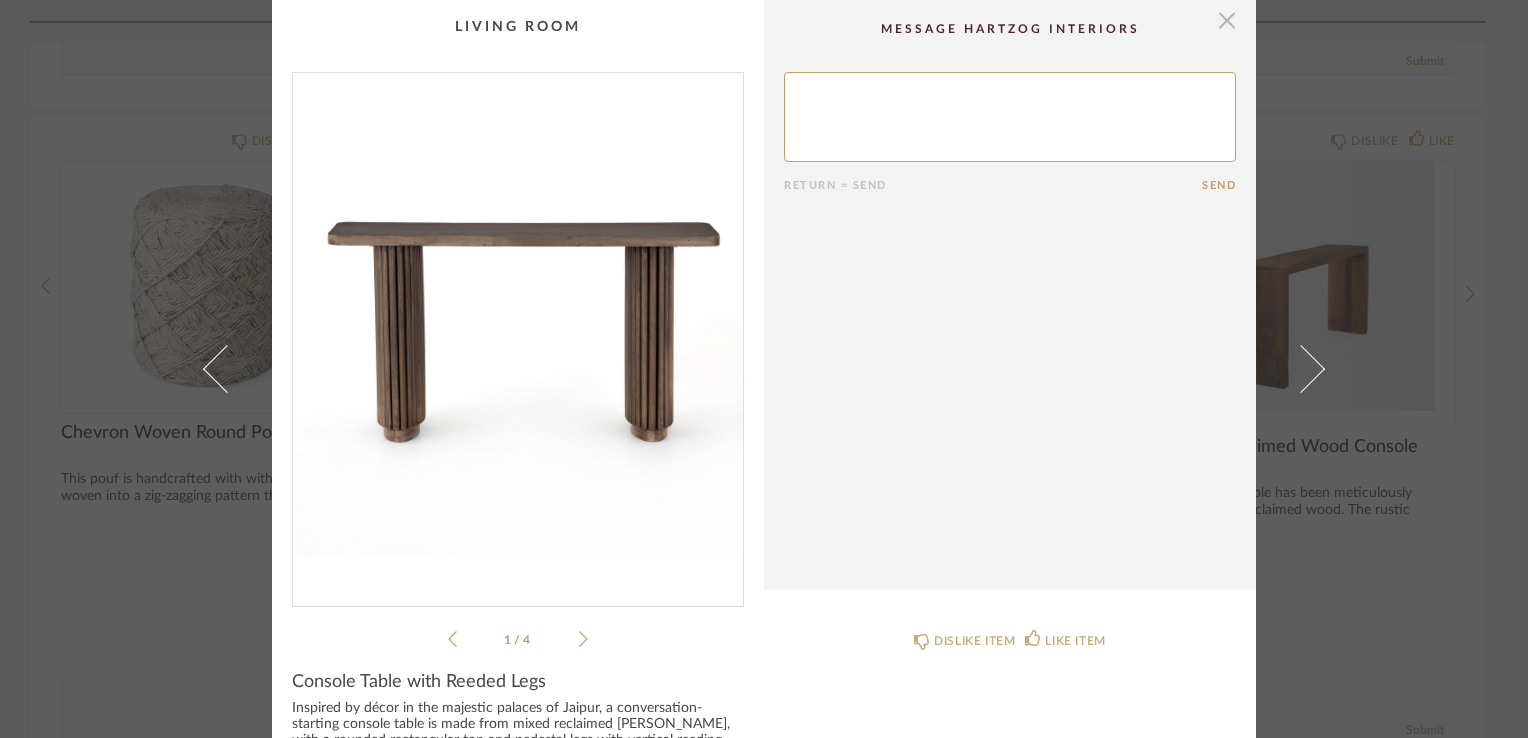 click at bounding box center (1227, 20) 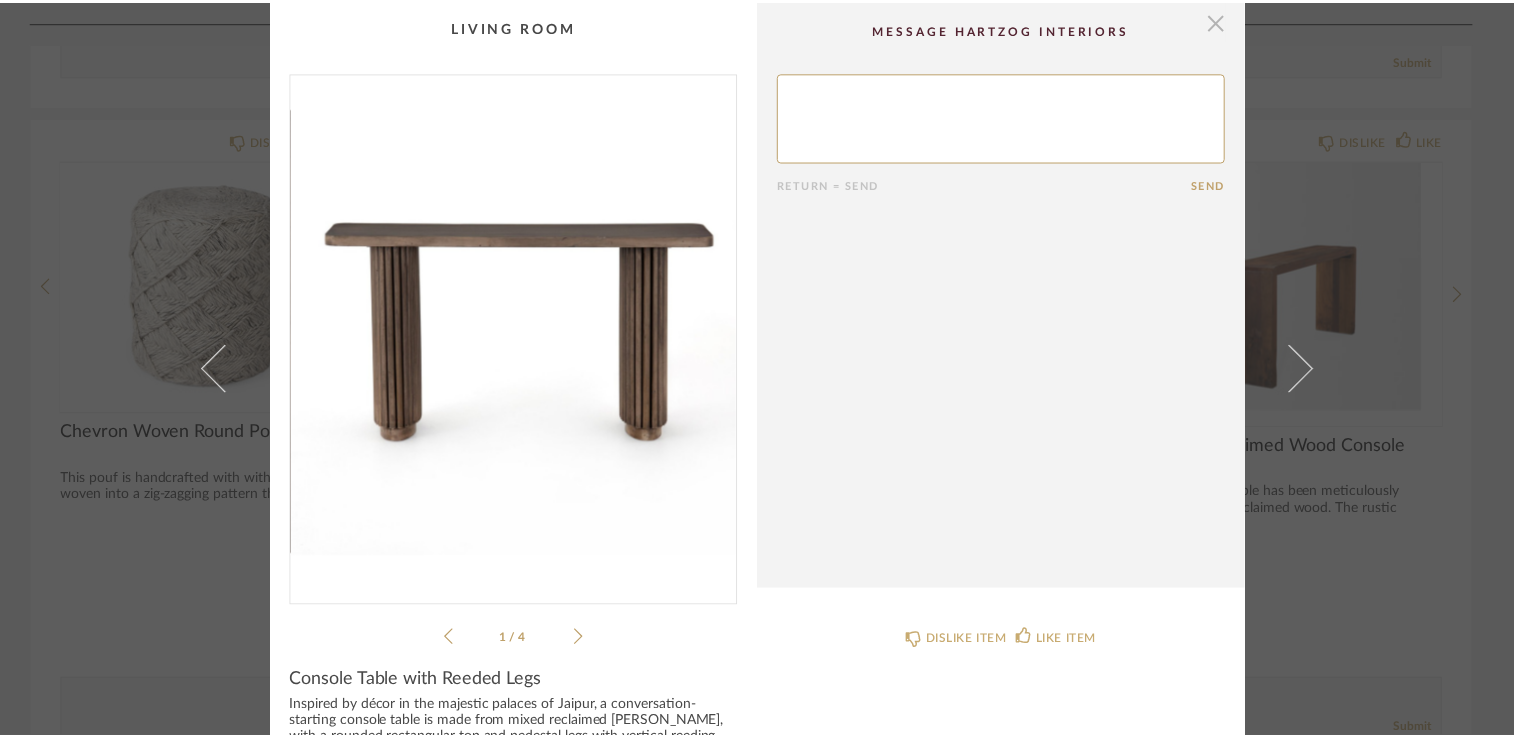 scroll, scrollTop: 942, scrollLeft: 0, axis: vertical 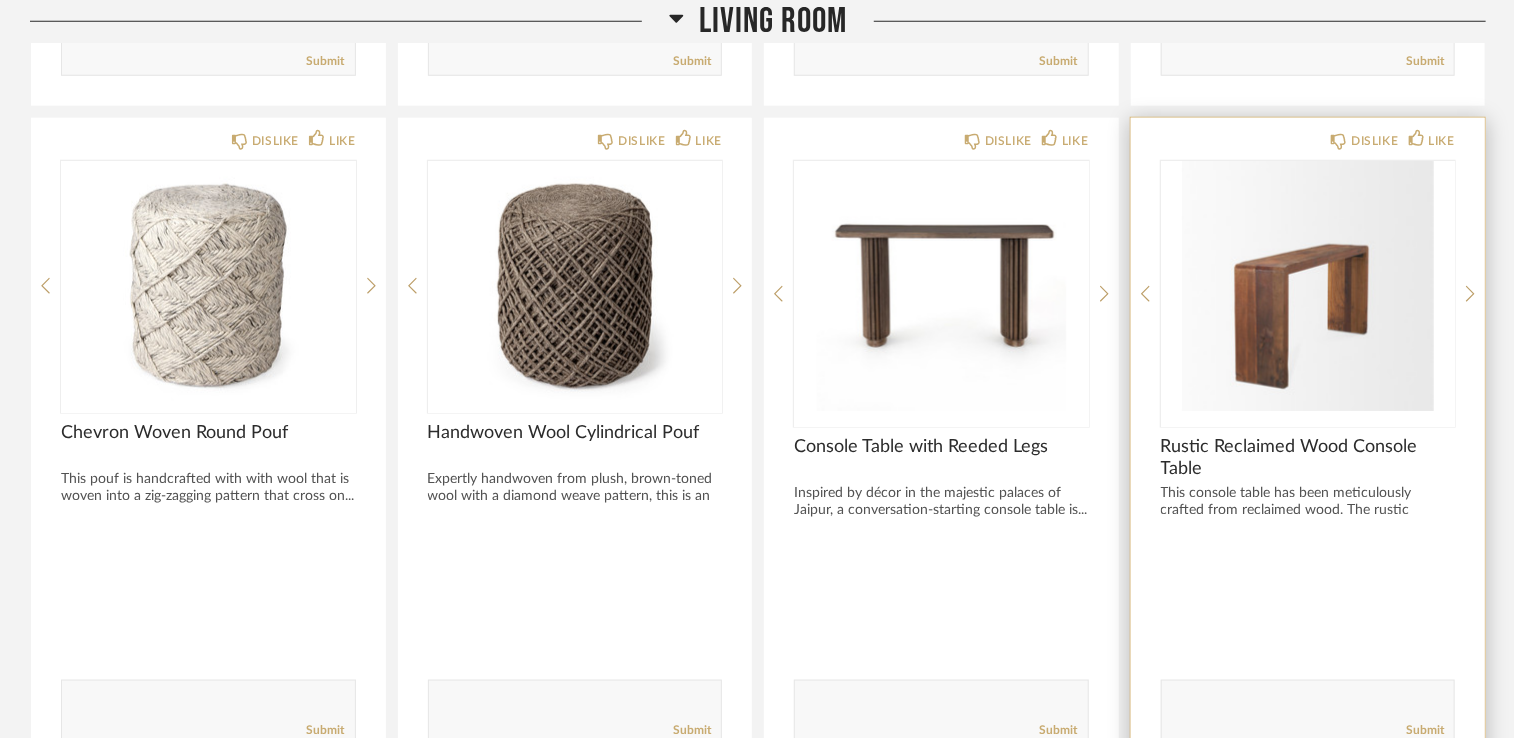 click at bounding box center [1308, 286] 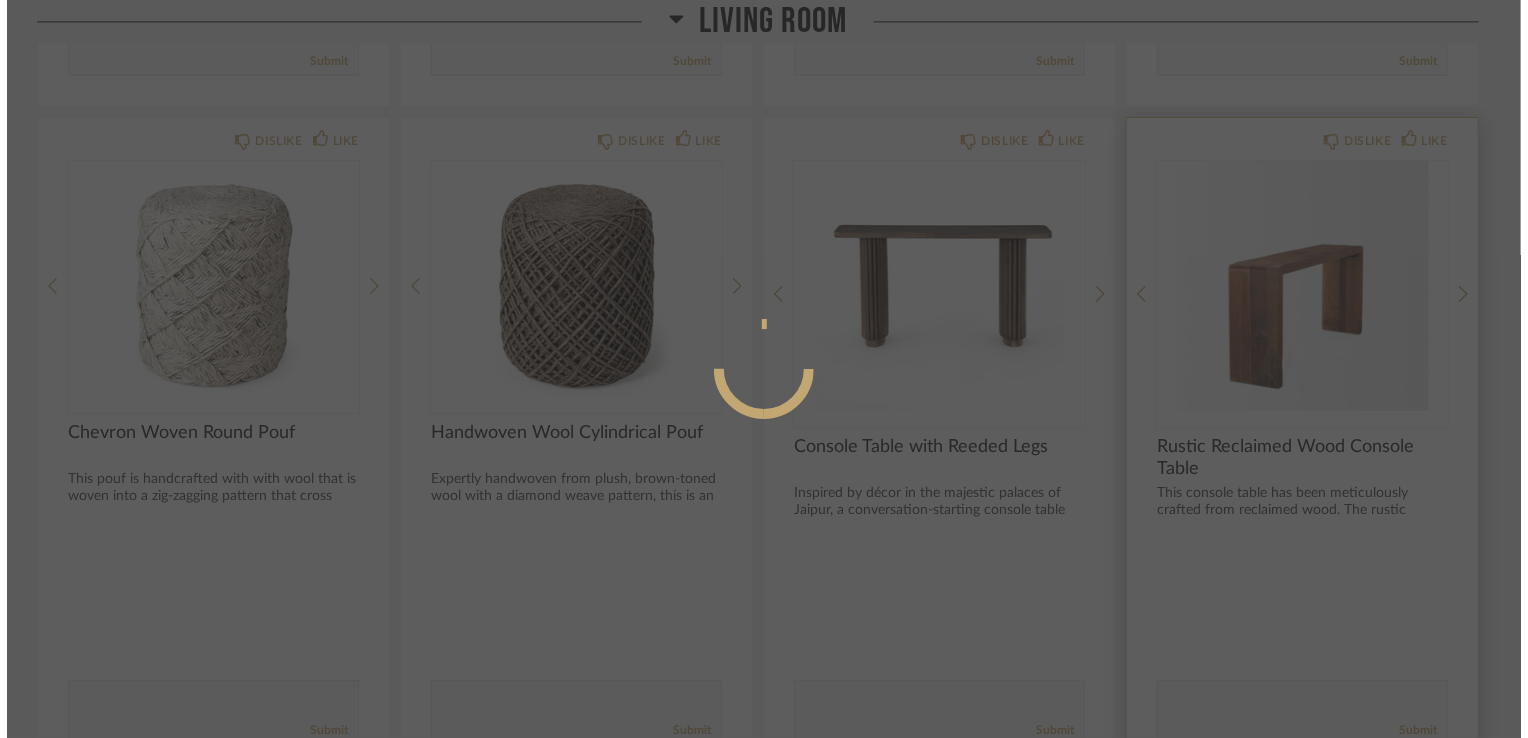 scroll, scrollTop: 0, scrollLeft: 0, axis: both 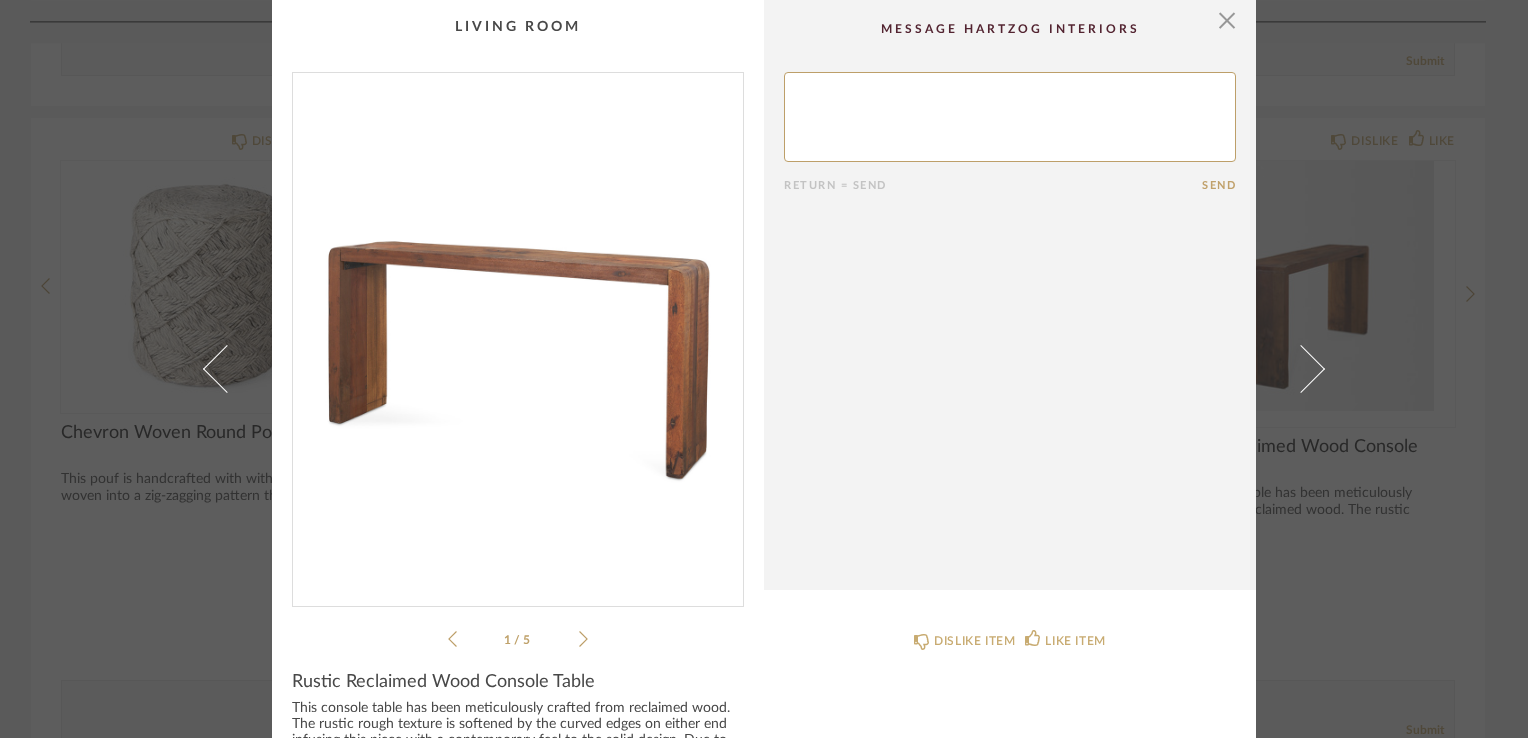 click on "Return = Send  Send" 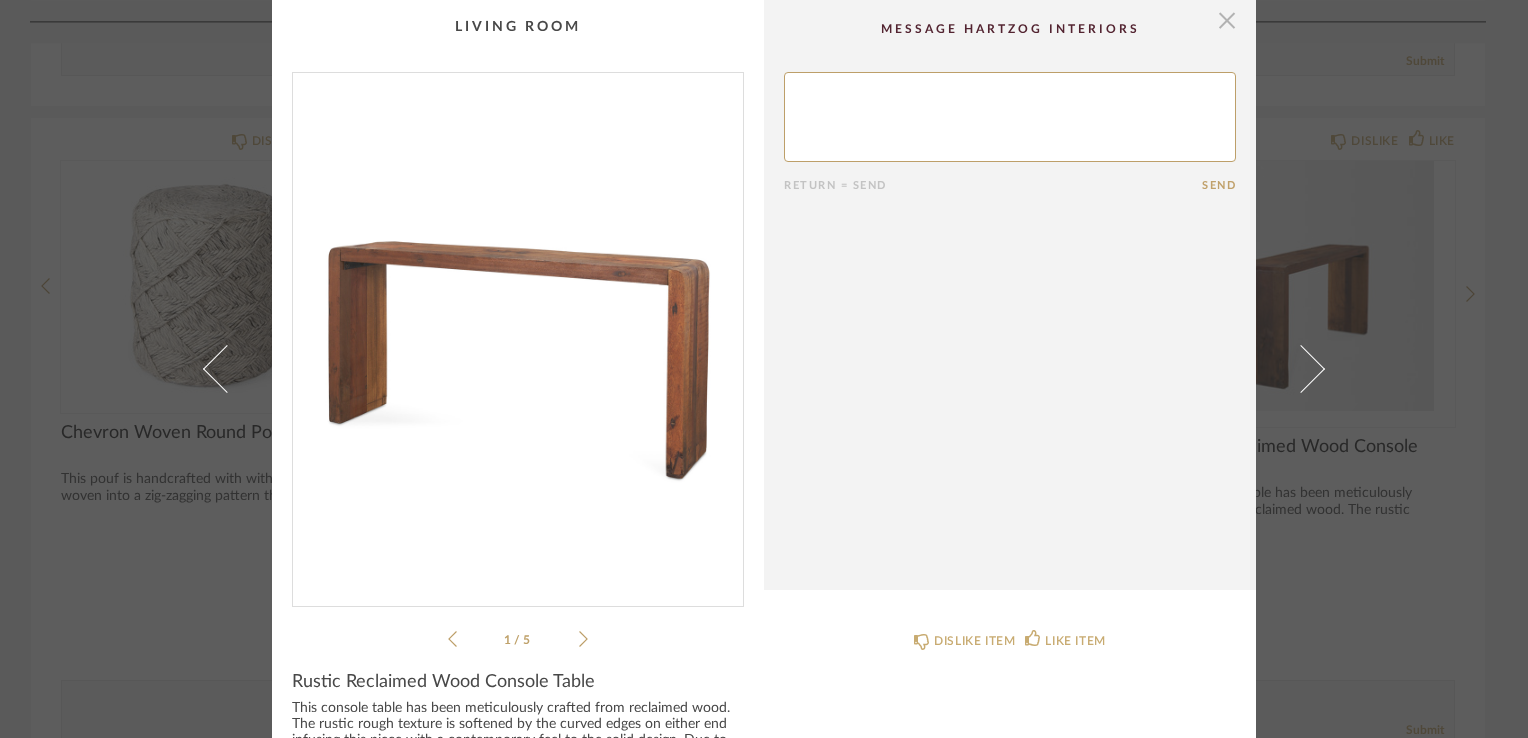 click at bounding box center [1227, 20] 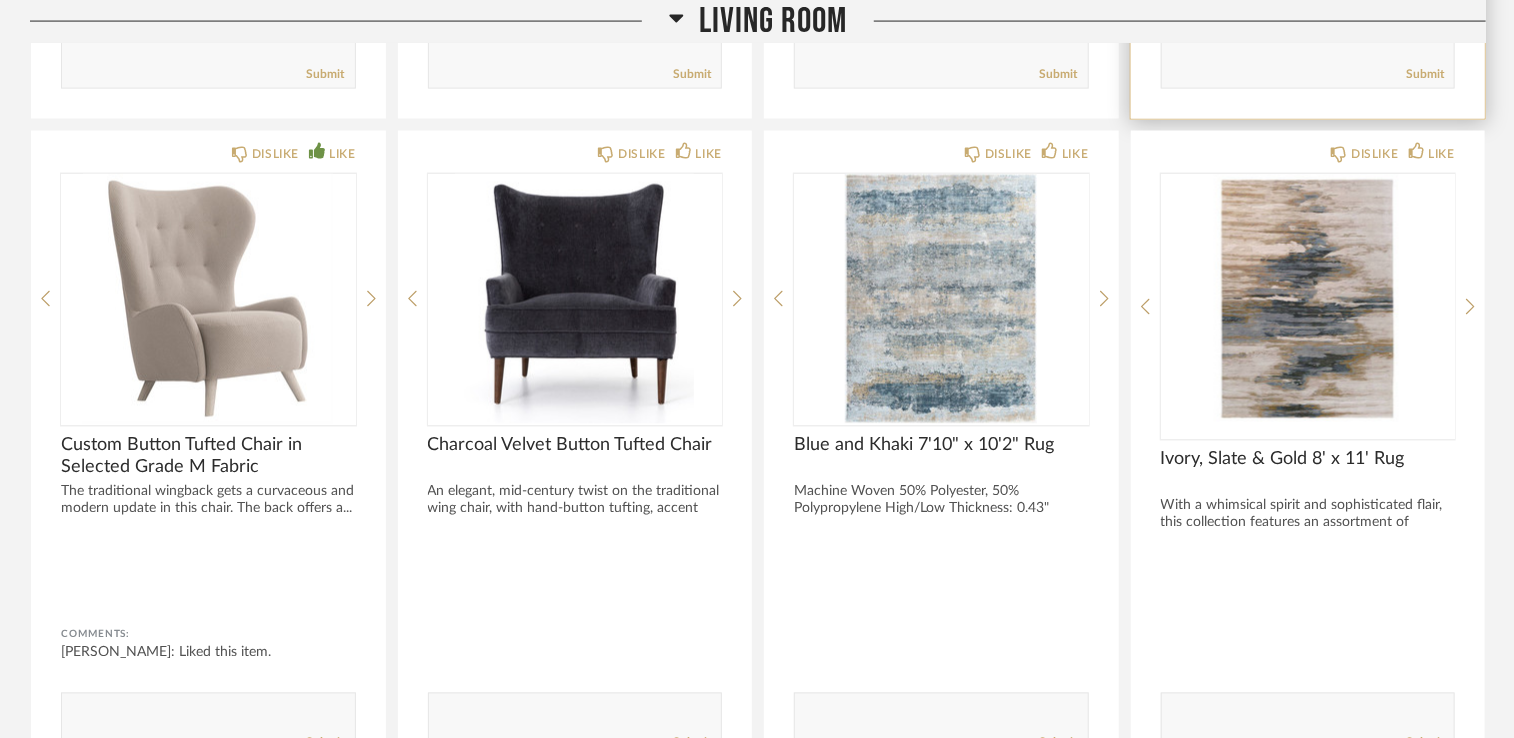scroll, scrollTop: 1599, scrollLeft: 0, axis: vertical 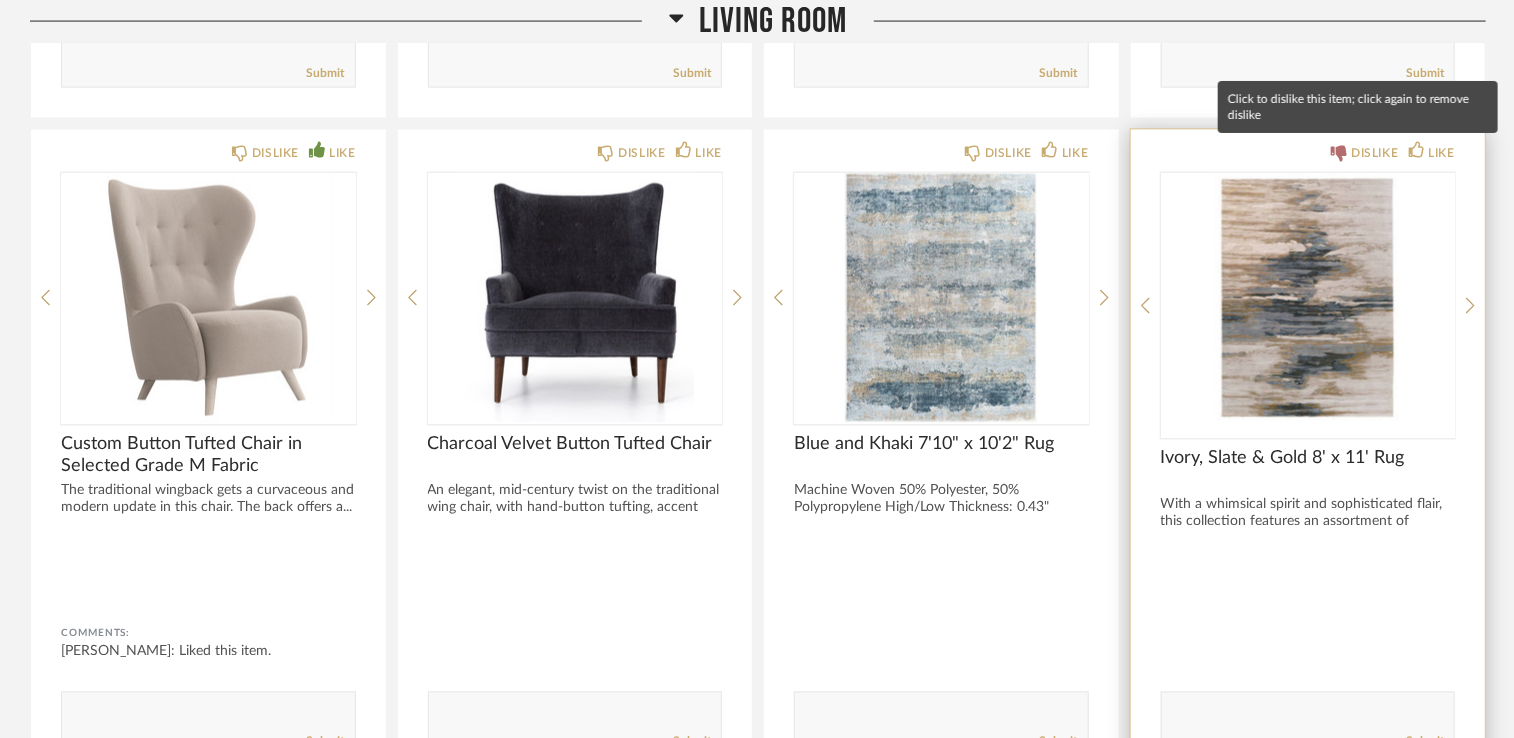 click 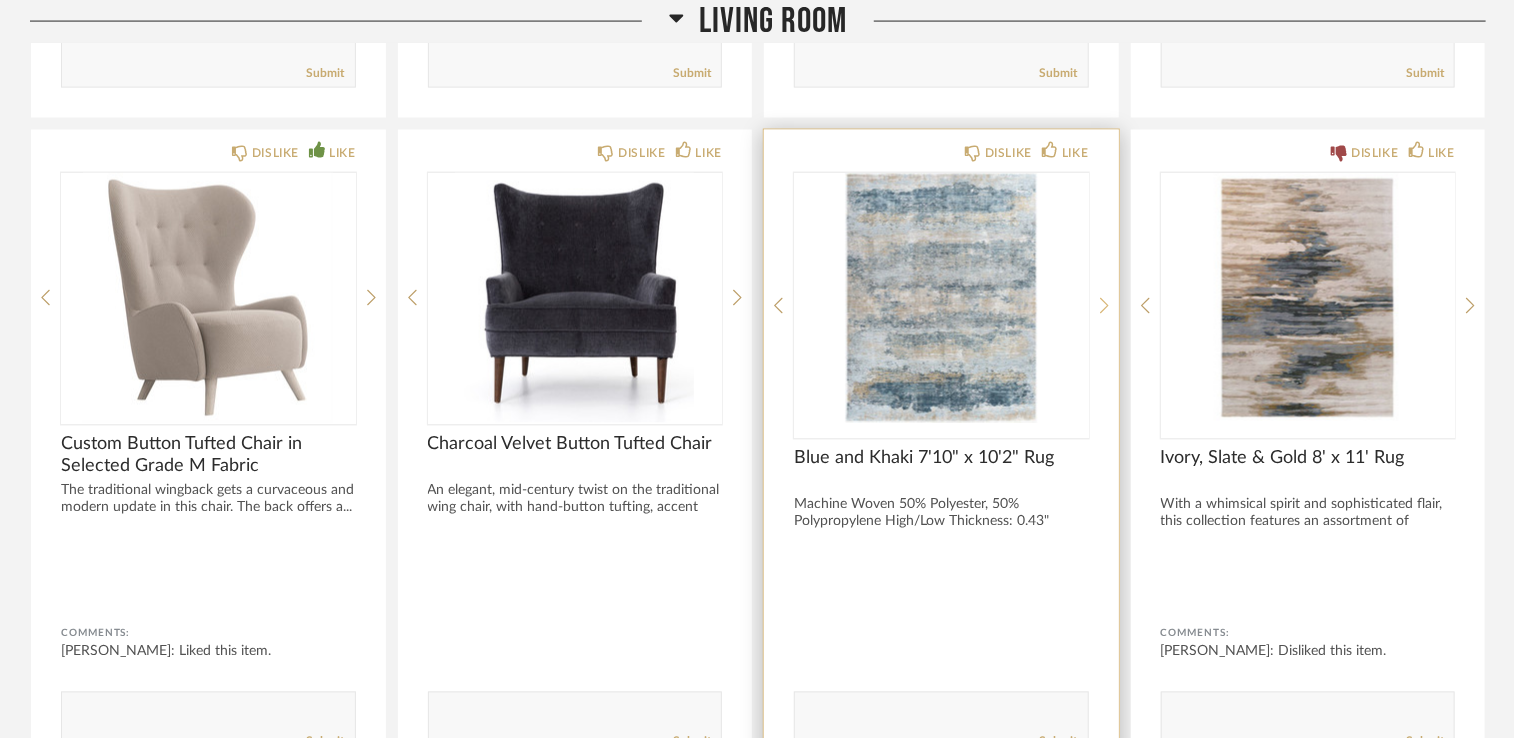 click 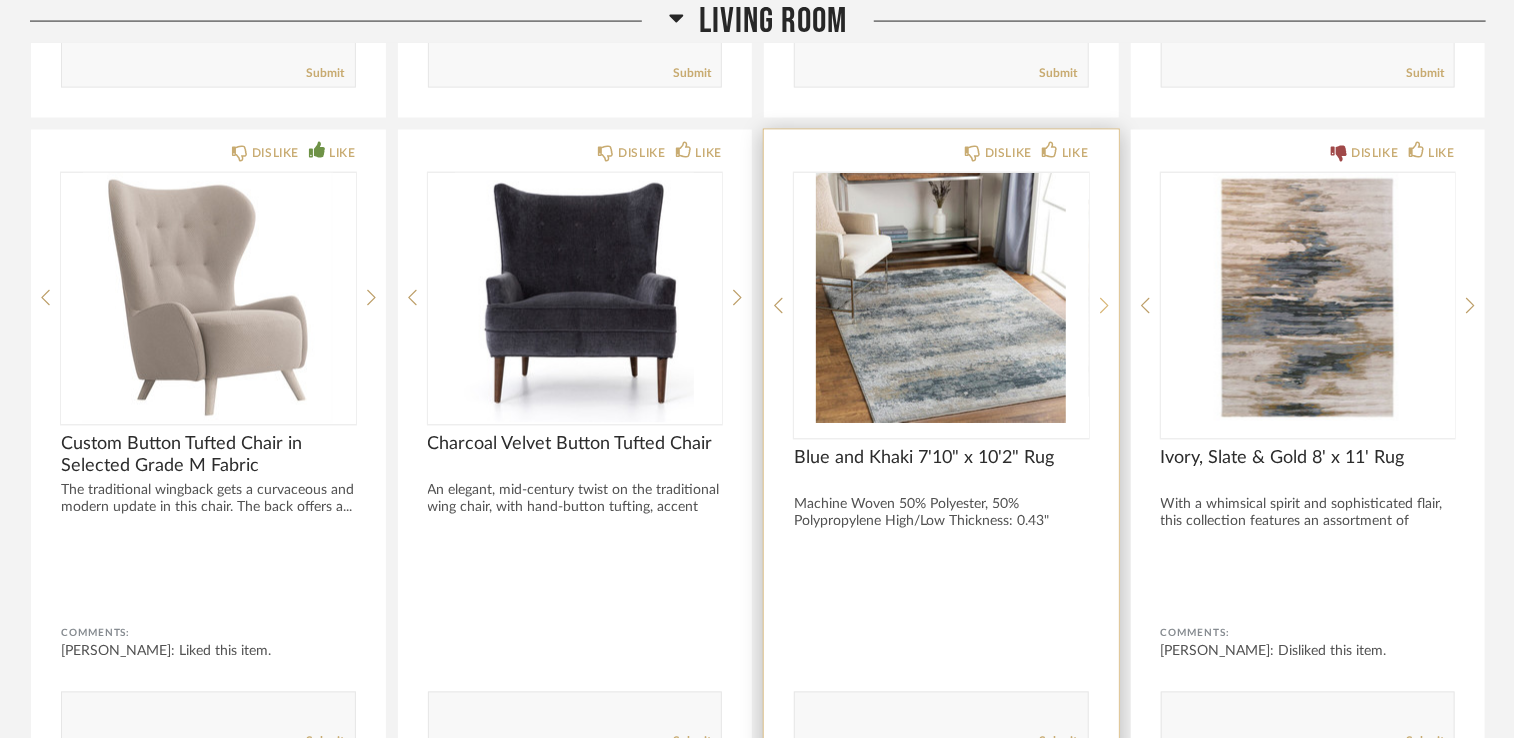 click 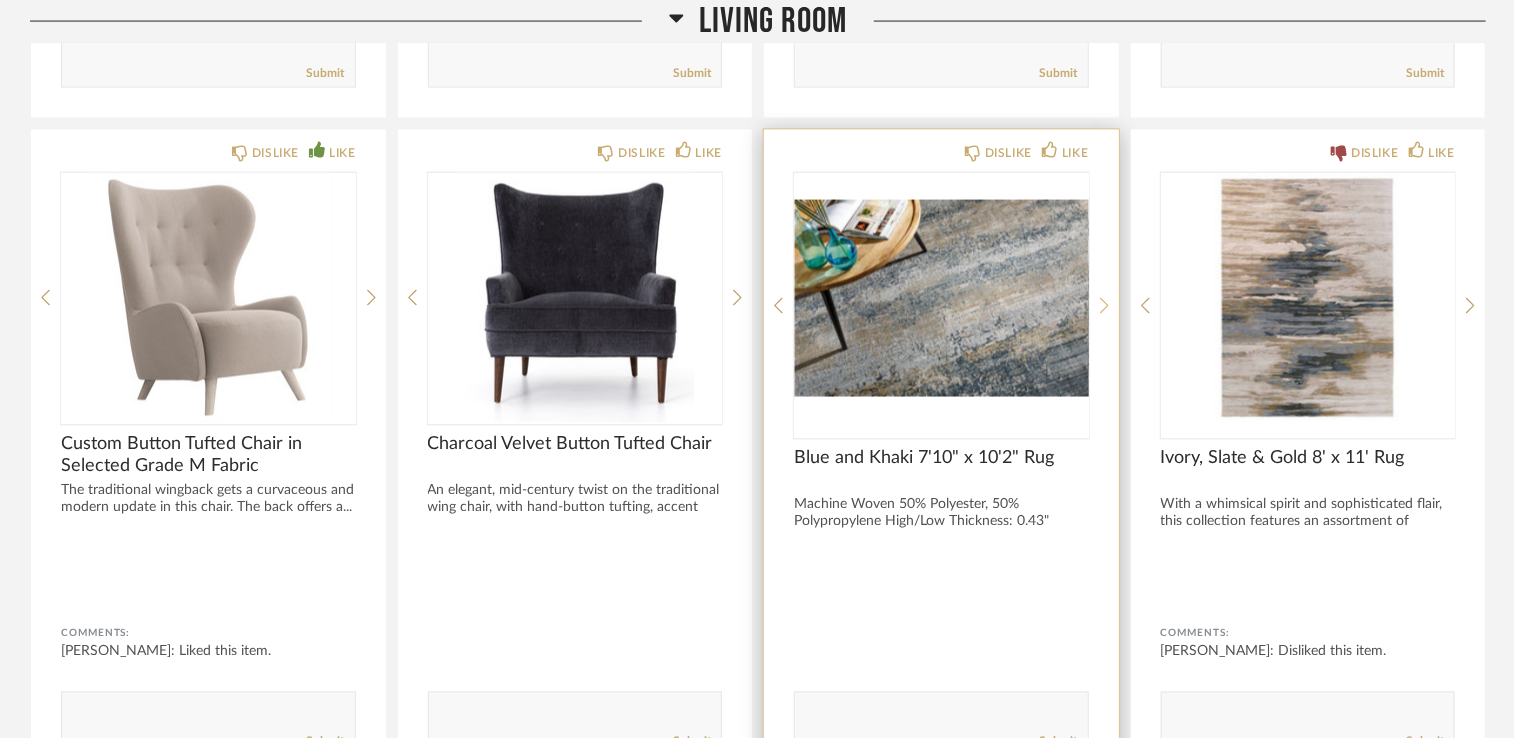 click 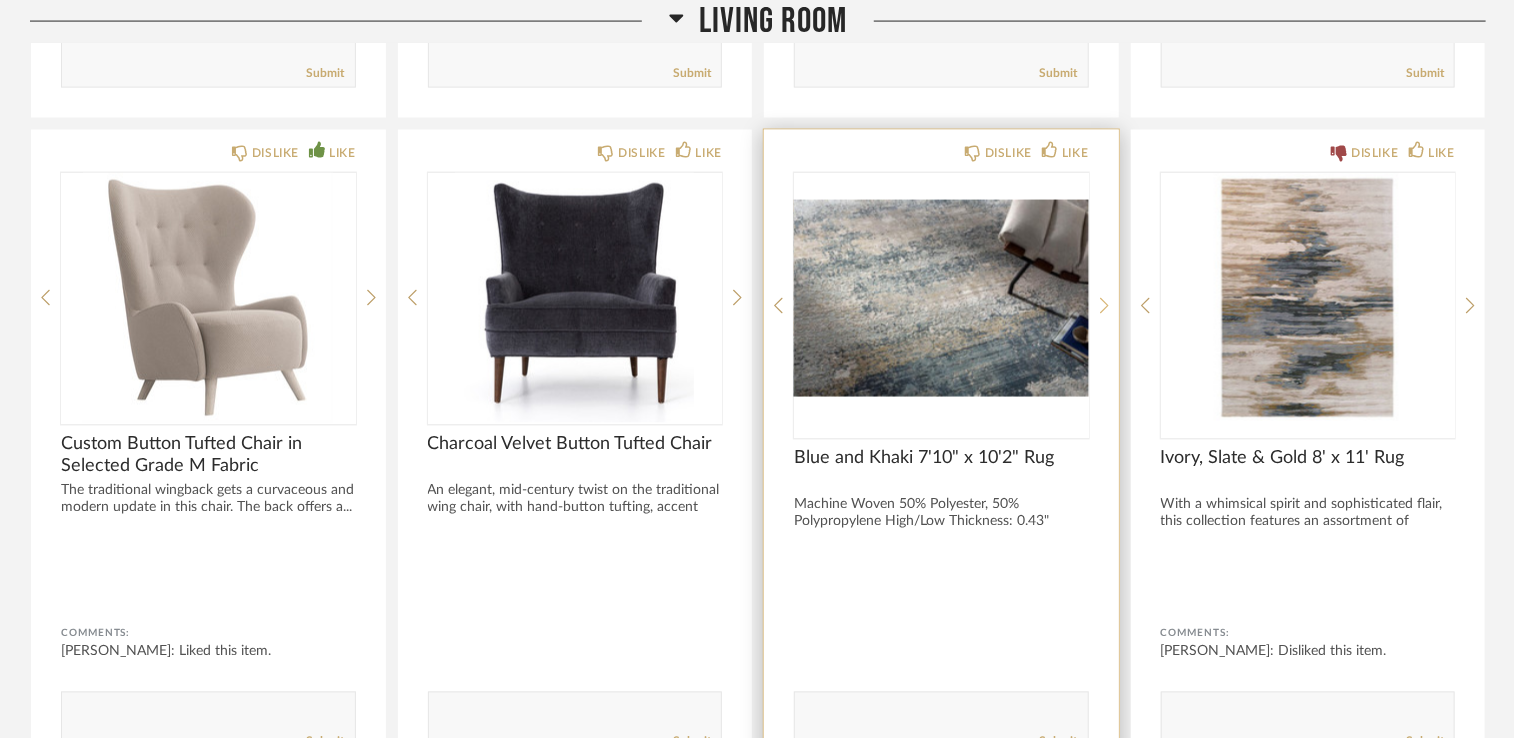 click 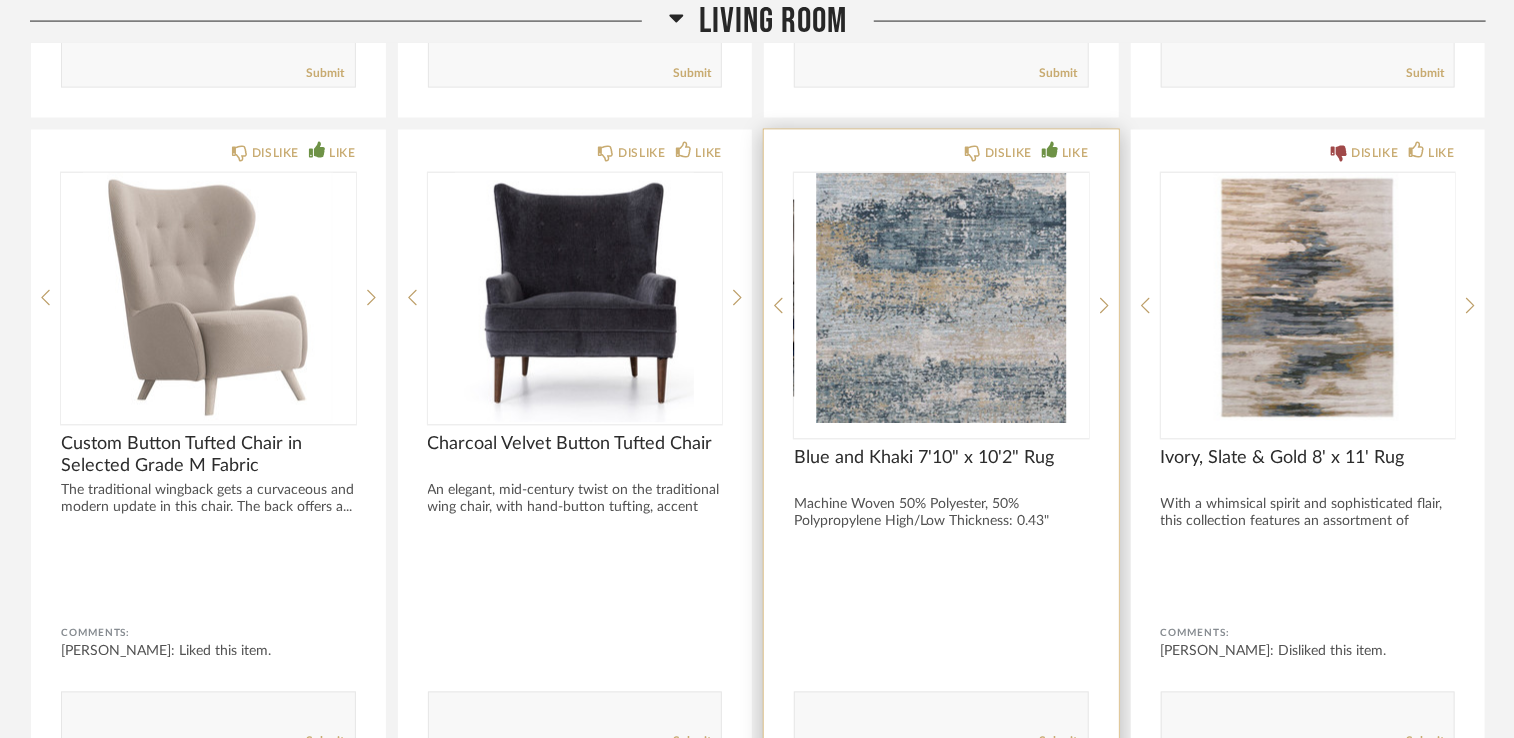 click on "LIKE" 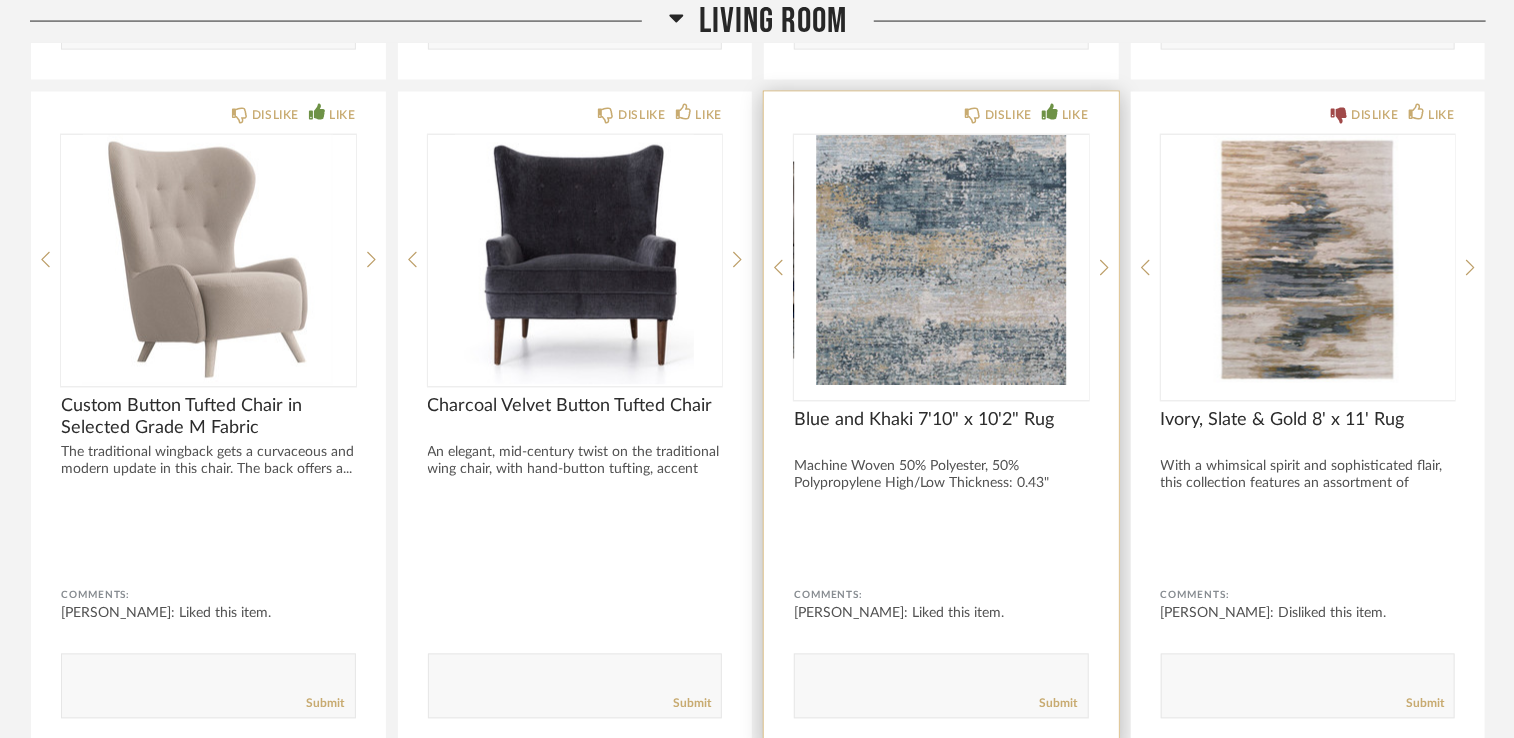 scroll, scrollTop: 1631, scrollLeft: 0, axis: vertical 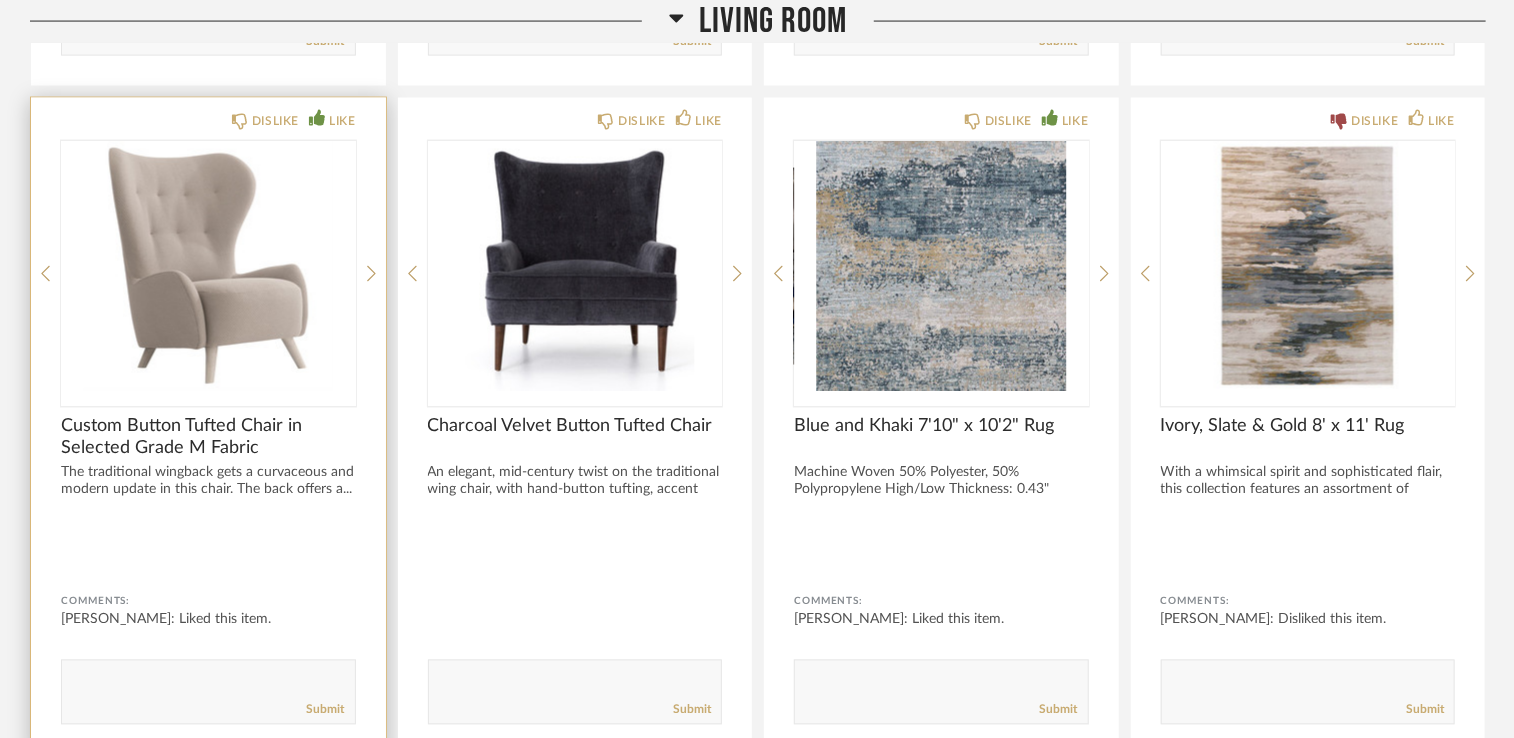 click 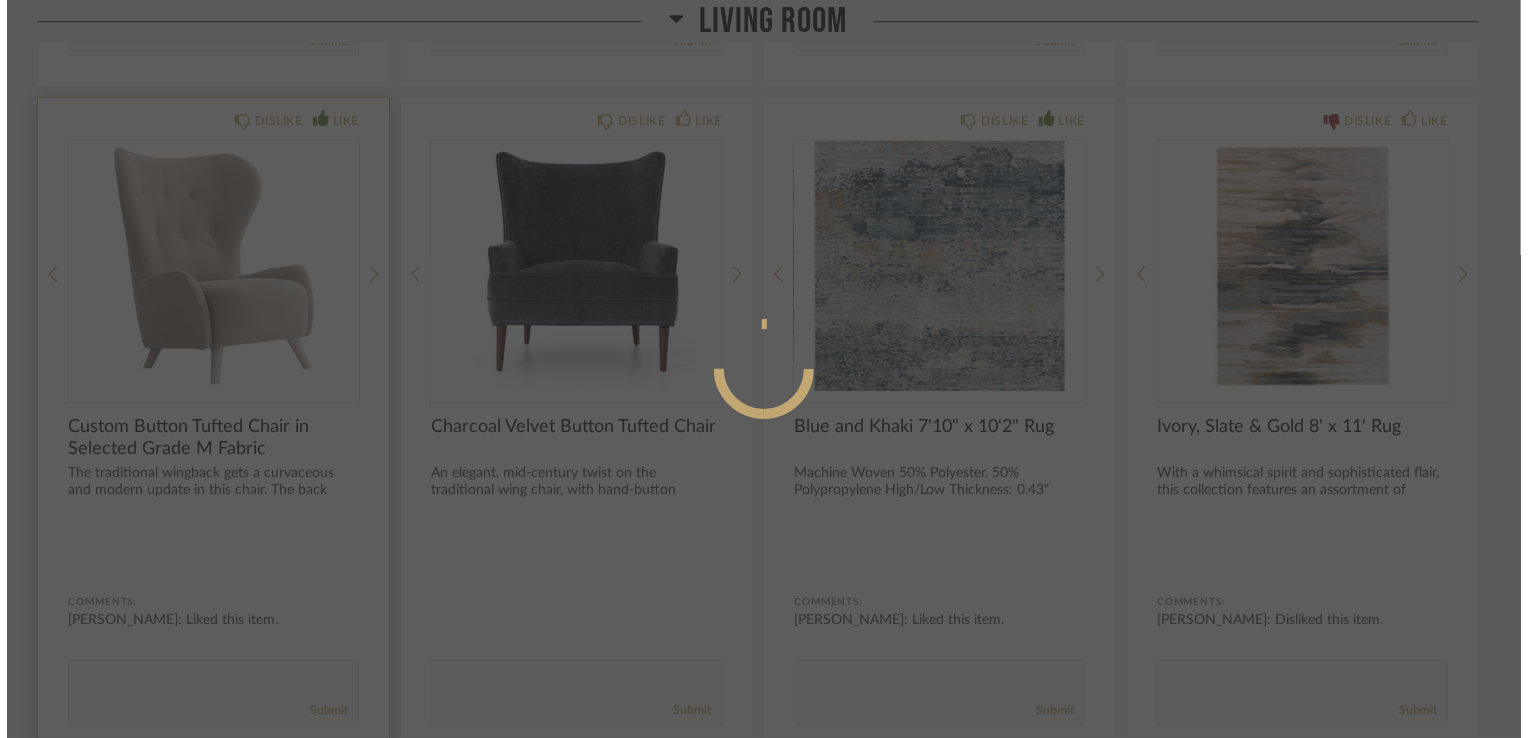 scroll, scrollTop: 0, scrollLeft: 0, axis: both 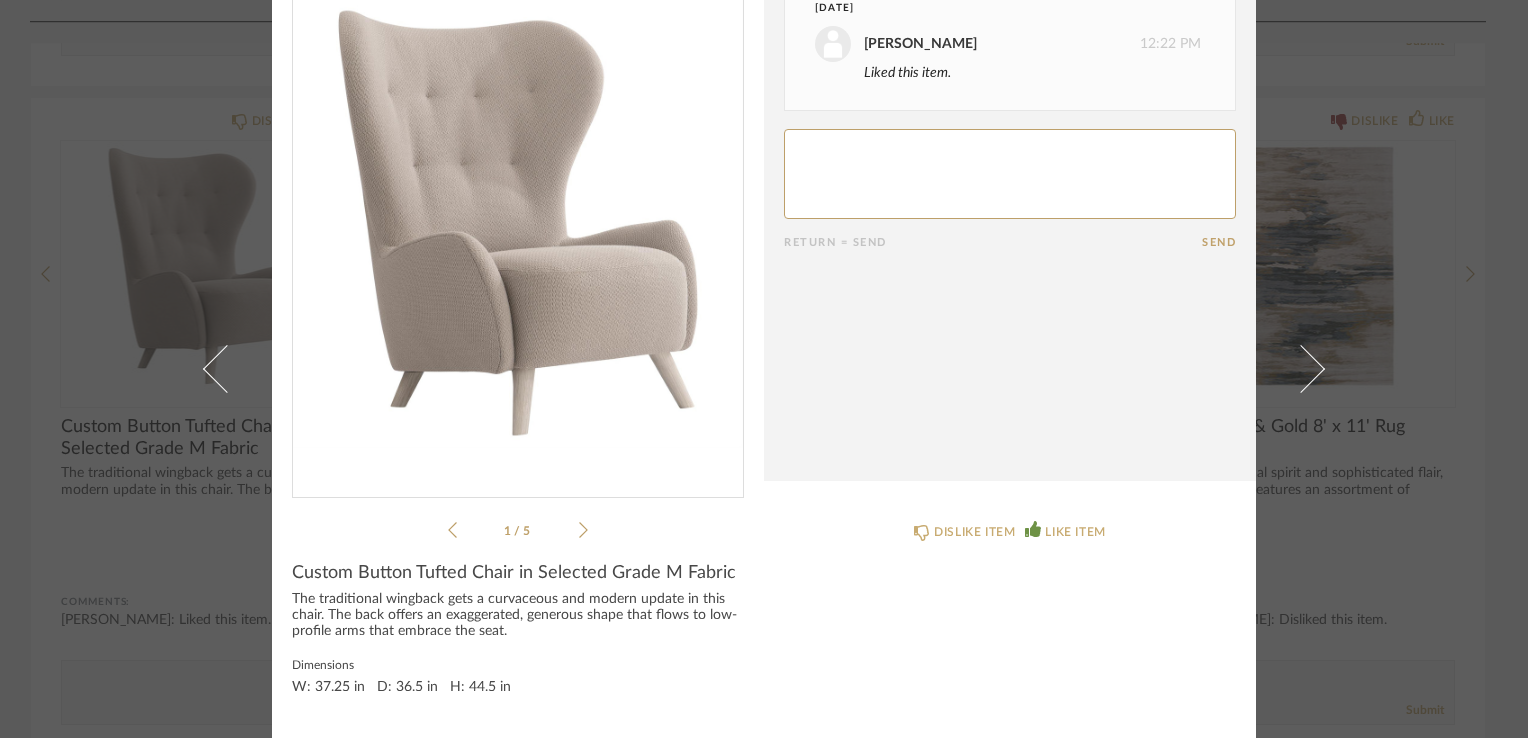 click 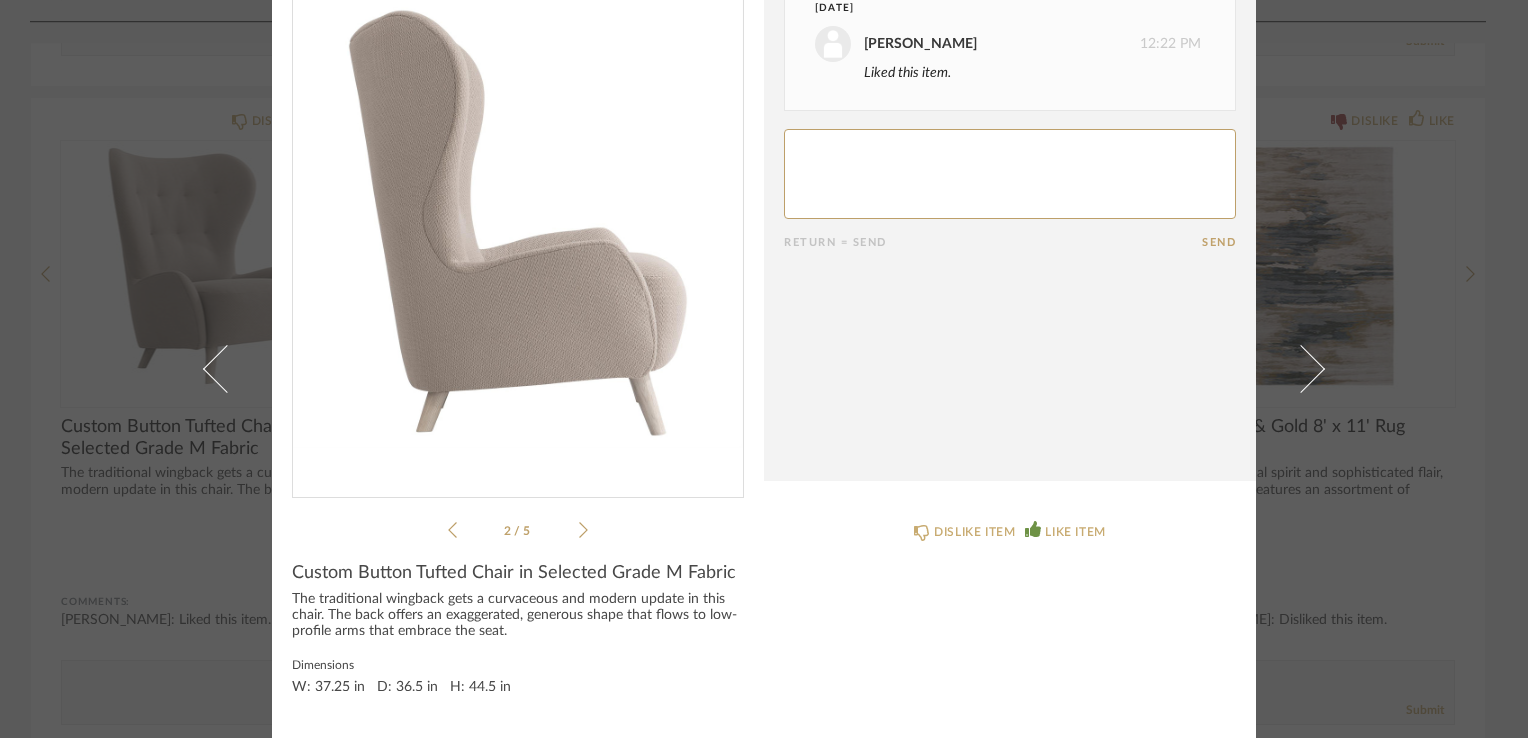 click 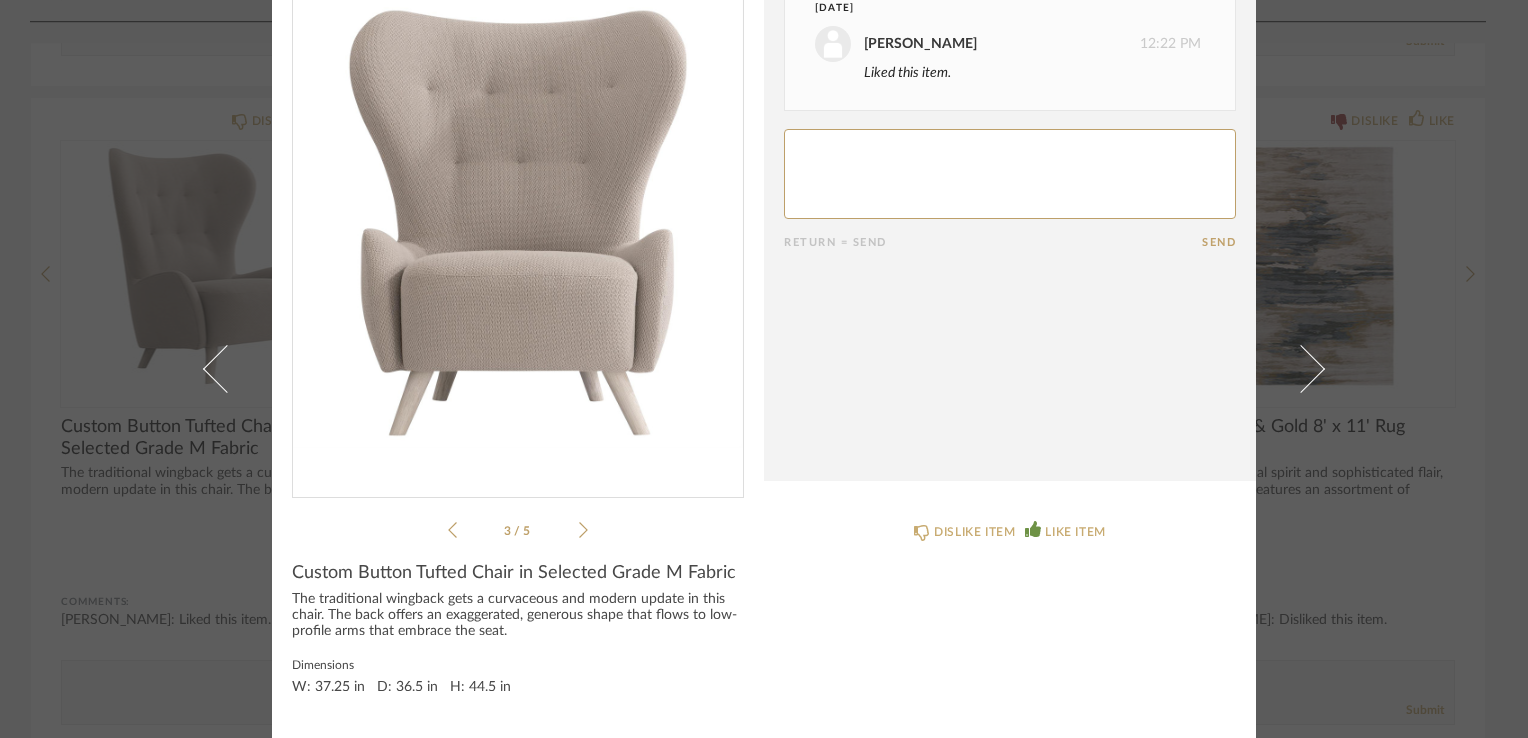 click 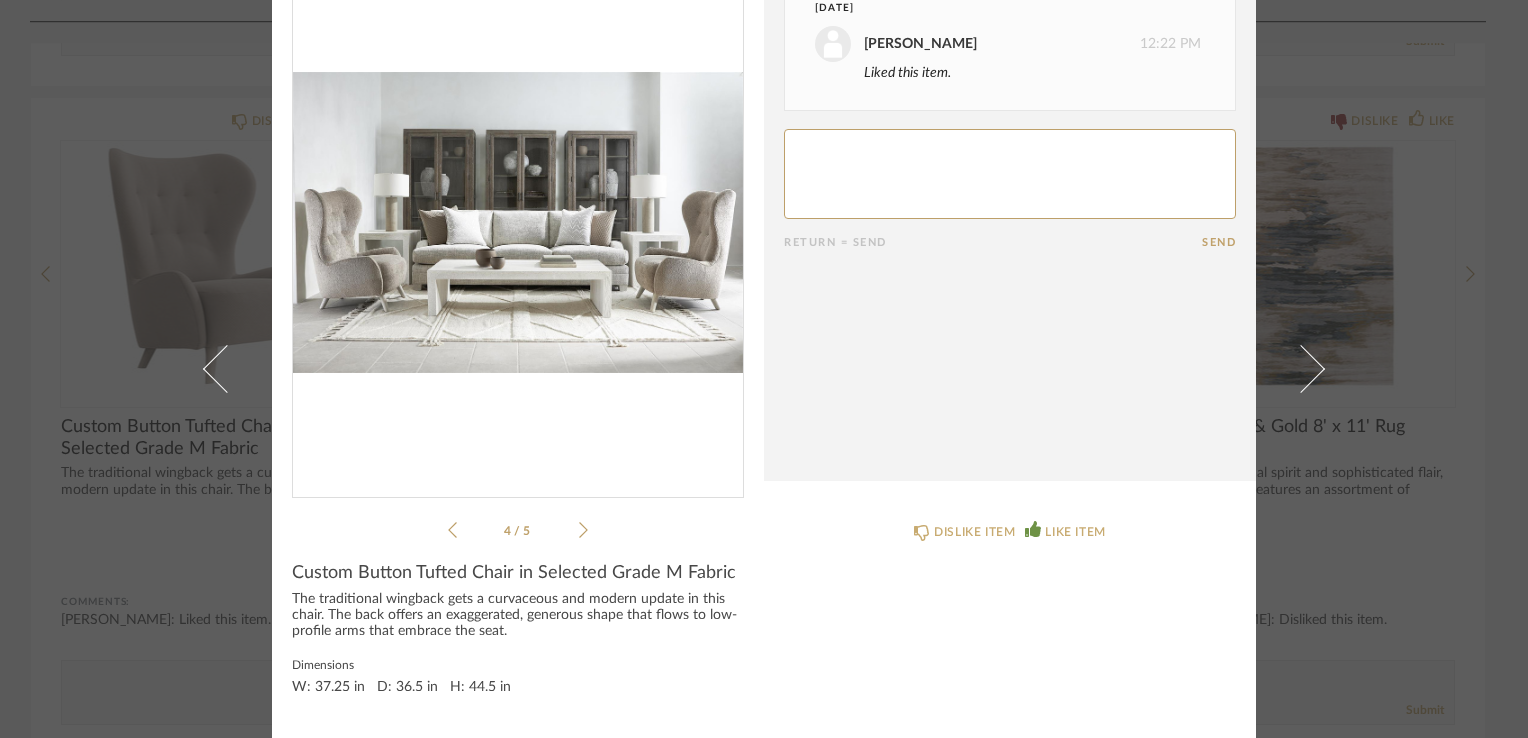 click 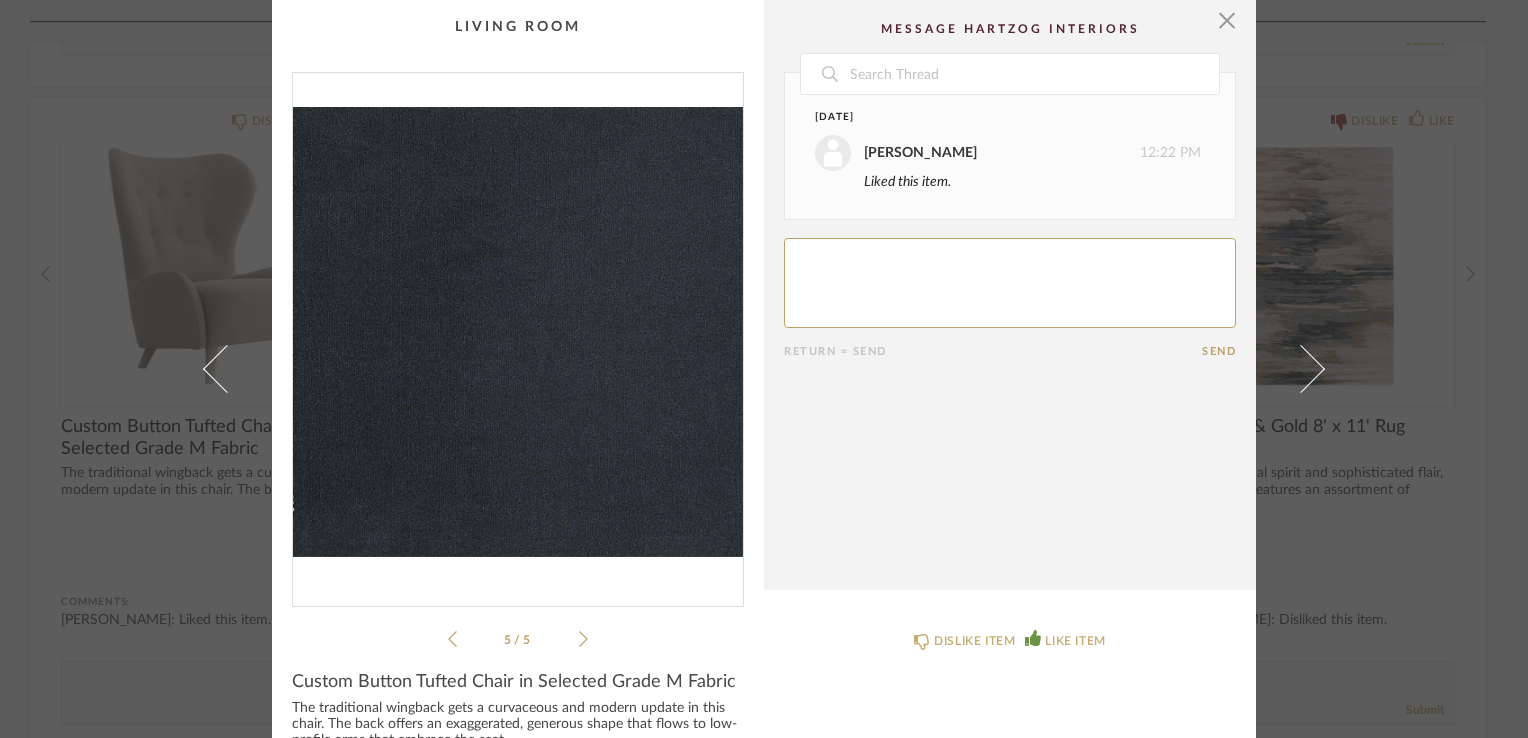 scroll, scrollTop: 0, scrollLeft: 0, axis: both 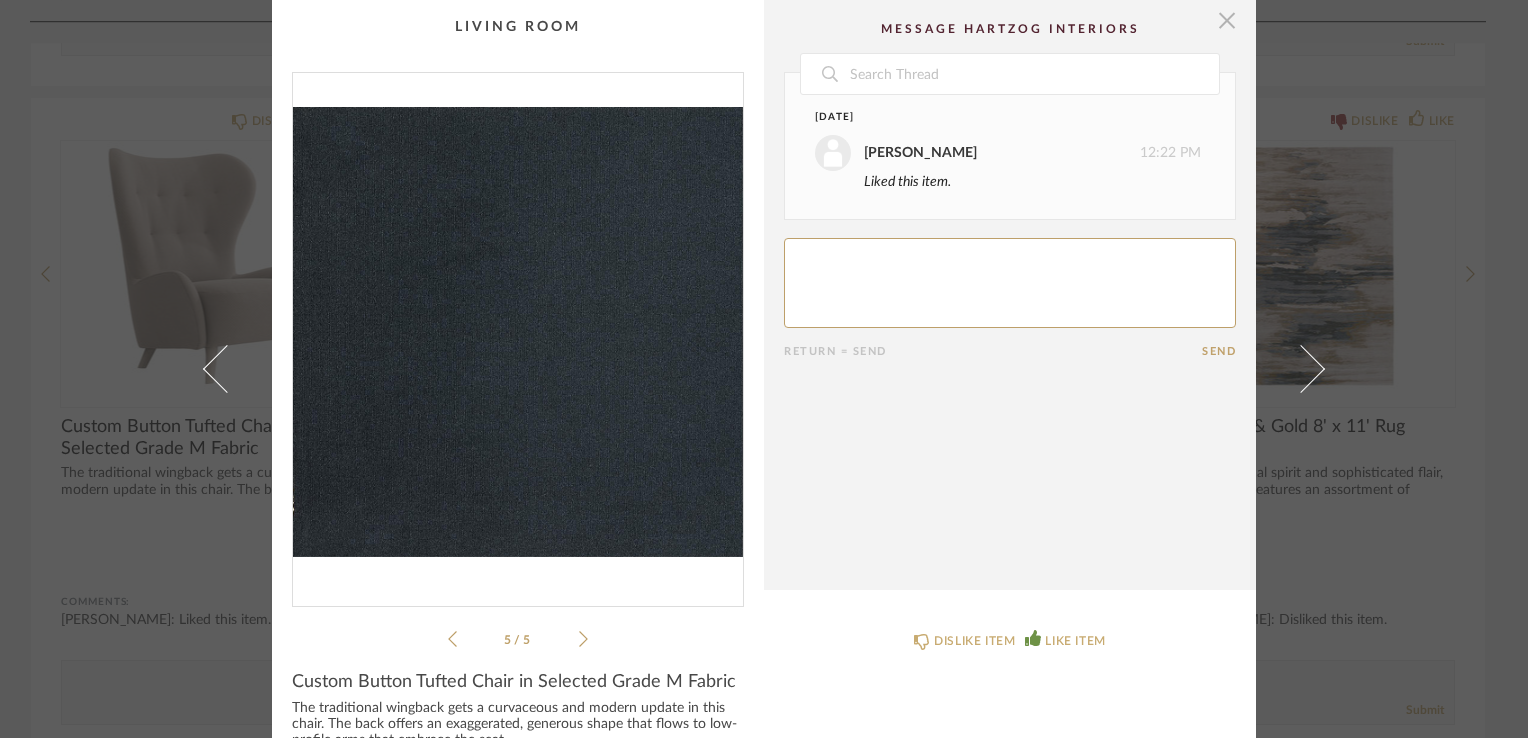 click at bounding box center (1227, 20) 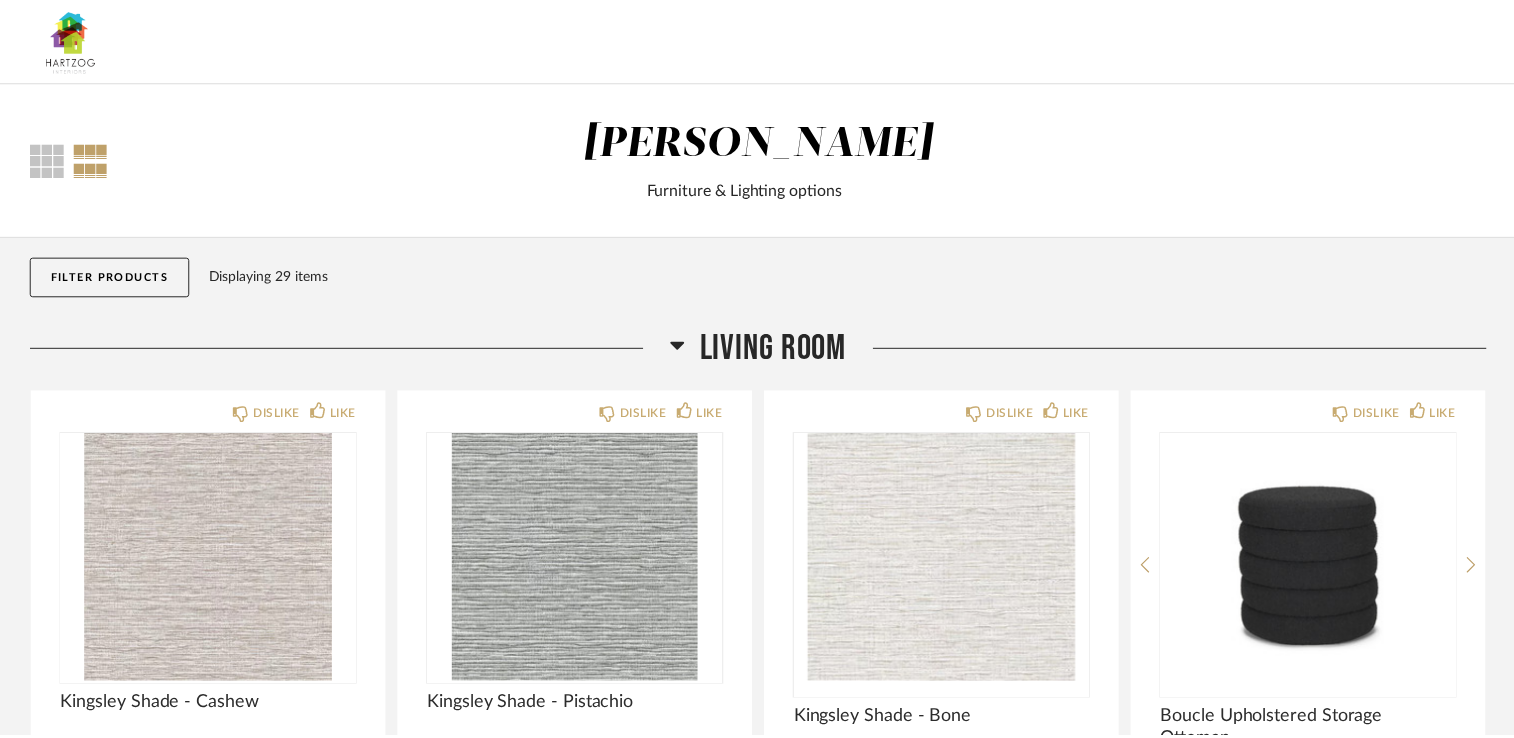 scroll, scrollTop: 1631, scrollLeft: 0, axis: vertical 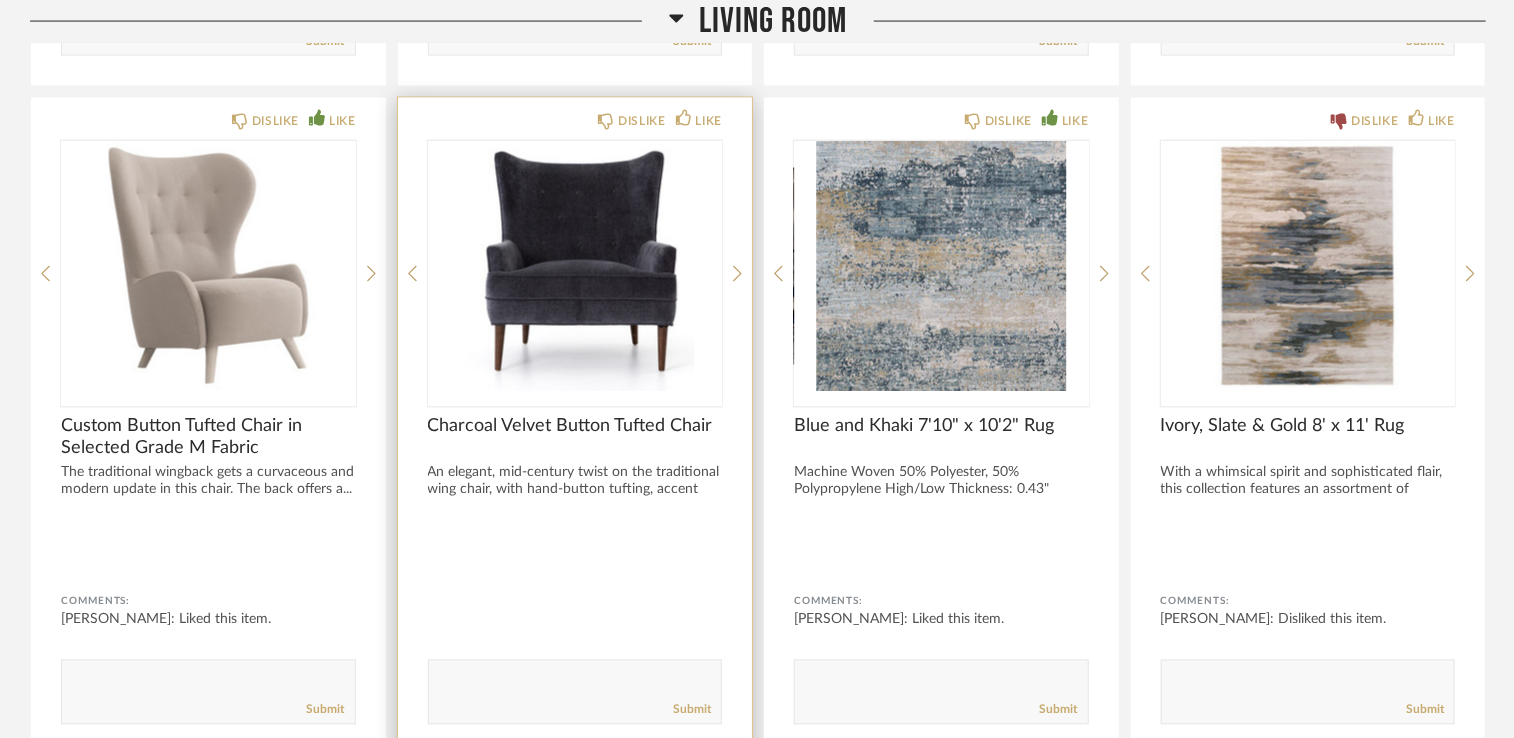 click at bounding box center [575, 266] 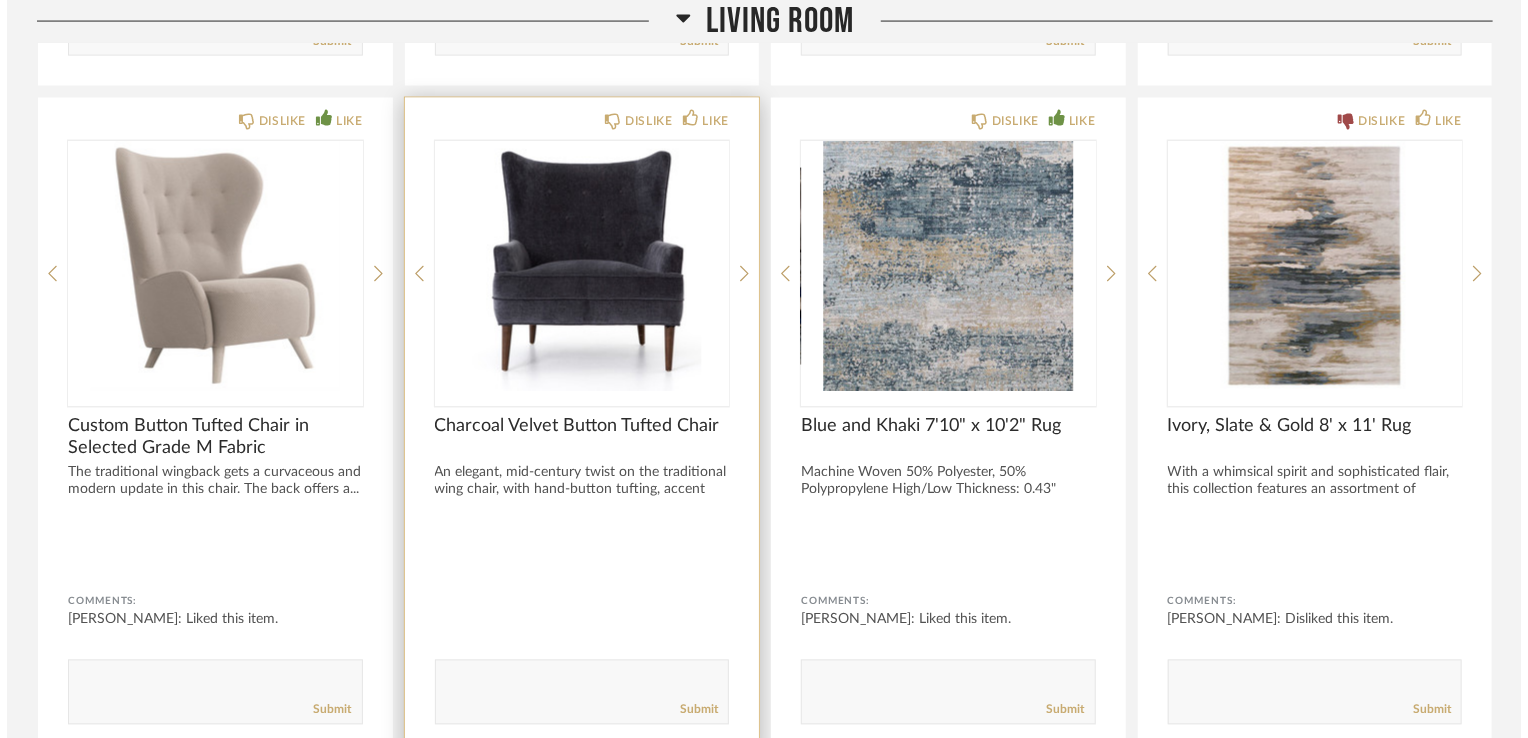 scroll, scrollTop: 0, scrollLeft: 0, axis: both 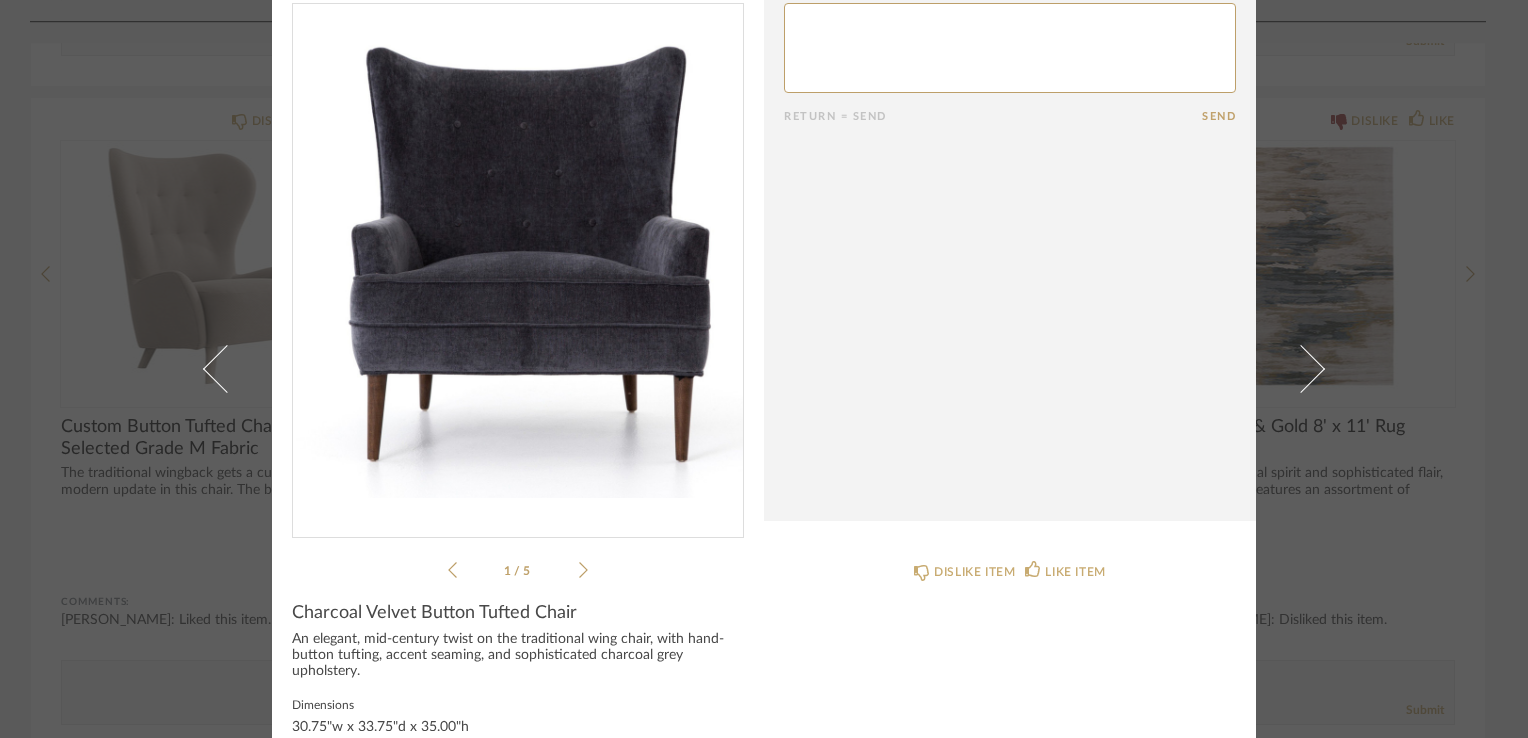 click 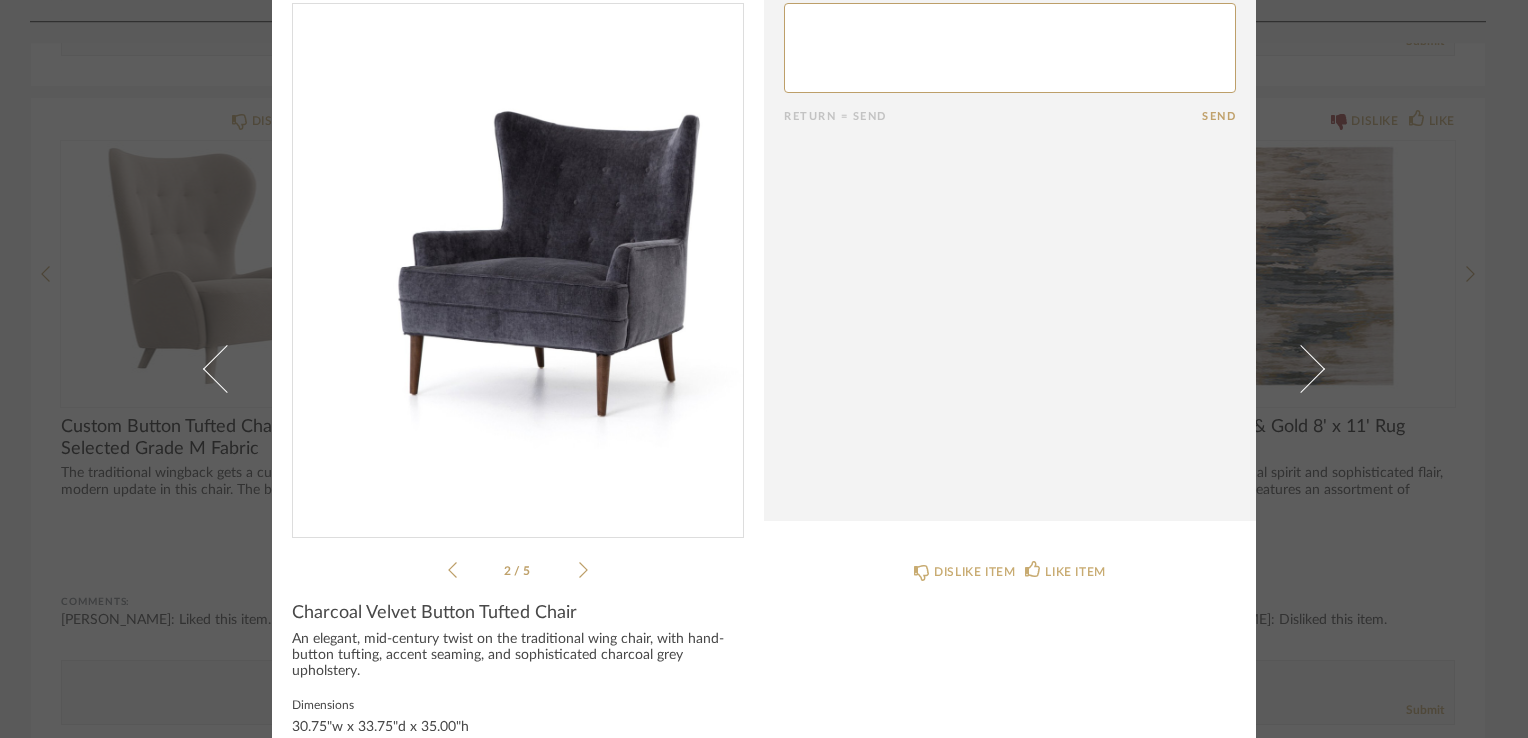 click 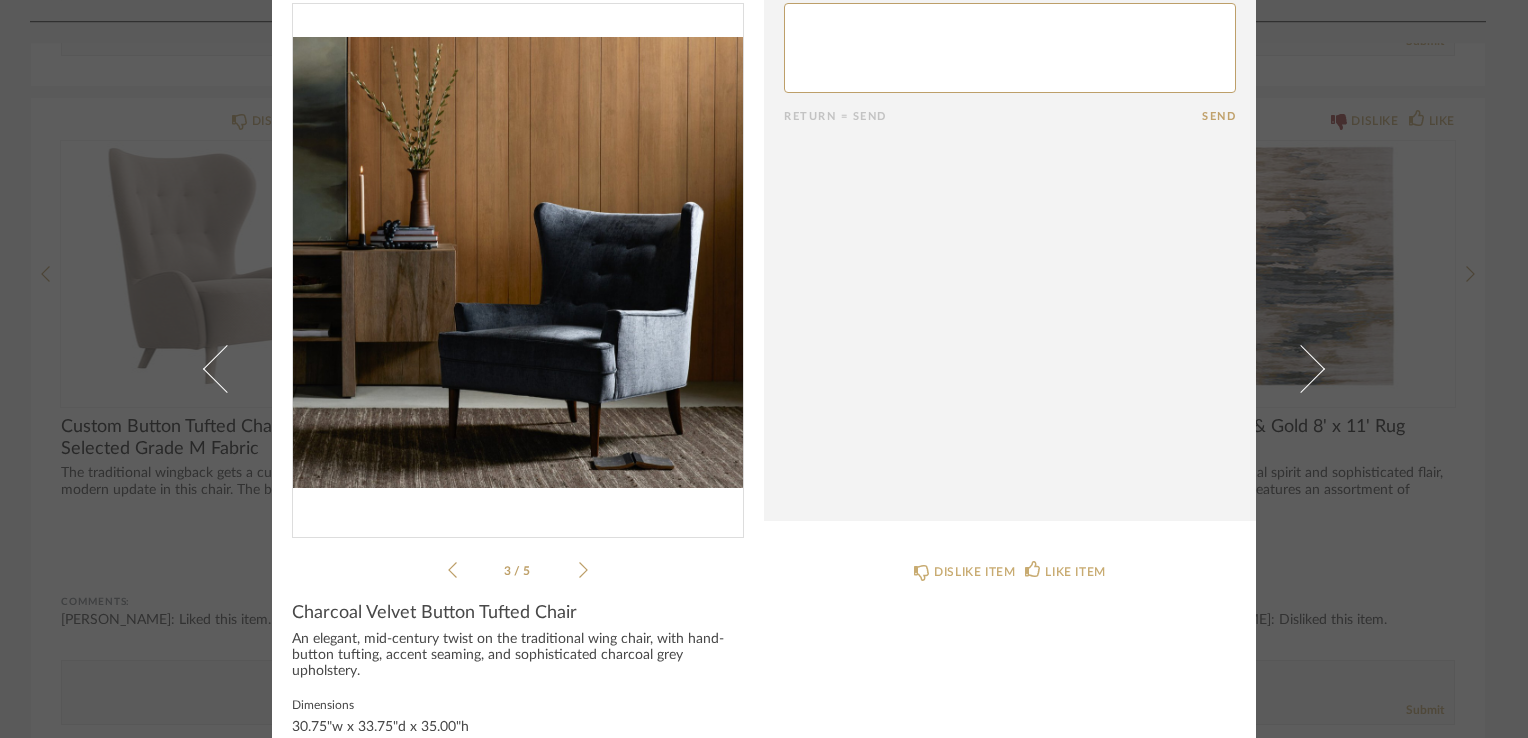 click 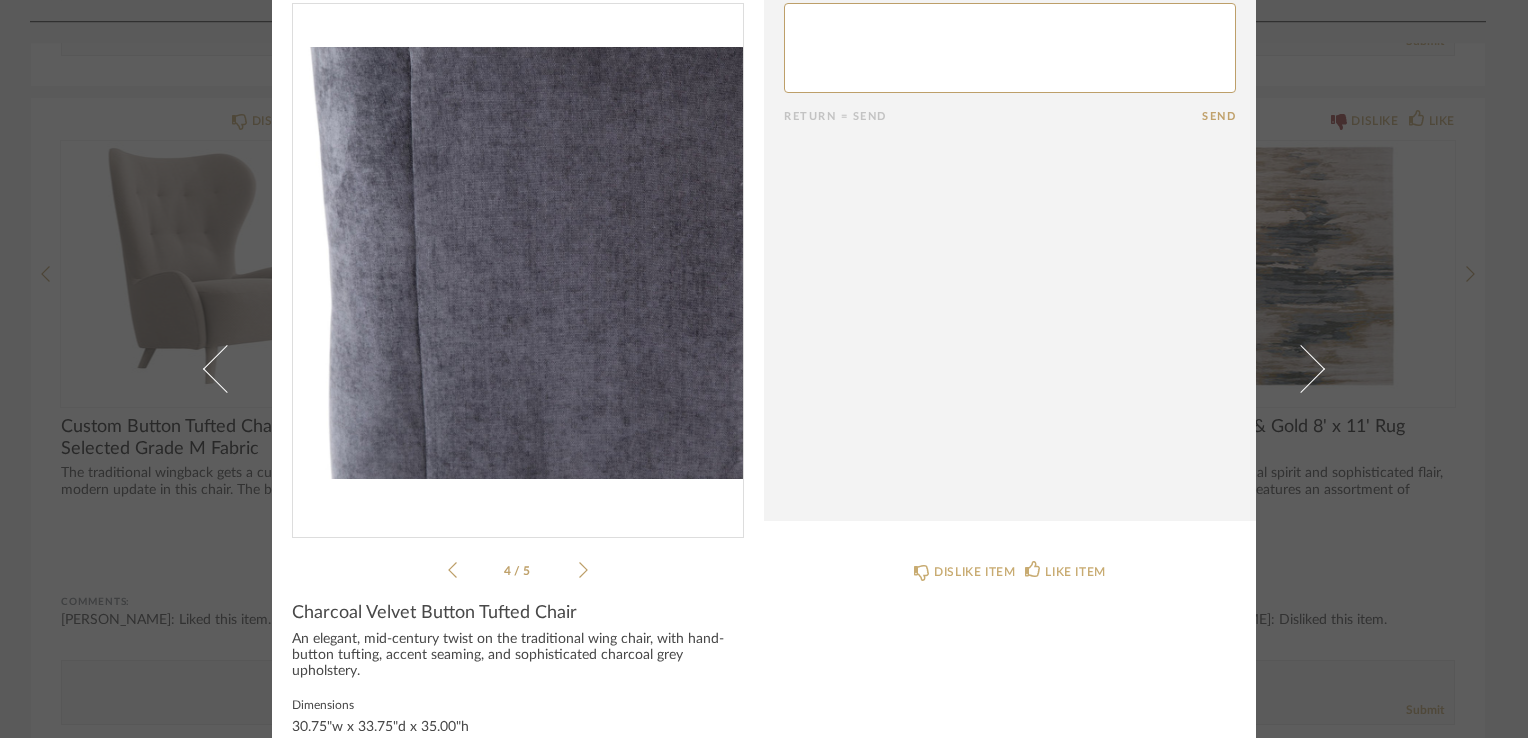 click 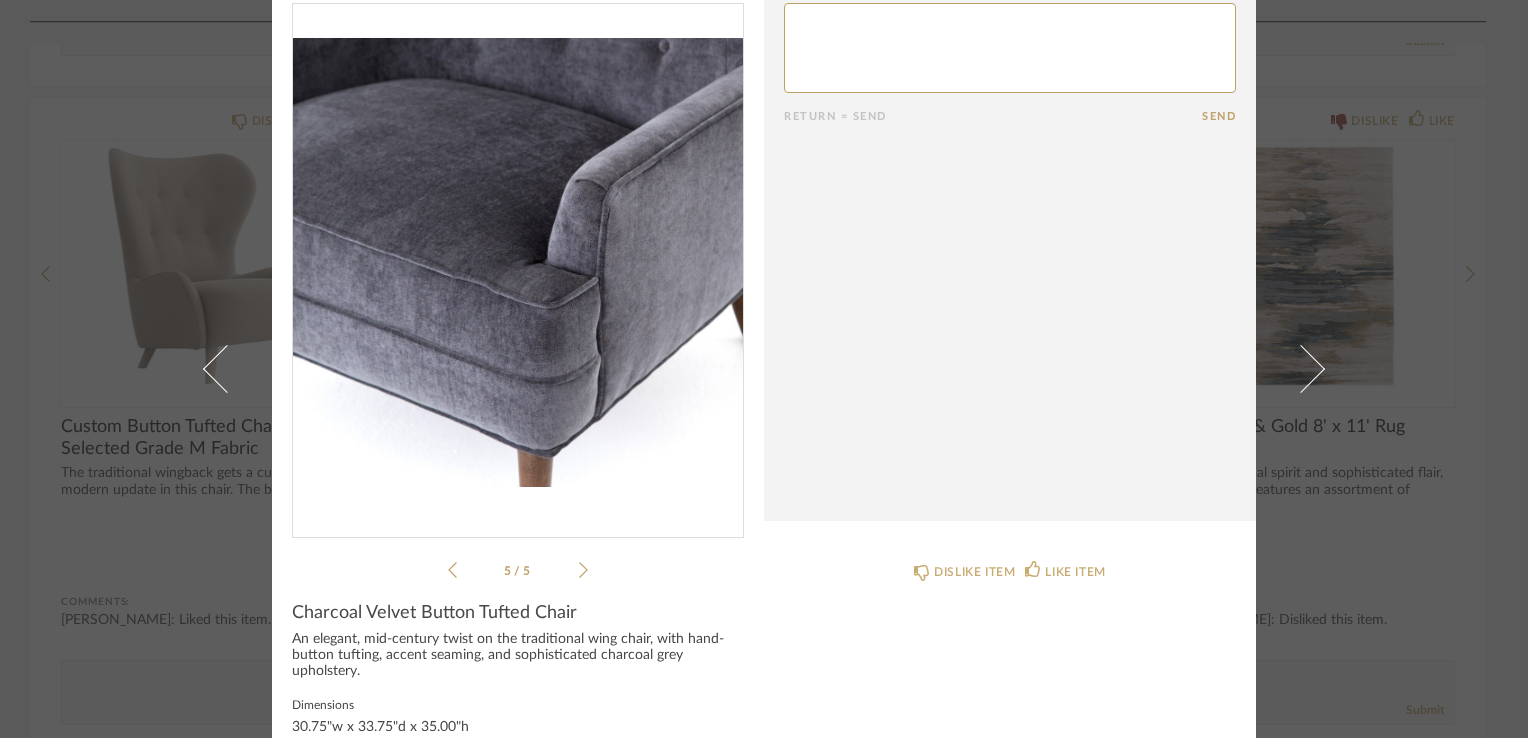 click 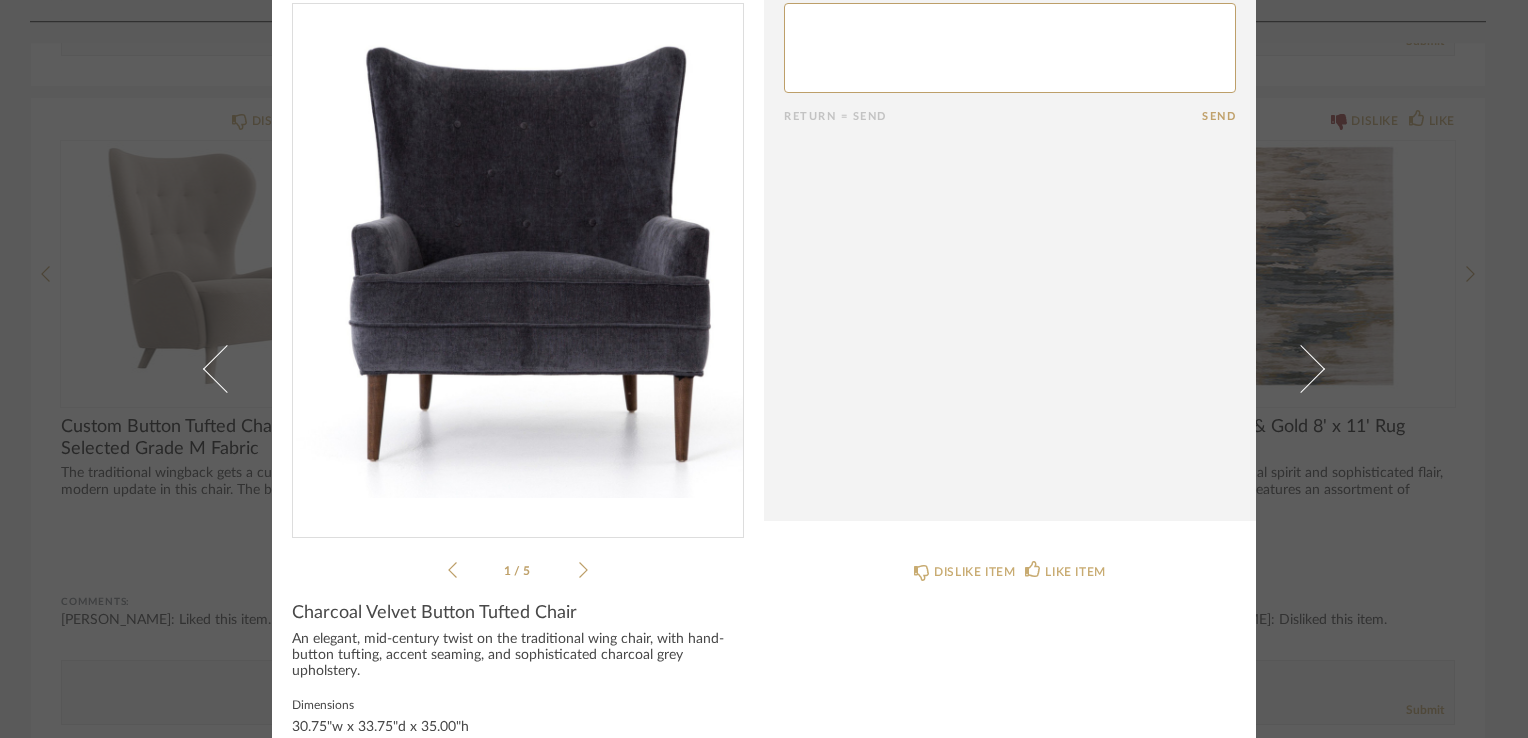 scroll, scrollTop: 0, scrollLeft: 0, axis: both 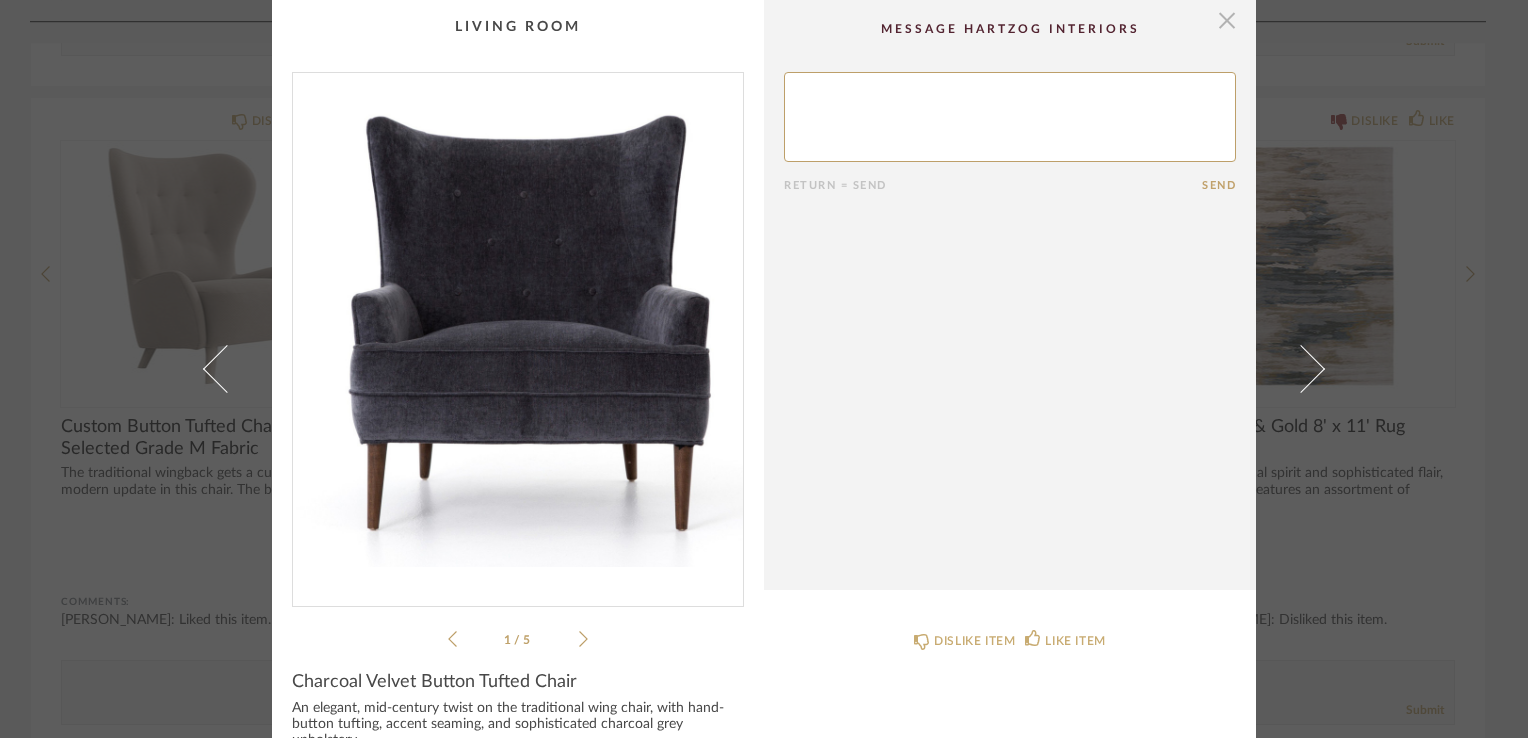 click at bounding box center (1227, 20) 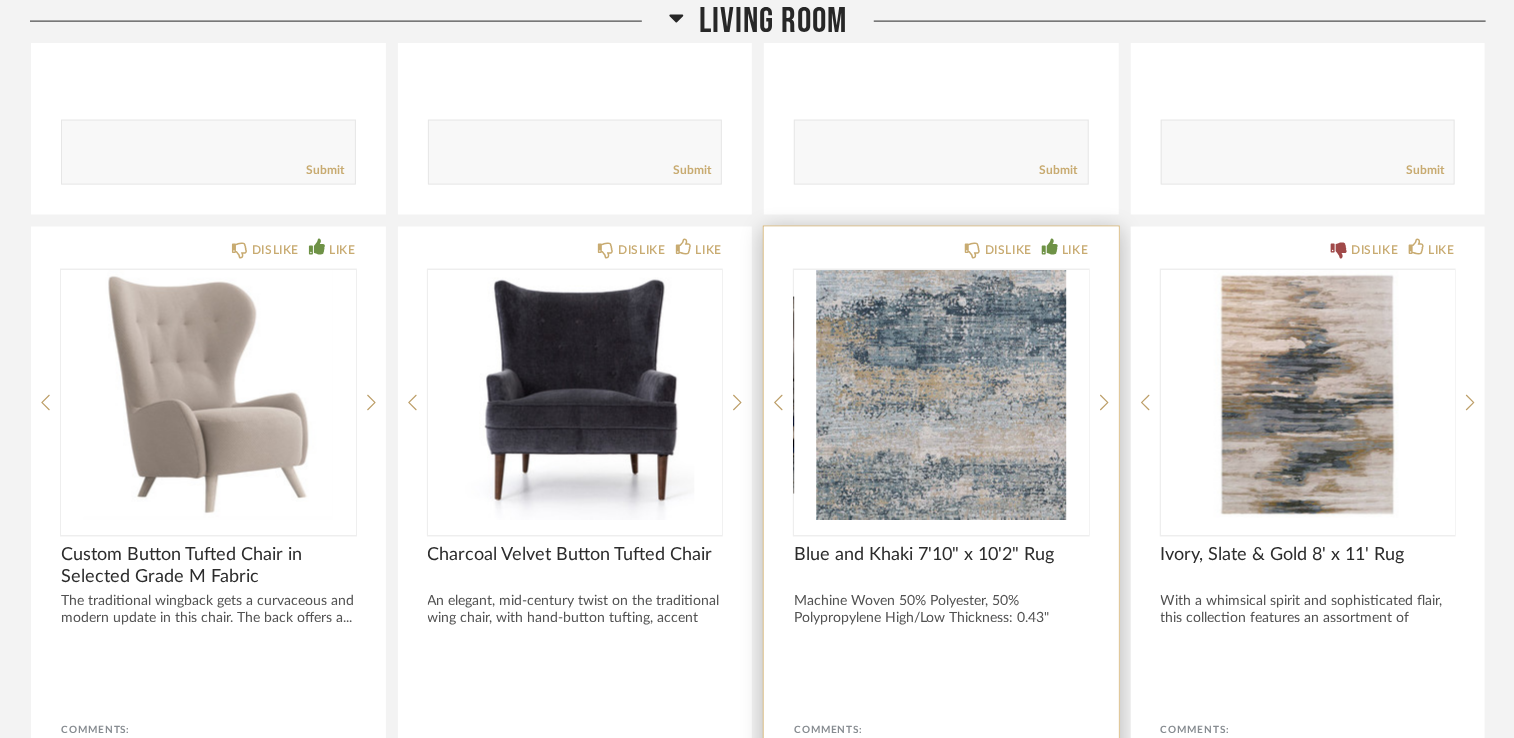 scroll, scrollTop: 1487, scrollLeft: 0, axis: vertical 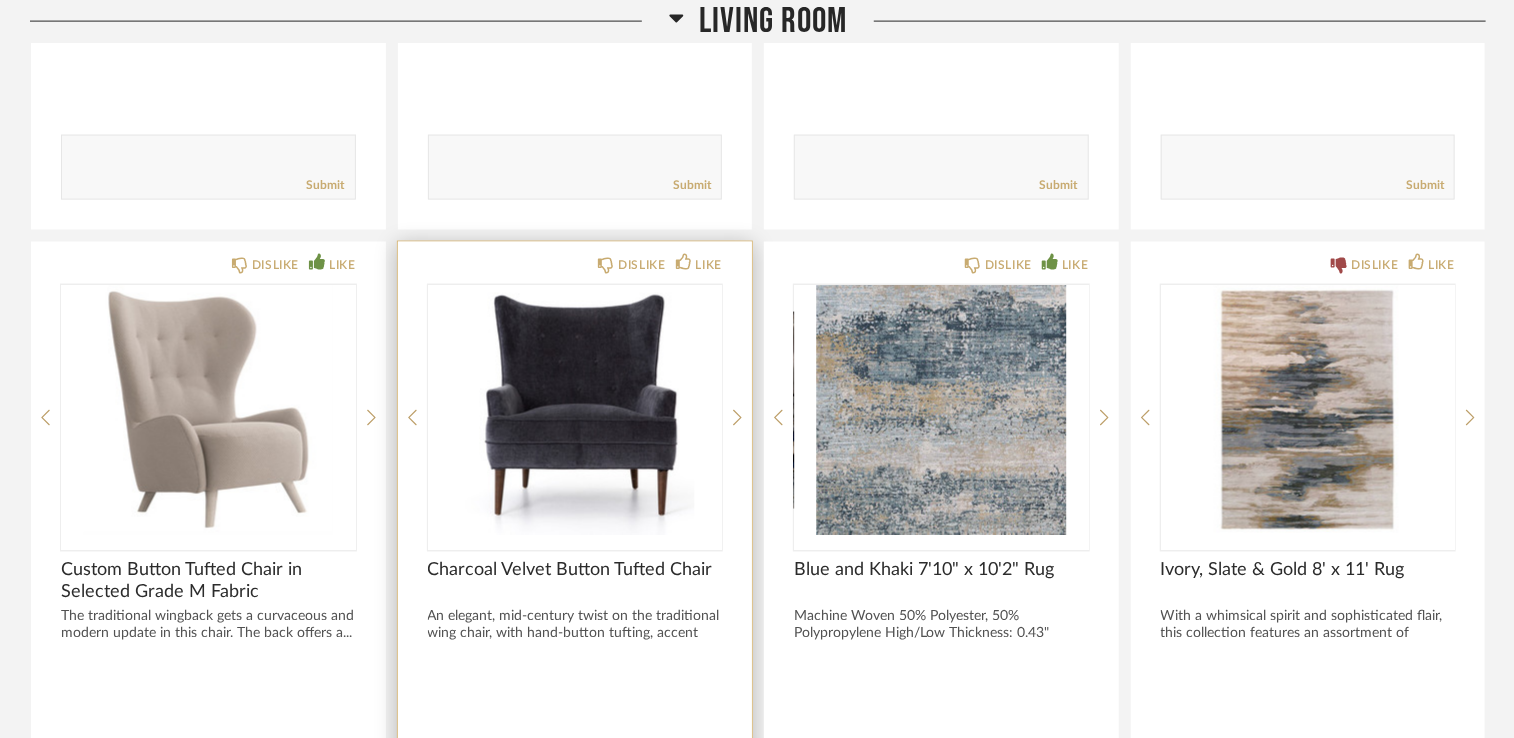 click at bounding box center (575, 410) 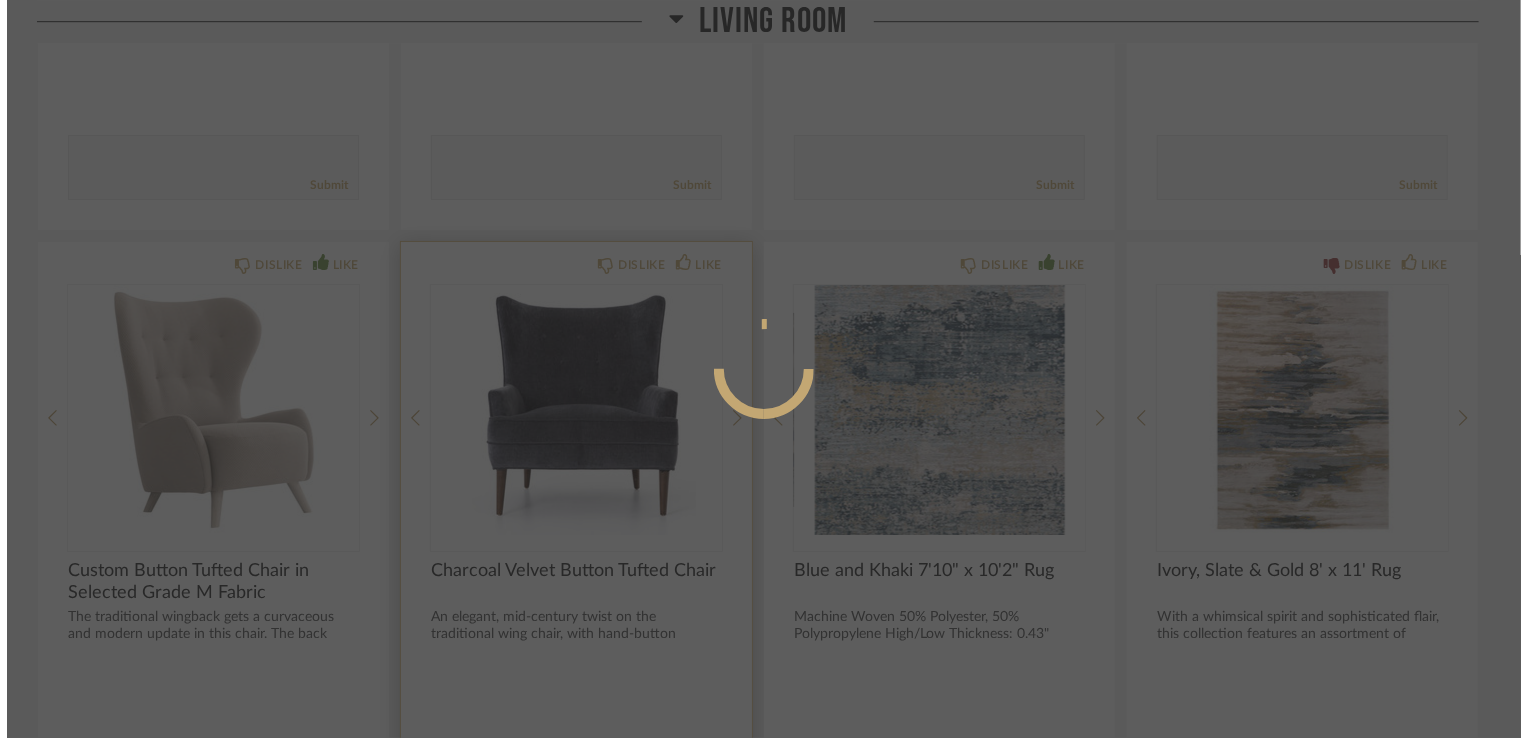 scroll, scrollTop: 0, scrollLeft: 0, axis: both 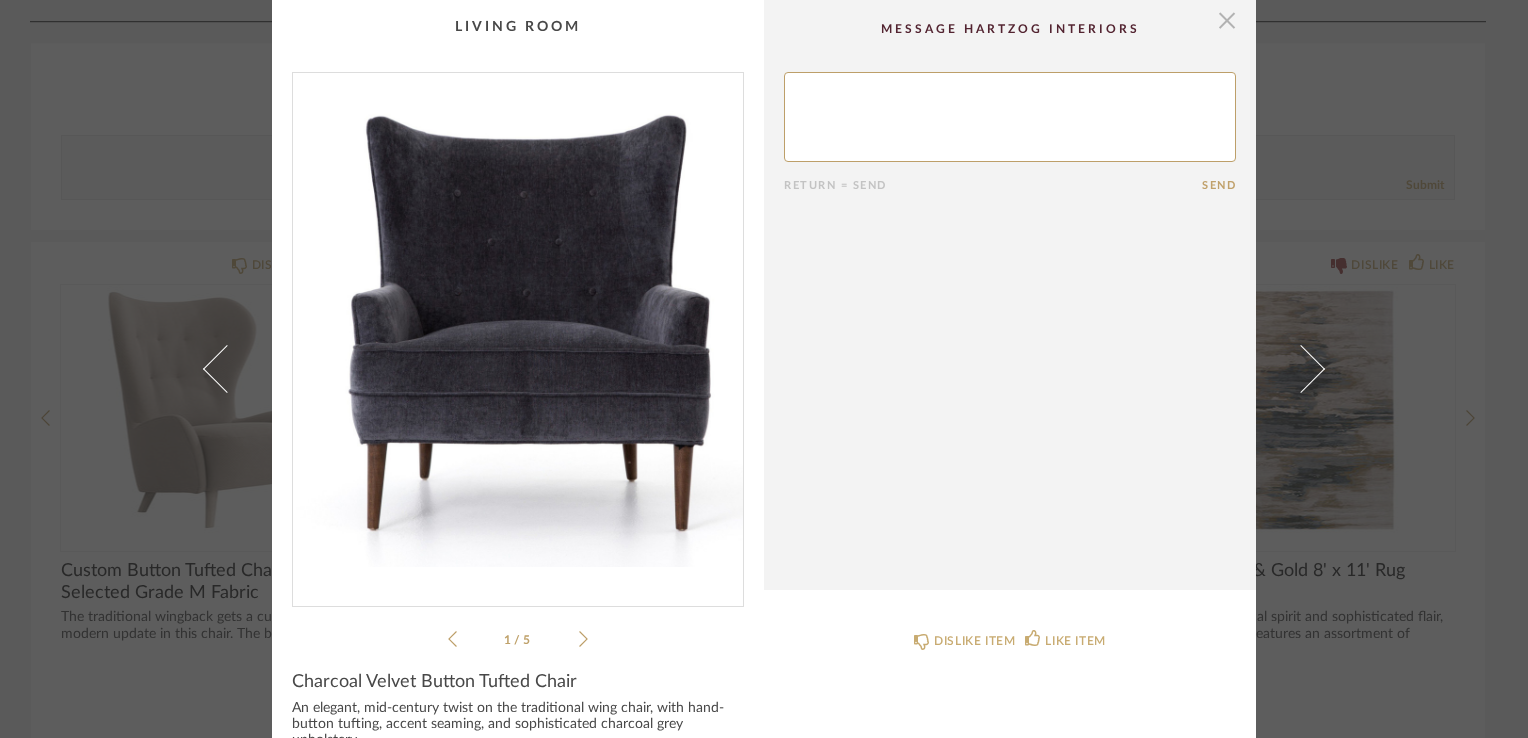 click at bounding box center (1227, 20) 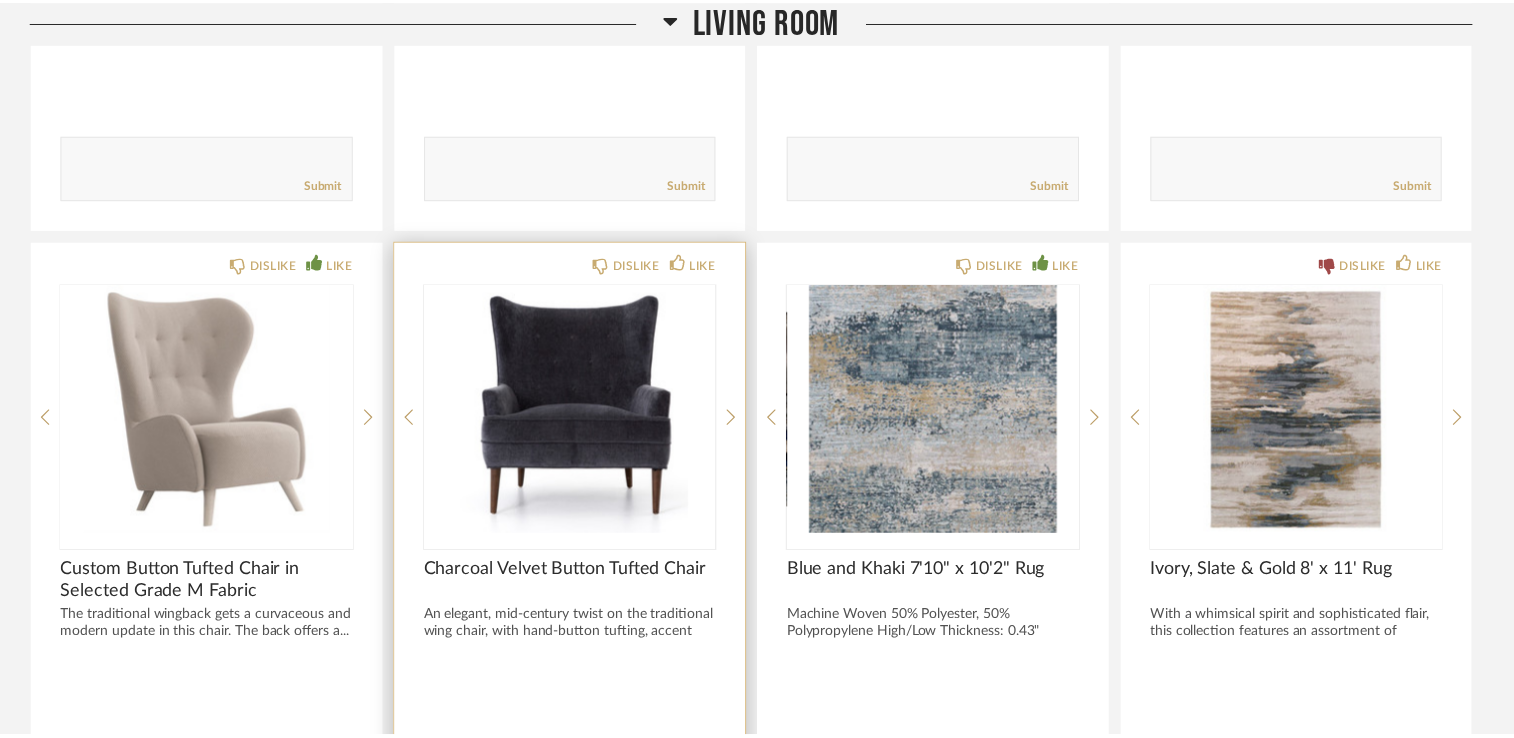 scroll, scrollTop: 1487, scrollLeft: 0, axis: vertical 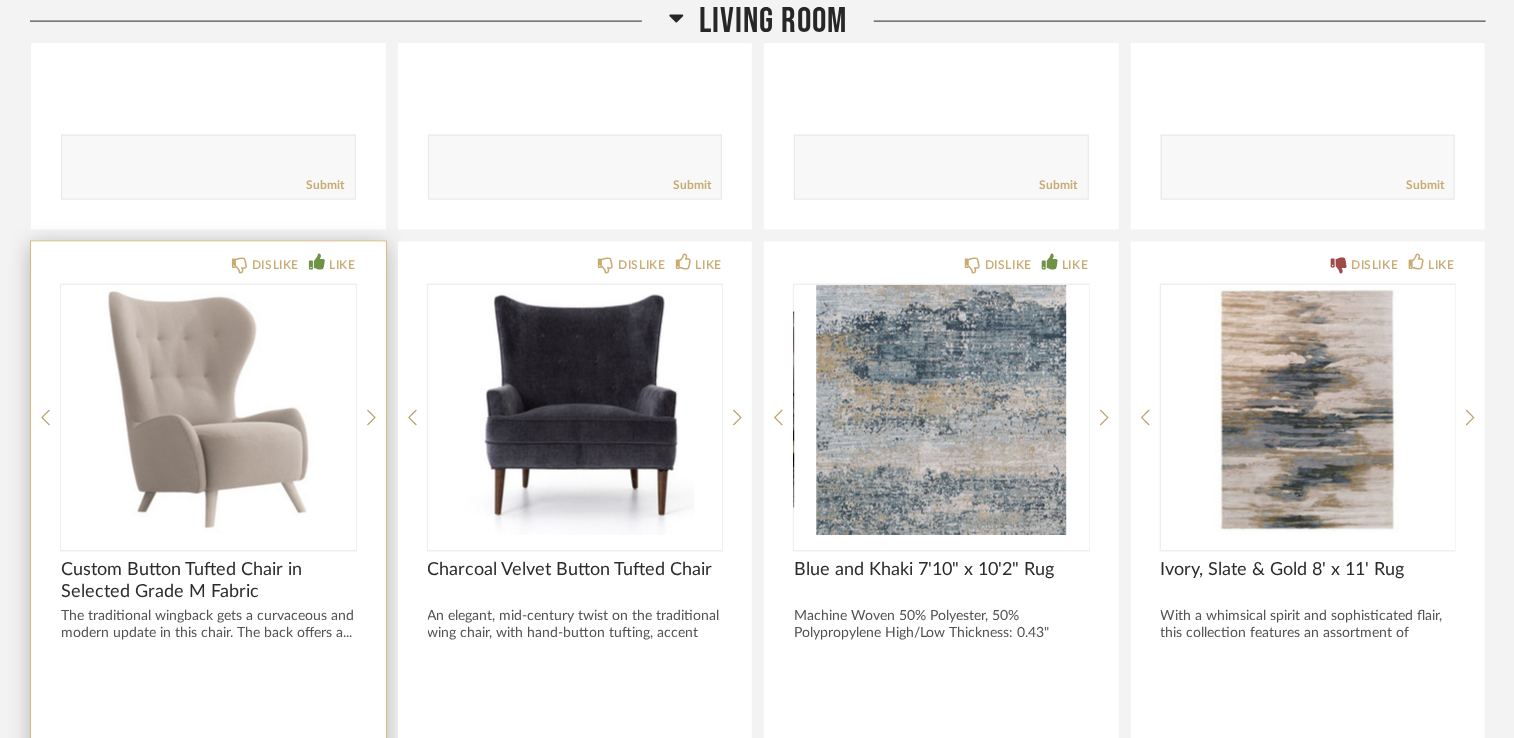 click at bounding box center (208, 410) 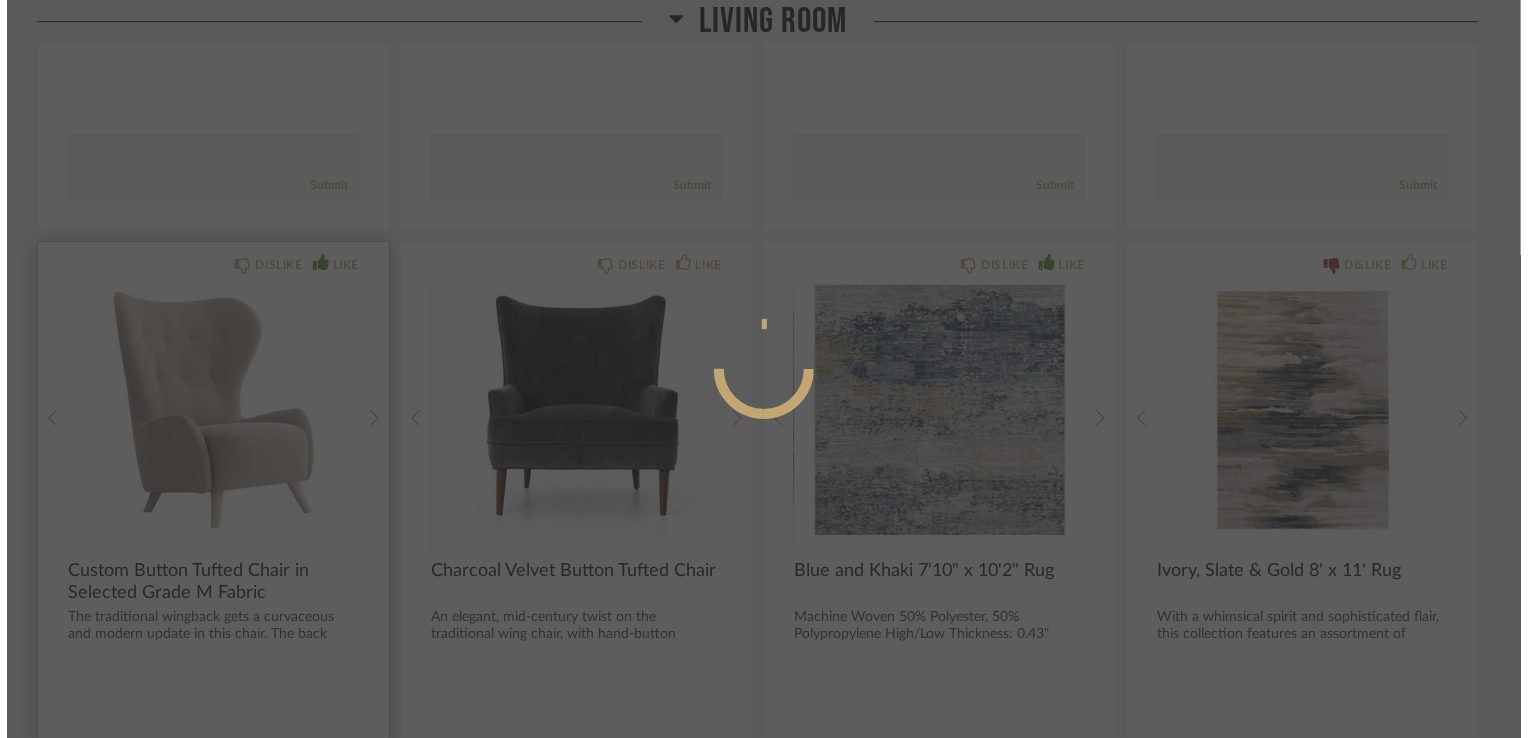 scroll, scrollTop: 0, scrollLeft: 0, axis: both 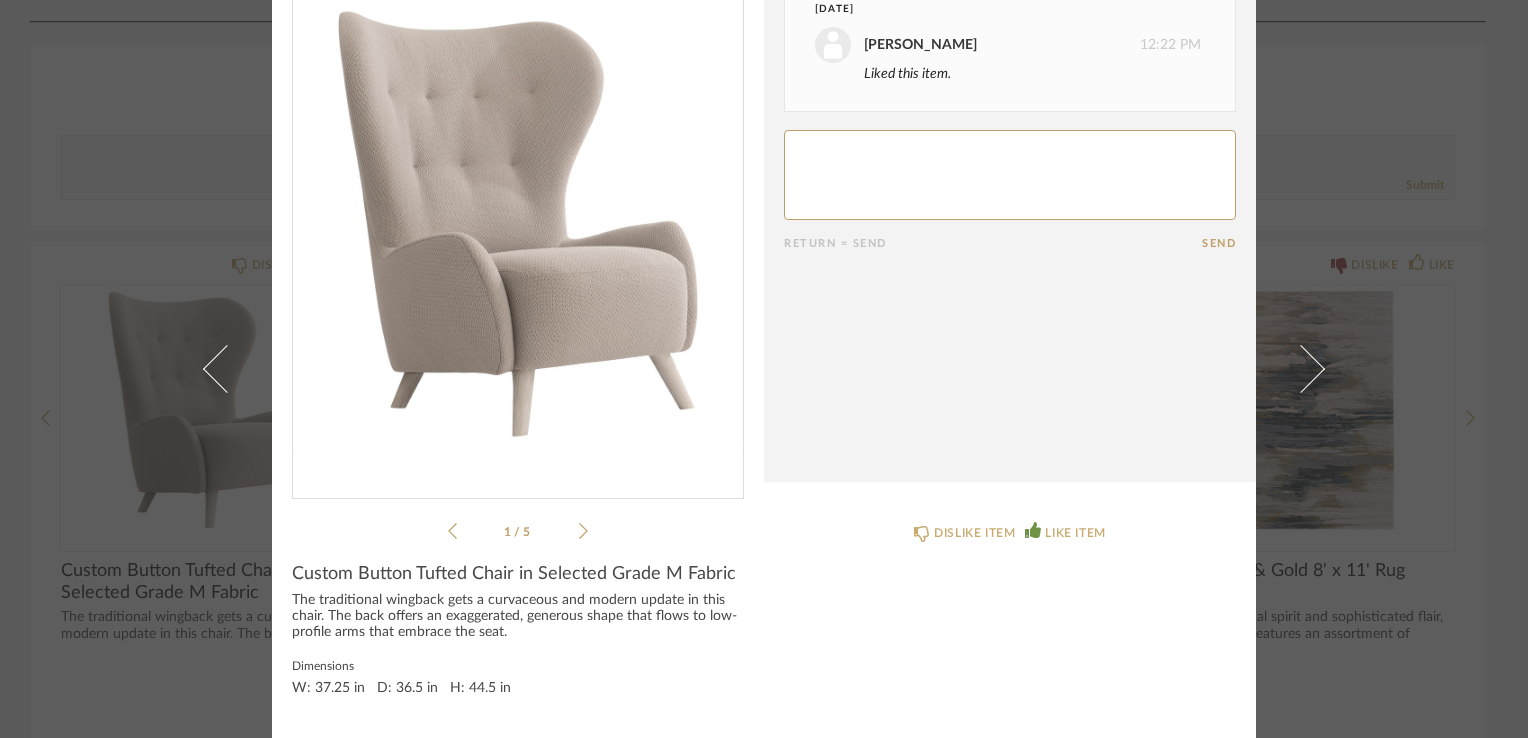 click 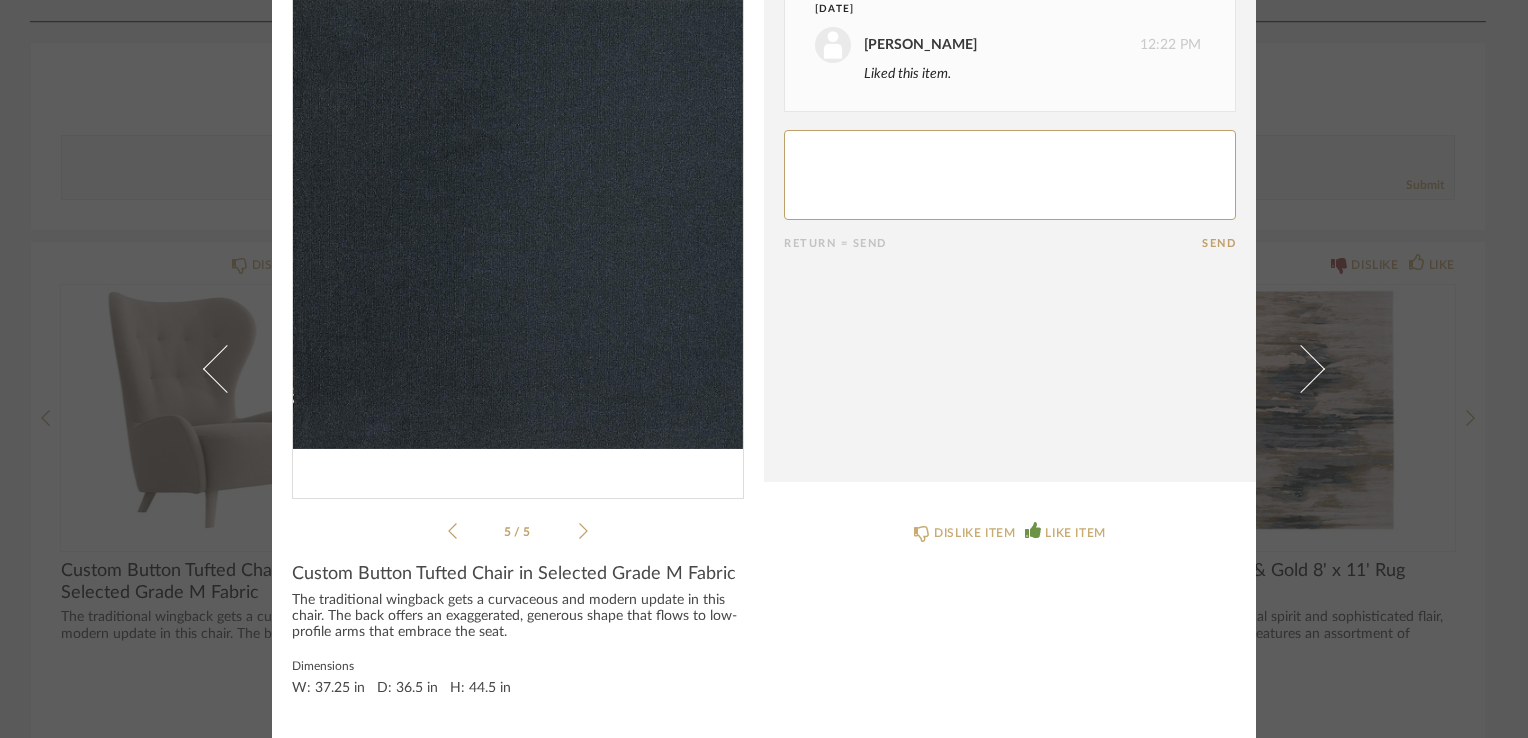 click 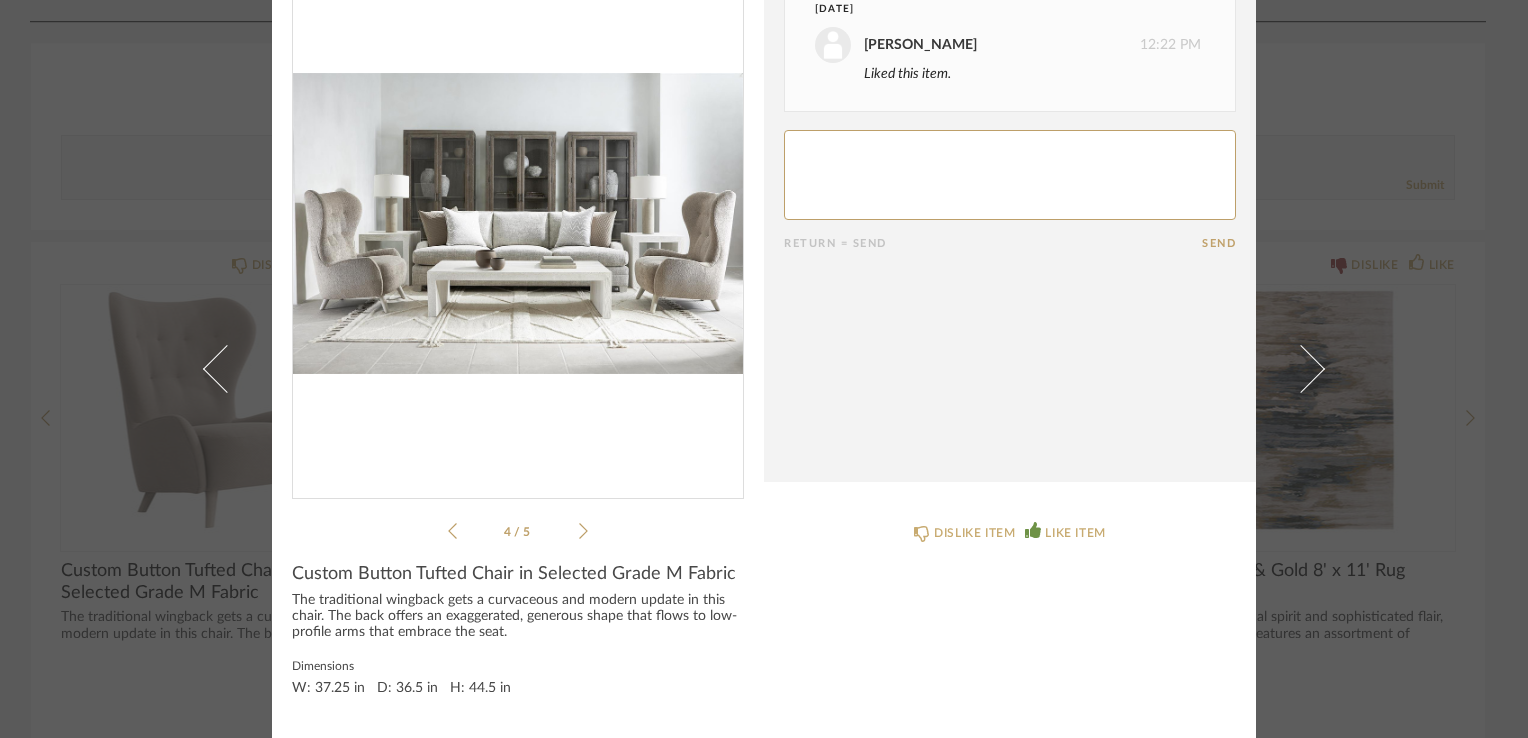 scroll, scrollTop: 0, scrollLeft: 0, axis: both 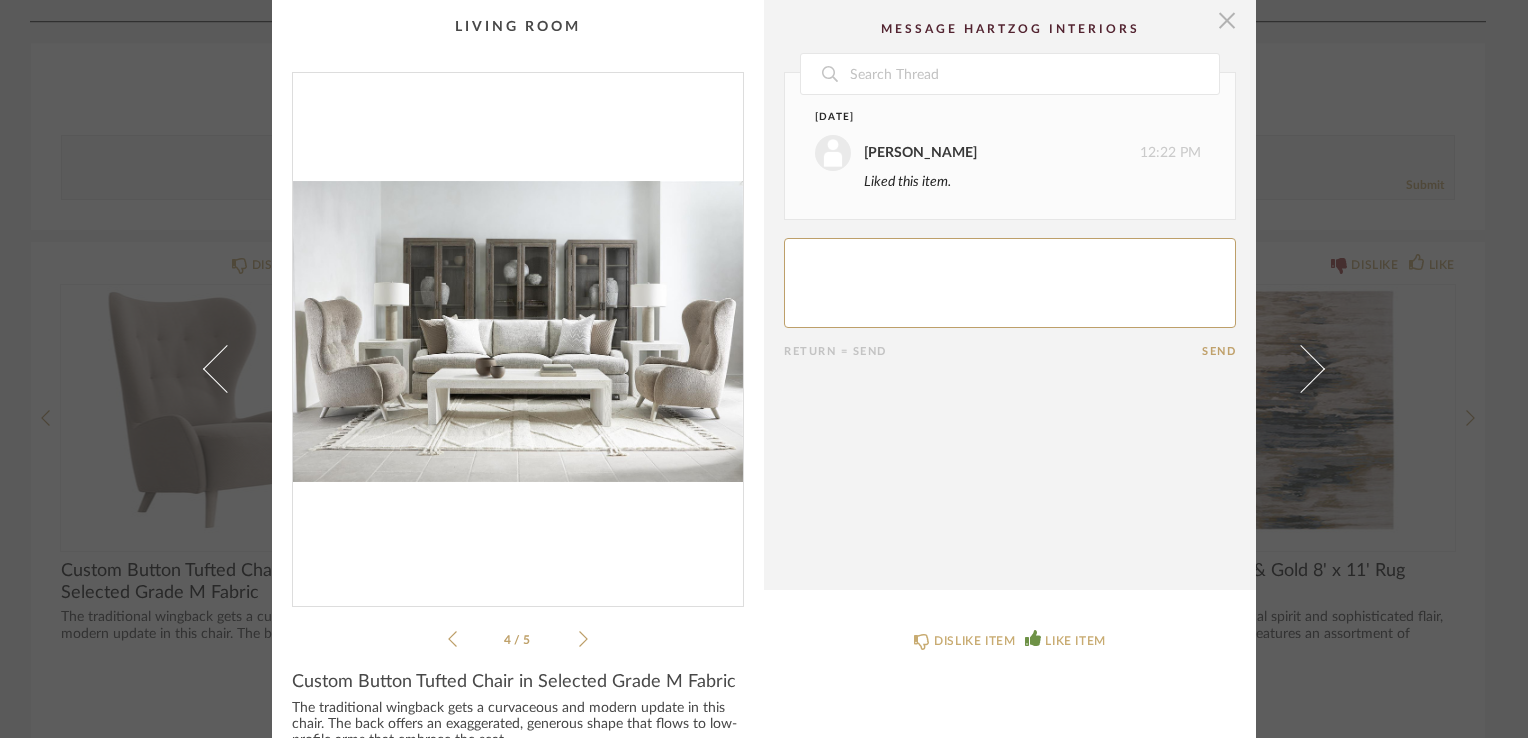 click at bounding box center (1227, 20) 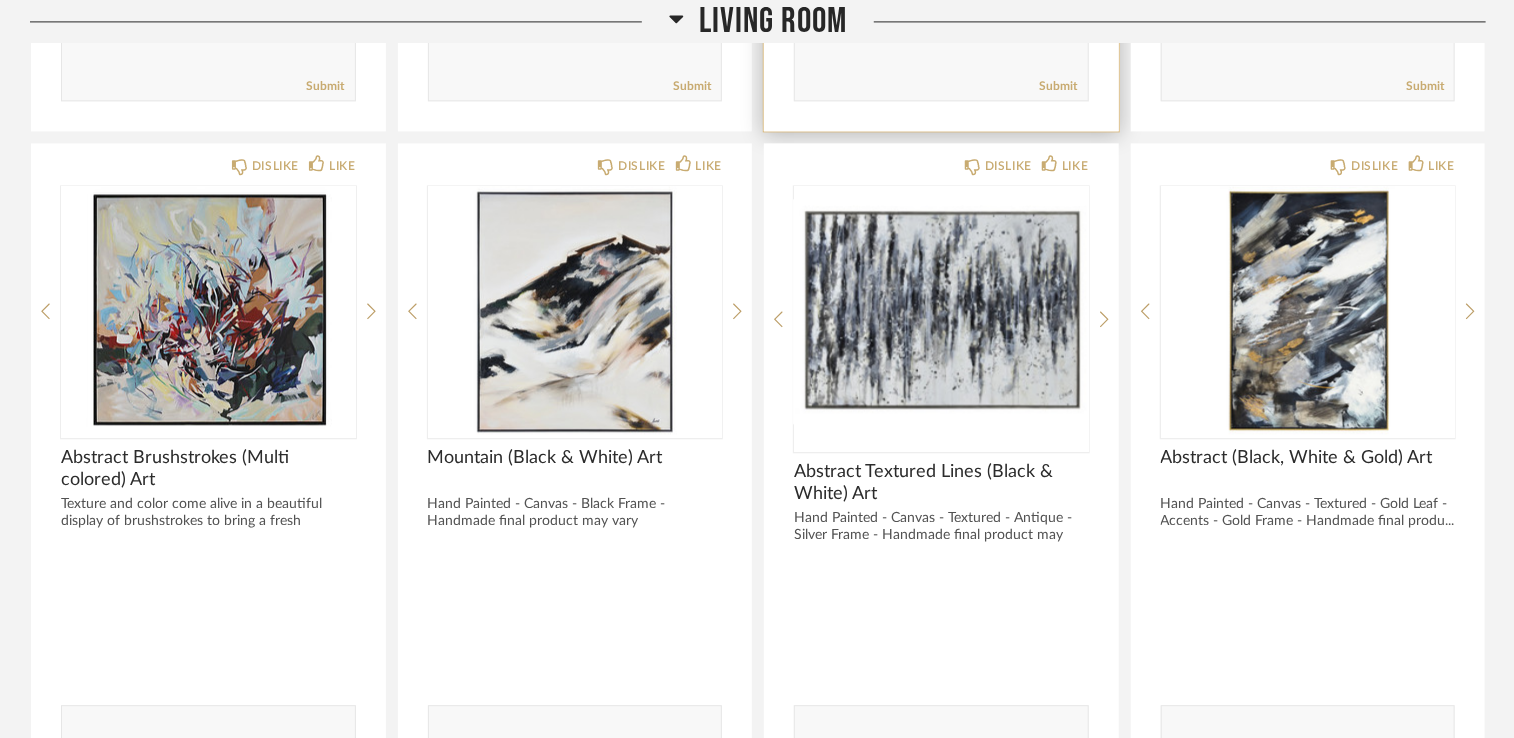 scroll, scrollTop: 2262, scrollLeft: 0, axis: vertical 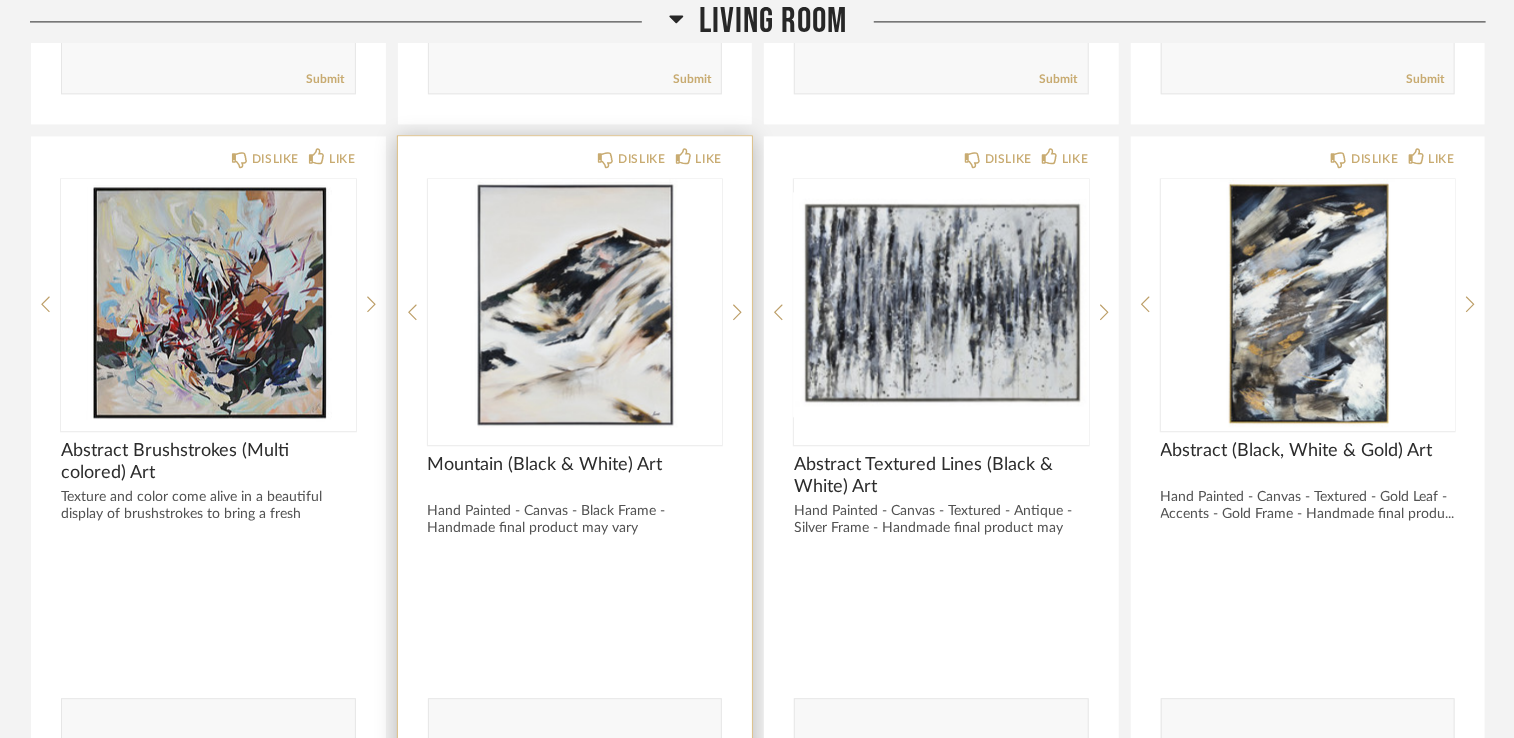click at bounding box center [575, 304] 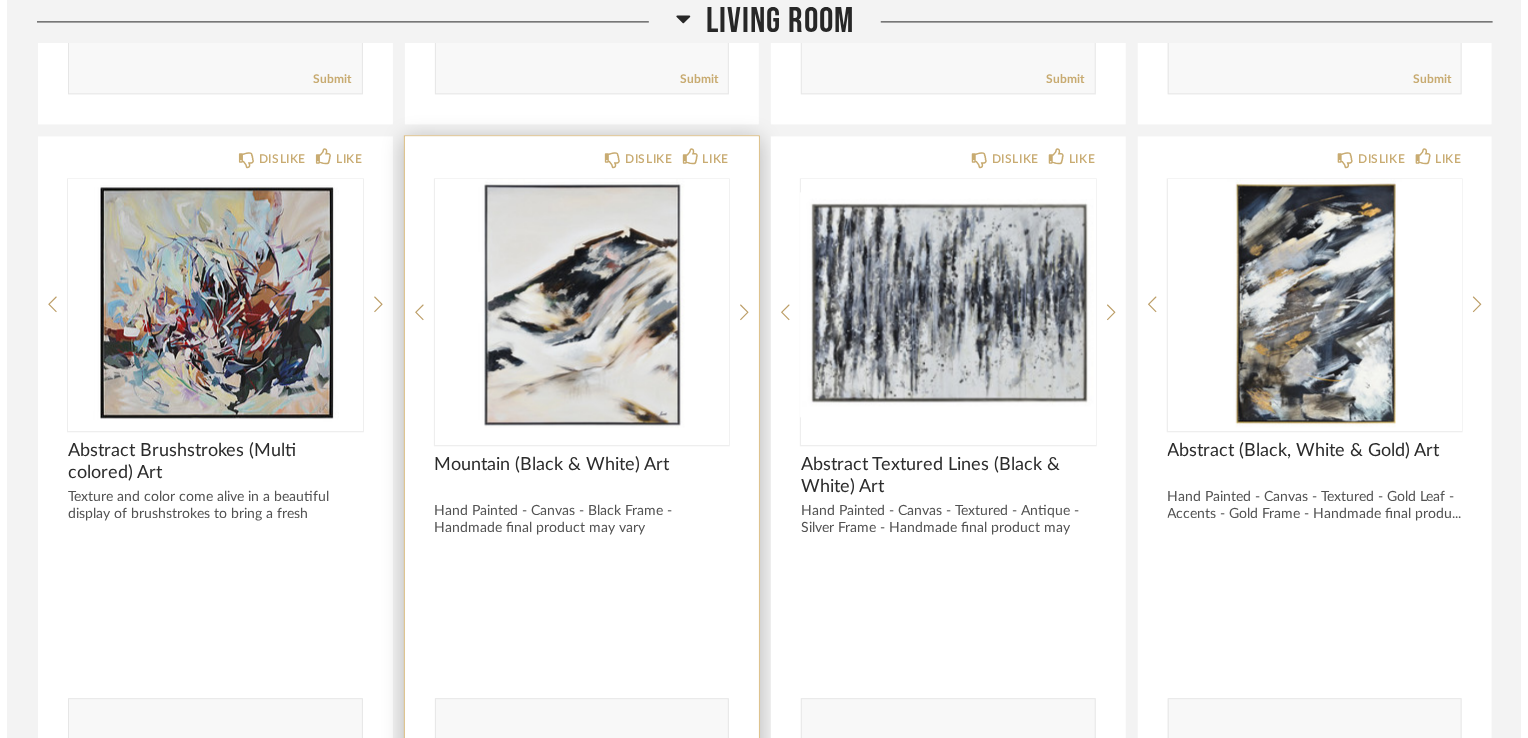 scroll, scrollTop: 0, scrollLeft: 0, axis: both 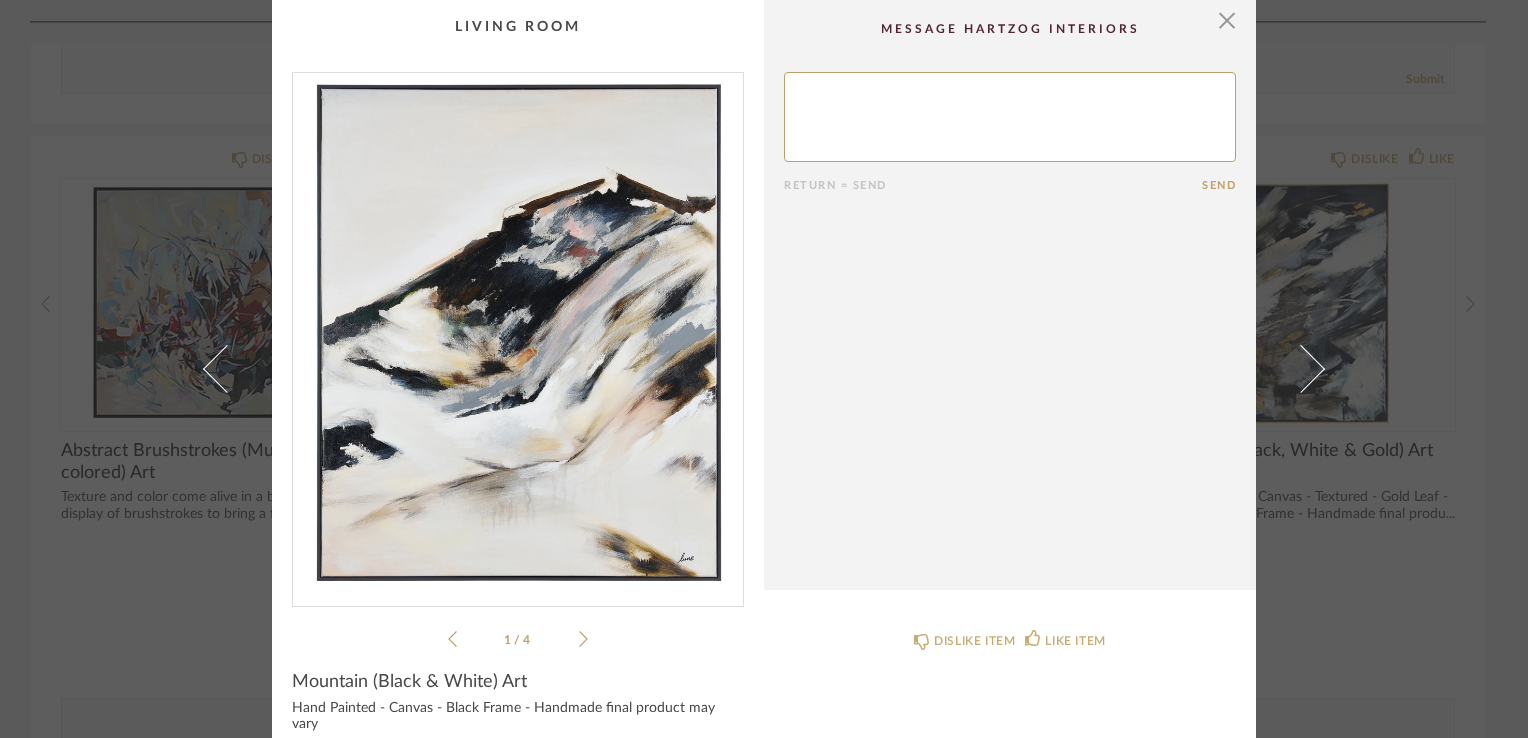 click on "1 / 4" 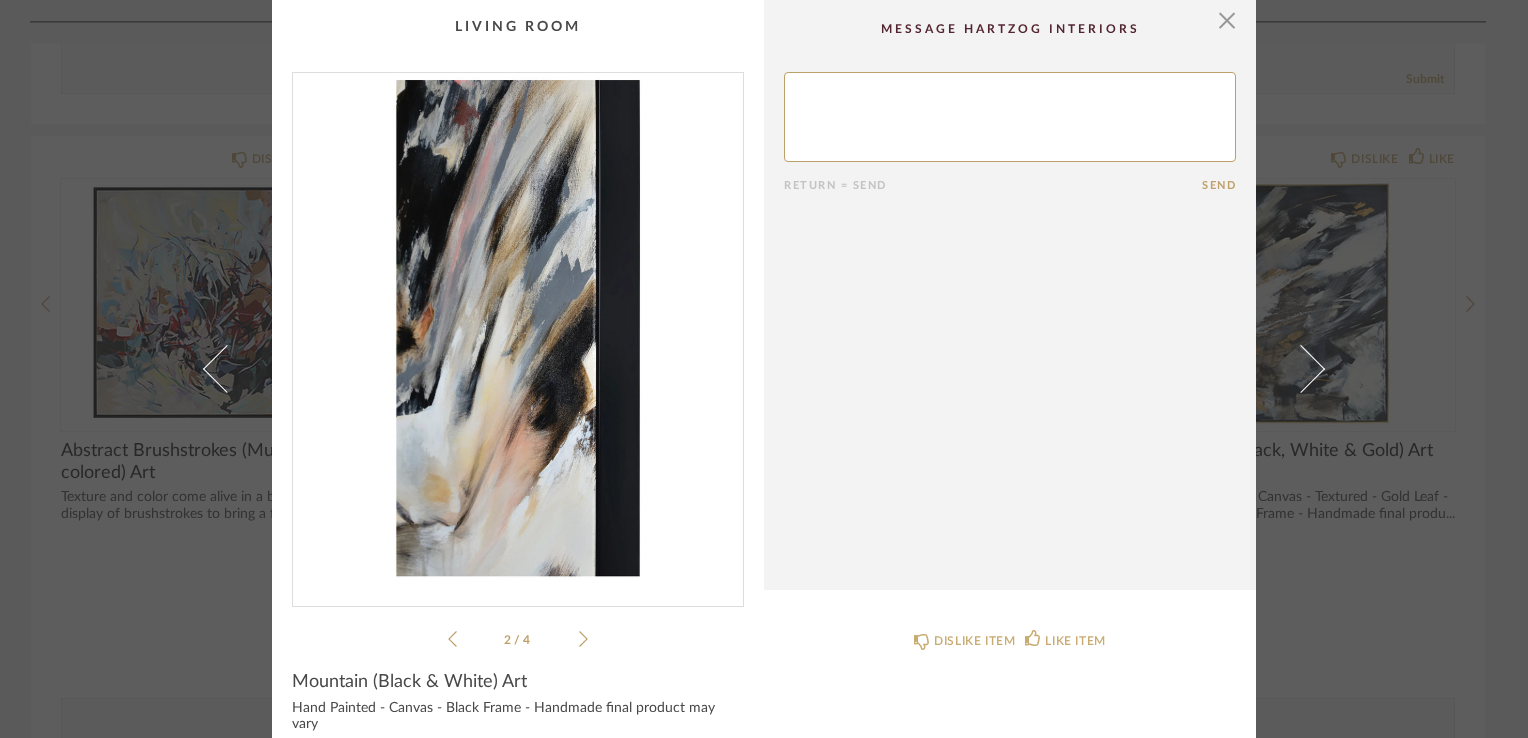 click 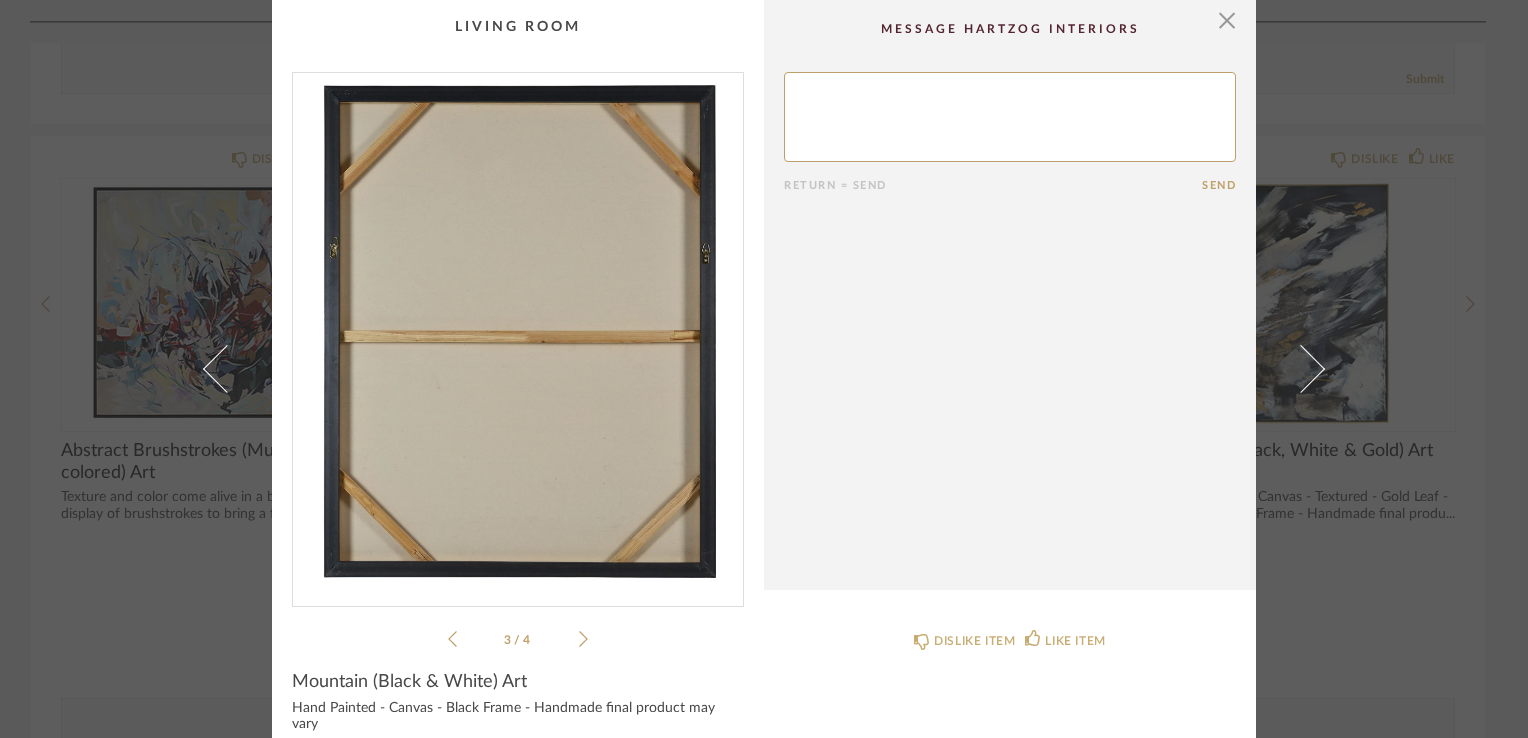 click 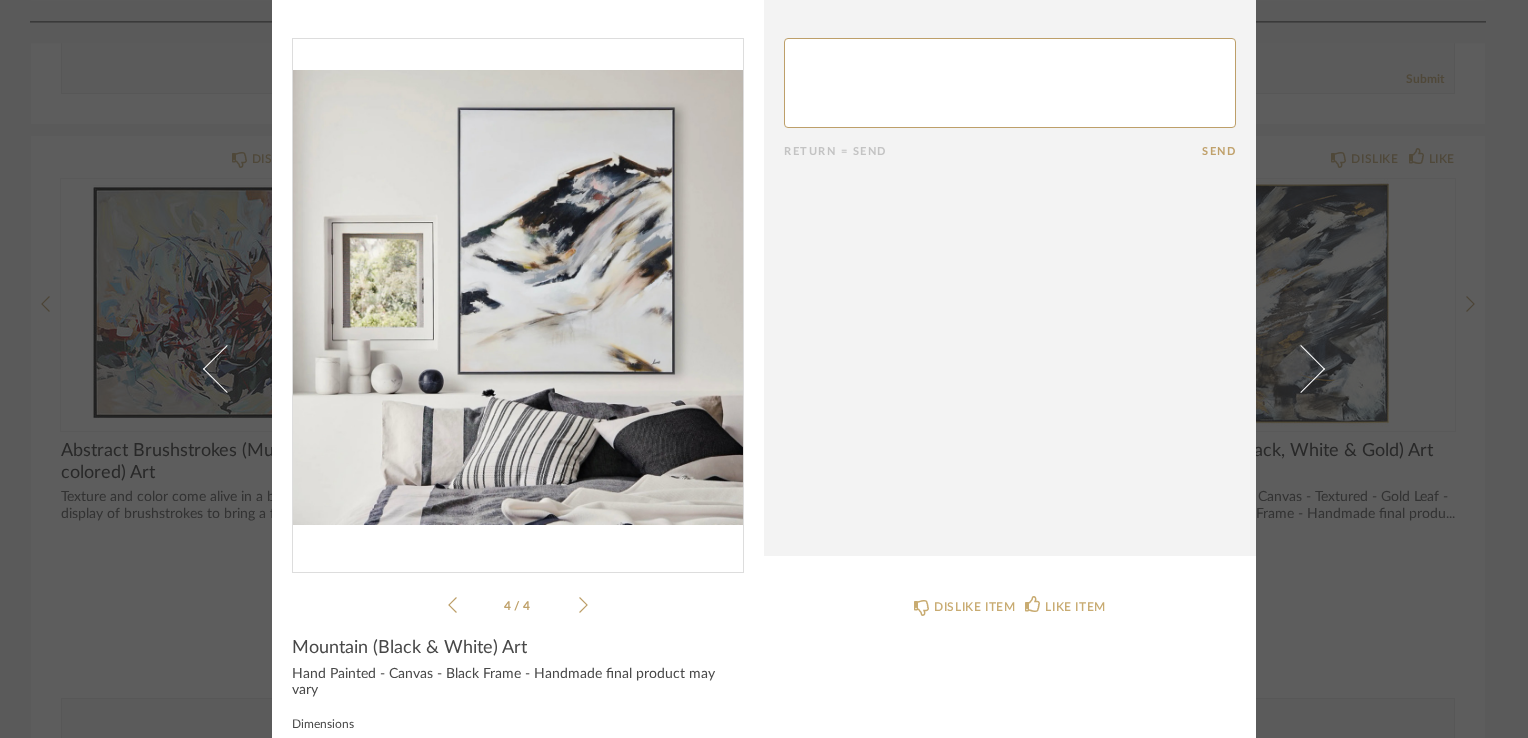 scroll, scrollTop: 0, scrollLeft: 0, axis: both 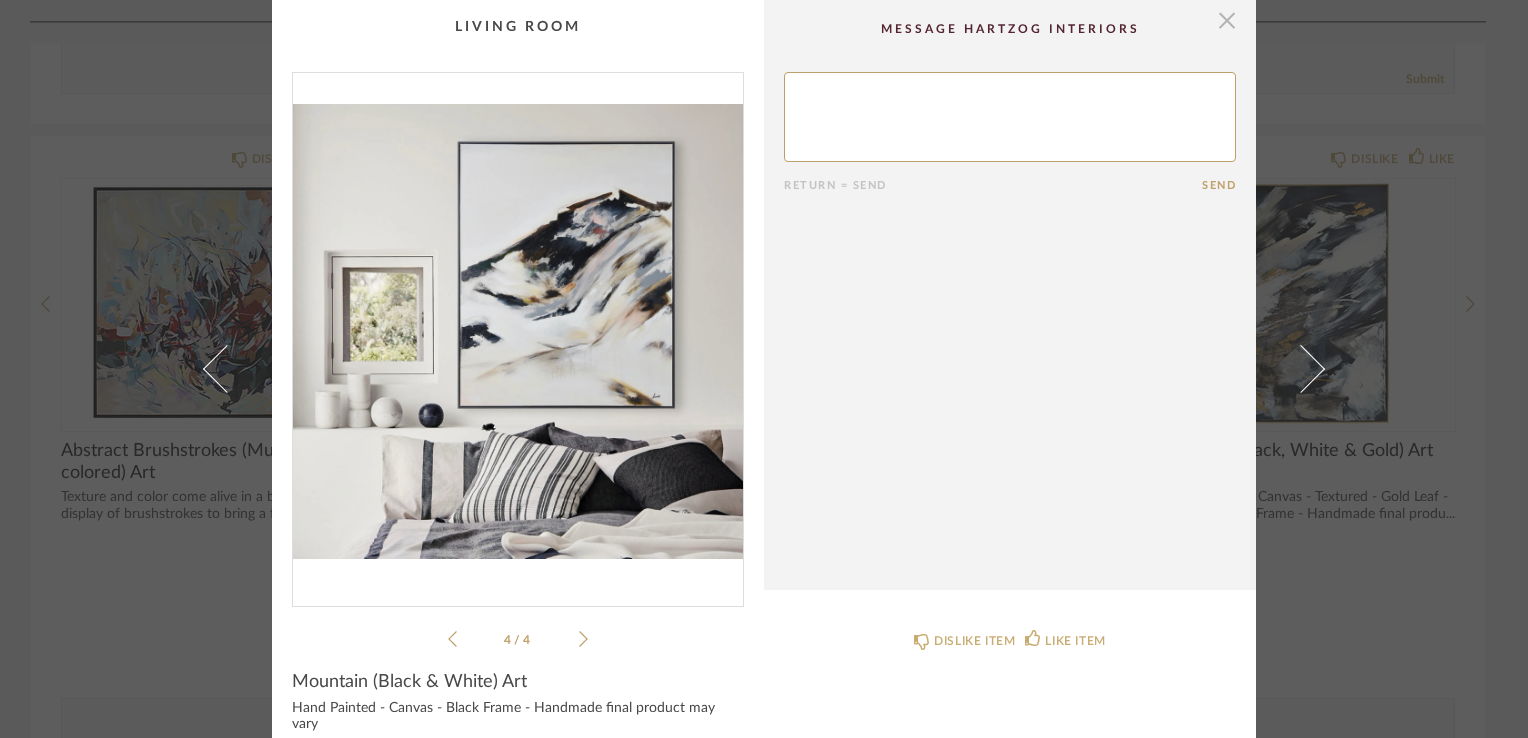 click at bounding box center (1227, 20) 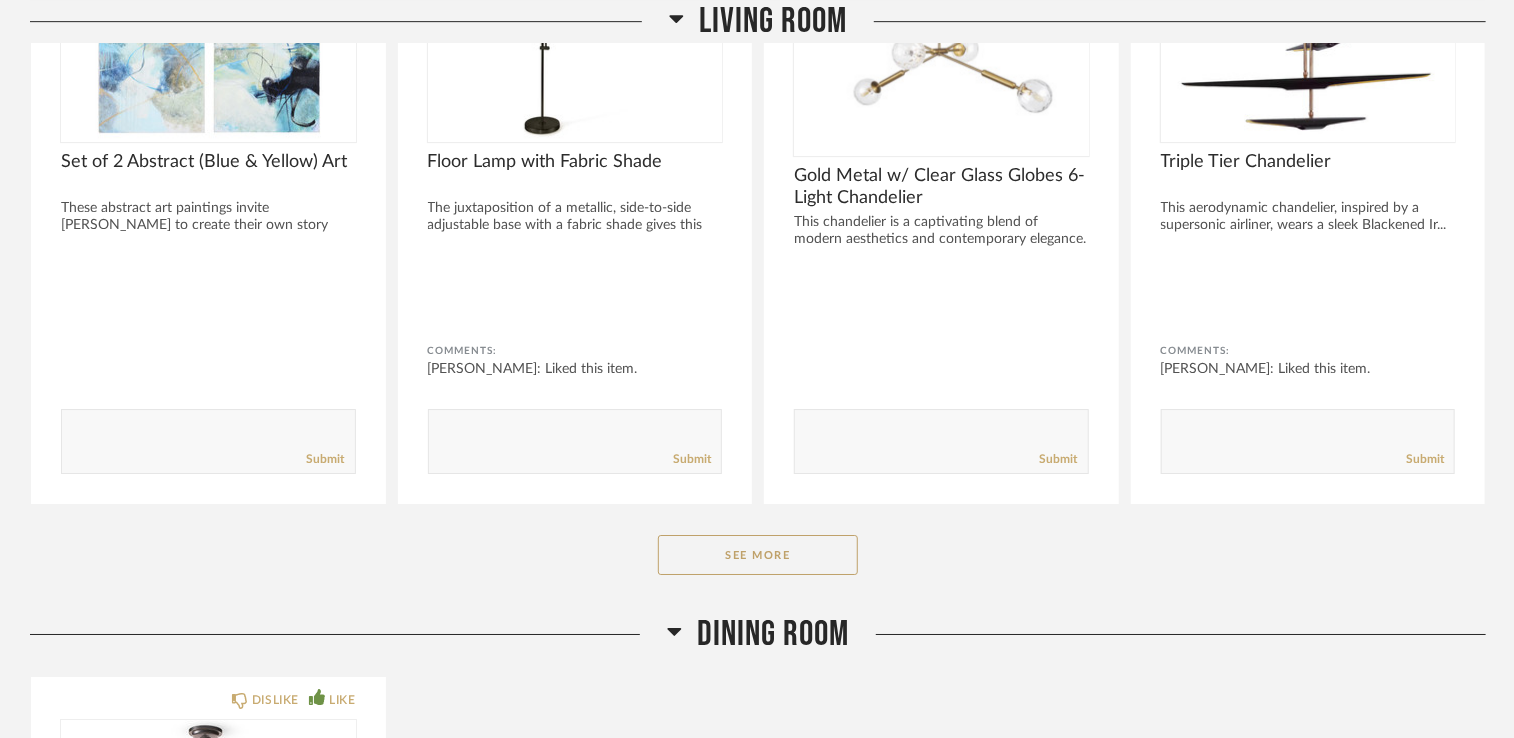 scroll, scrollTop: 3374, scrollLeft: 0, axis: vertical 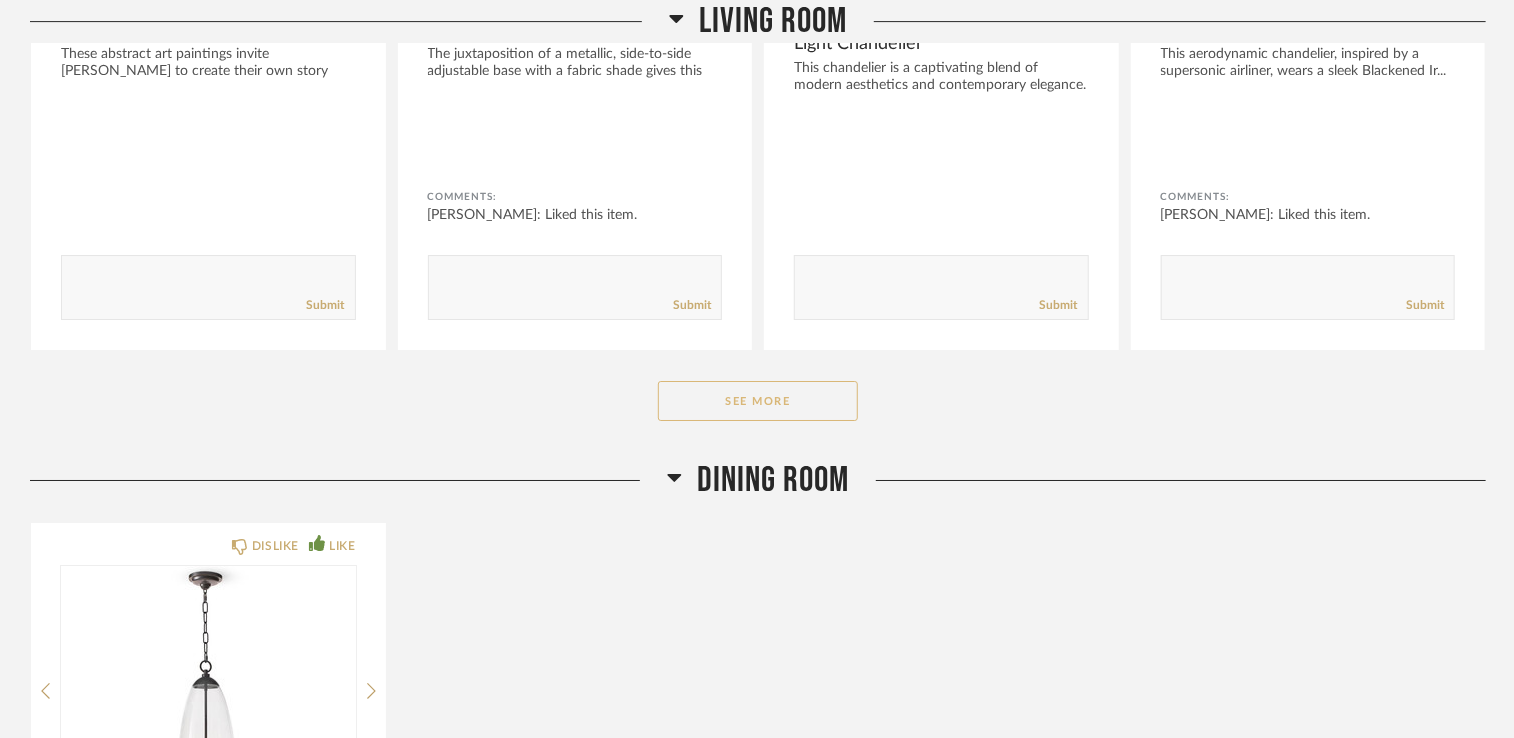 click on "See More" 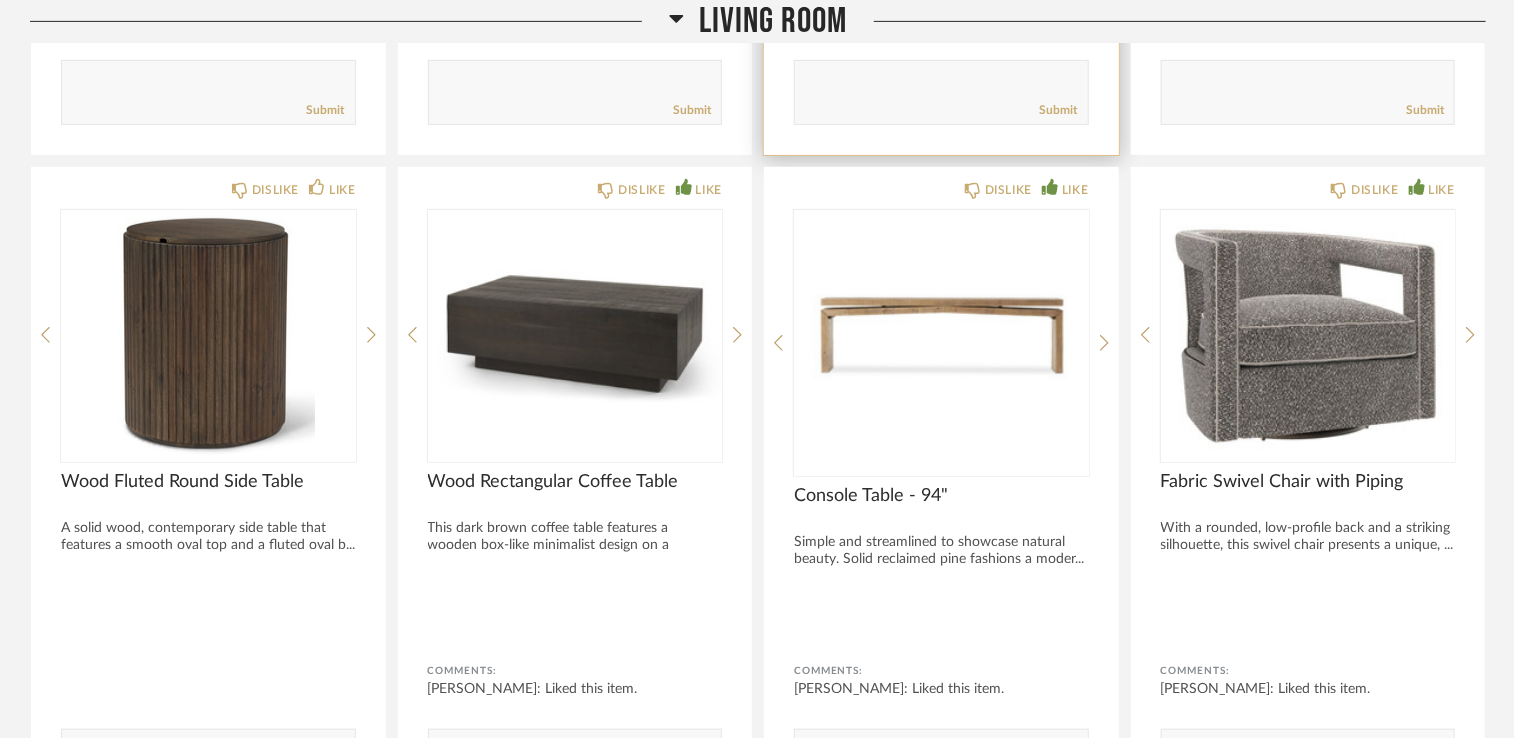 scroll, scrollTop: 4248, scrollLeft: 0, axis: vertical 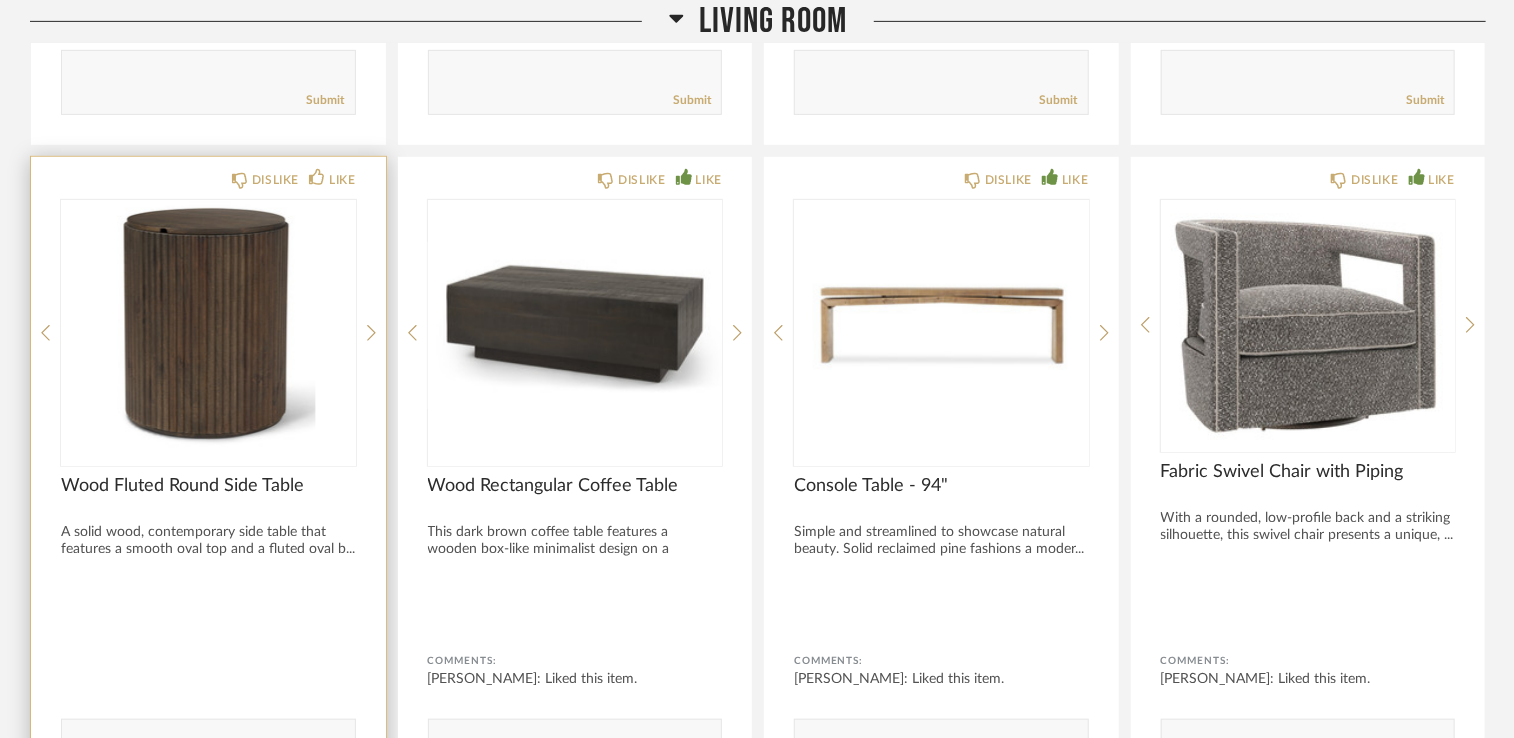 click on "DISLIKE LIKE Wood Fluted Round Side Table A solid wood, contemporary side table that features a smooth oval top and a fluted oval b... Comments:       Submit" 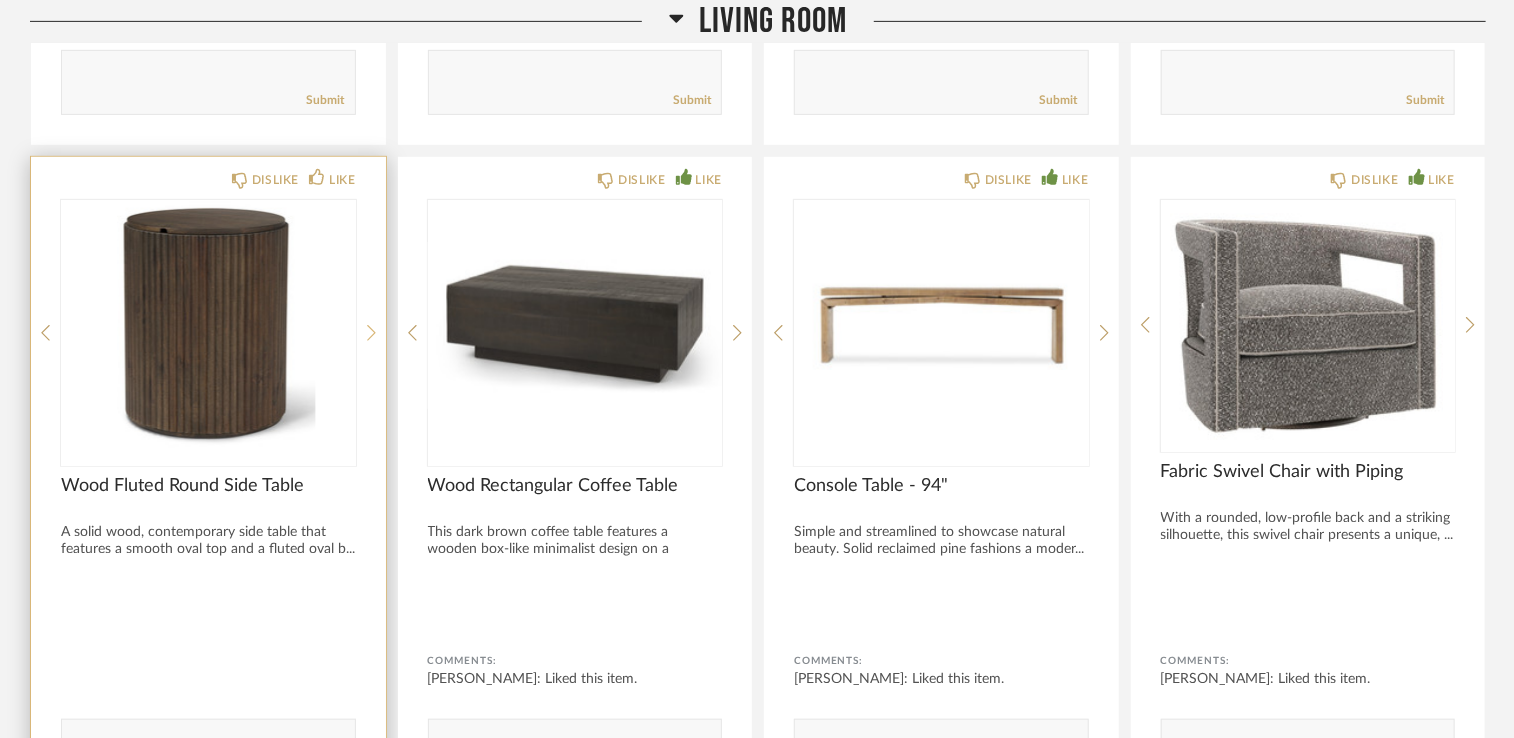 click 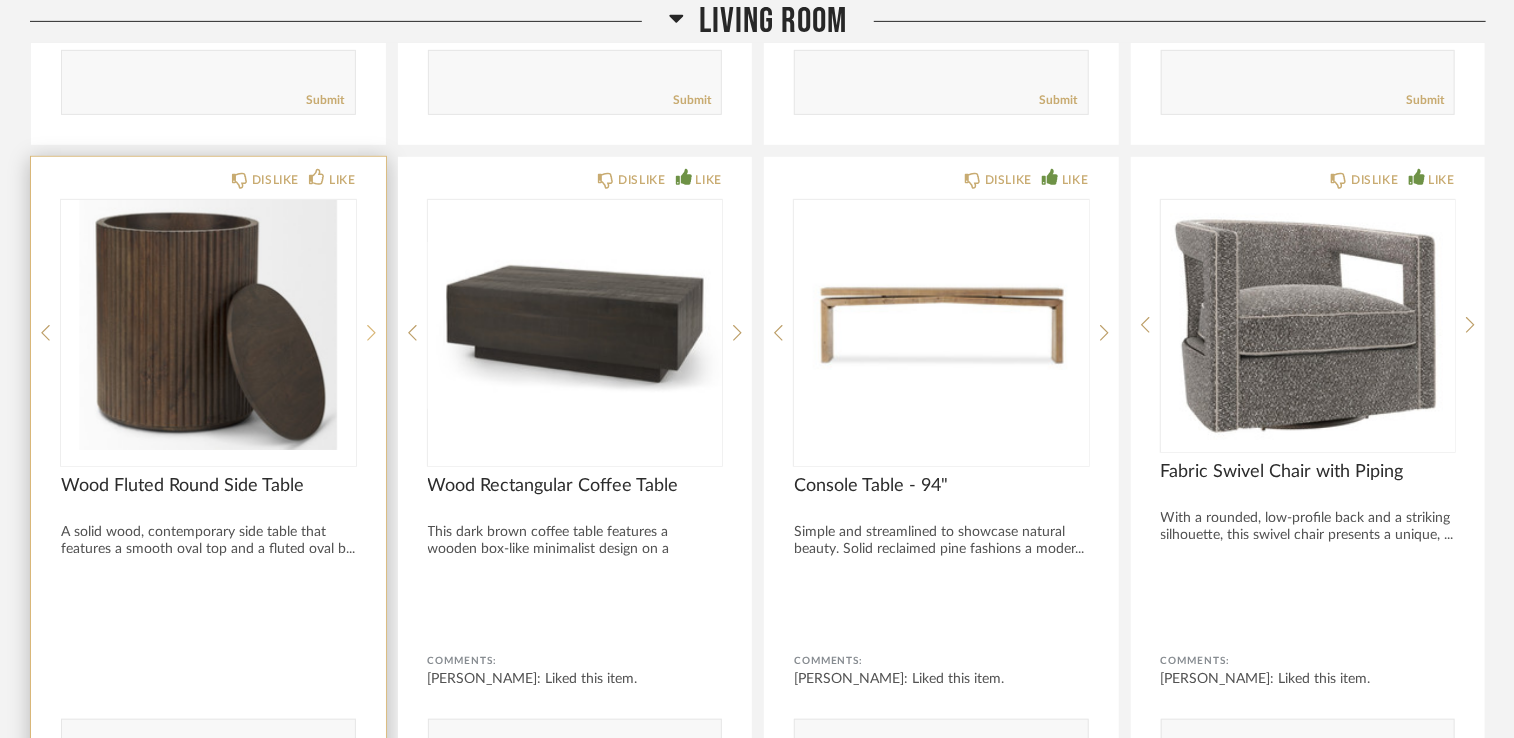 click 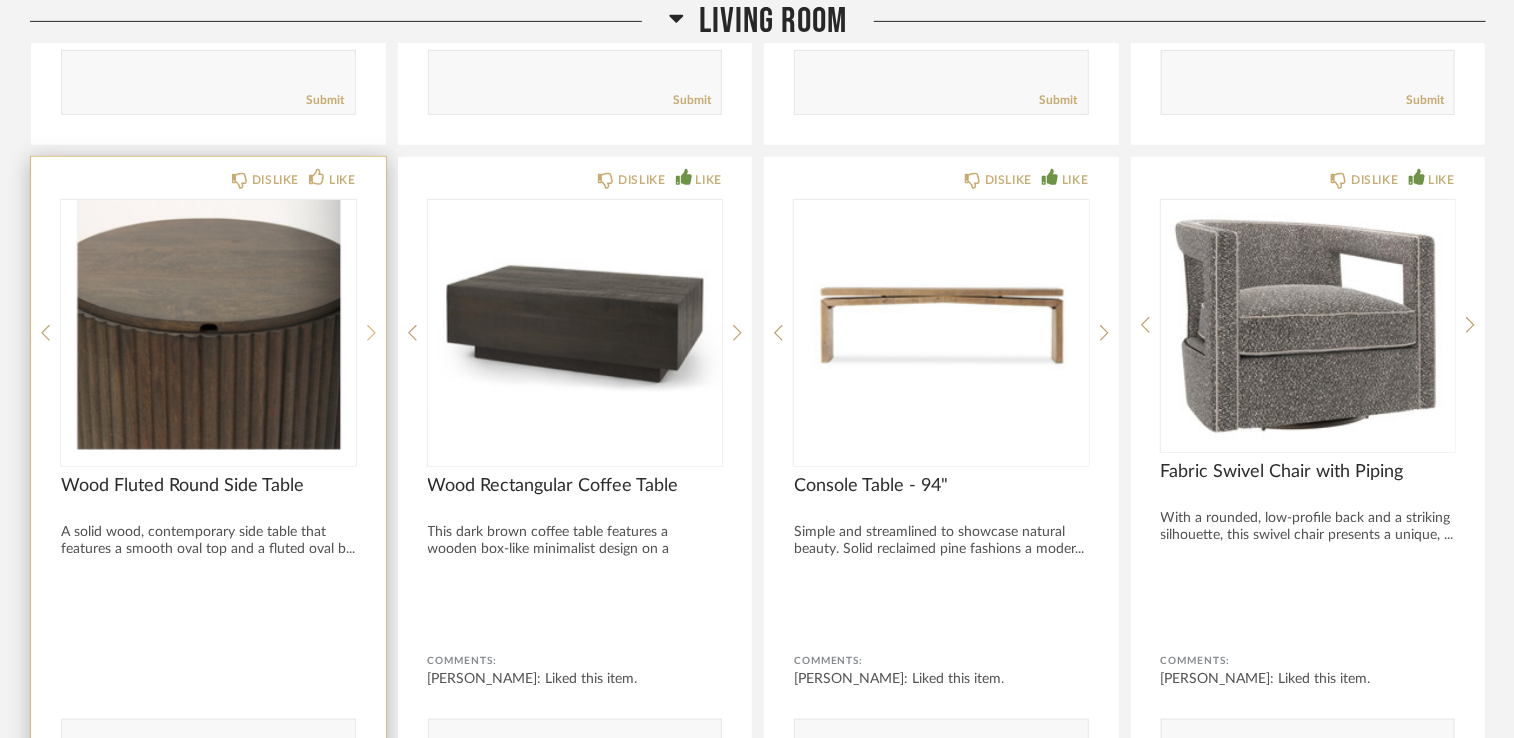 click 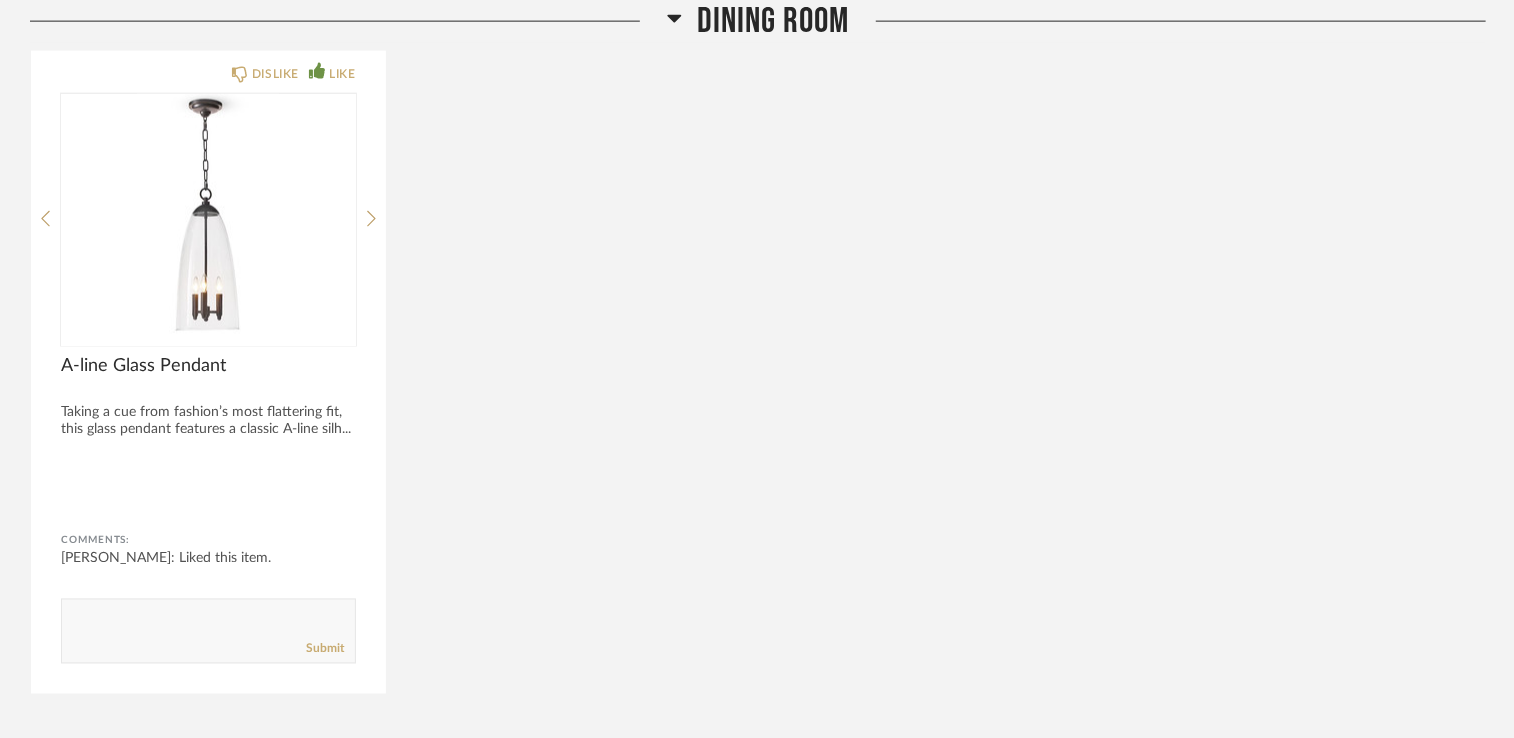 scroll, scrollTop: 5163, scrollLeft: 0, axis: vertical 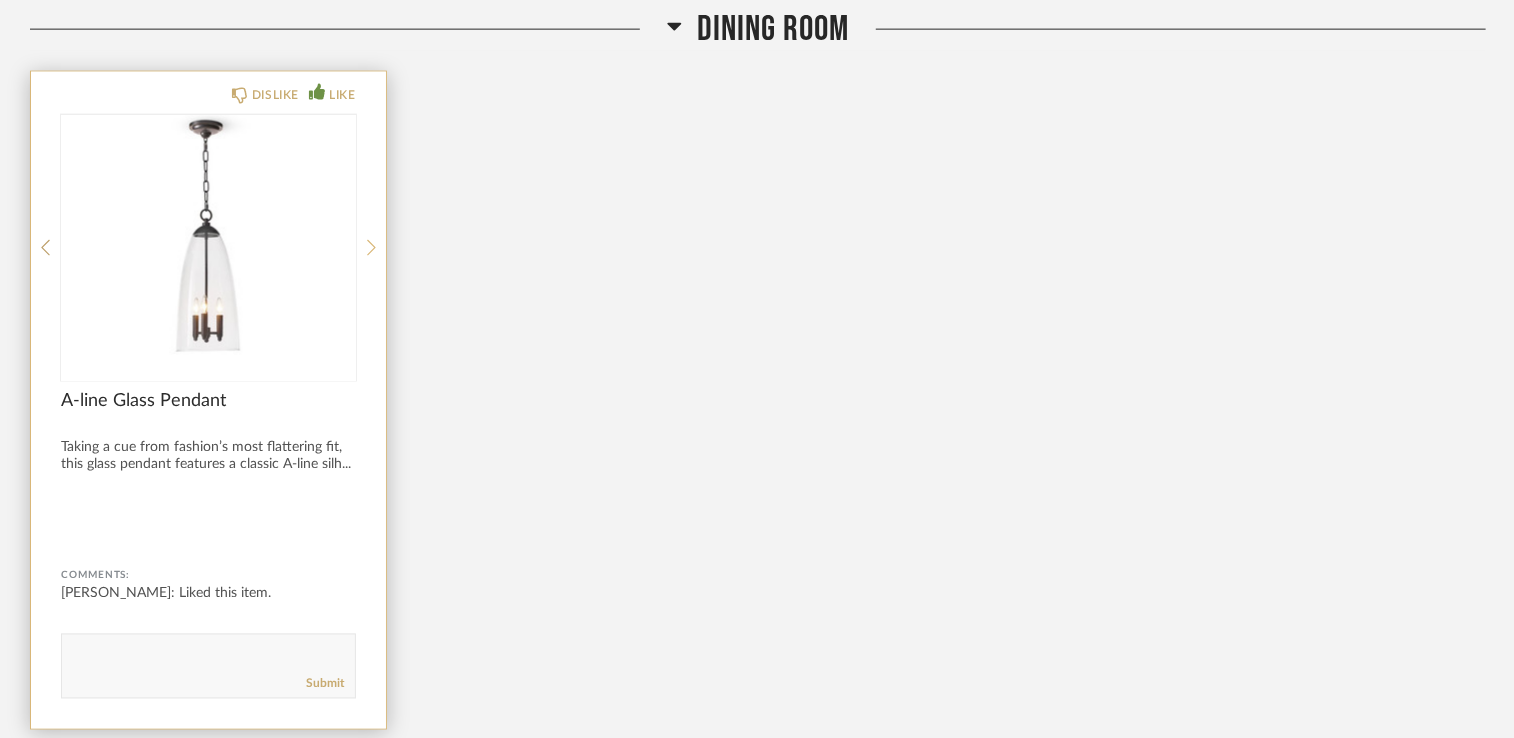click 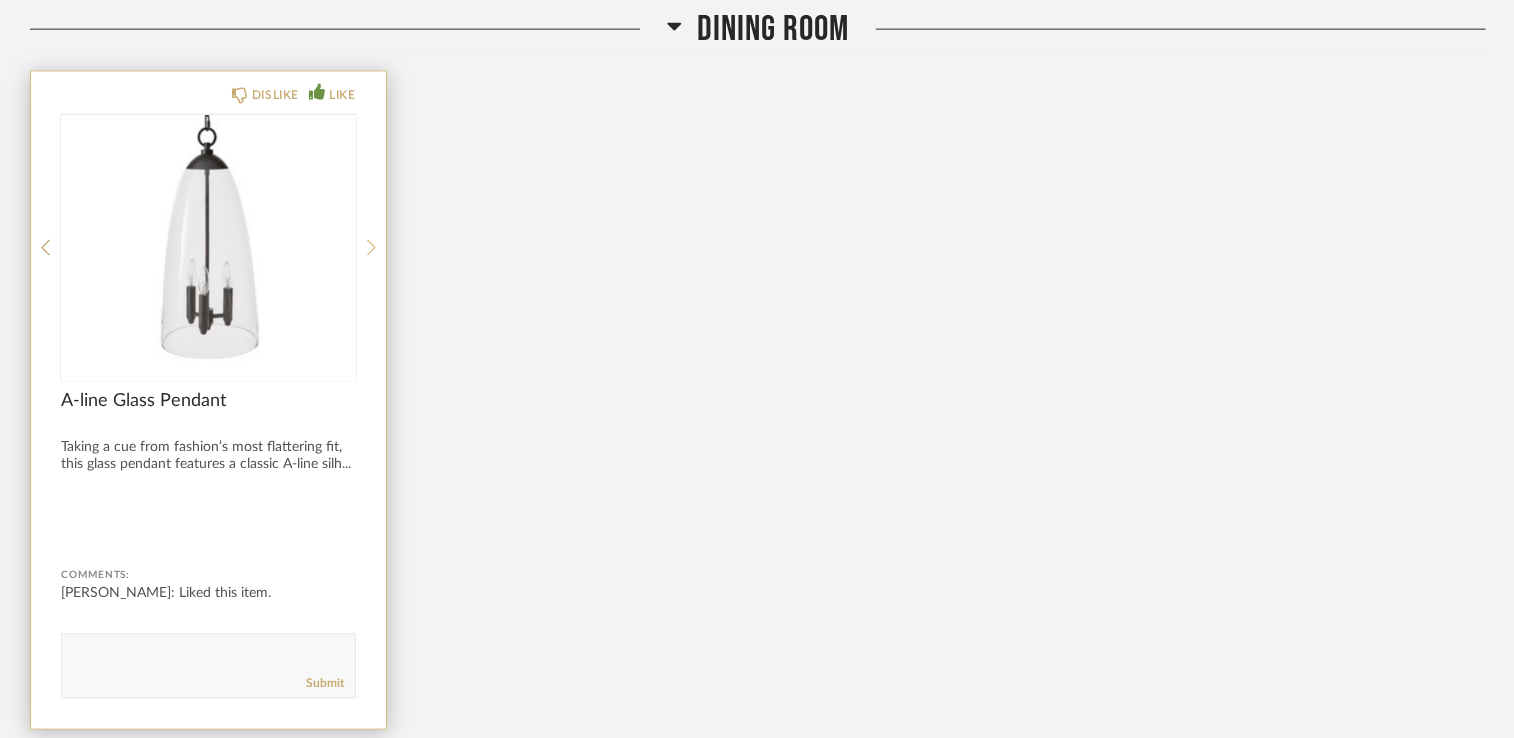 click 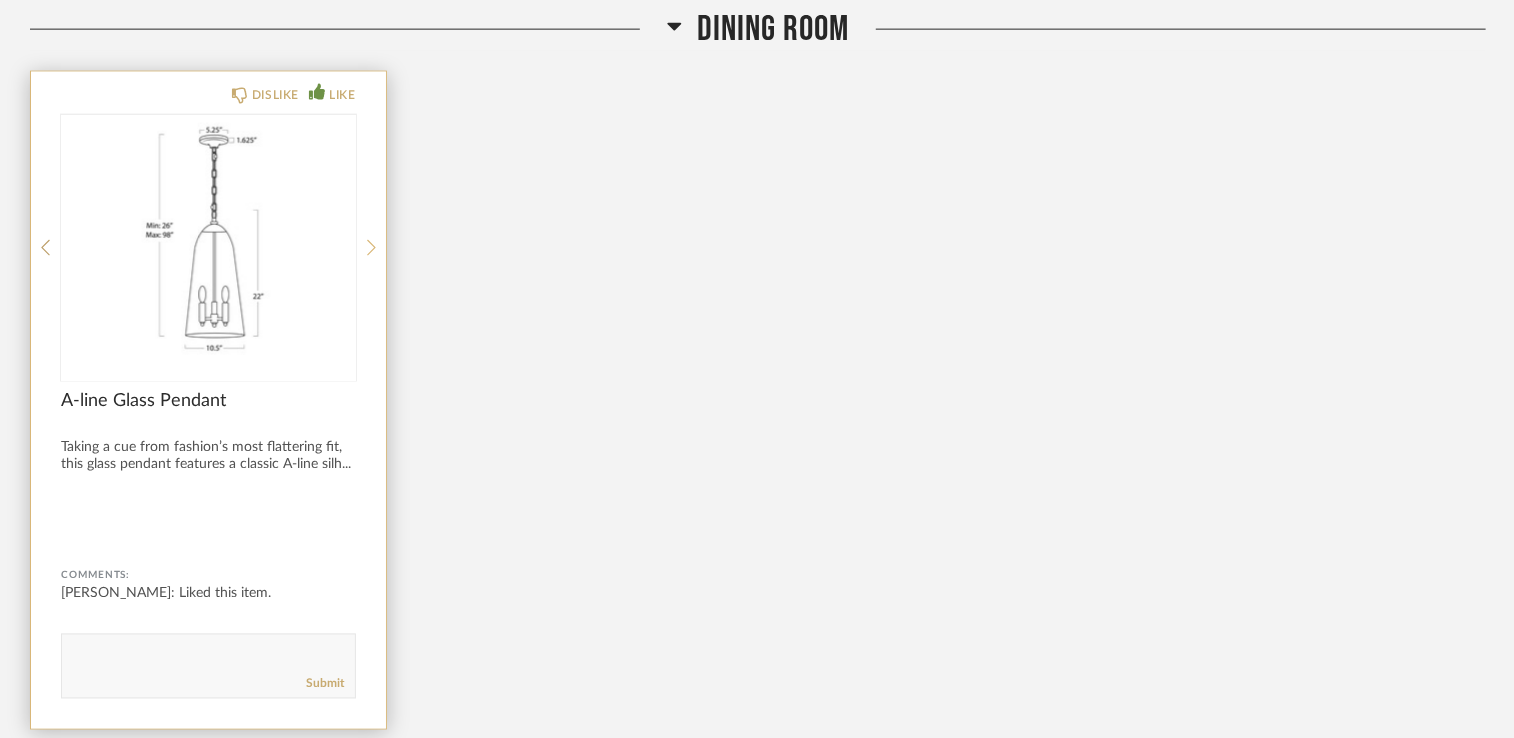 click 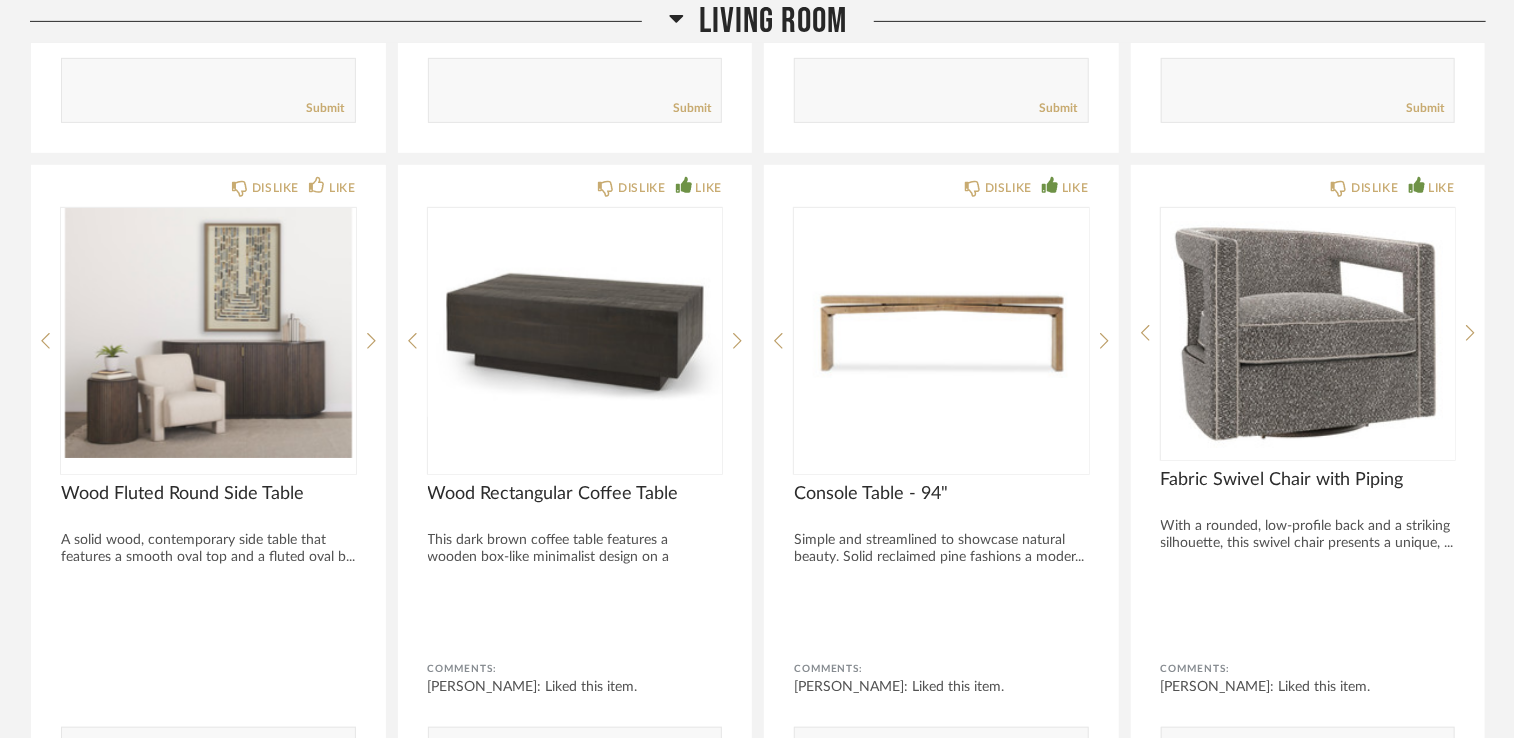 scroll, scrollTop: 4176, scrollLeft: 0, axis: vertical 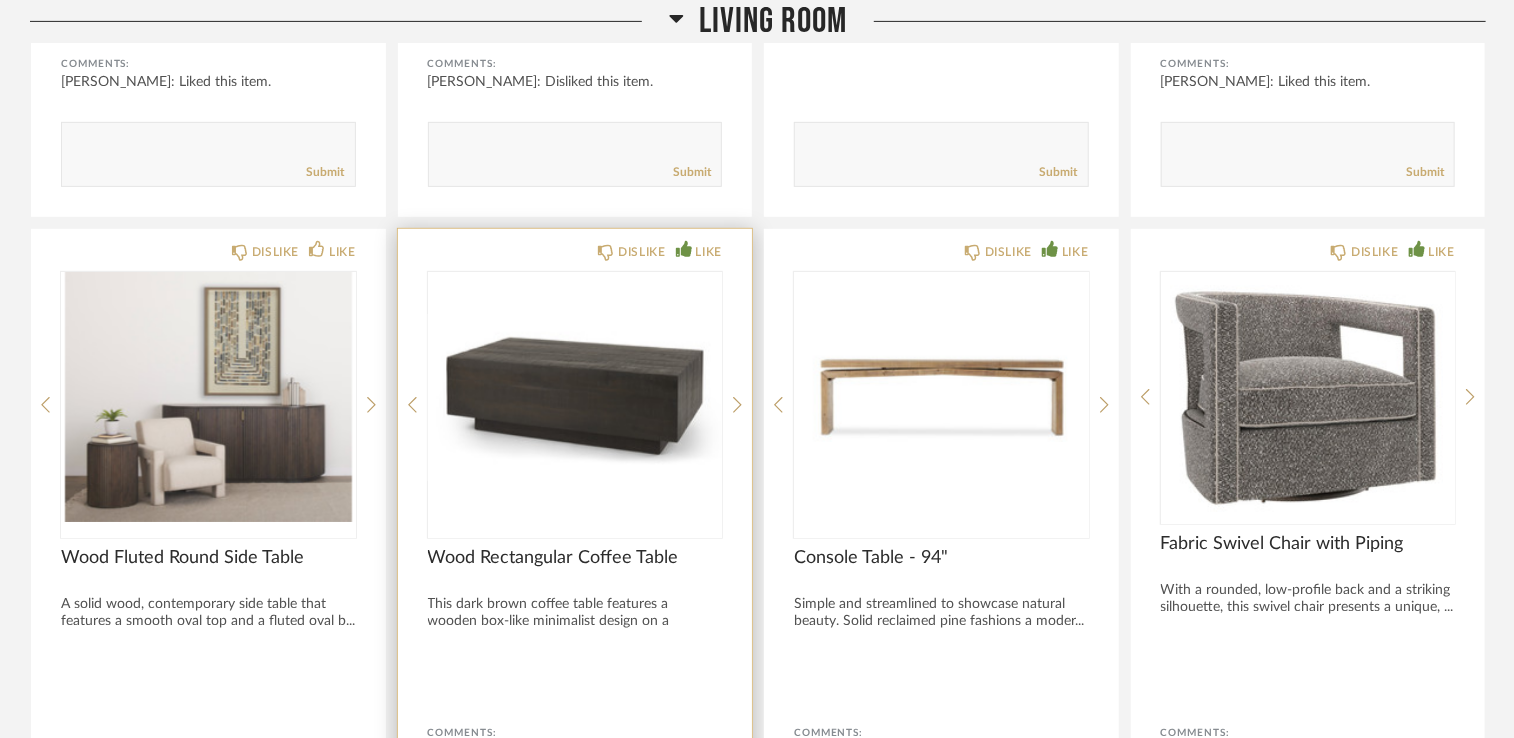 click 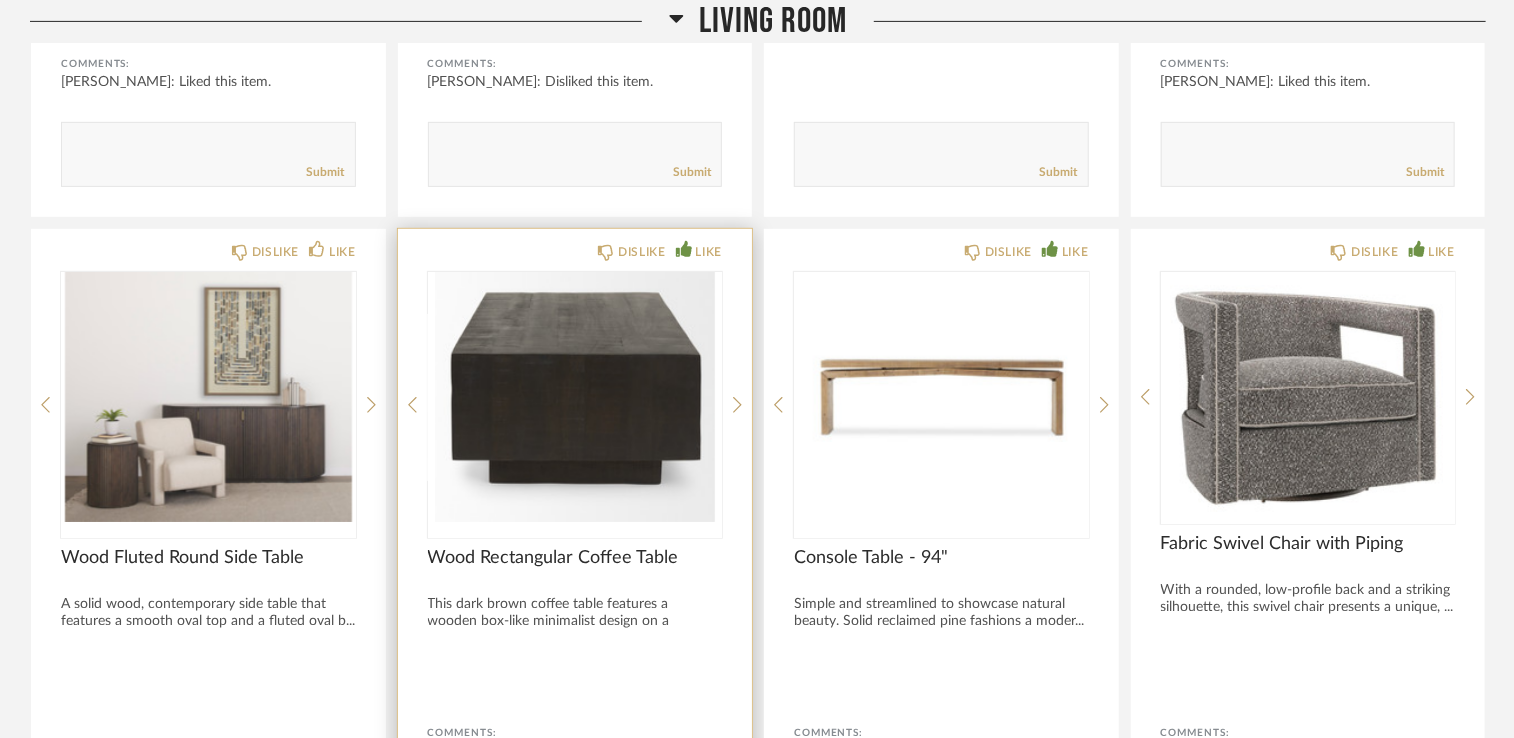 click 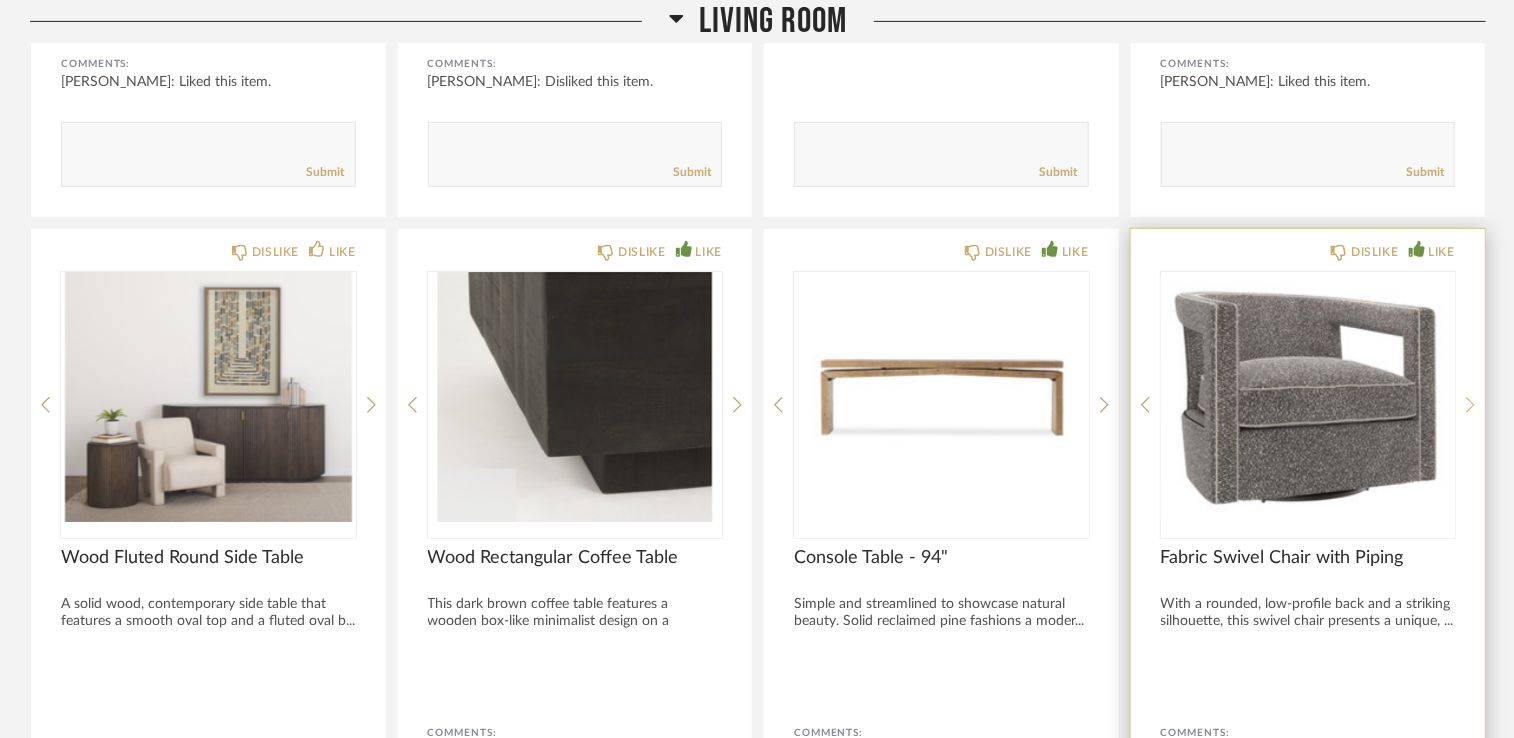 click 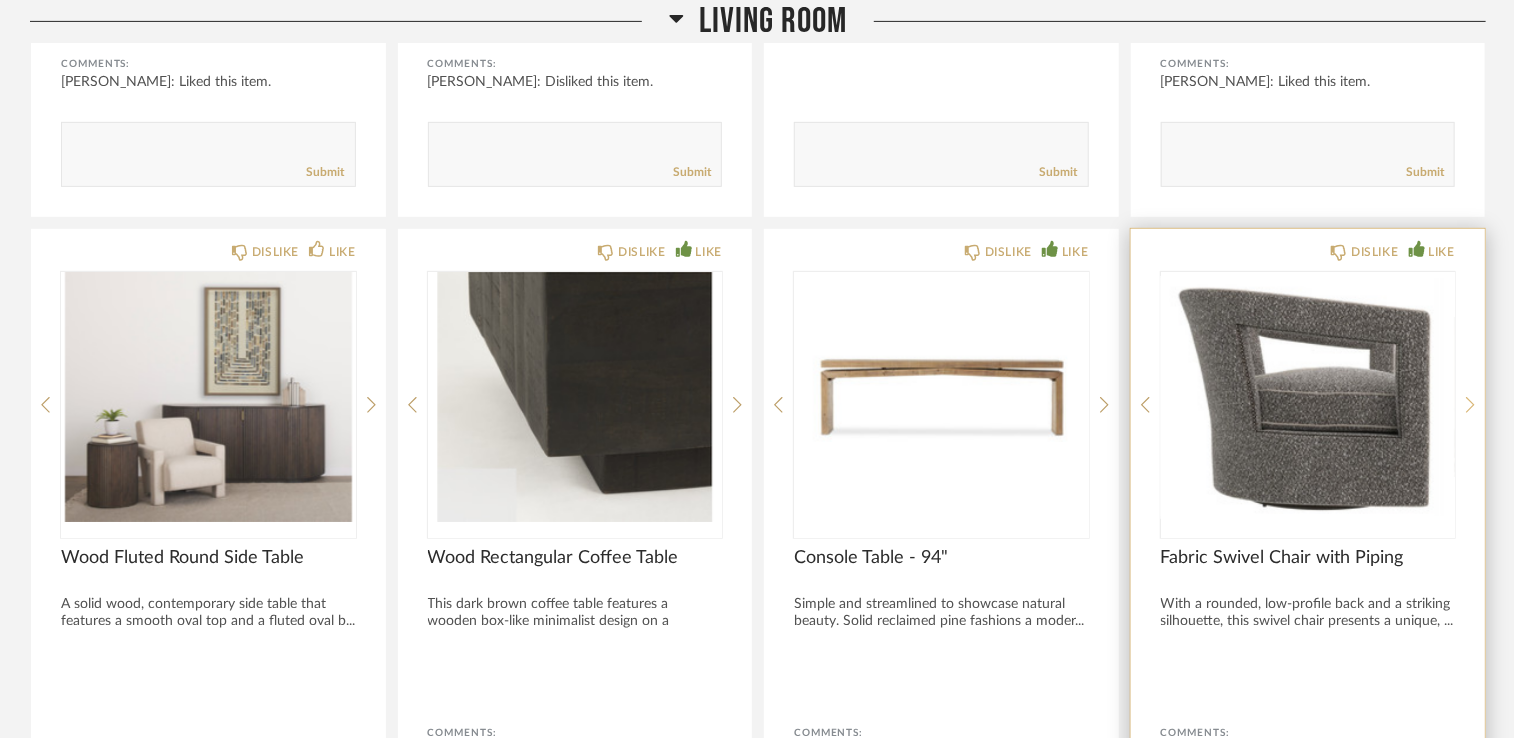 click 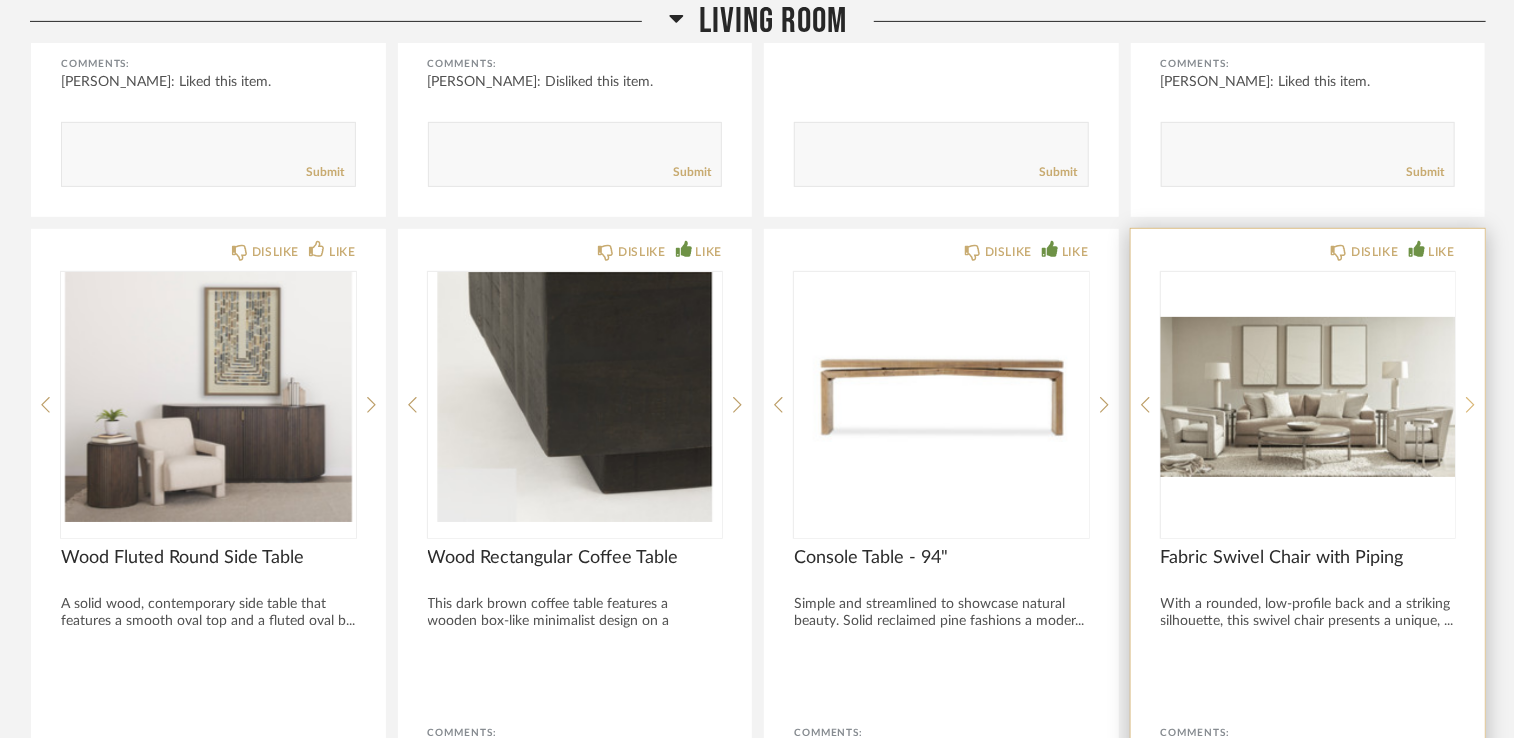 click 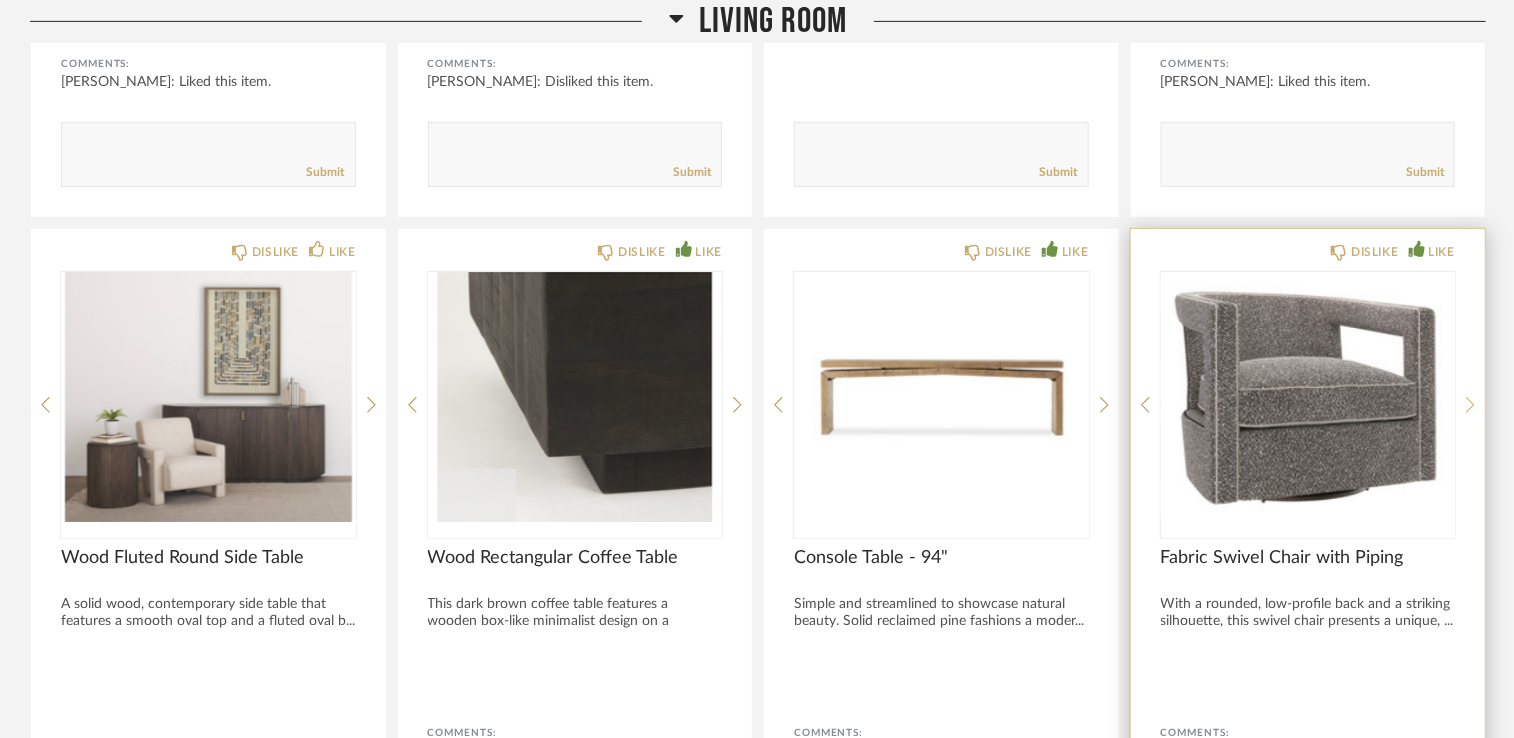 click 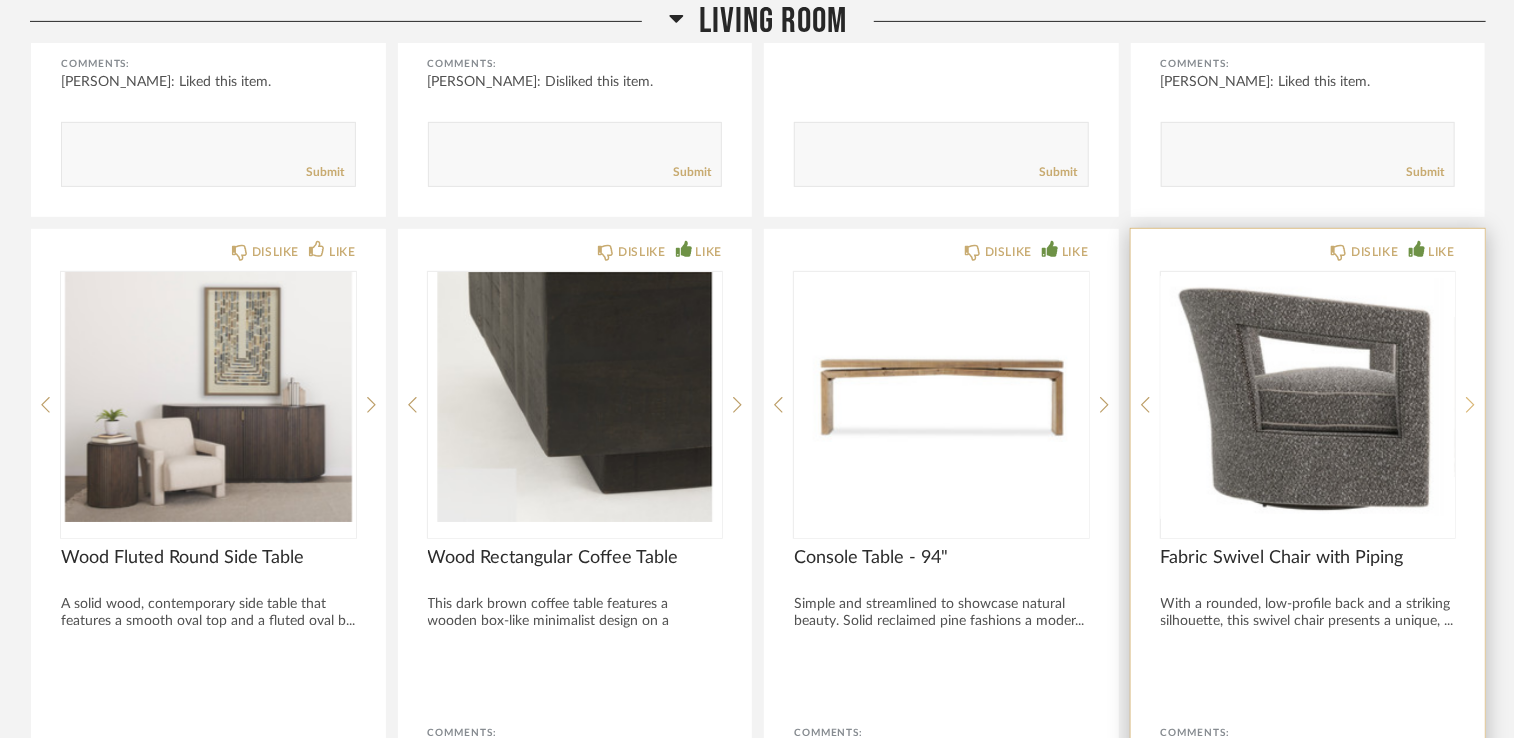 click 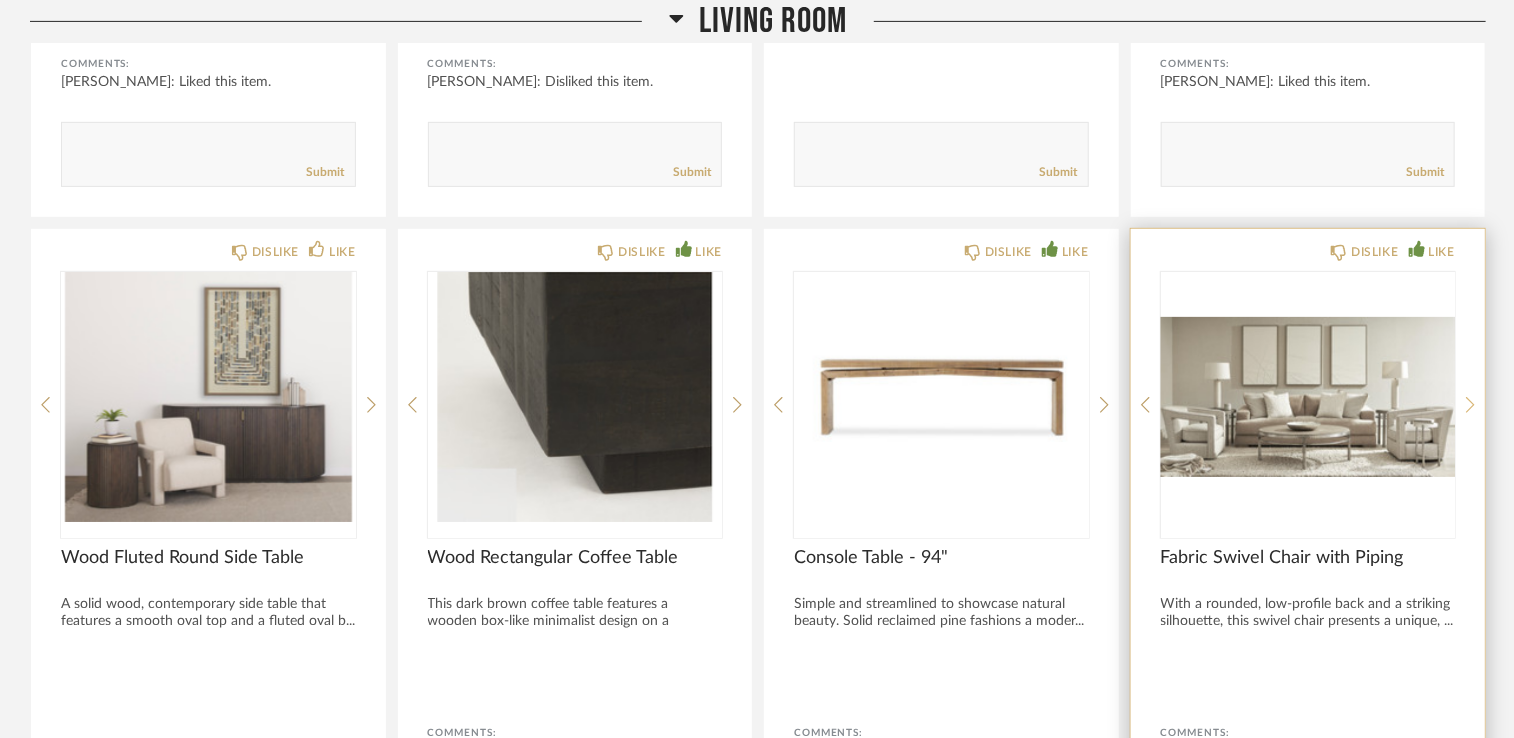 click 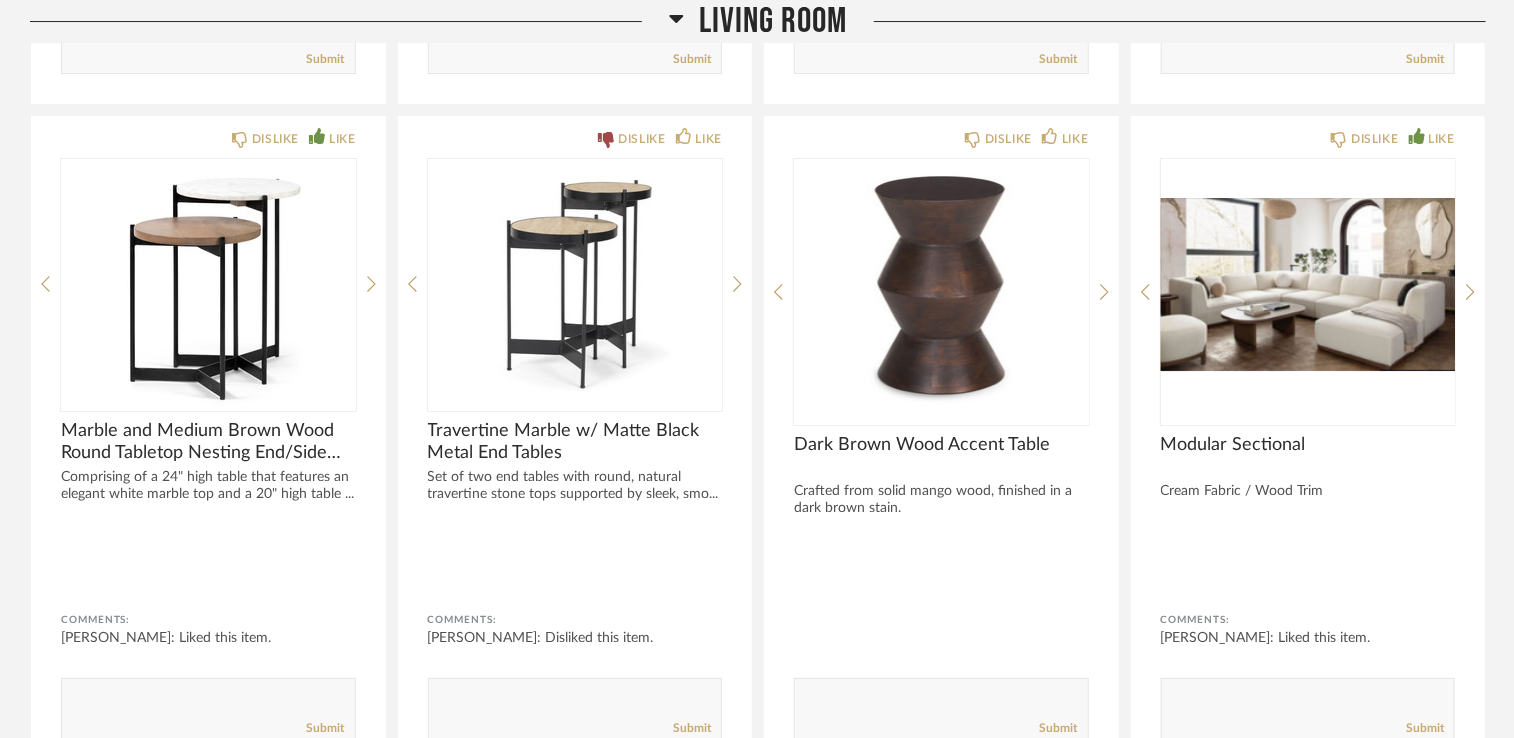 scroll, scrollTop: 3619, scrollLeft: 0, axis: vertical 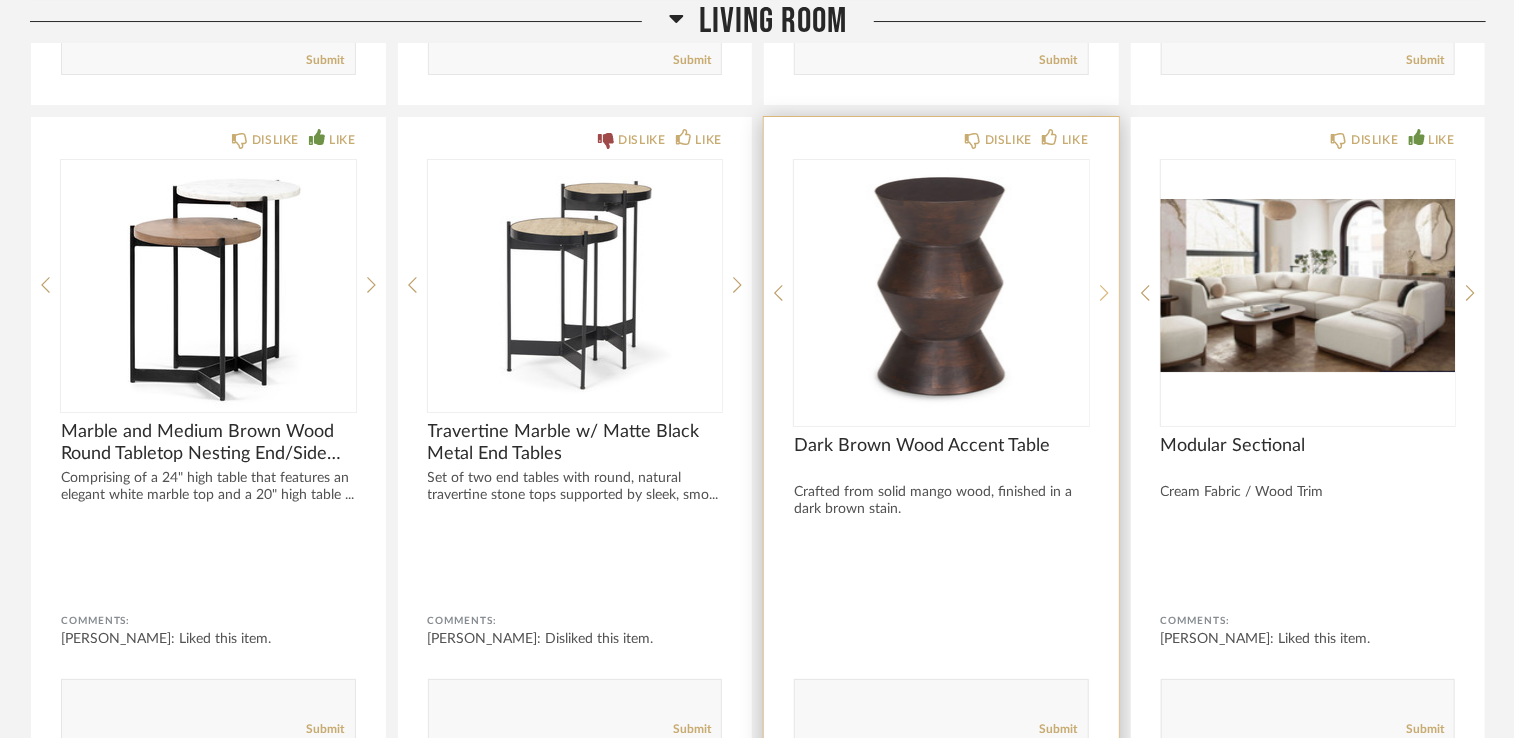 click 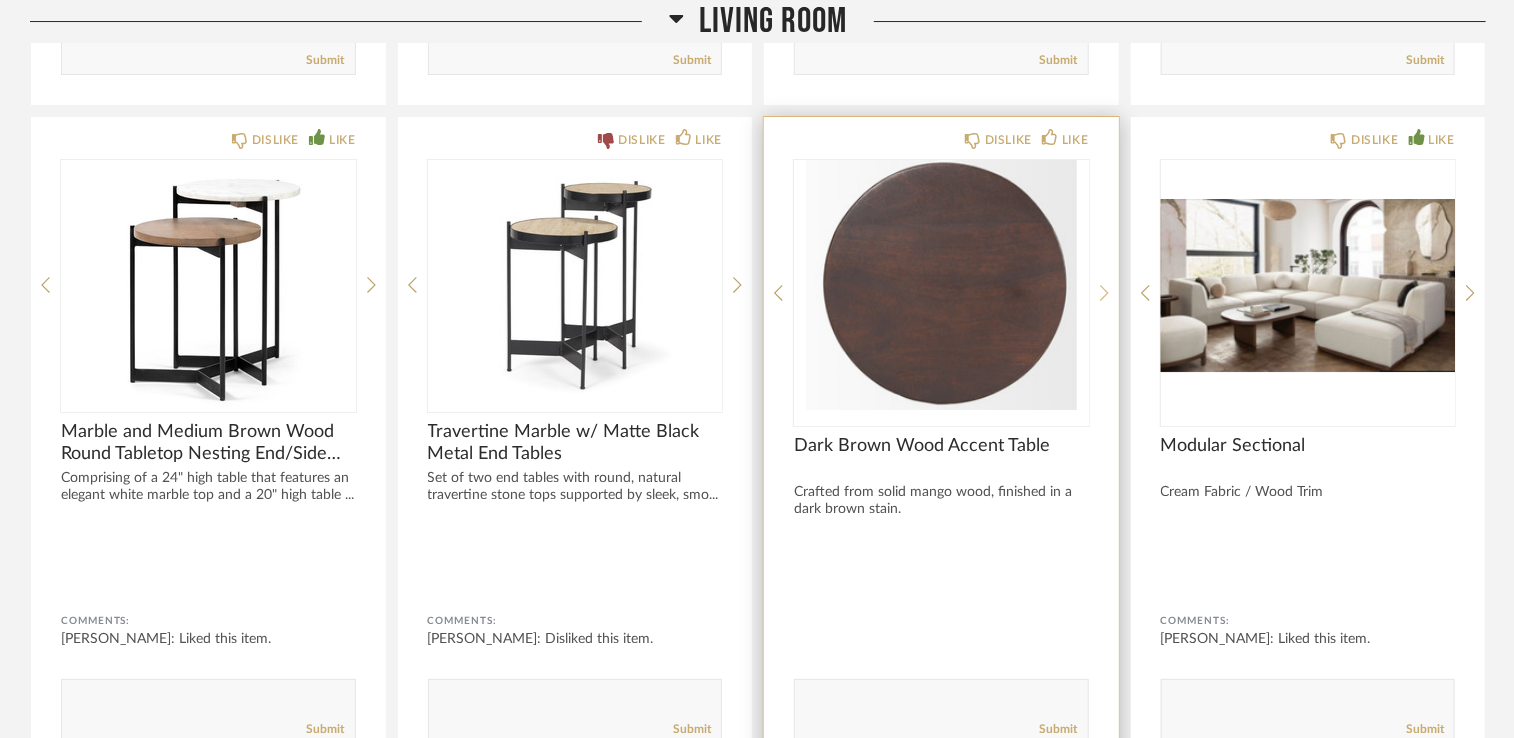 click 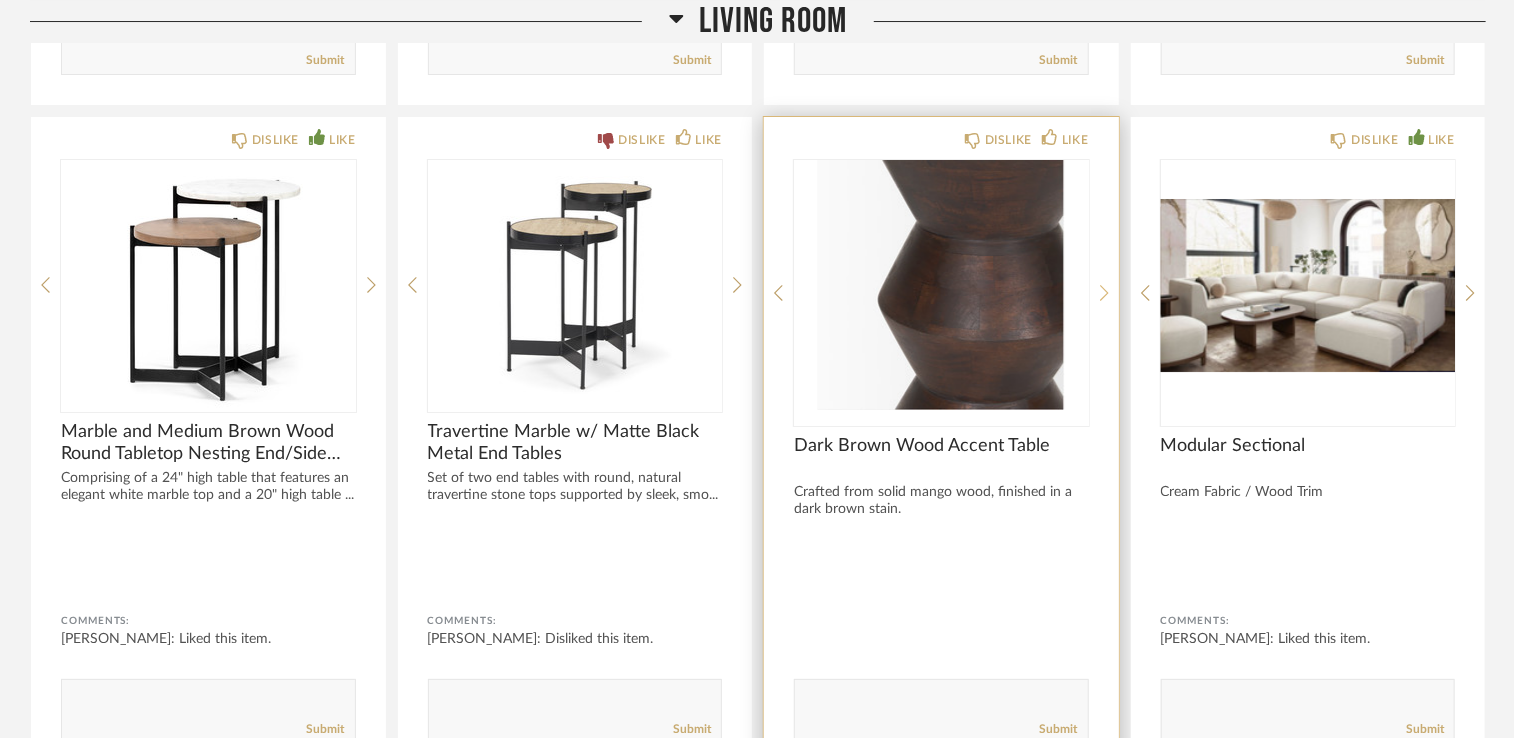 click 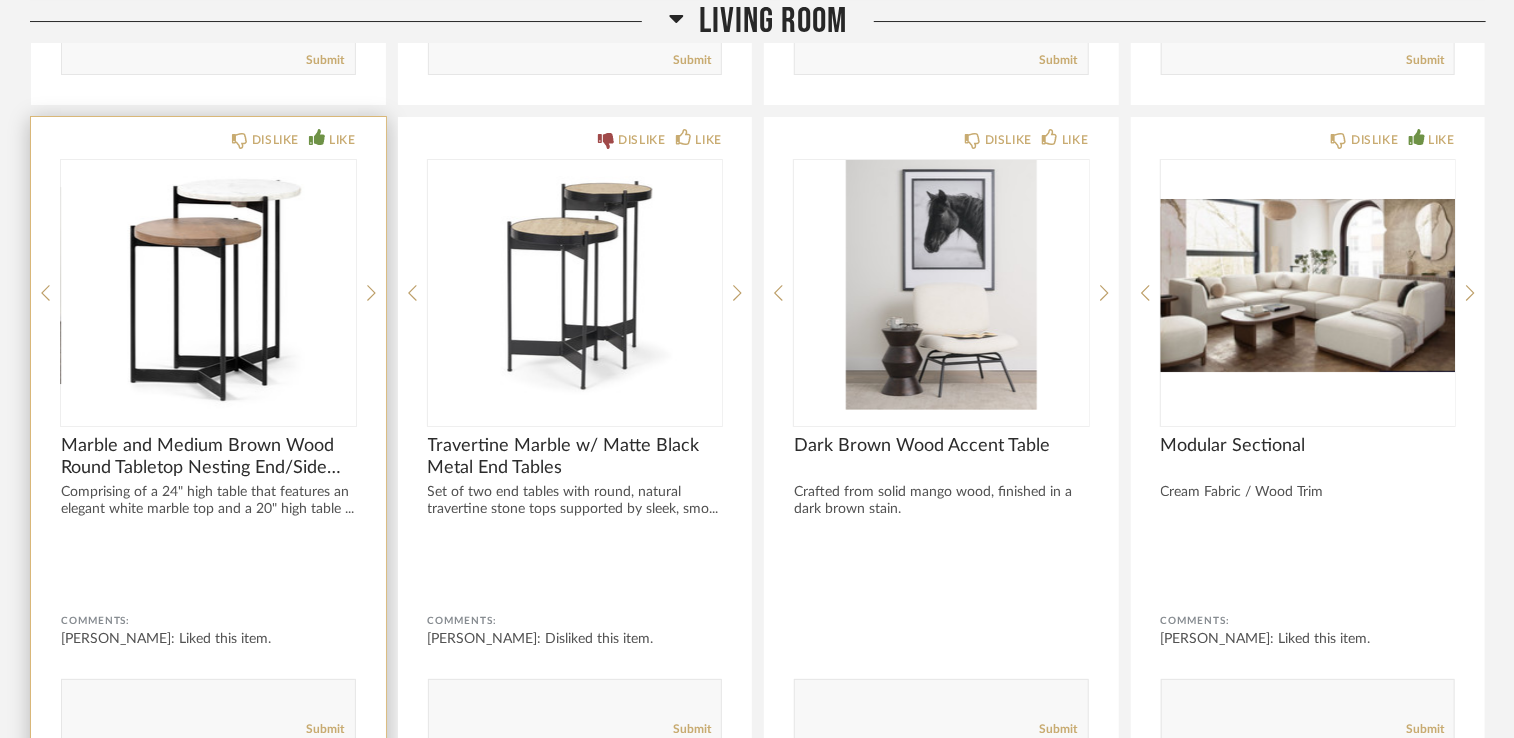 click at bounding box center (208, 285) 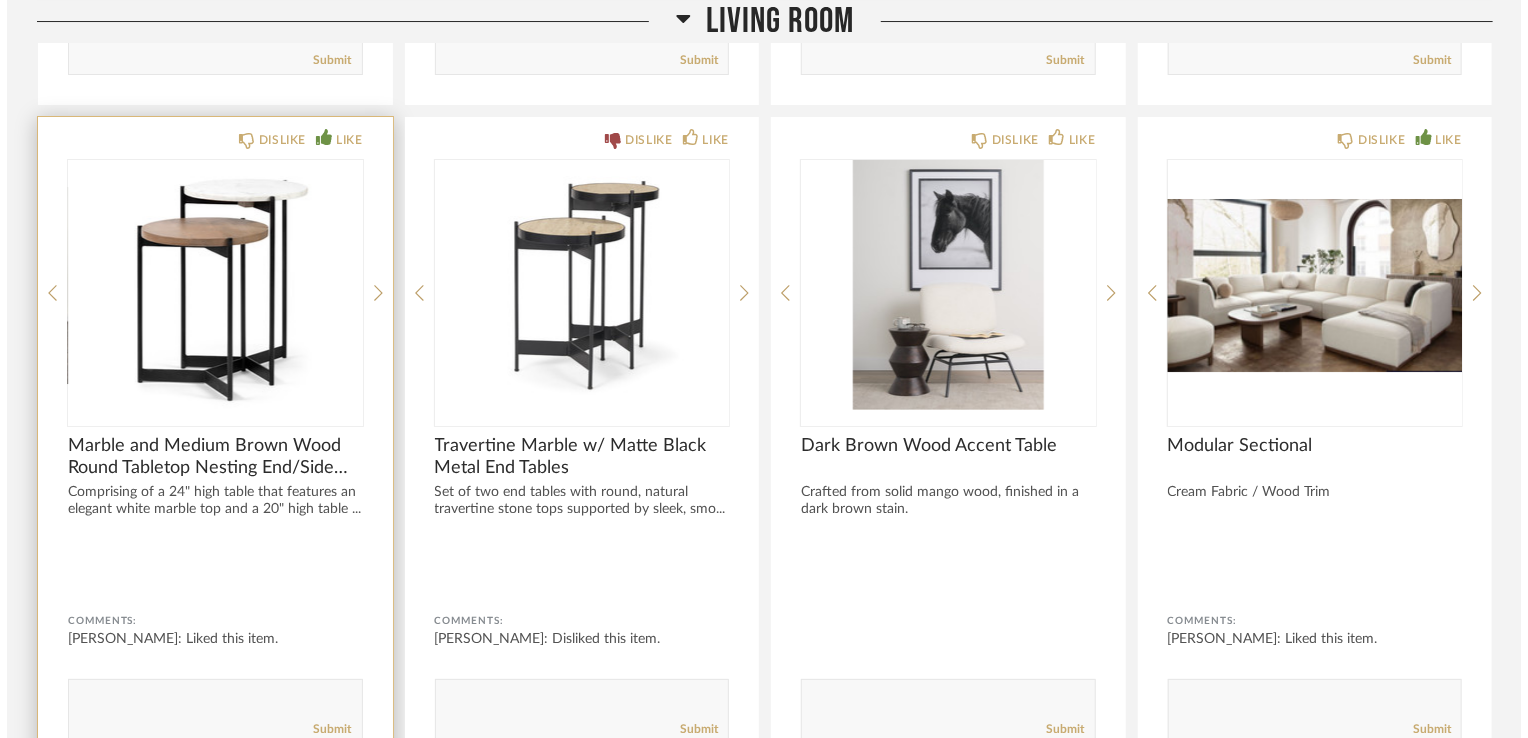 scroll, scrollTop: 0, scrollLeft: 0, axis: both 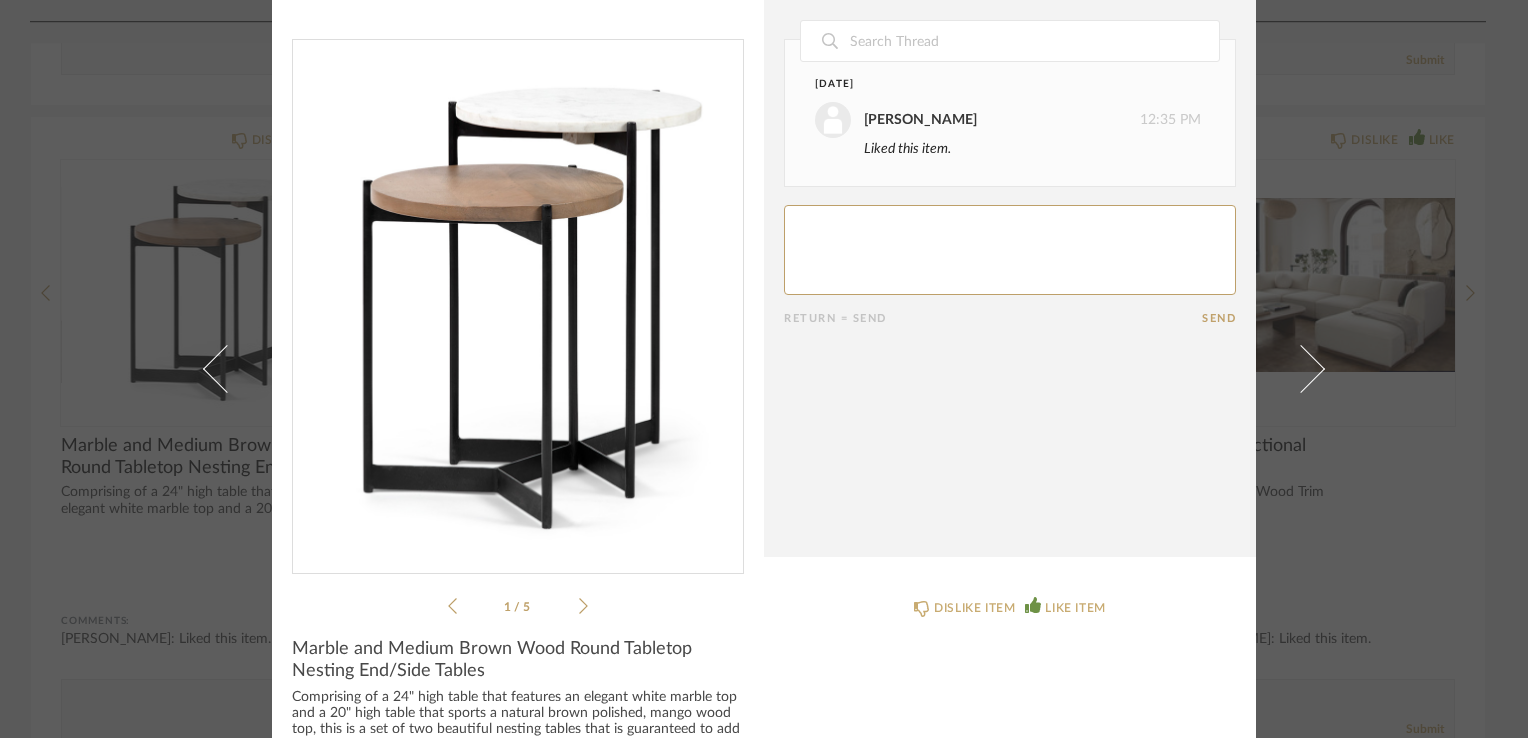click 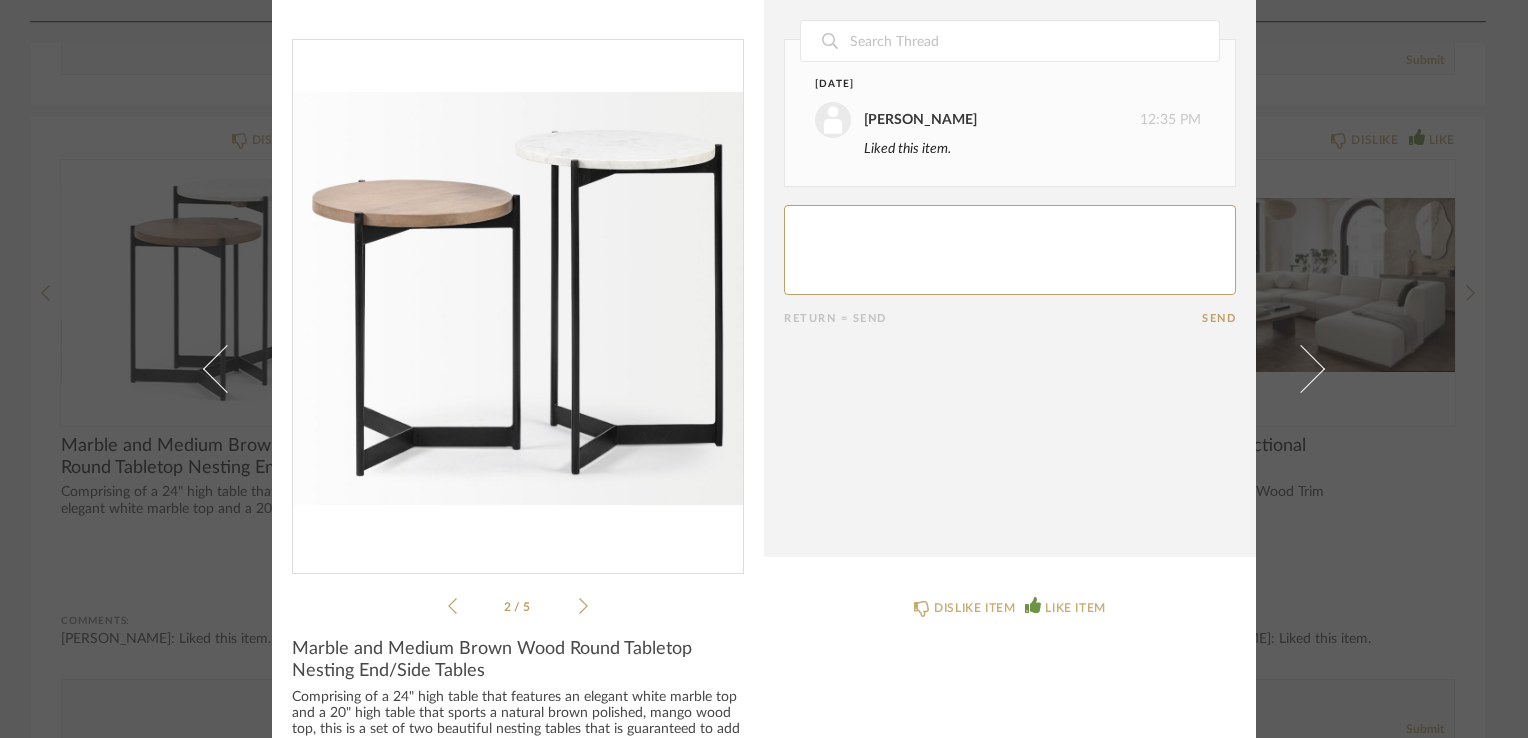 click 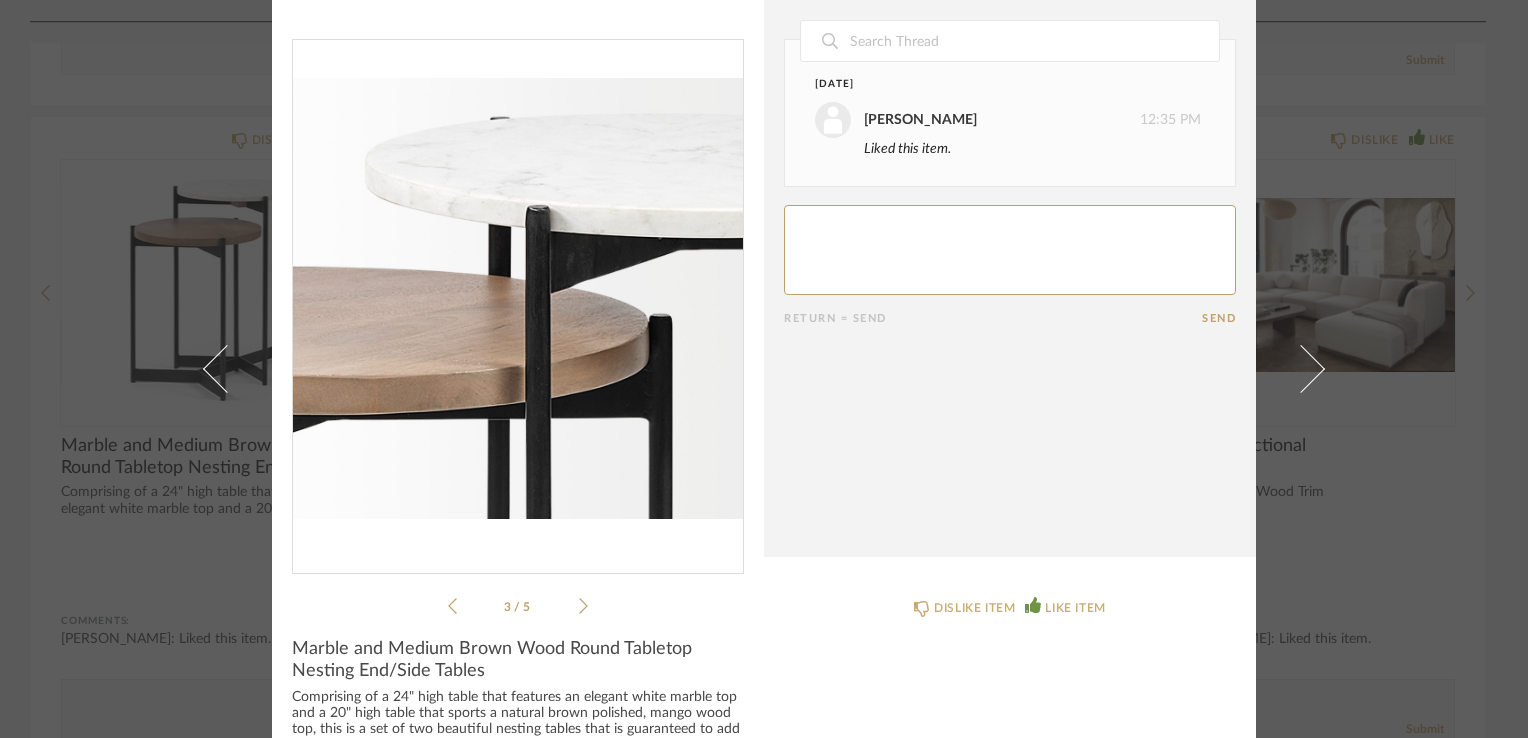 click 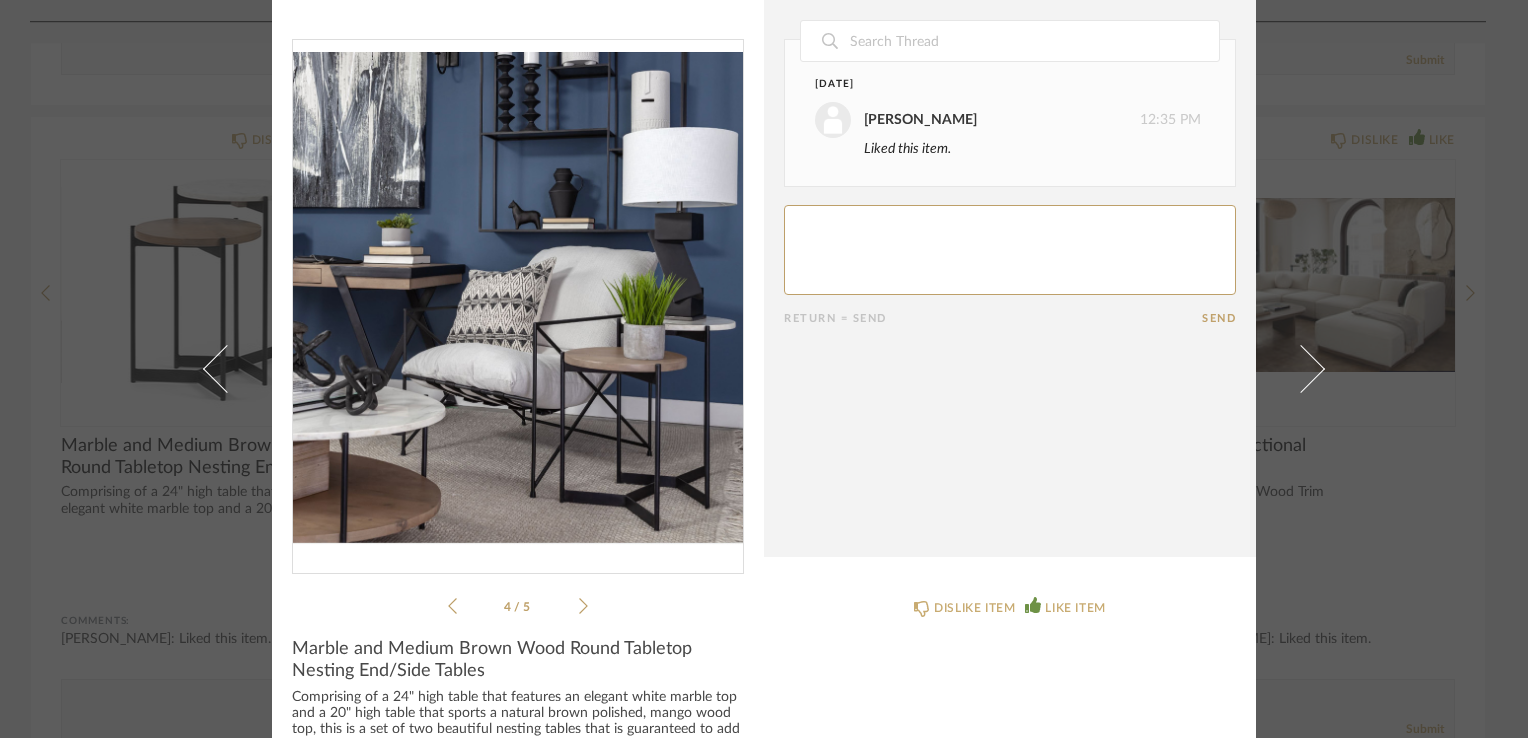 click 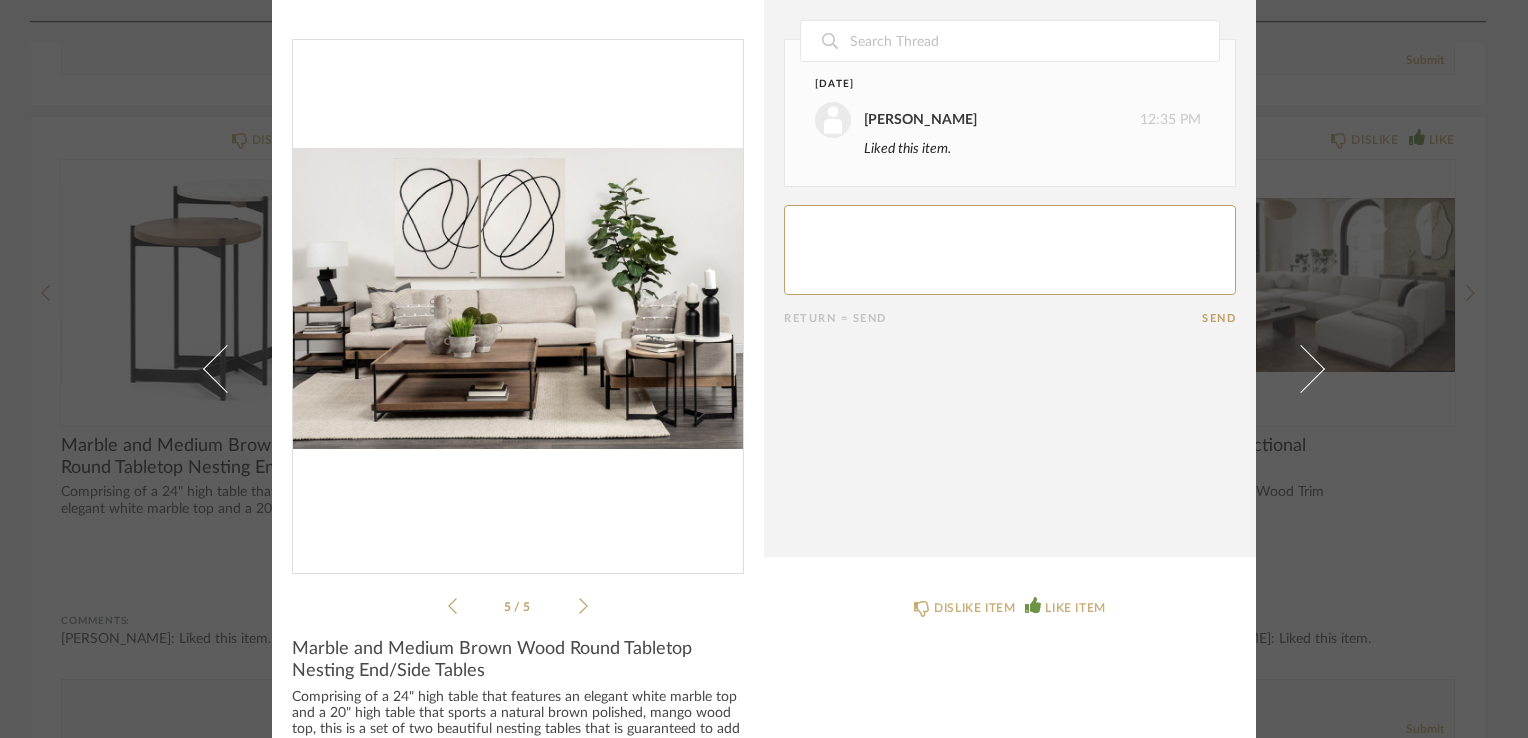 scroll, scrollTop: 0, scrollLeft: 0, axis: both 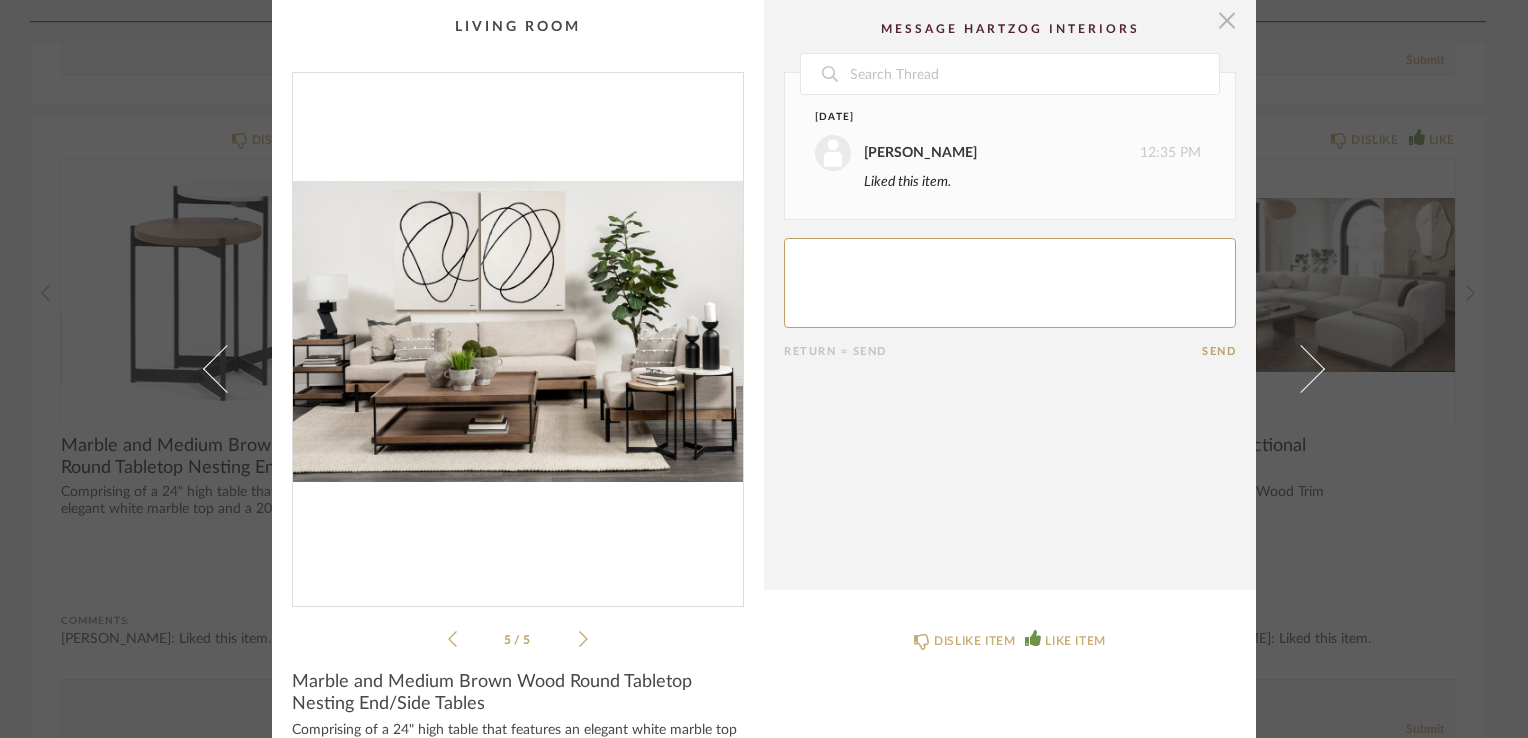 click at bounding box center (1227, 20) 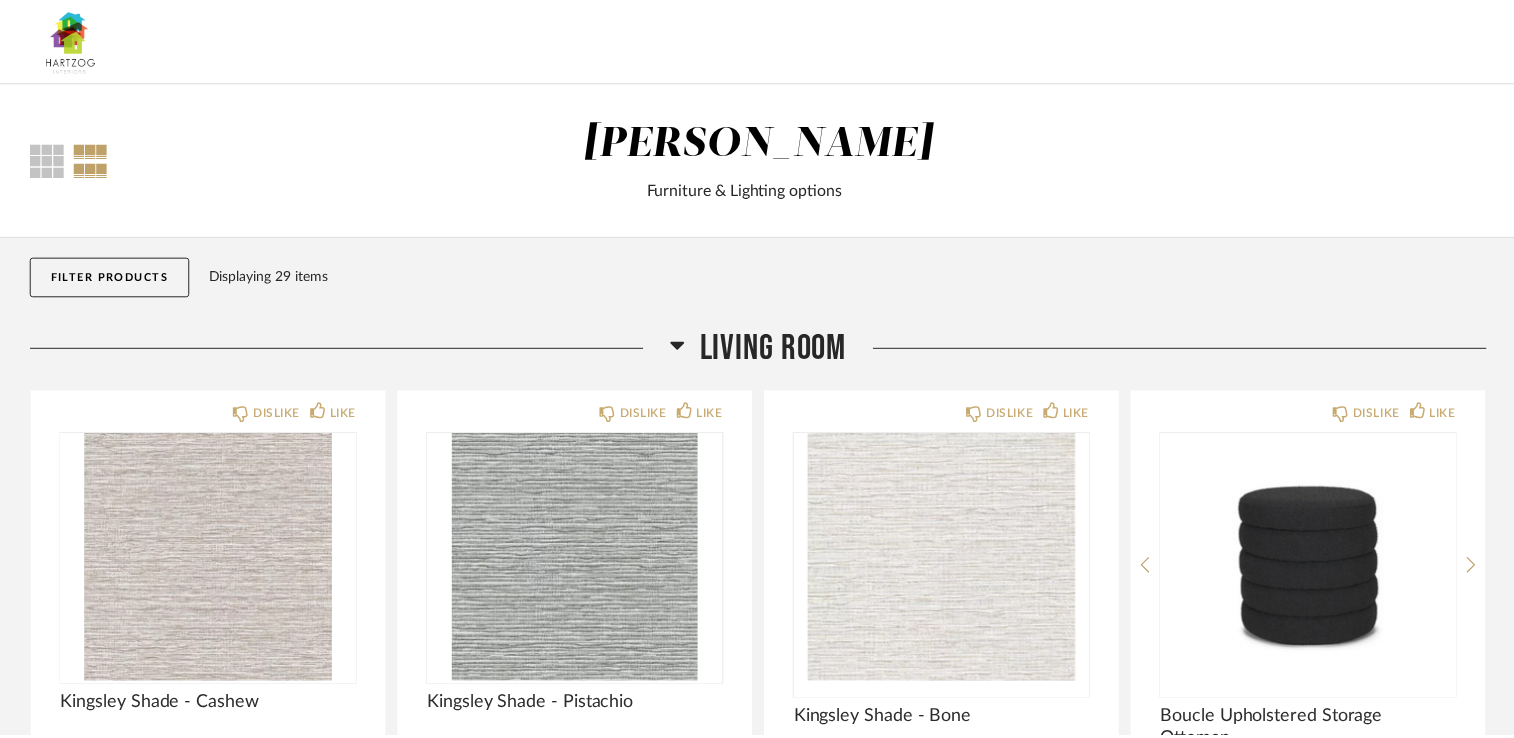 scroll, scrollTop: 3619, scrollLeft: 0, axis: vertical 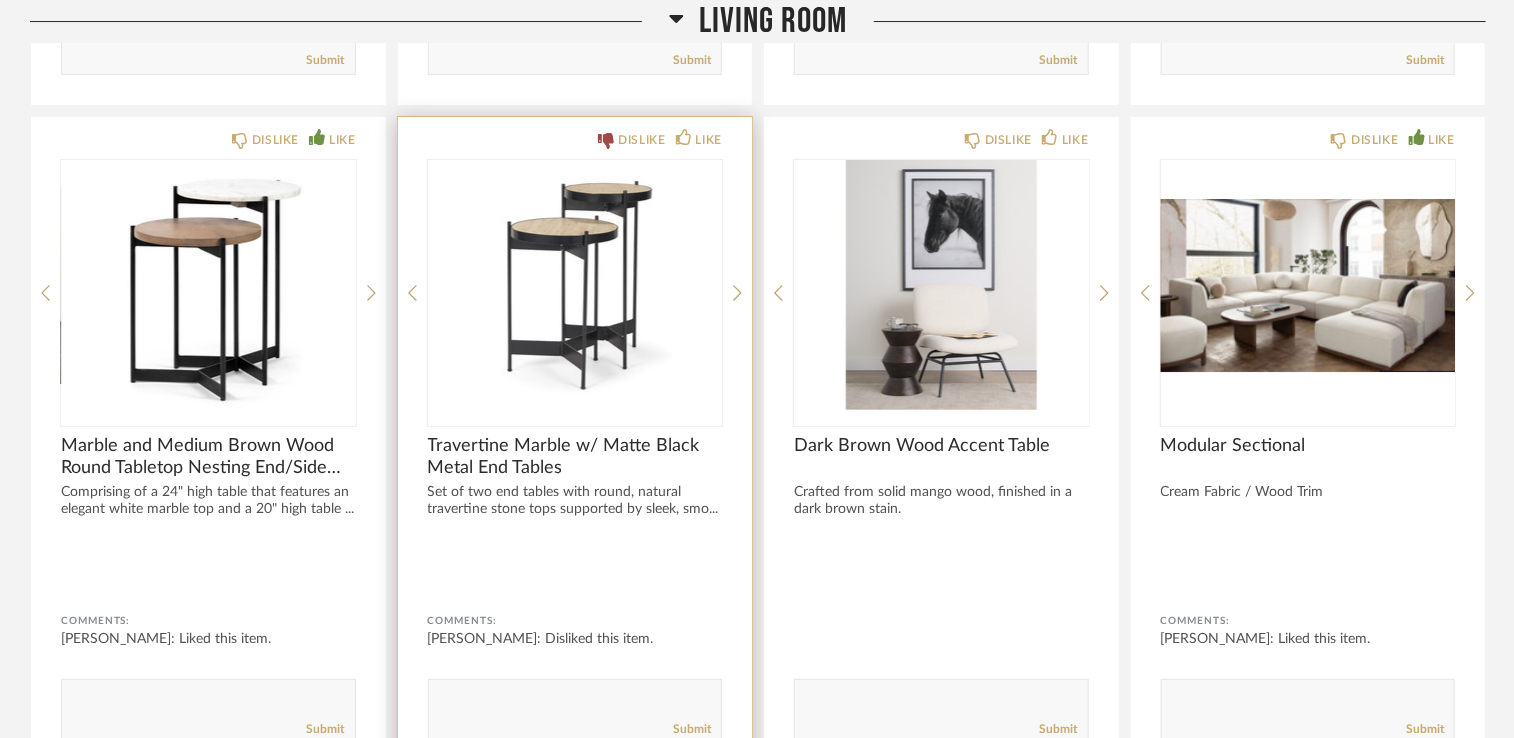 click on "DISLIKE LIKE Travertine Marble w/ Matte Black Metal End Tables Set of two end tables with round, natural travertine stone tops supported by sleek, smo... Comments: [PERSON_NAME]: Disliked this item.       Submit" 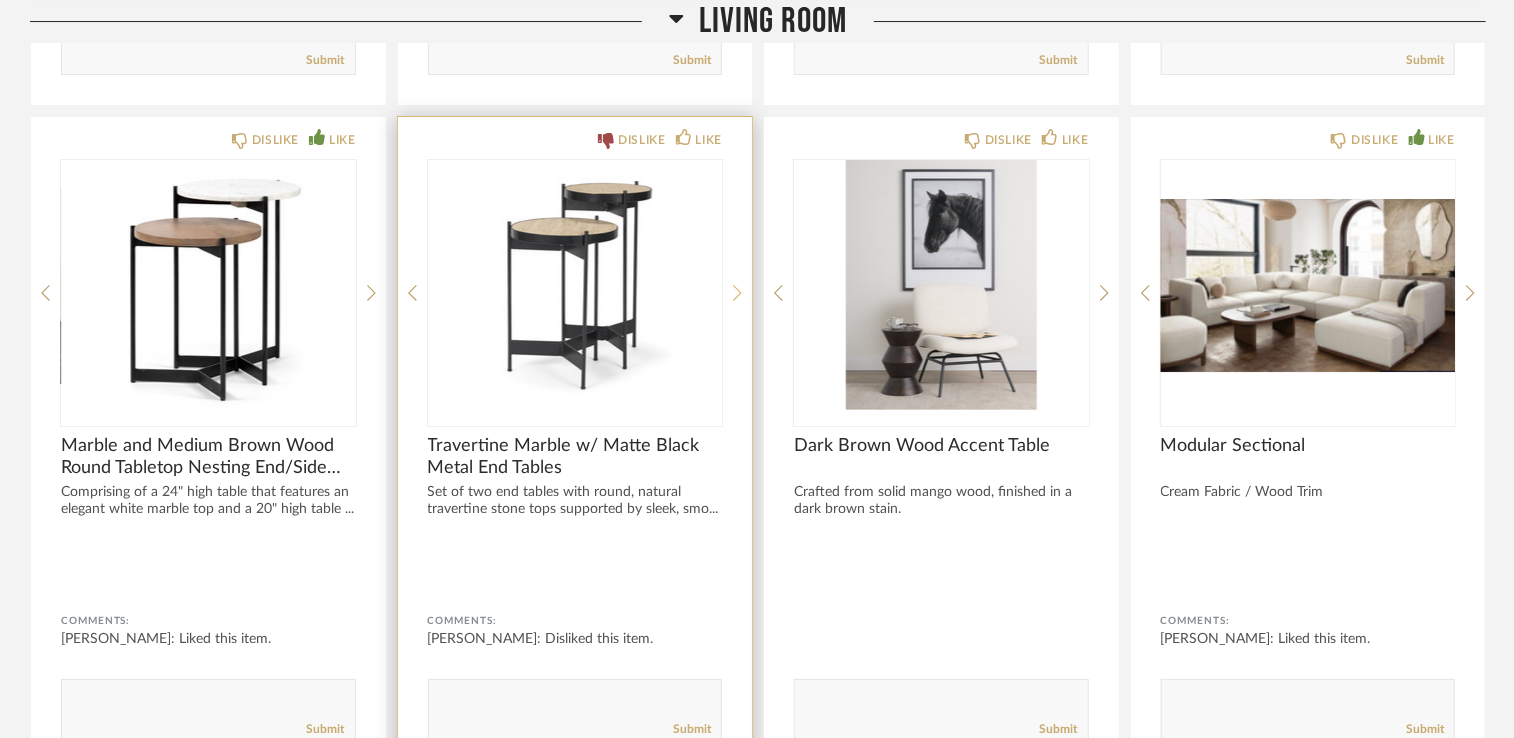 click 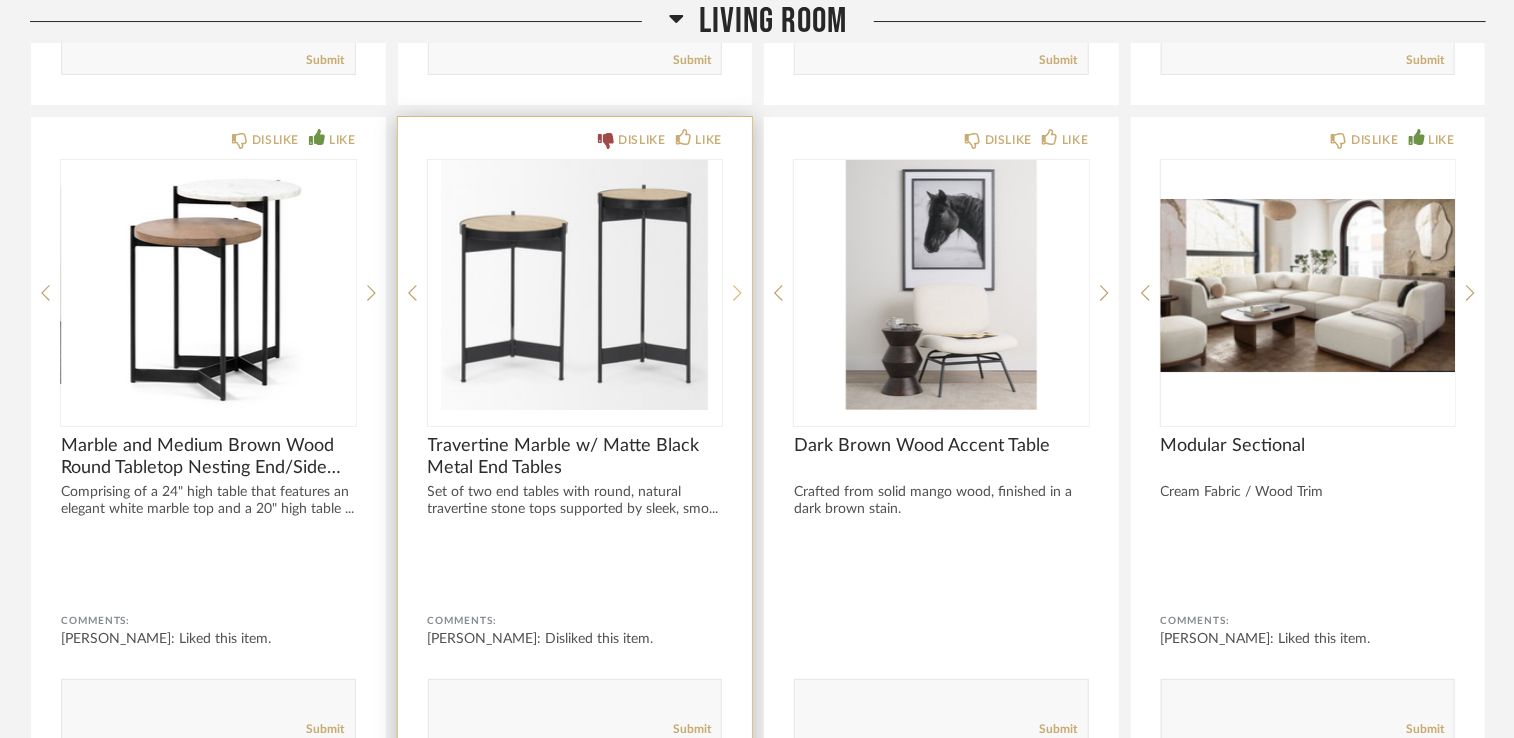 click 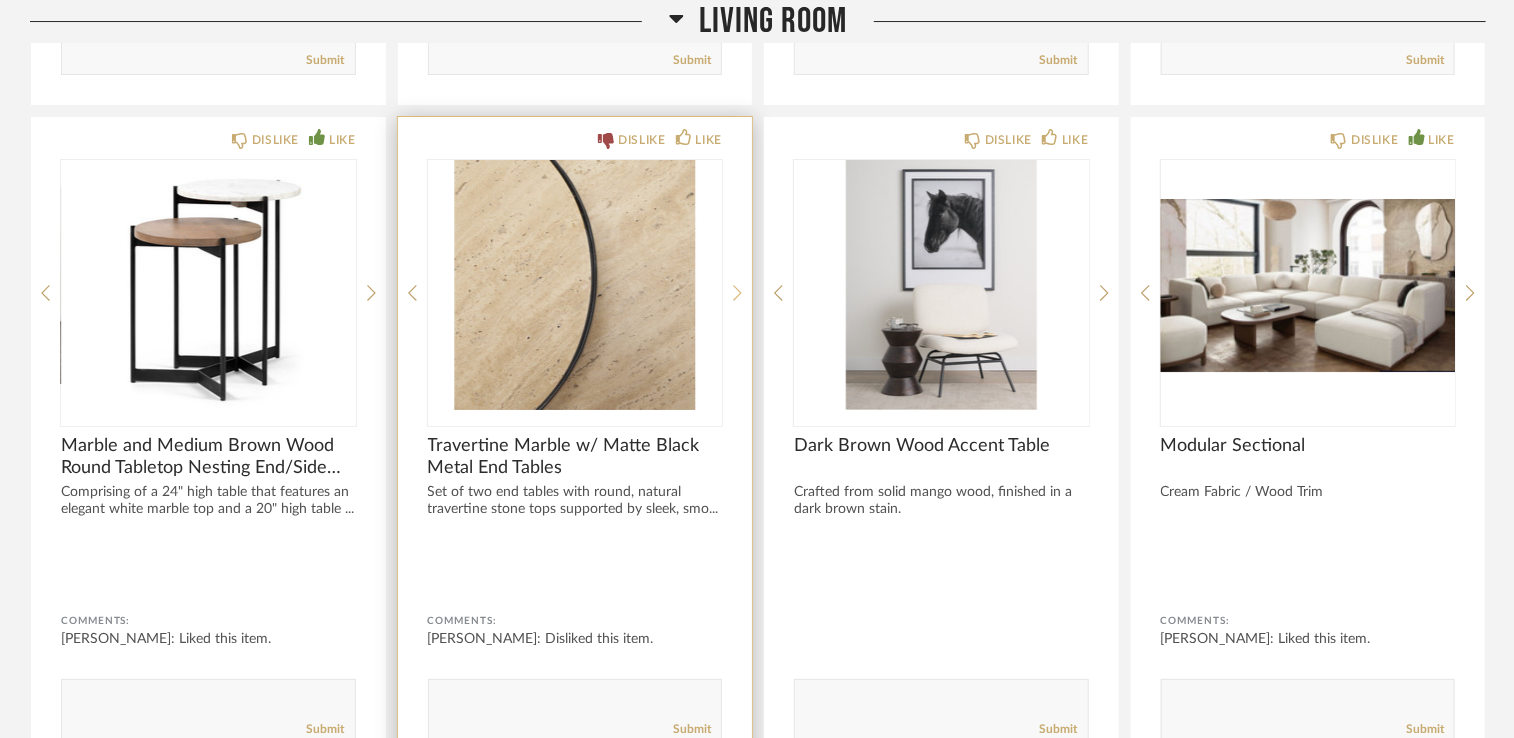 click 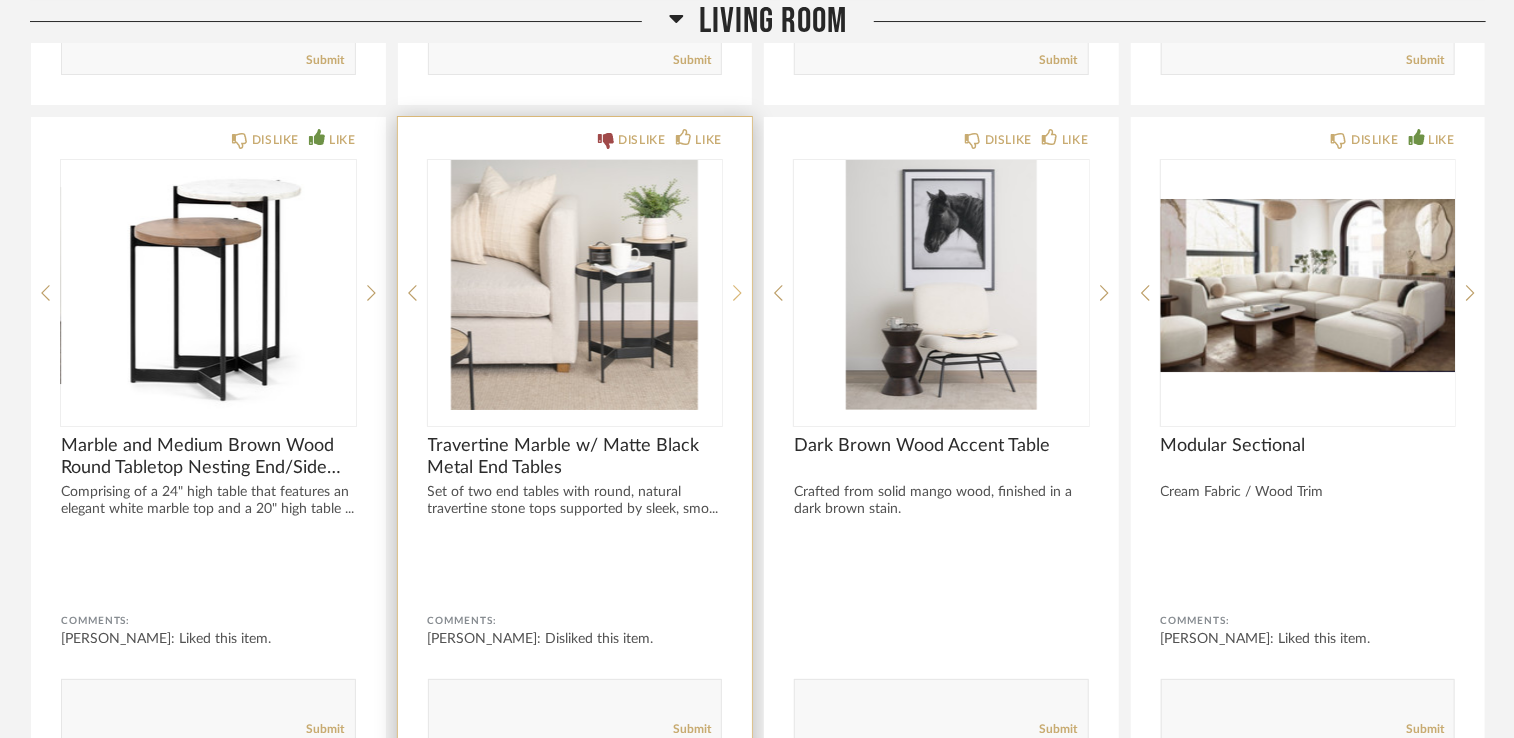 click 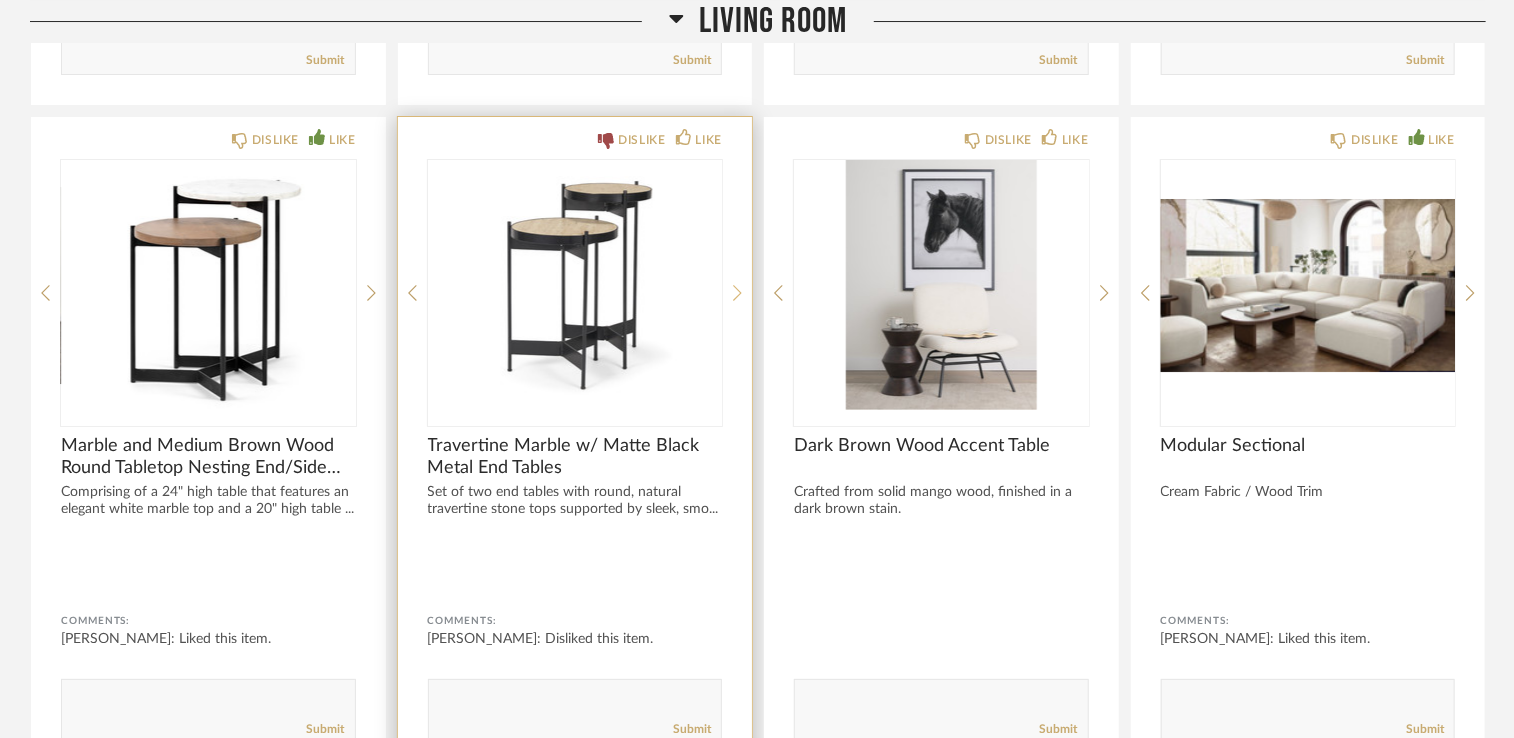 click 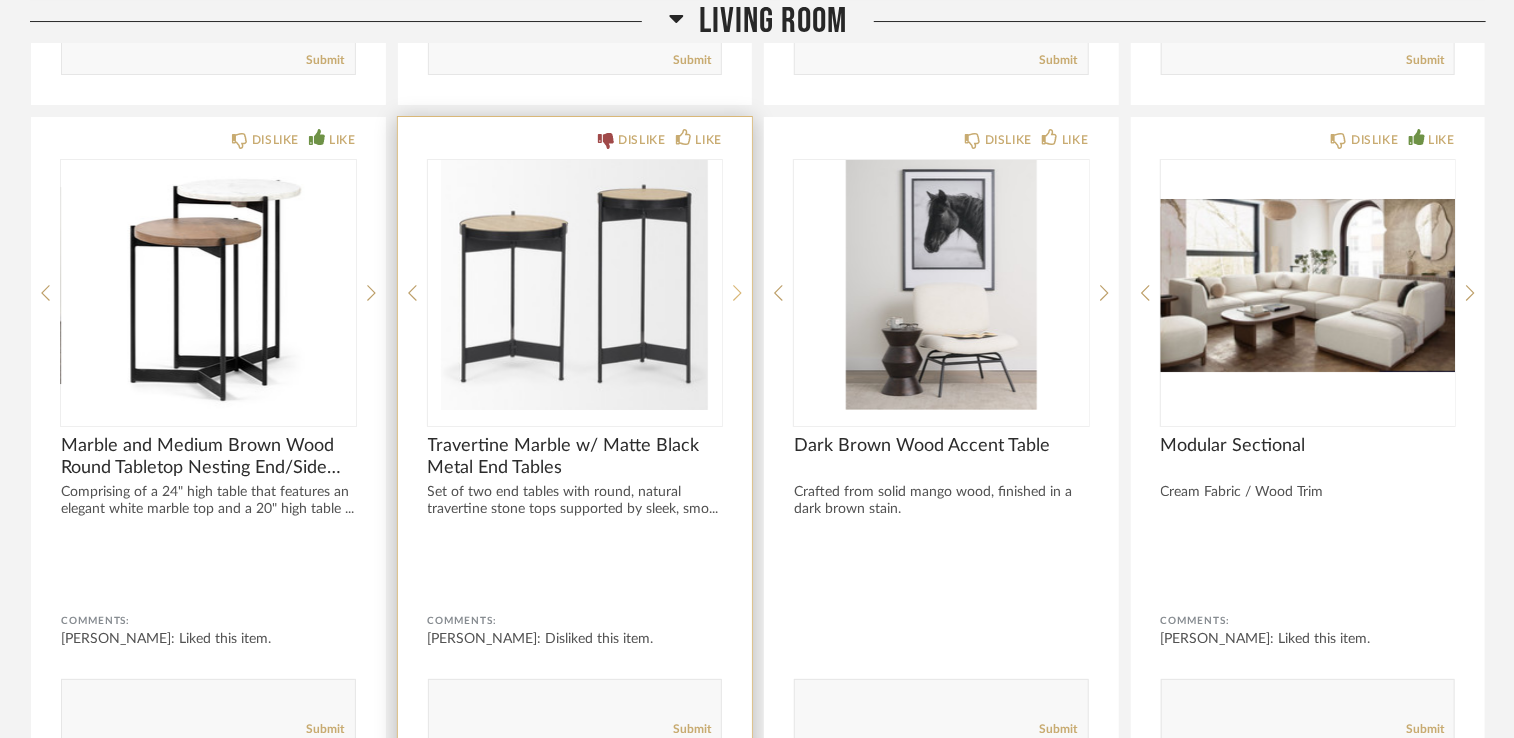 click 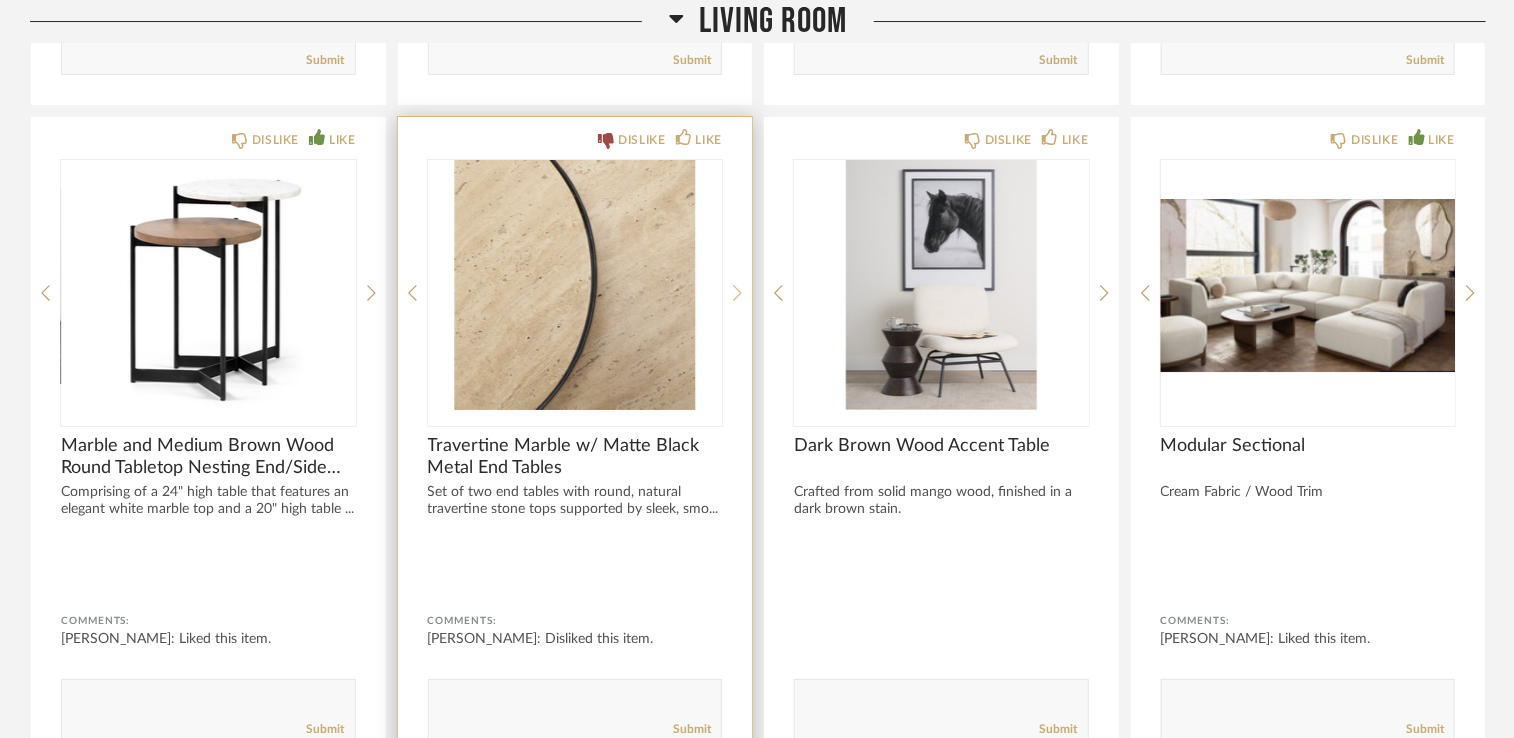 click 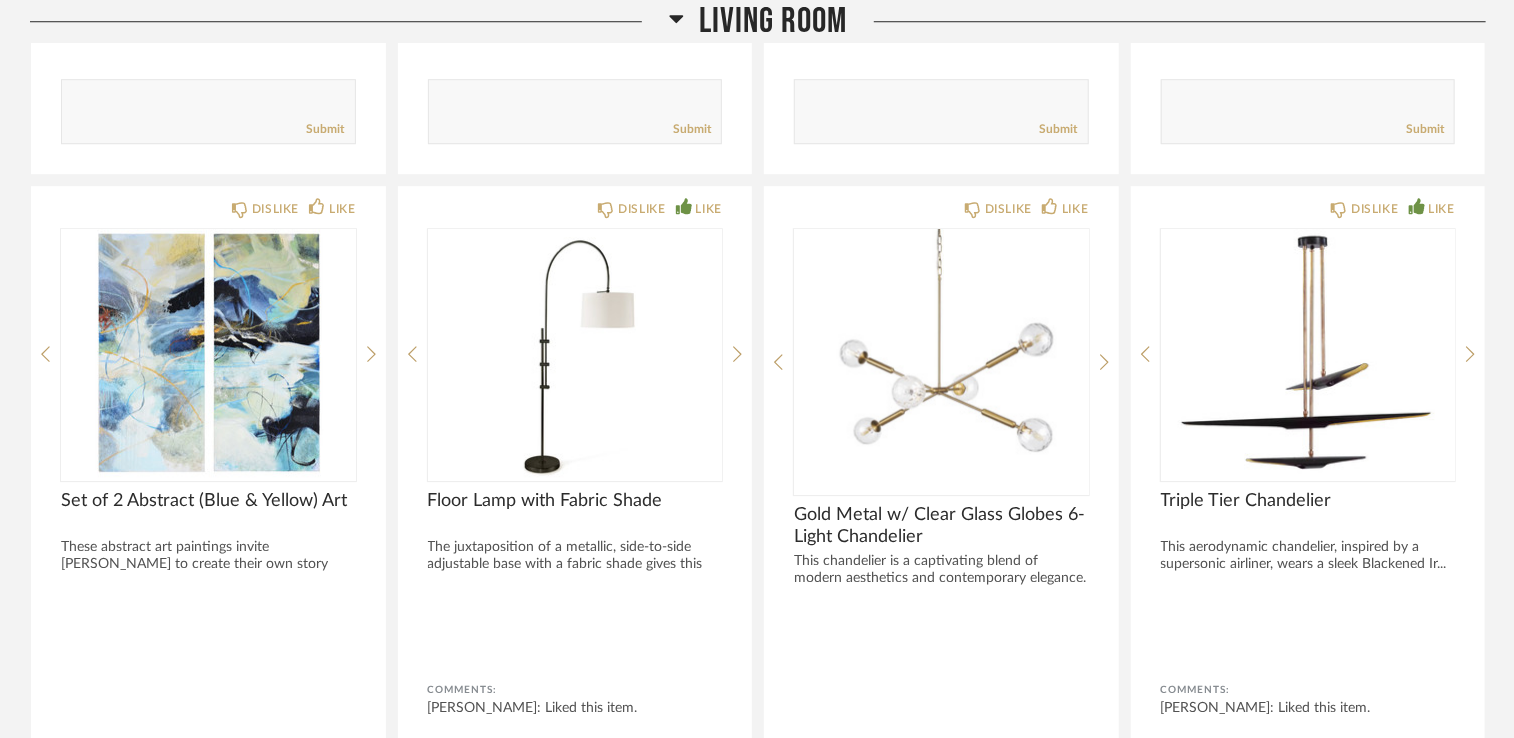 scroll, scrollTop: 2895, scrollLeft: 0, axis: vertical 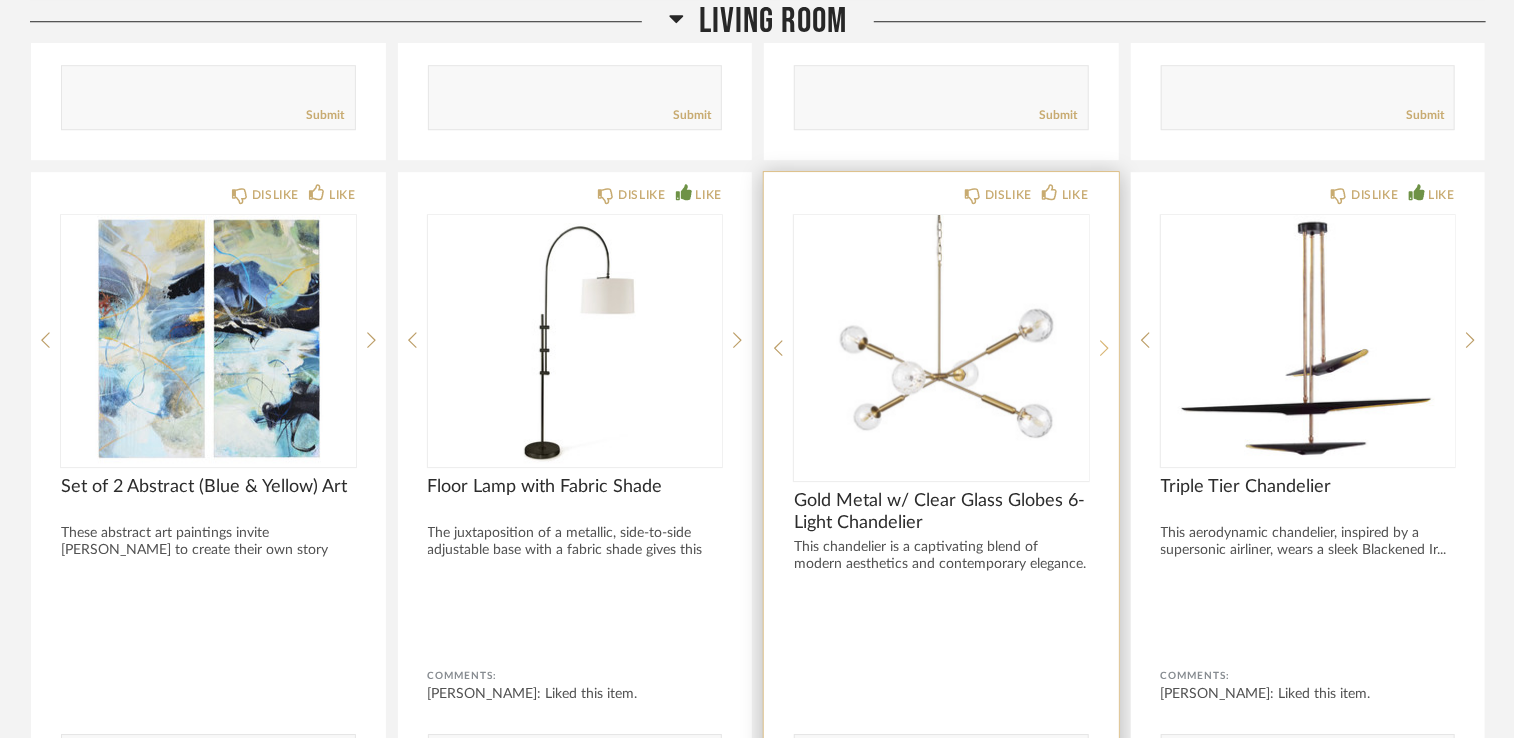 click 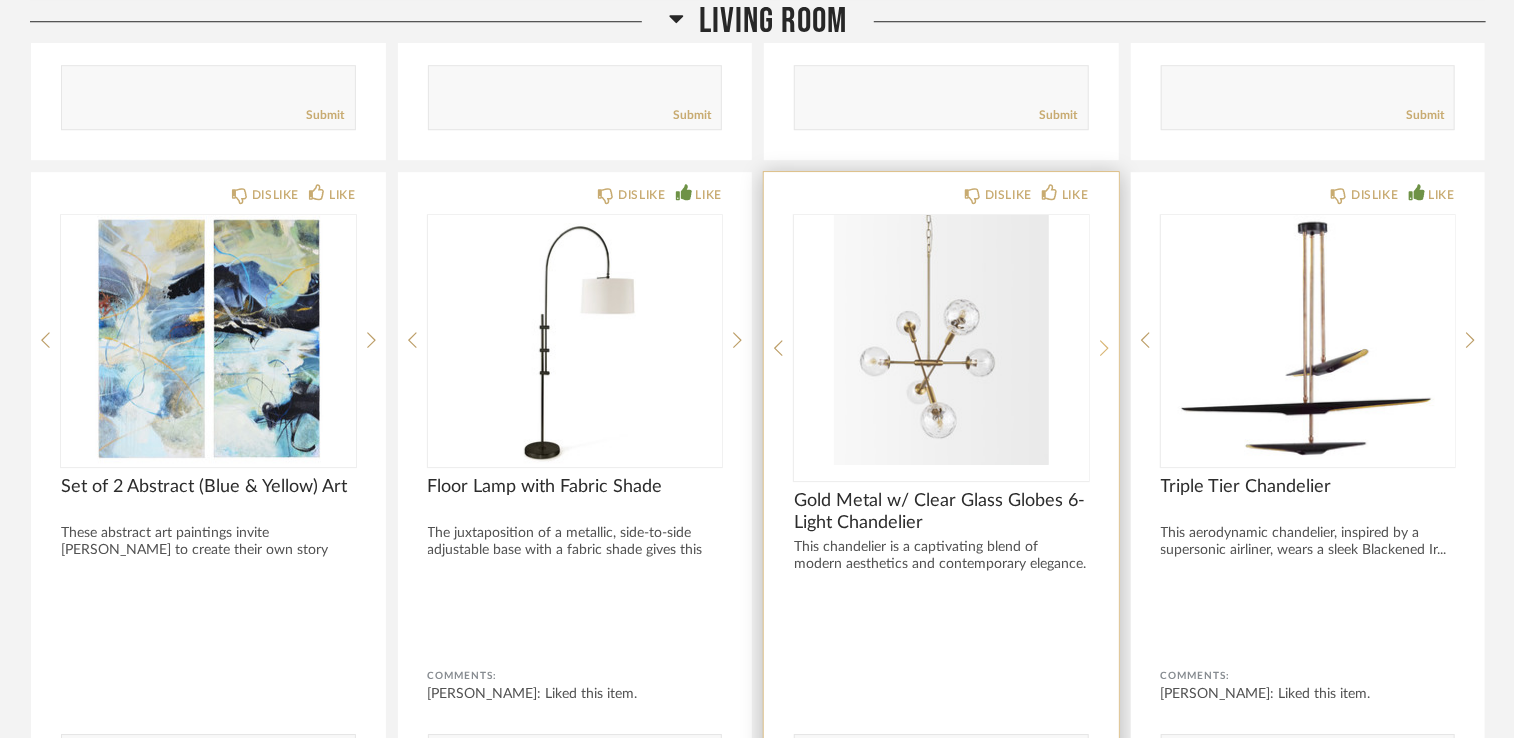 click 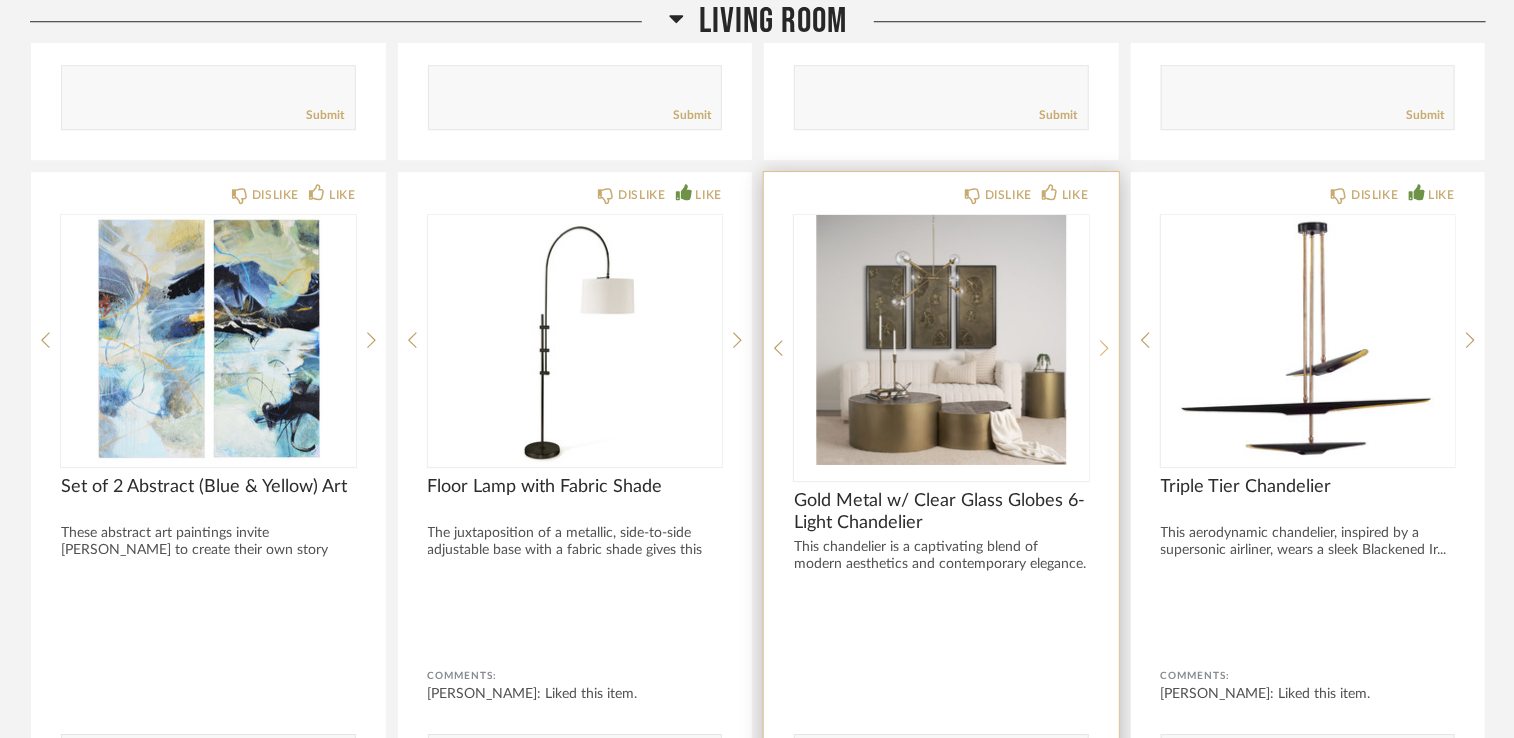 click 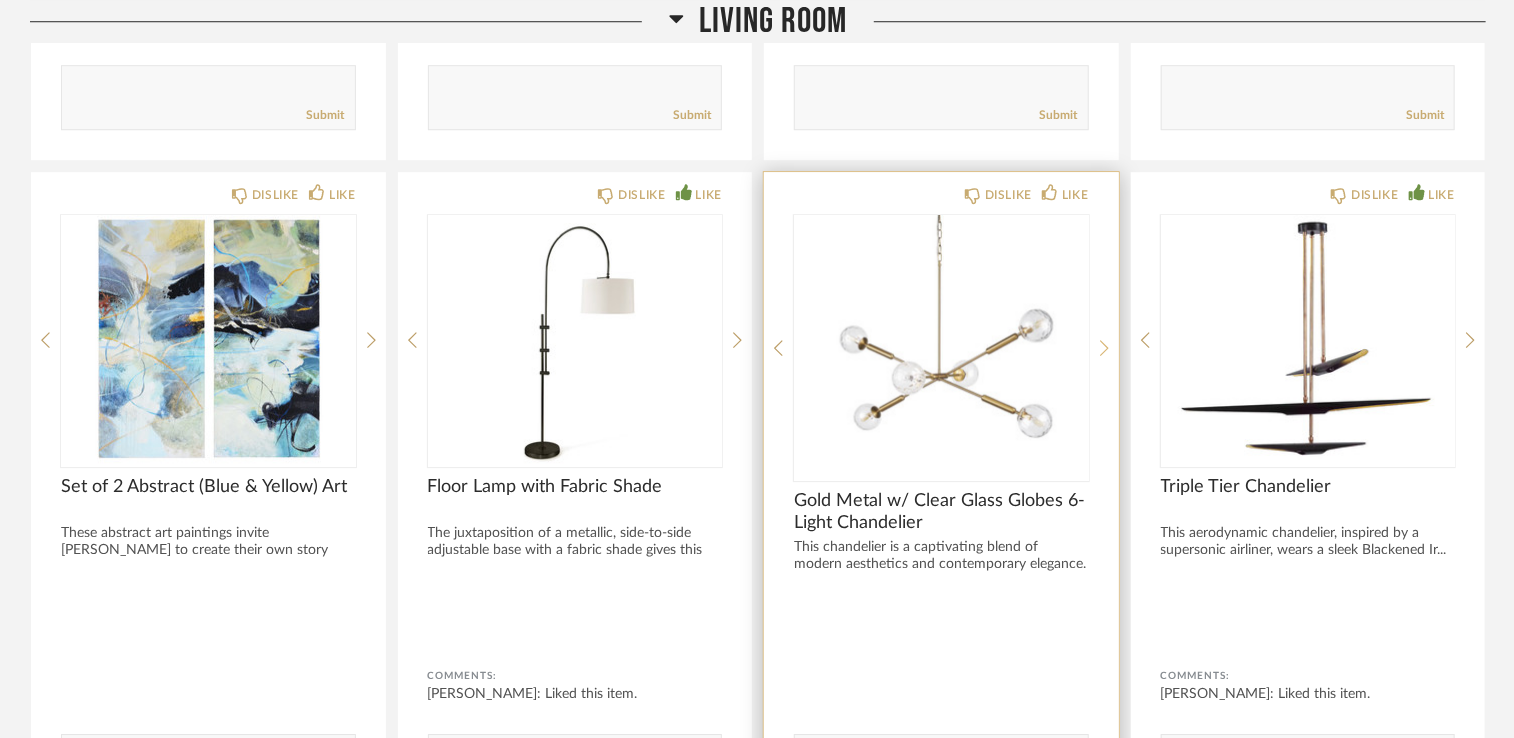 click 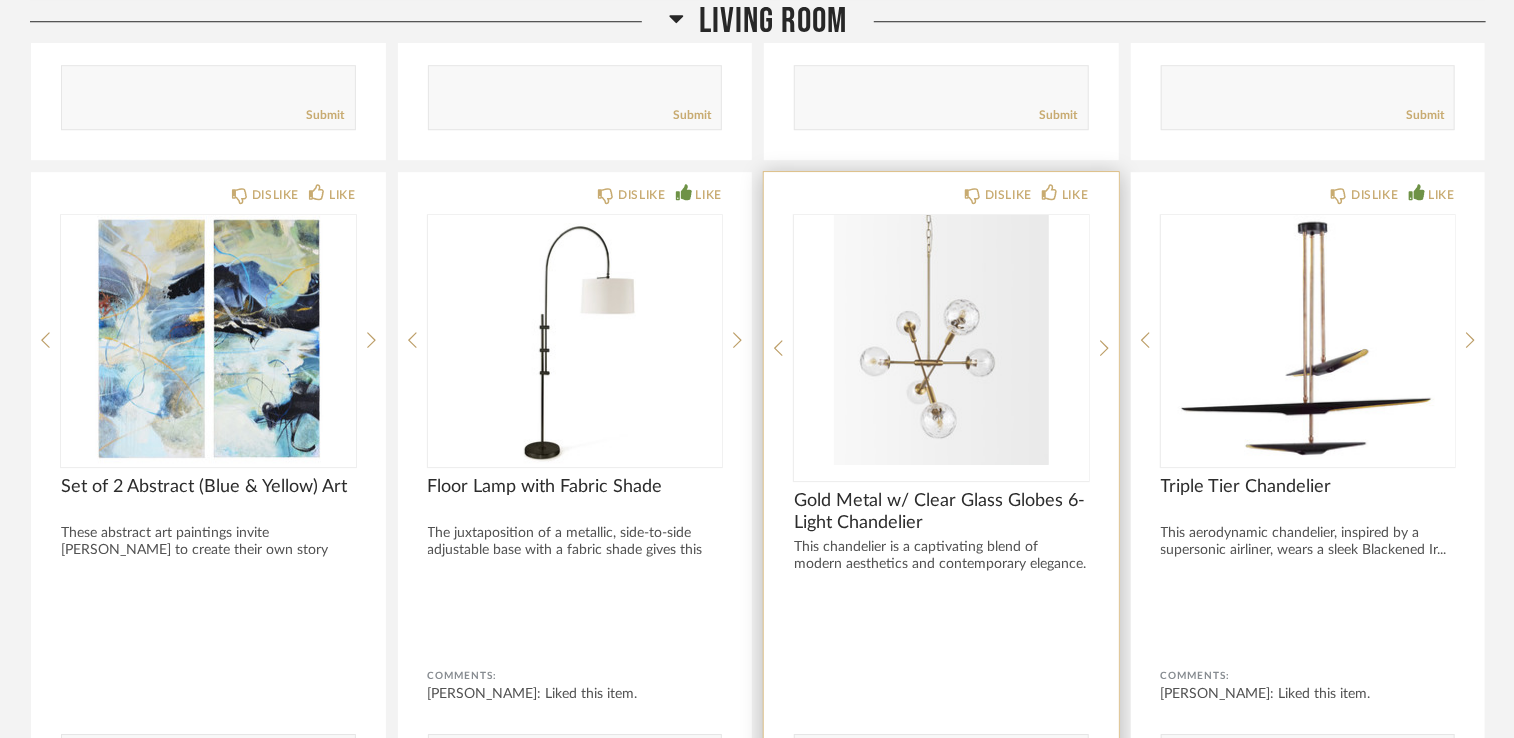 click at bounding box center (941, 340) 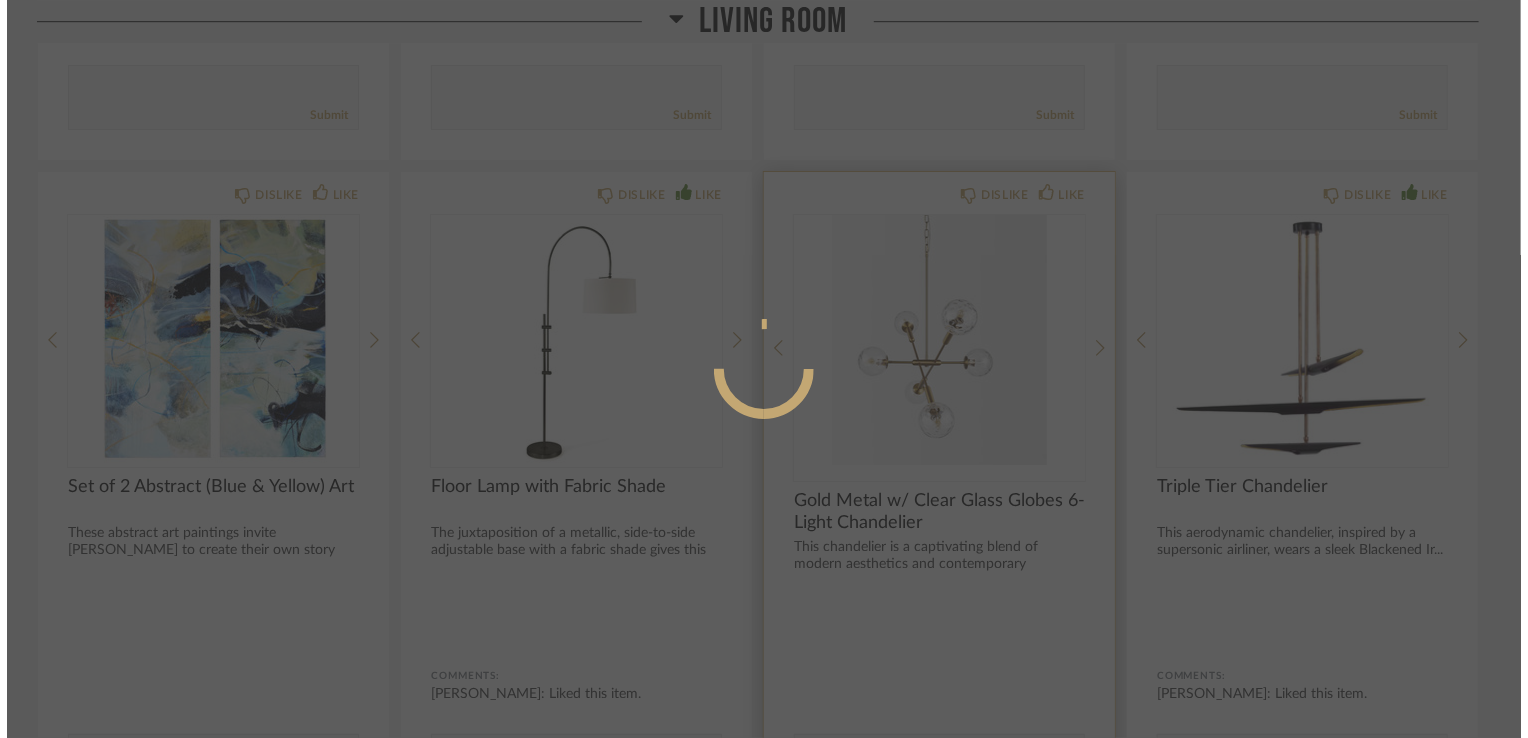 scroll, scrollTop: 0, scrollLeft: 0, axis: both 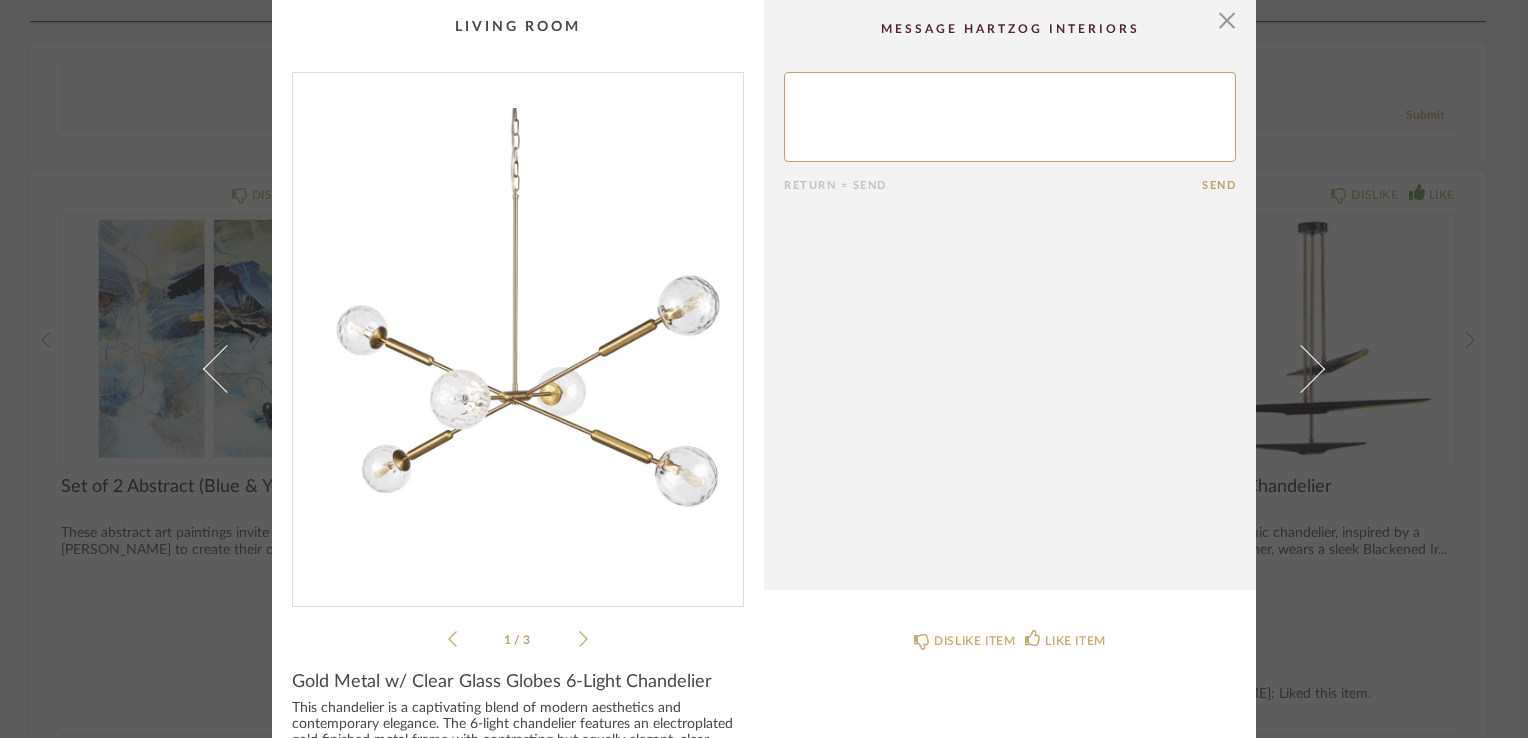click 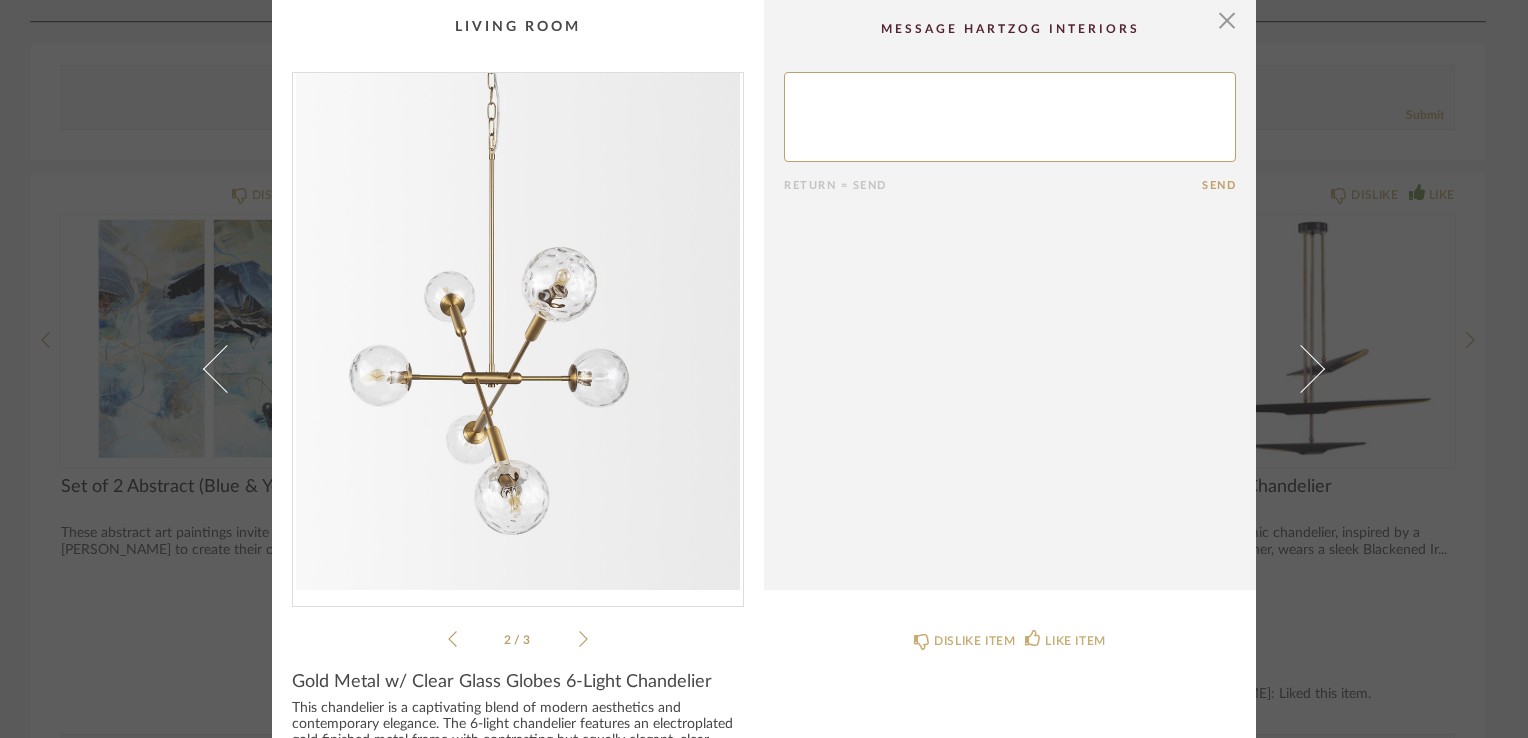 click 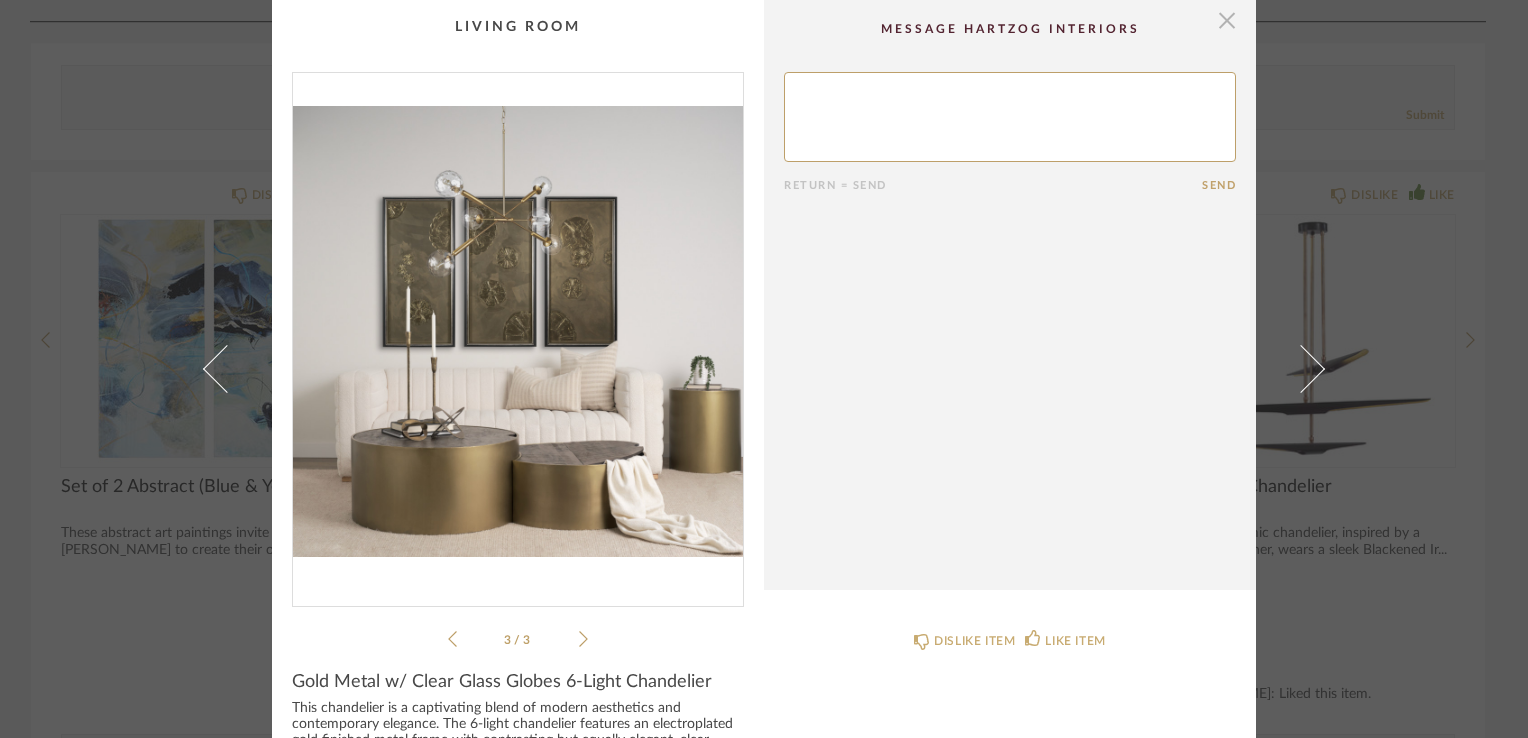 click at bounding box center [1227, 20] 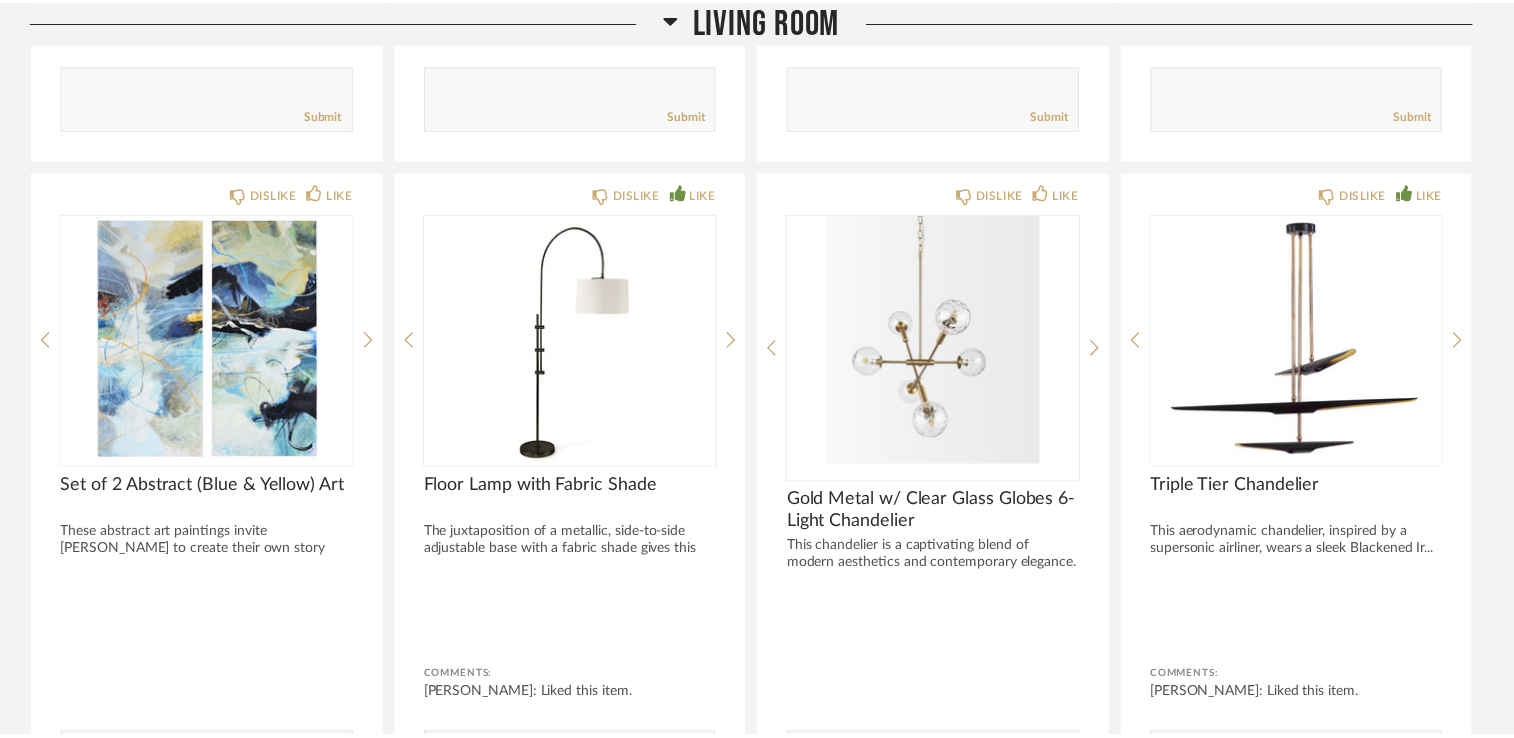 scroll, scrollTop: 2895, scrollLeft: 0, axis: vertical 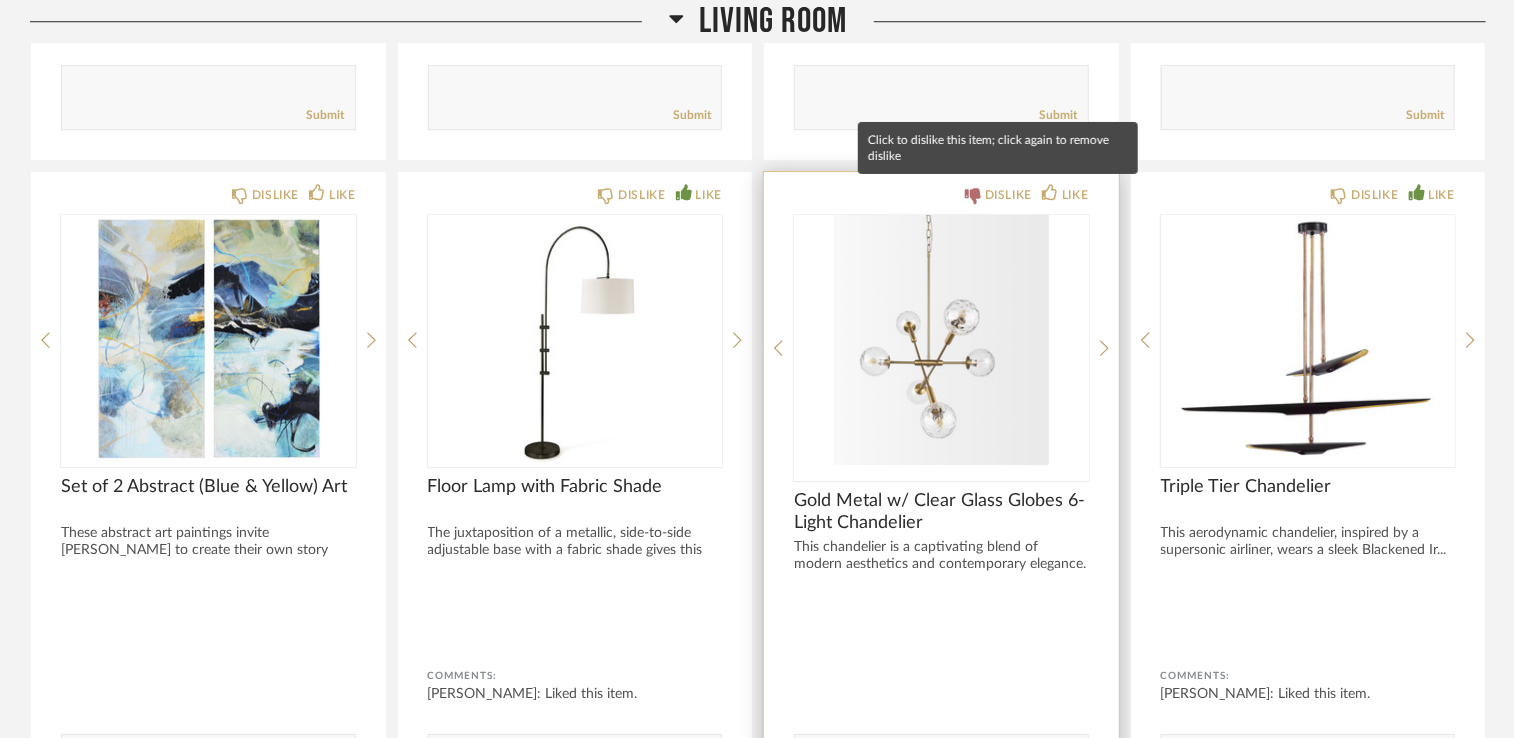 click on "DISLIKE" 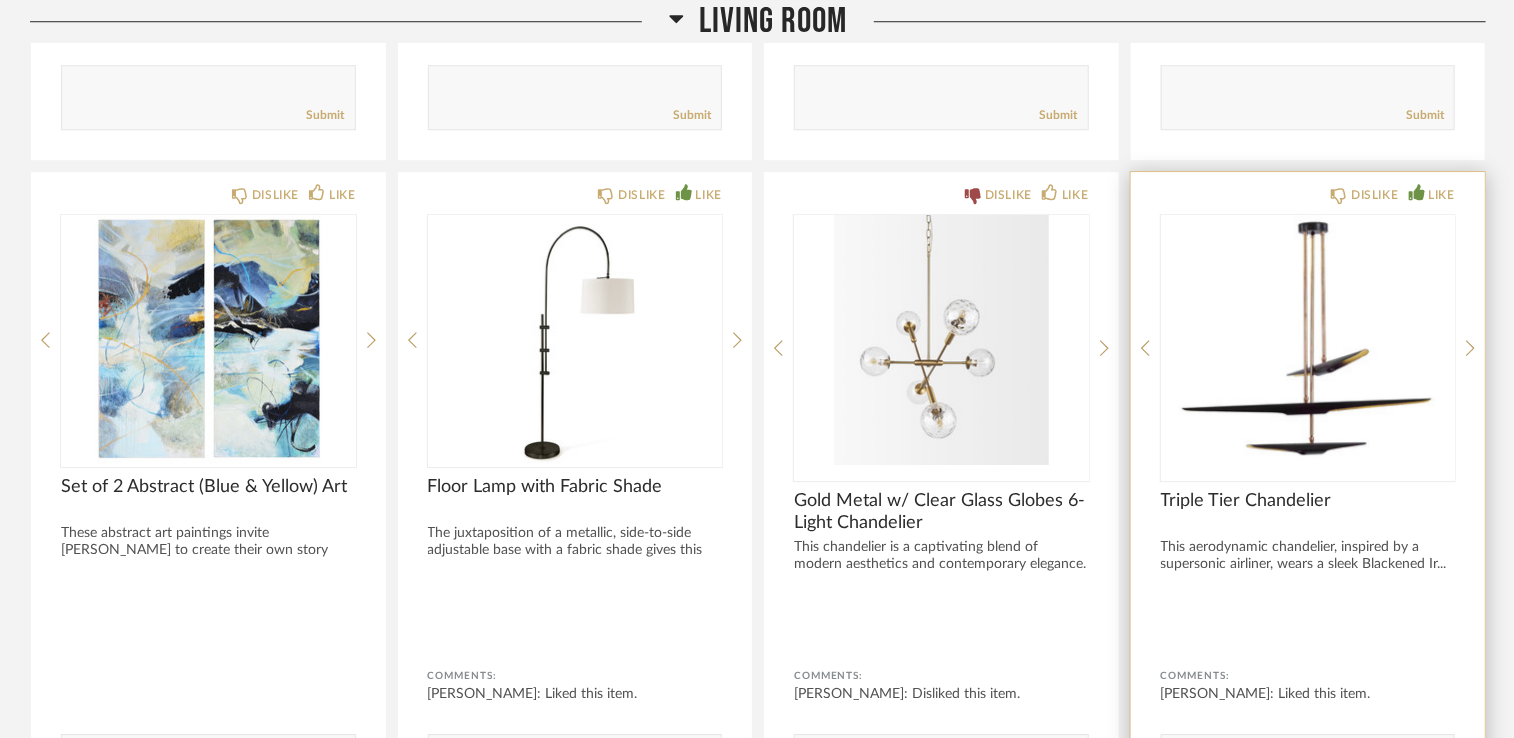 click on "DISLIKE LIKE Triple Tier Chandelier This aerodynamic chandelier, inspired by a supersonic airliner, wears a sleek Blackened Ir... Comments: [PERSON_NAME]: Liked this item.       Submit" 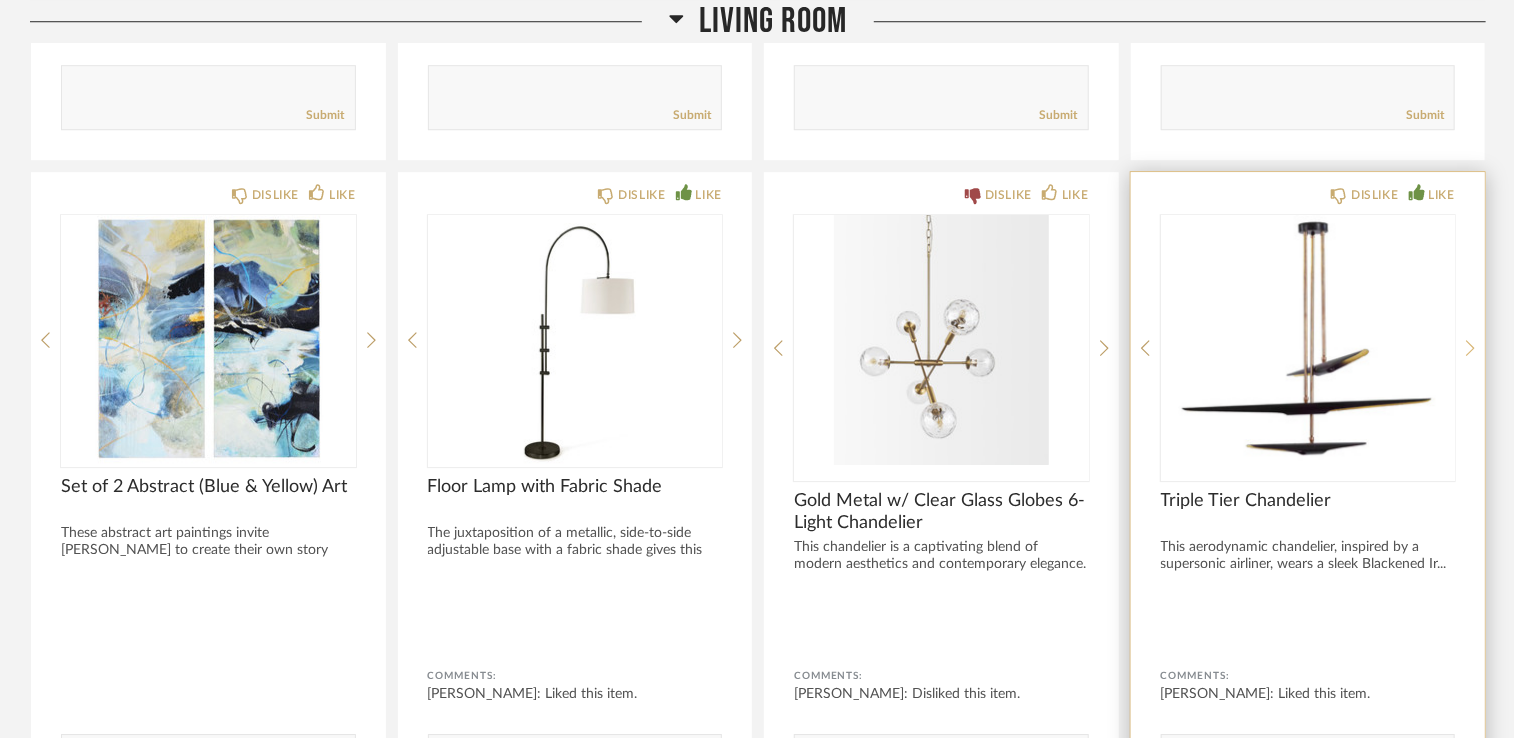 click 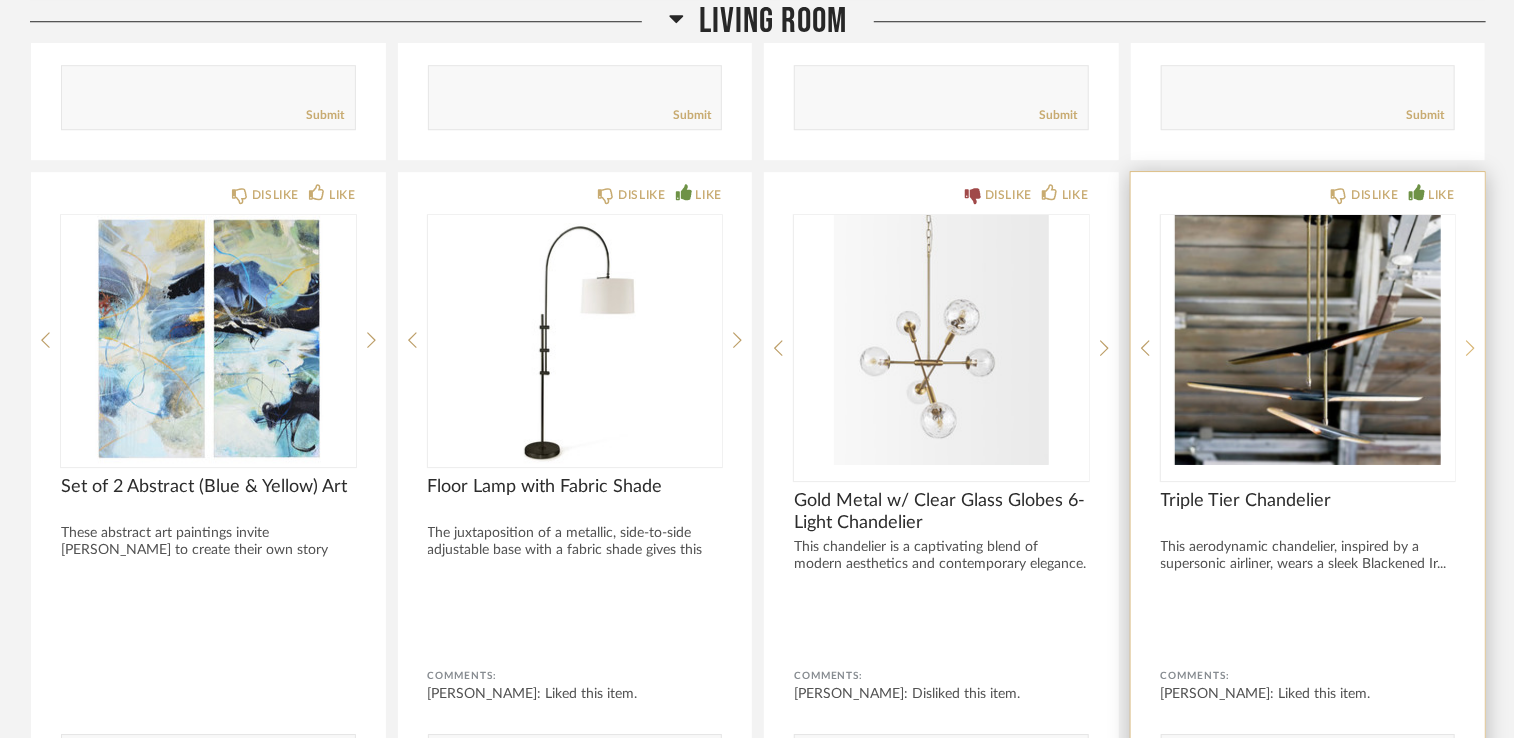 click 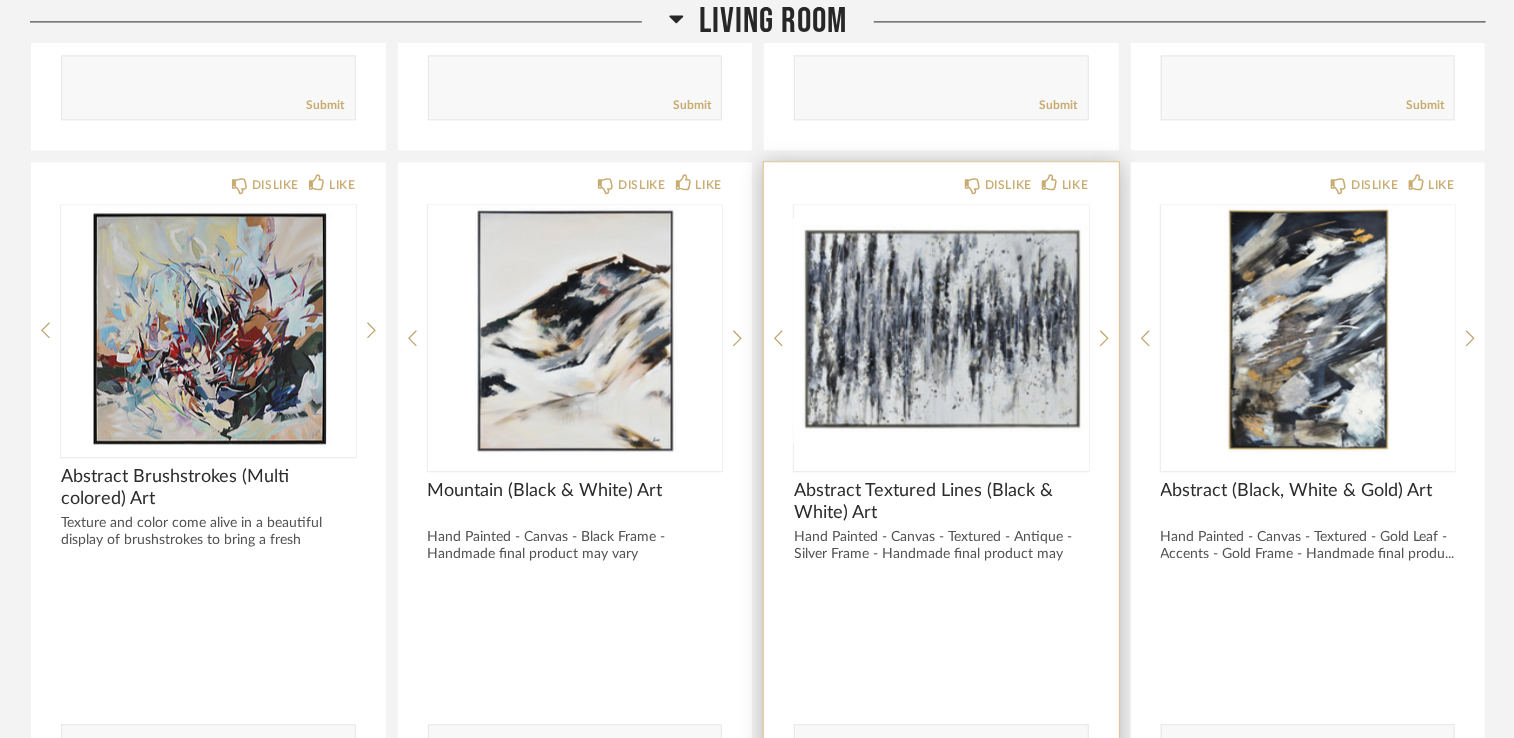 scroll, scrollTop: 2240, scrollLeft: 0, axis: vertical 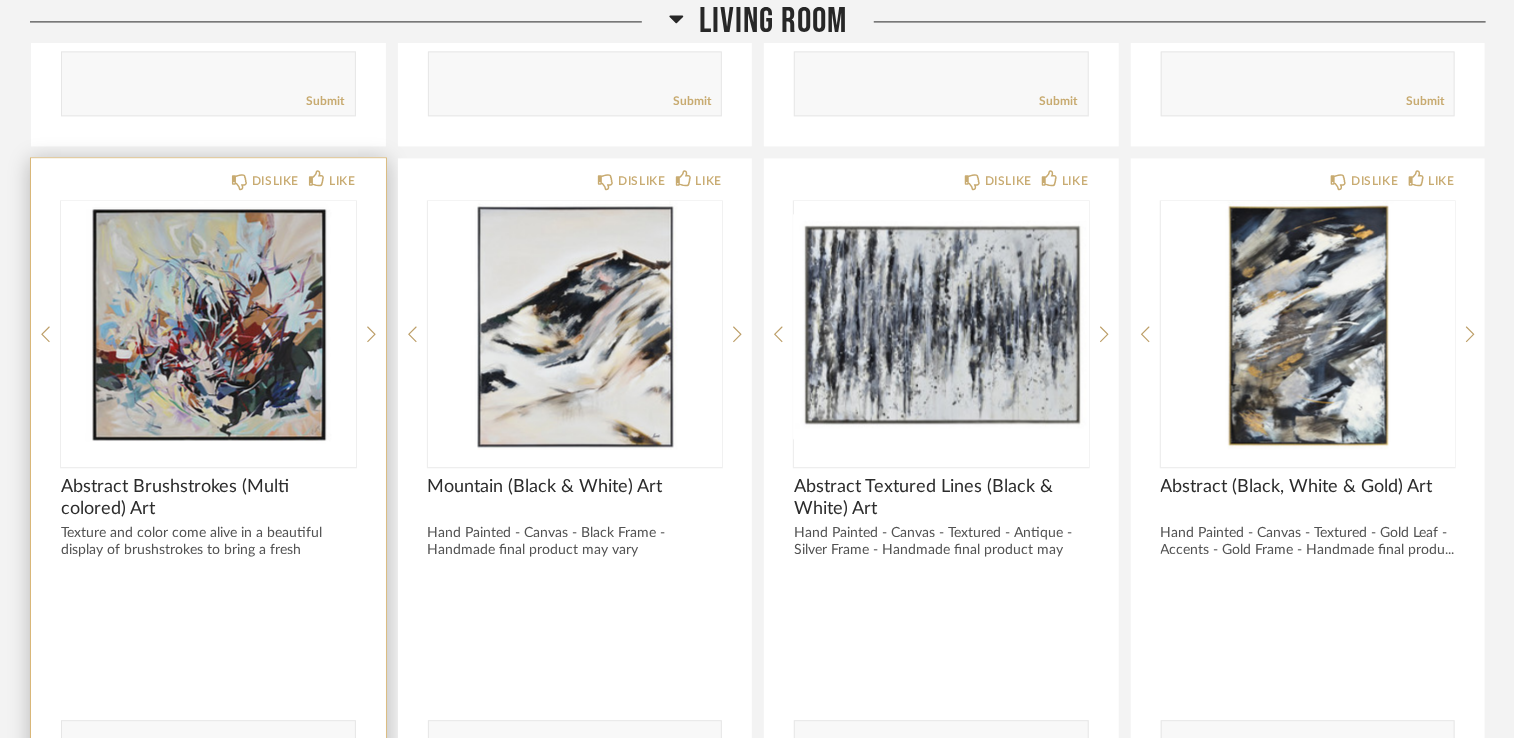 click 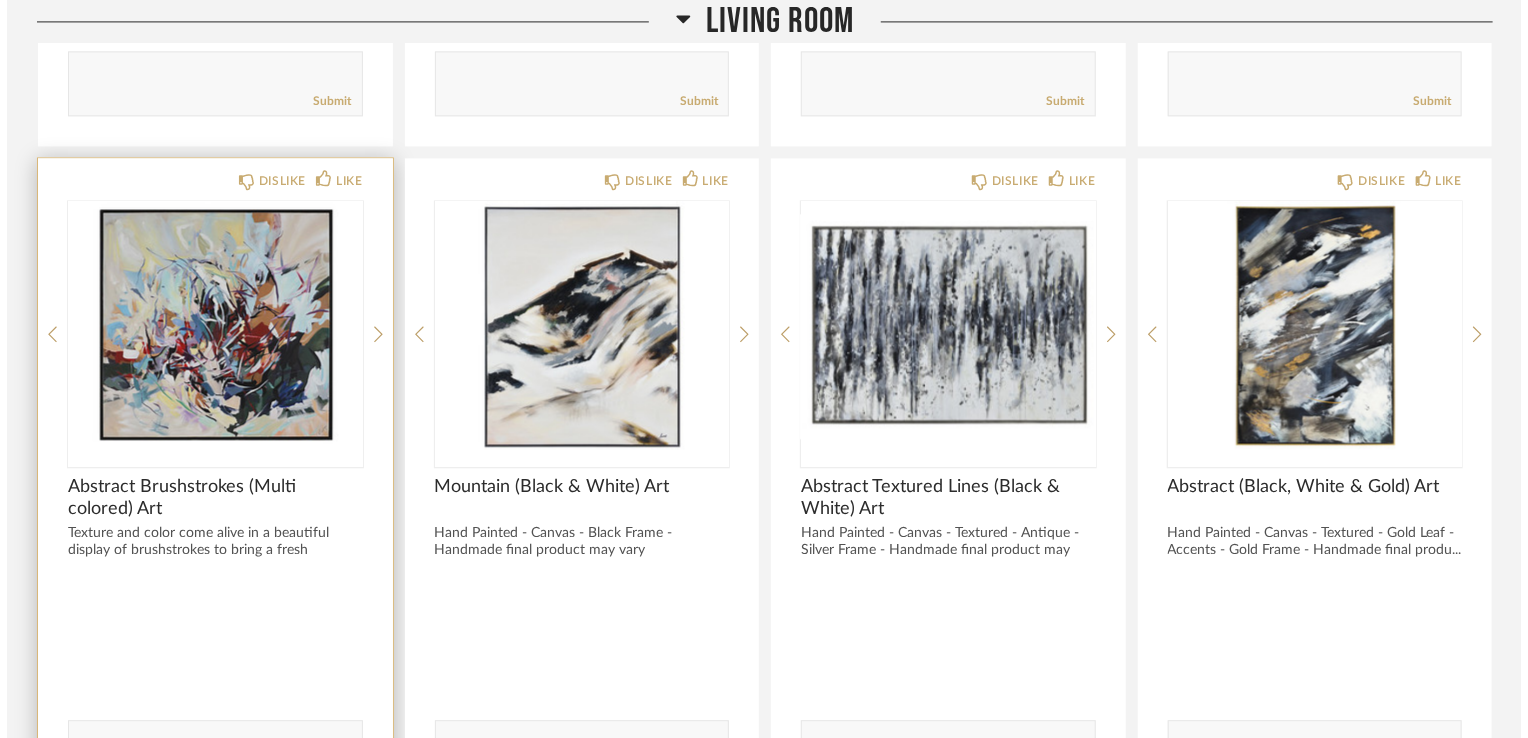 scroll, scrollTop: 0, scrollLeft: 0, axis: both 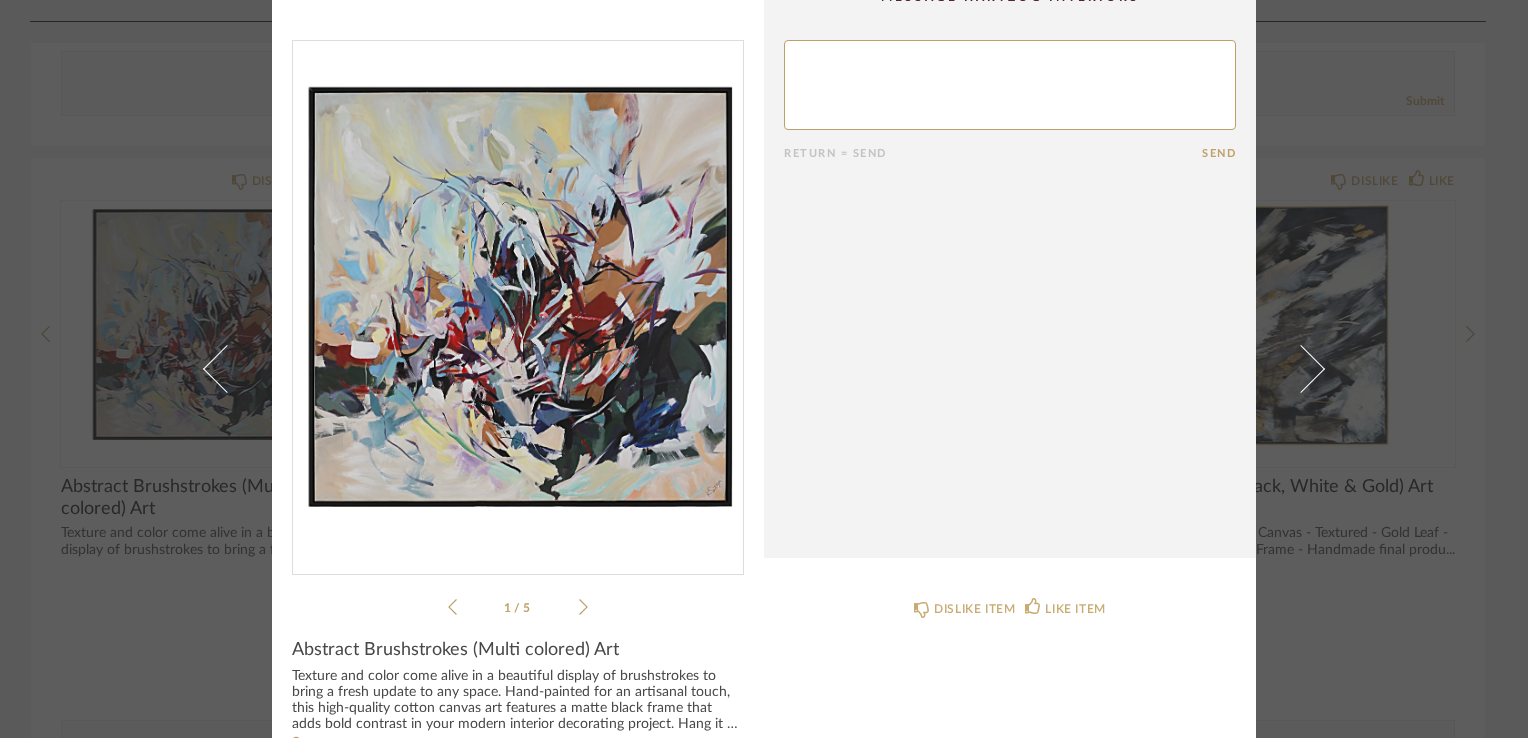click on "1 / 5" 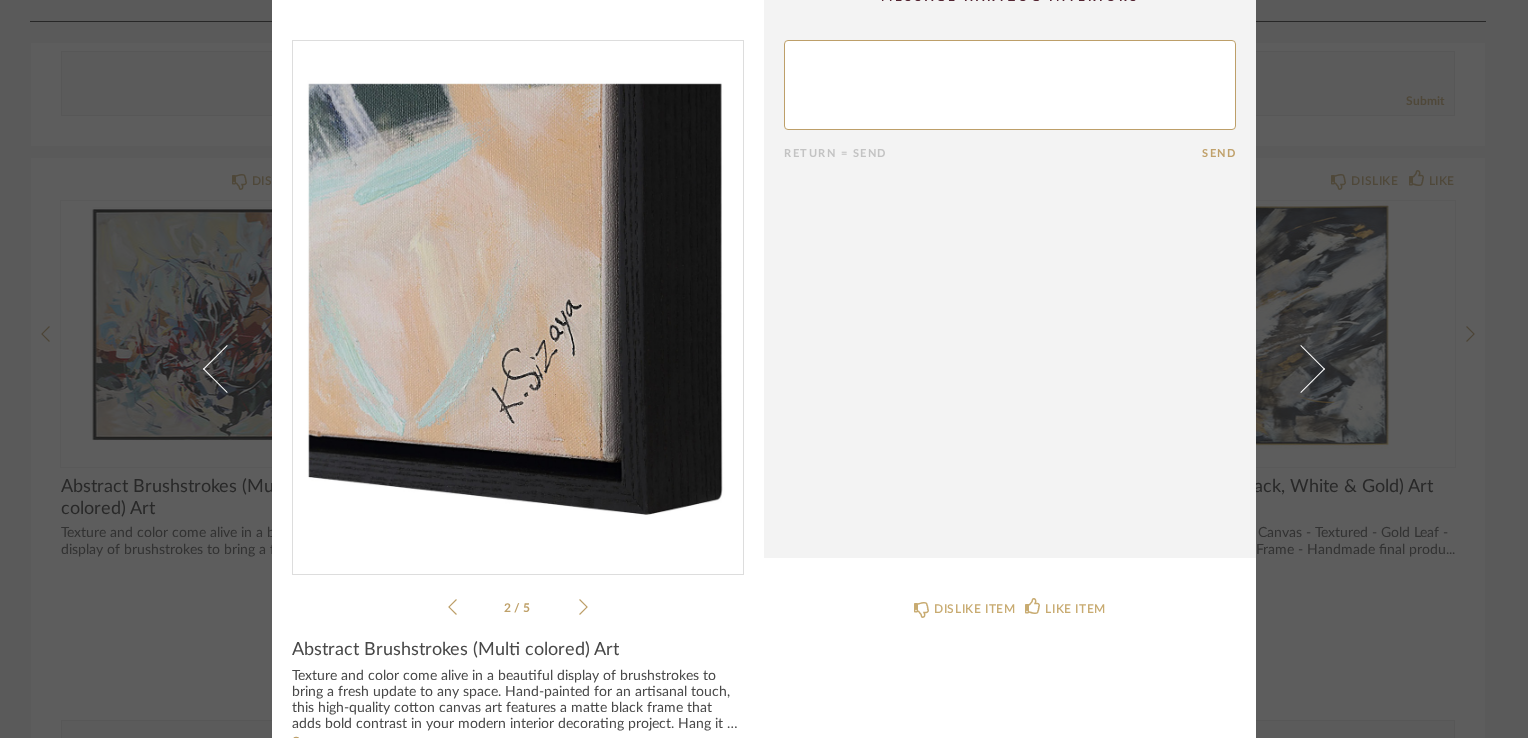 click 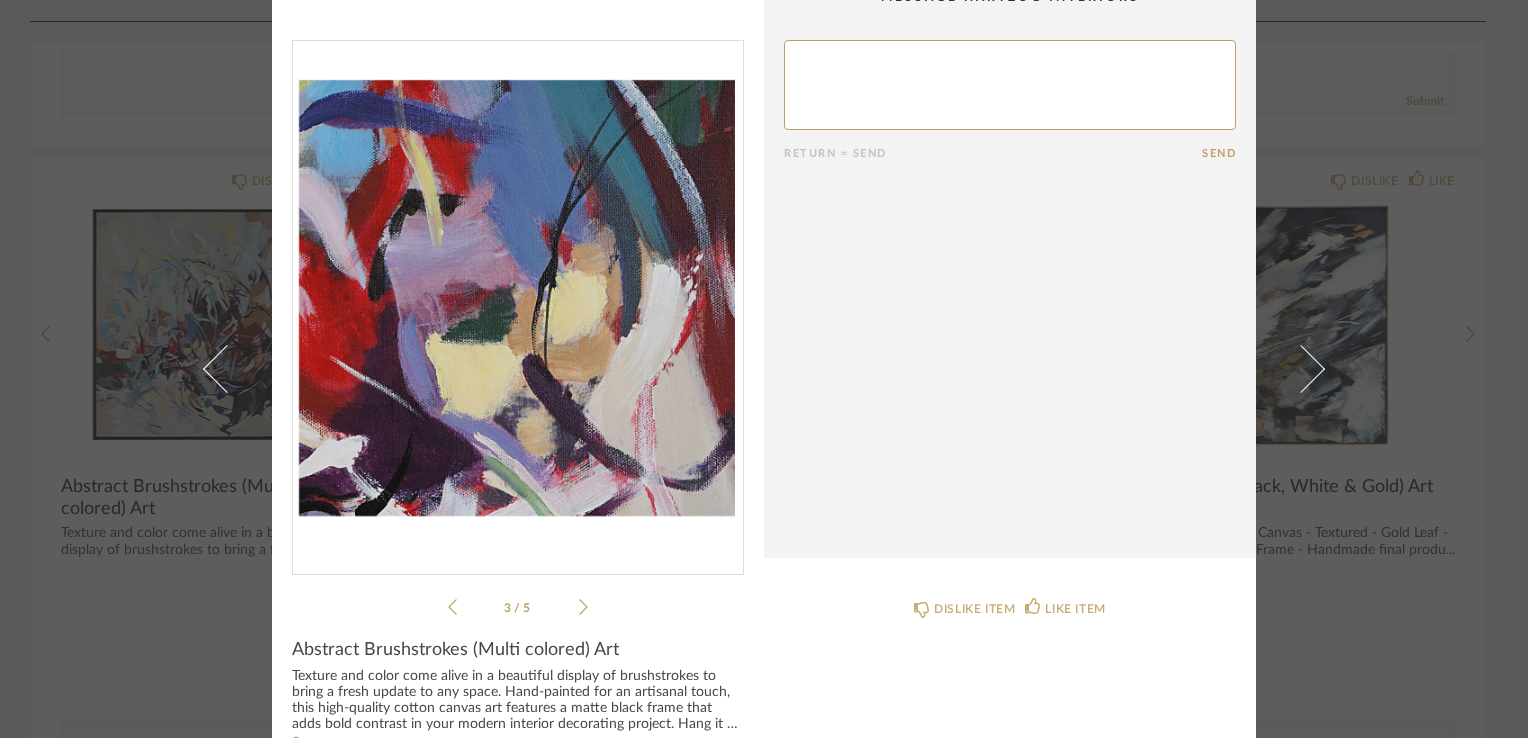 click 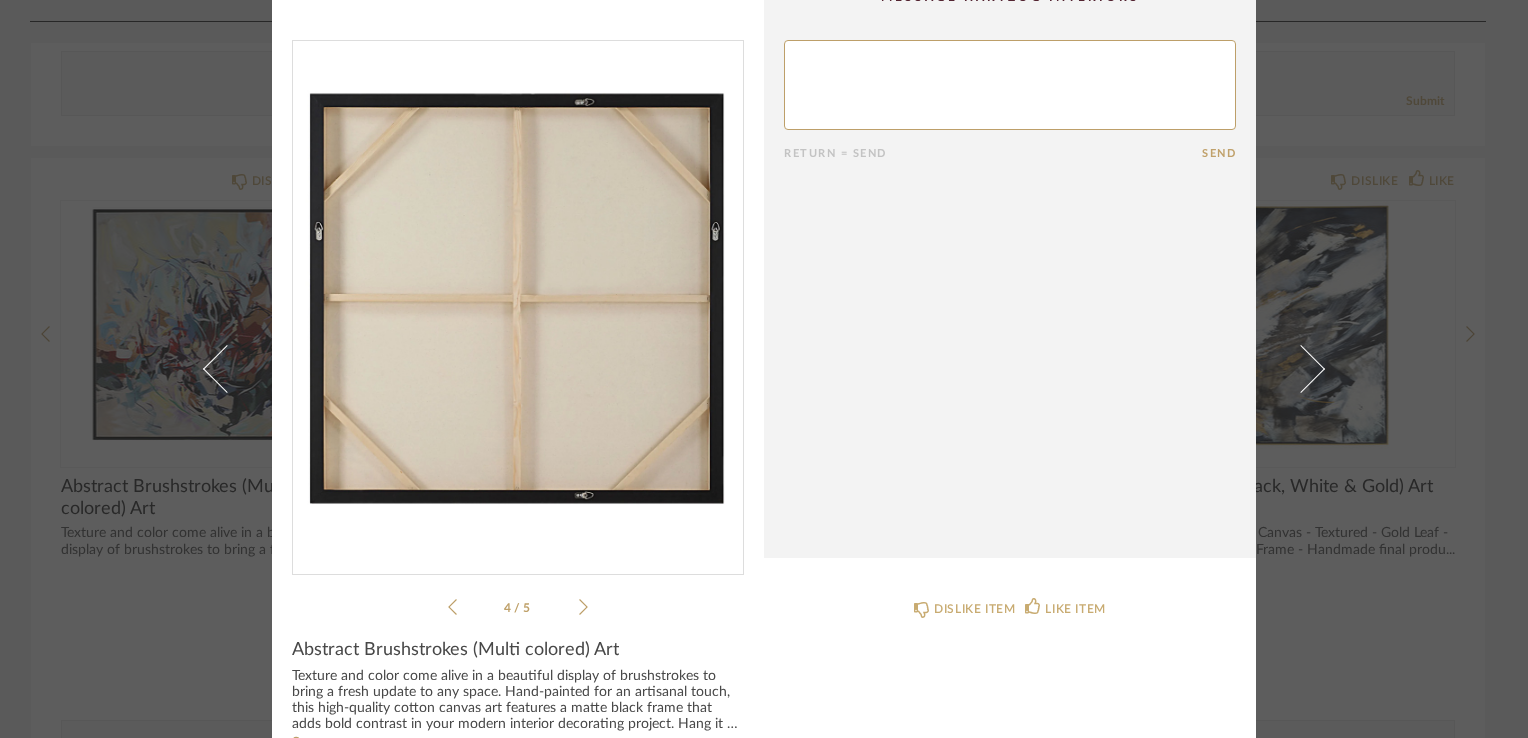 click 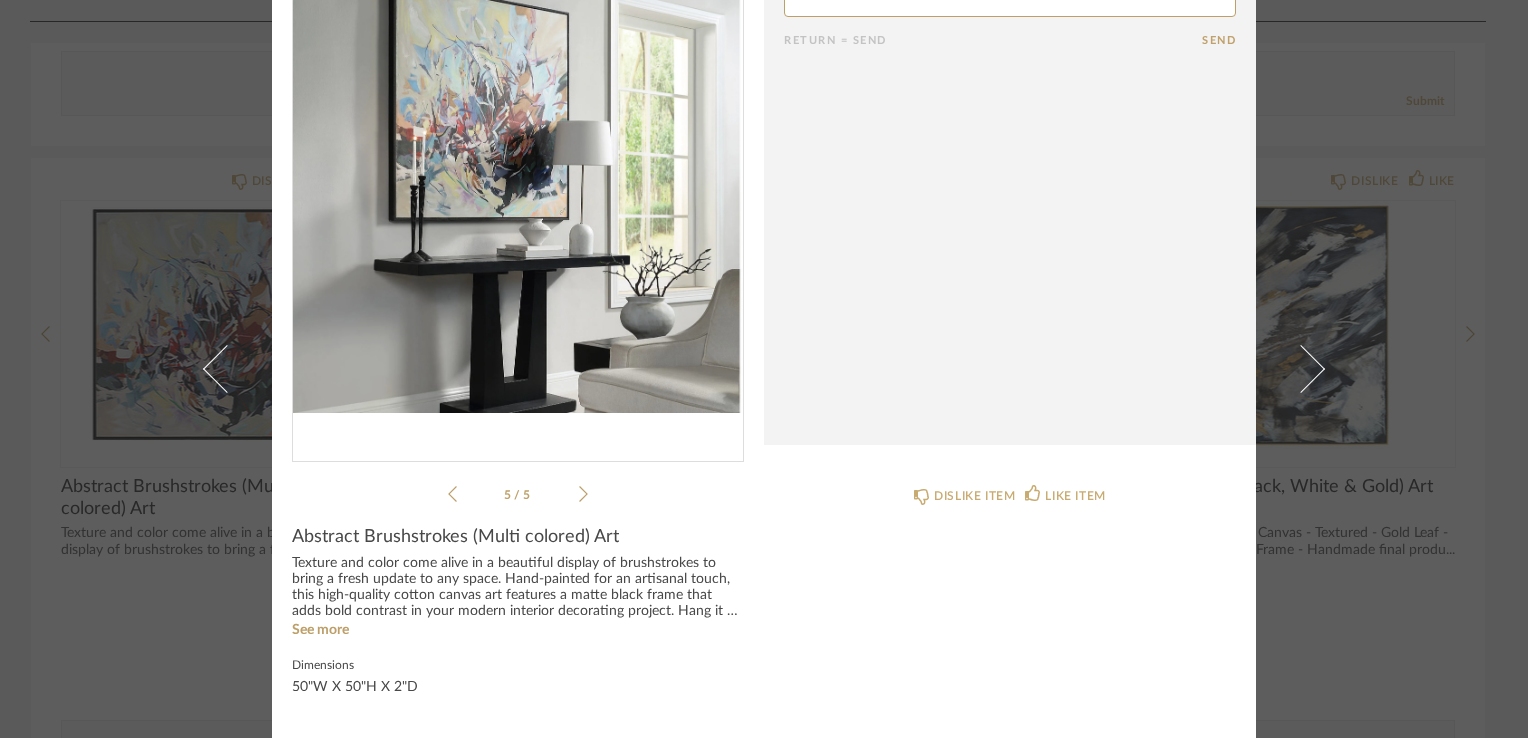 scroll, scrollTop: 0, scrollLeft: 0, axis: both 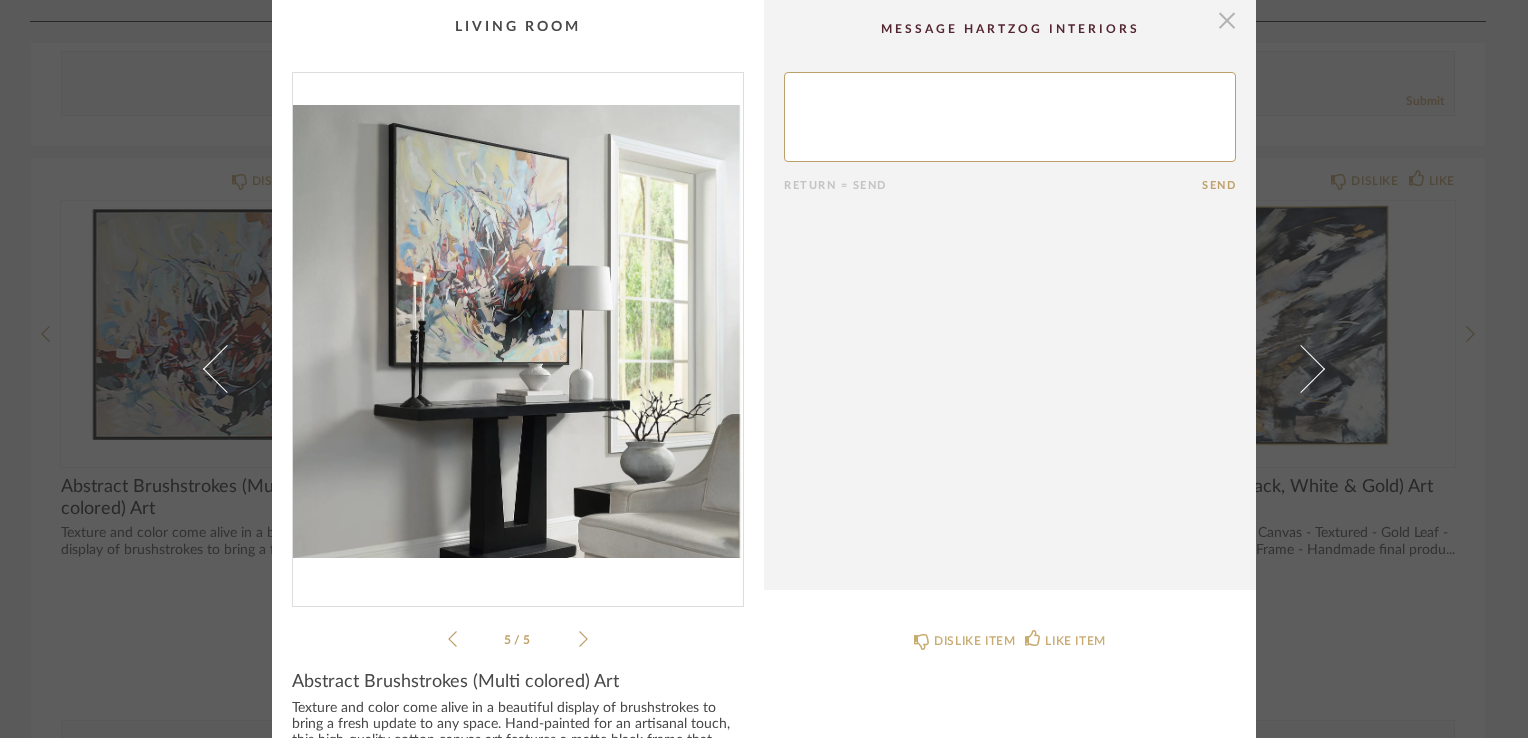 click at bounding box center (1227, 20) 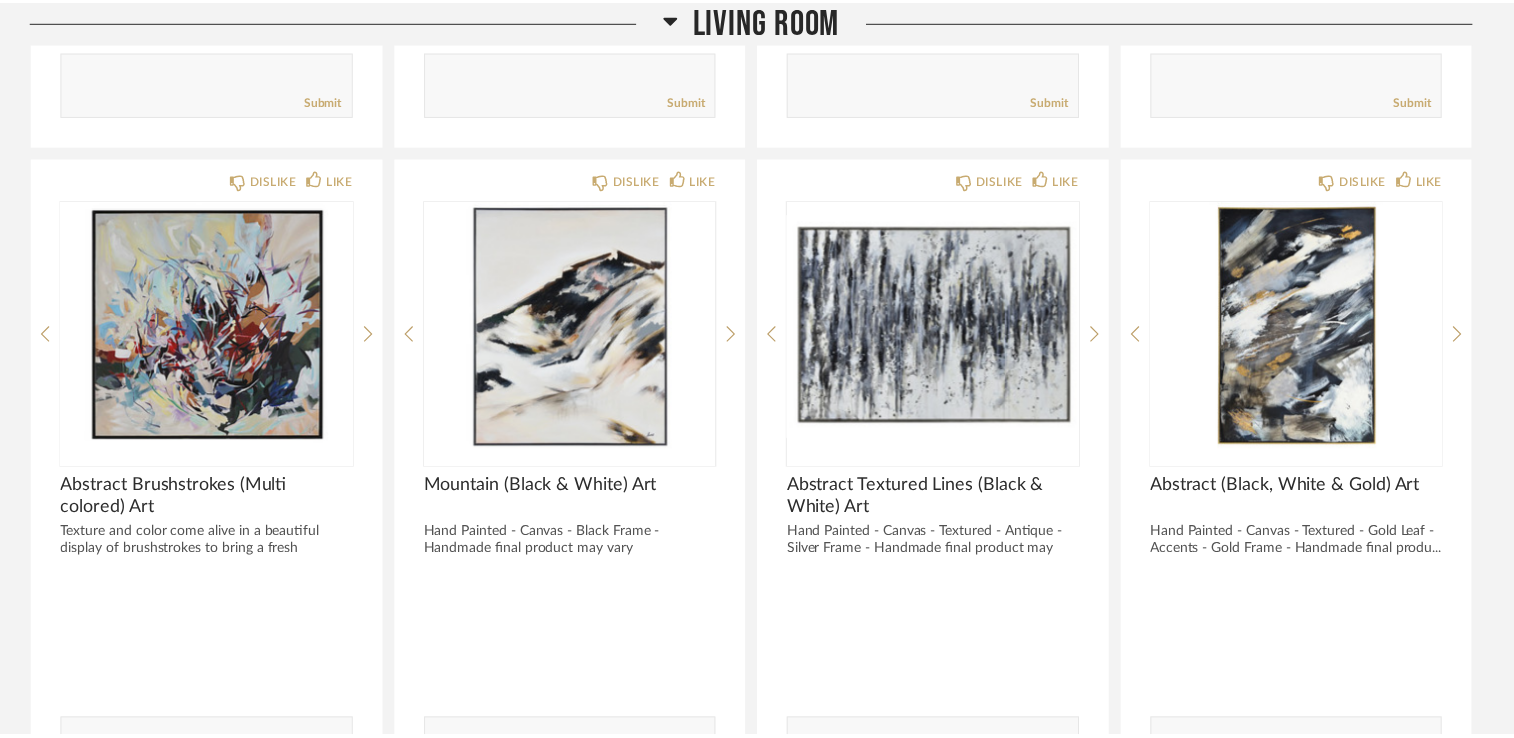 scroll, scrollTop: 2240, scrollLeft: 0, axis: vertical 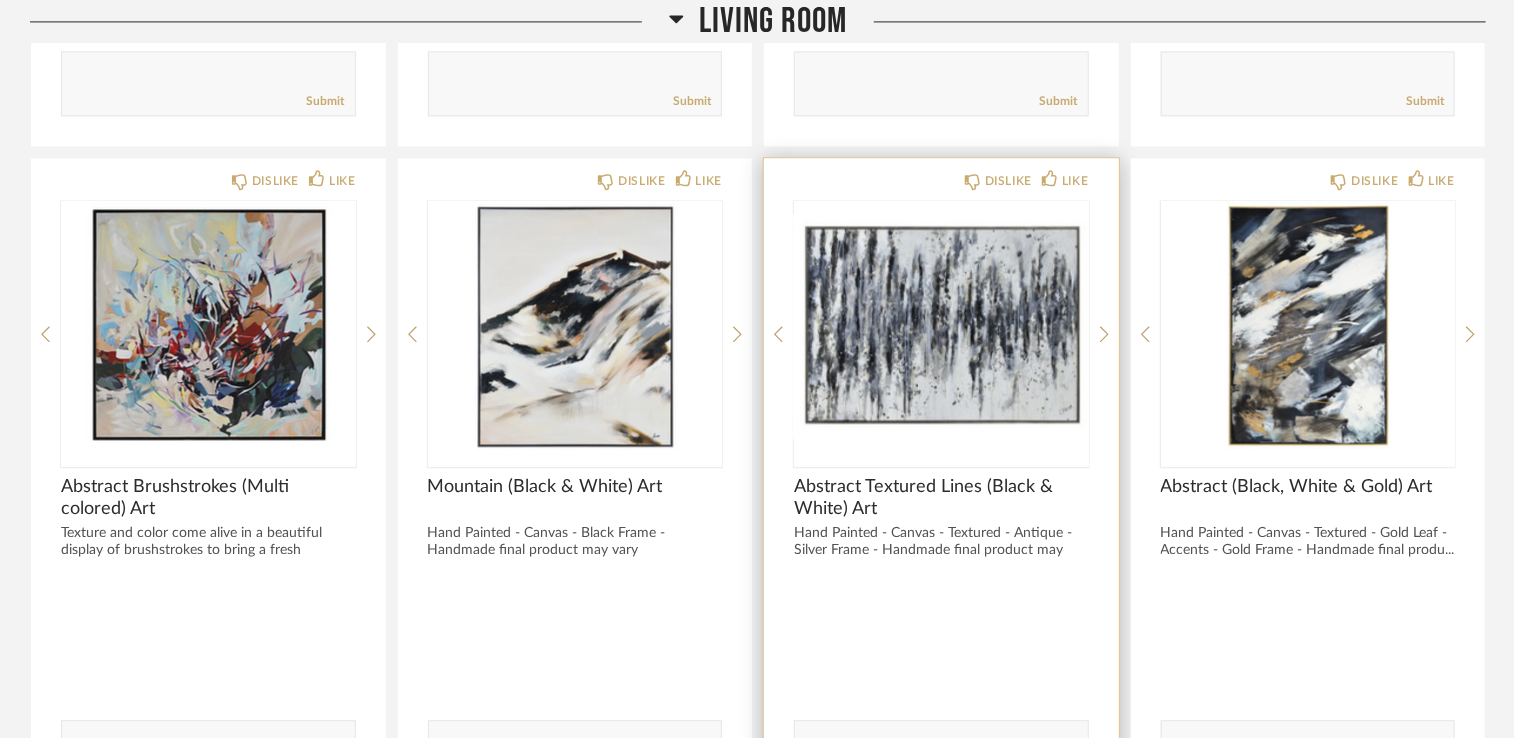 click at bounding box center [941, 326] 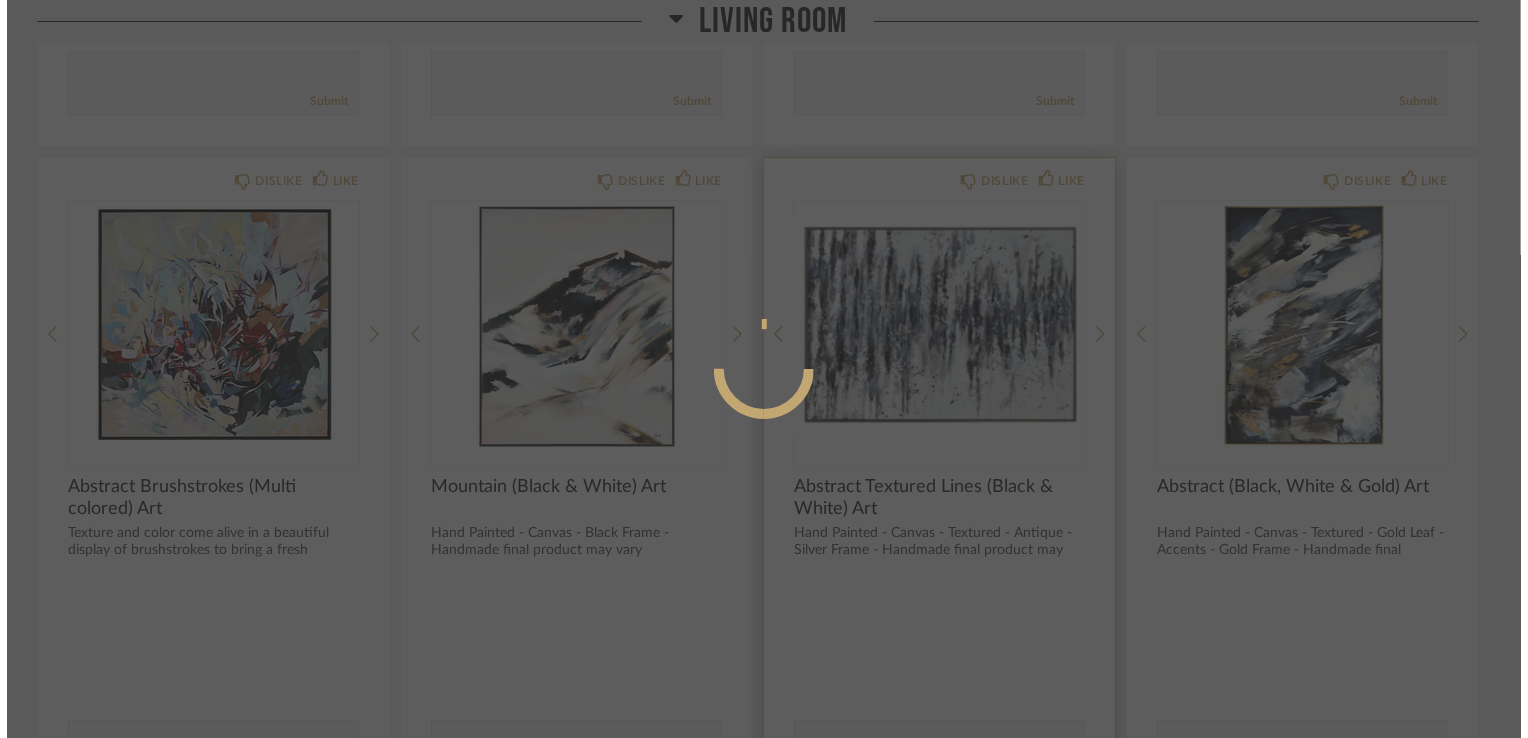 scroll, scrollTop: 0, scrollLeft: 0, axis: both 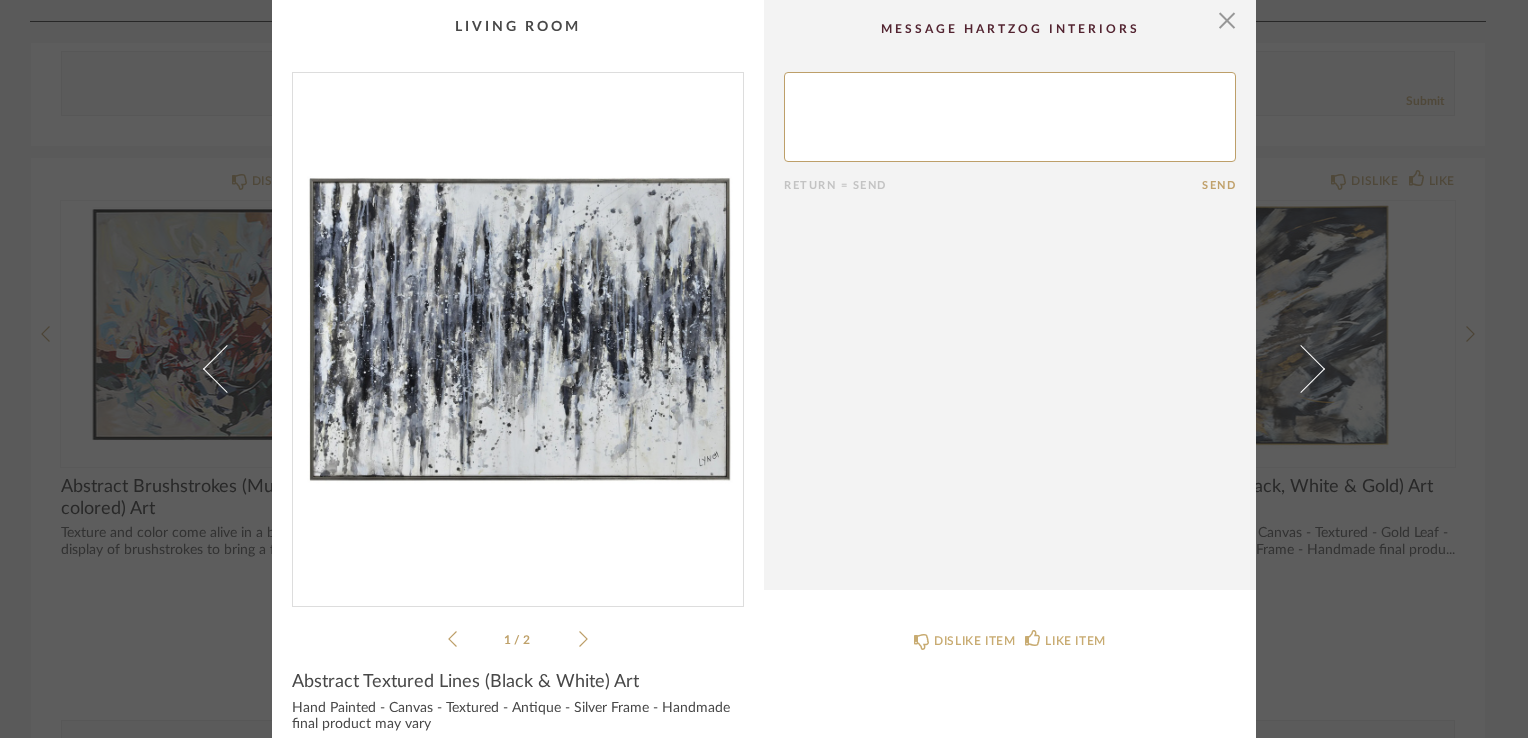 click on "1 / 2" 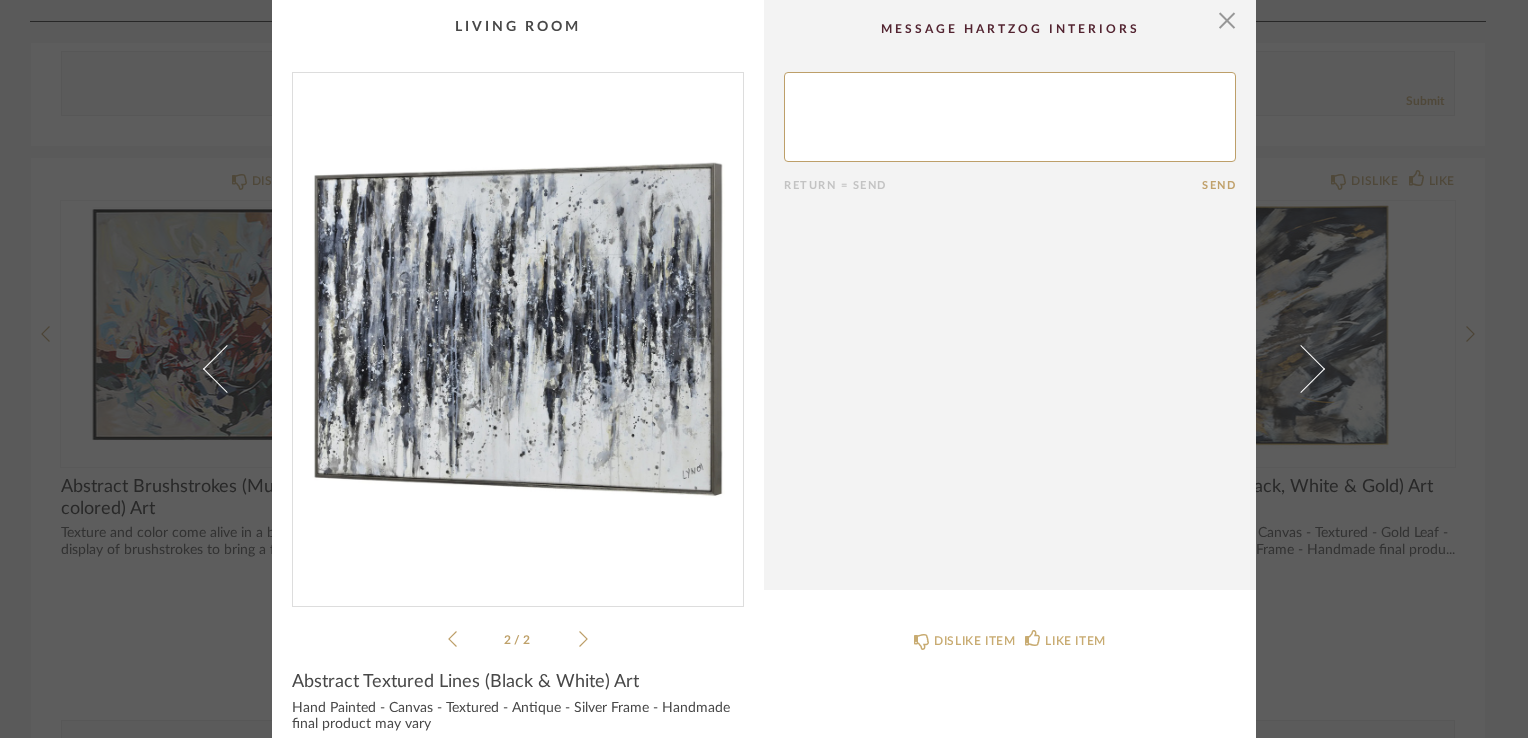 click 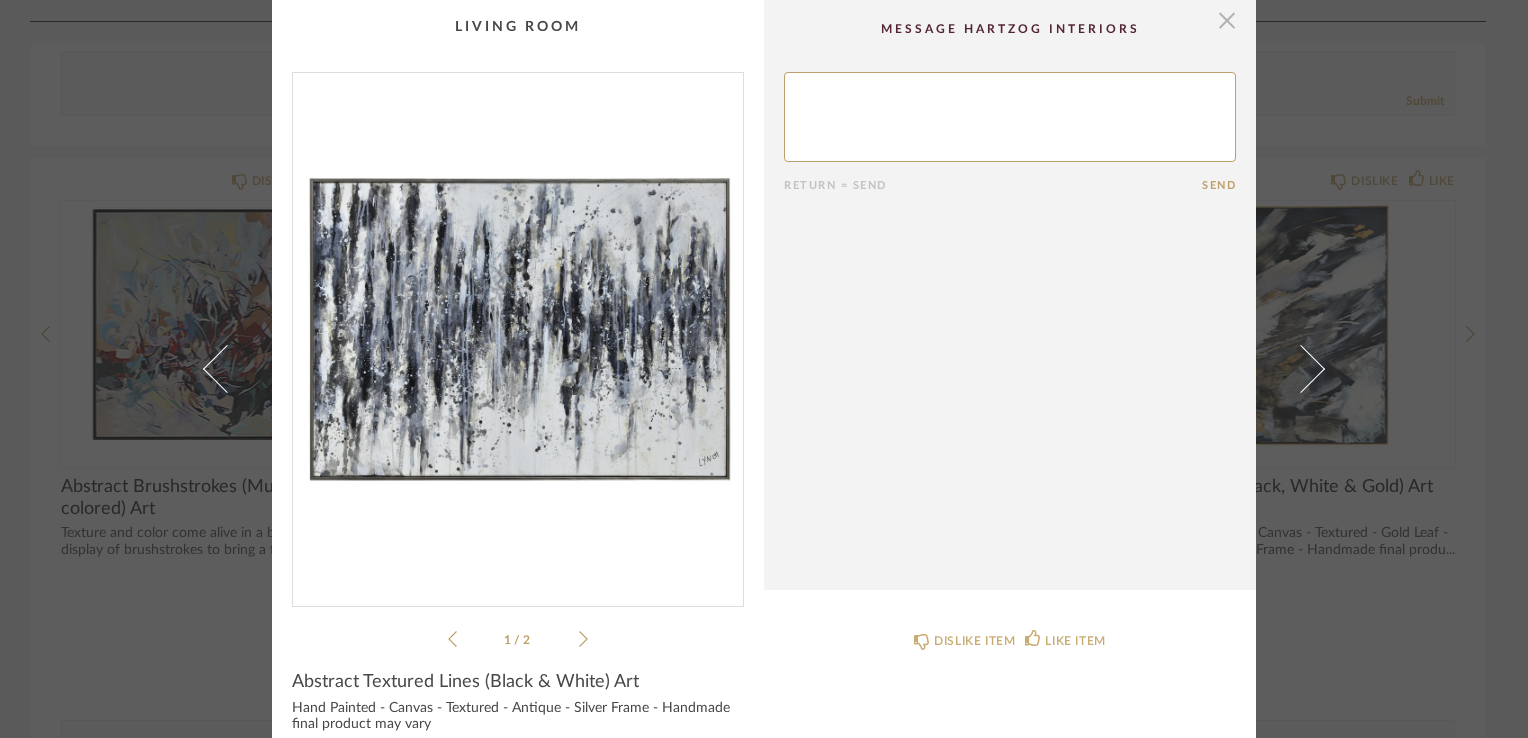 click at bounding box center (1227, 20) 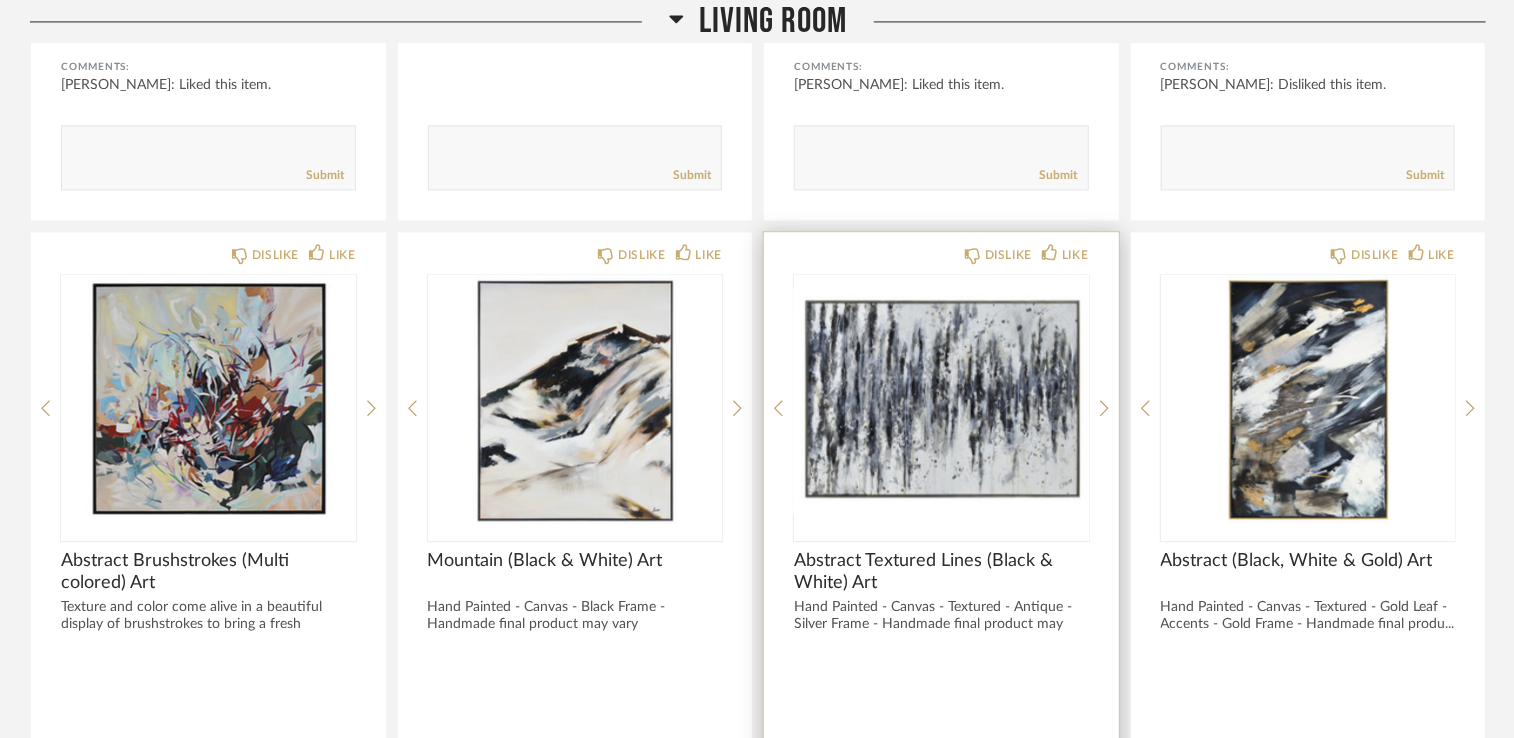 scroll, scrollTop: 2167, scrollLeft: 0, axis: vertical 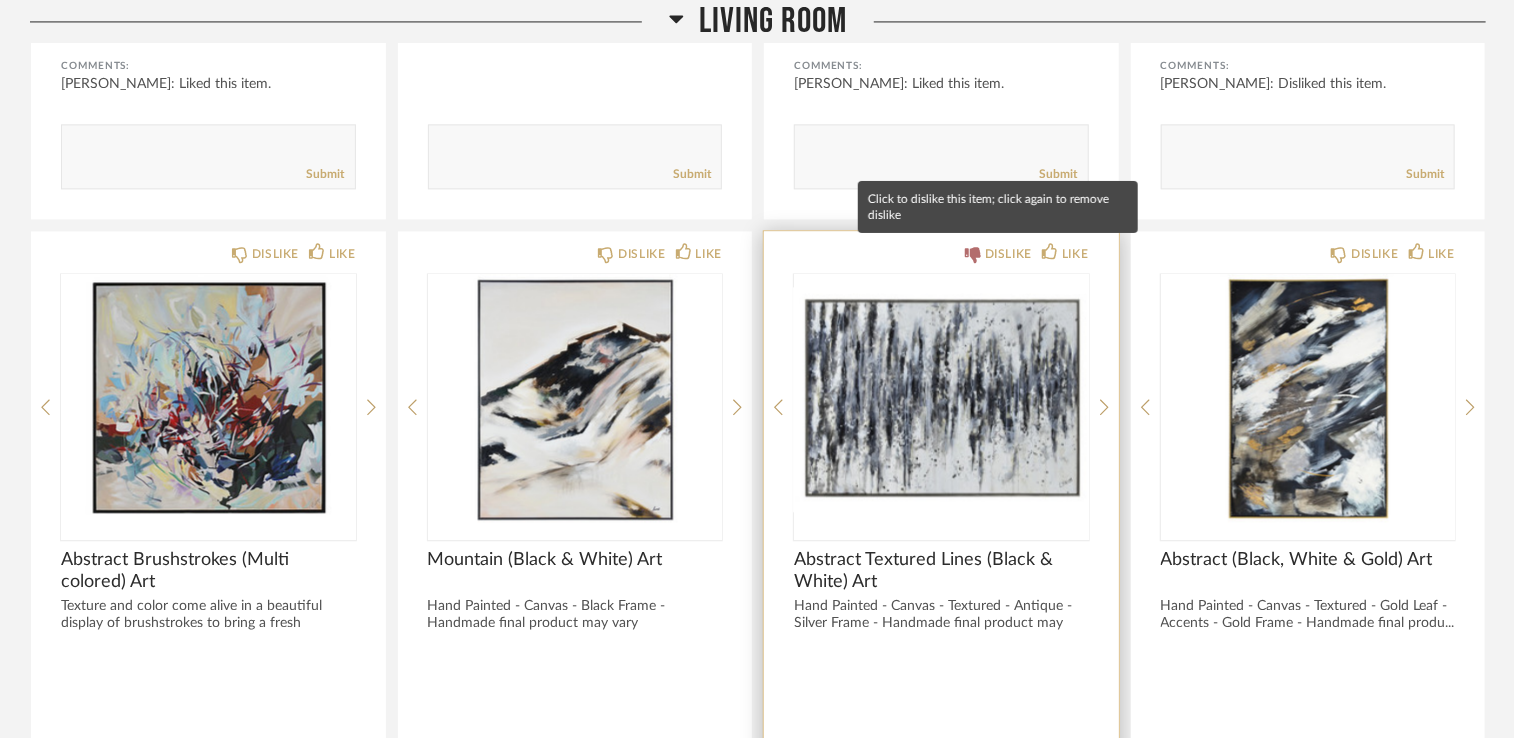 click on "DISLIKE" 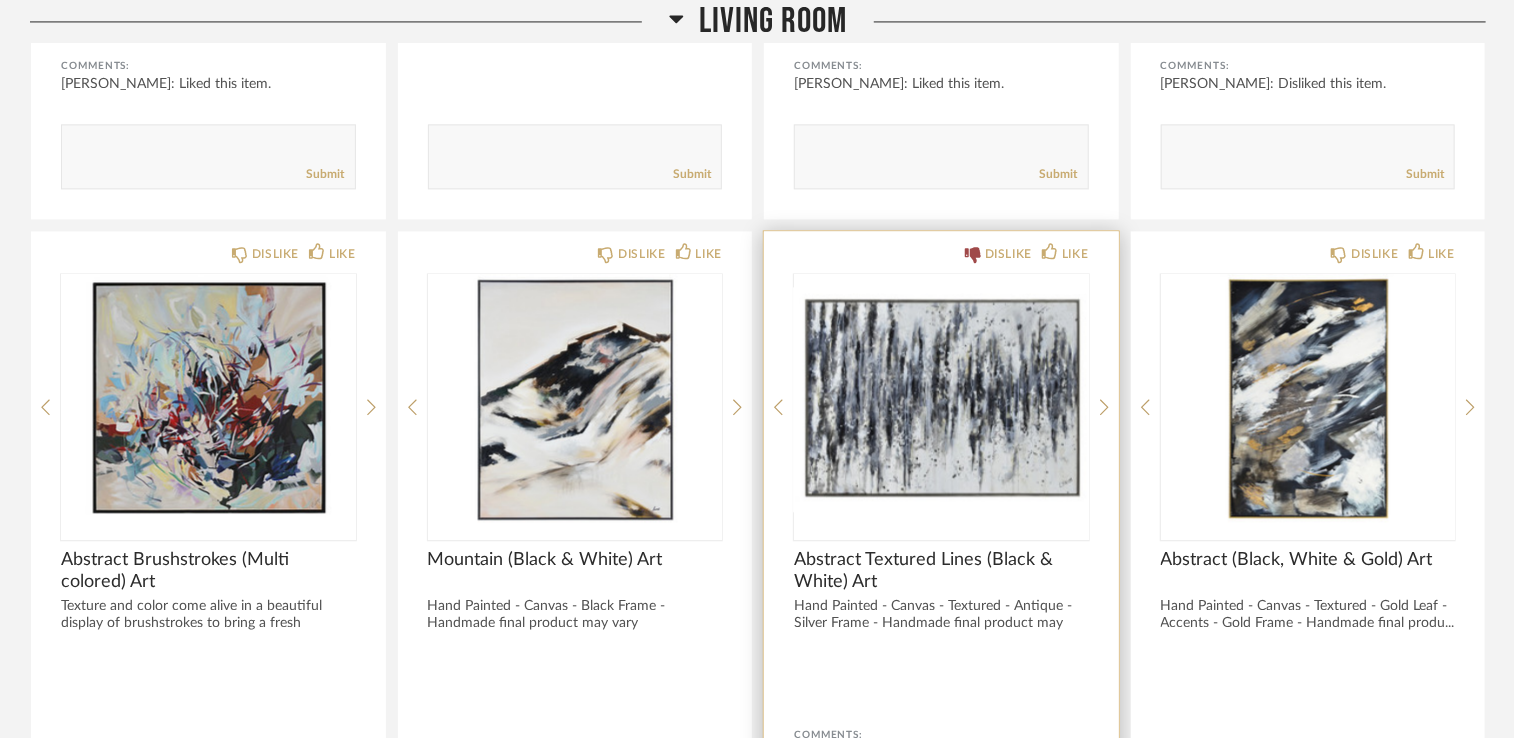 scroll, scrollTop: 2266, scrollLeft: 0, axis: vertical 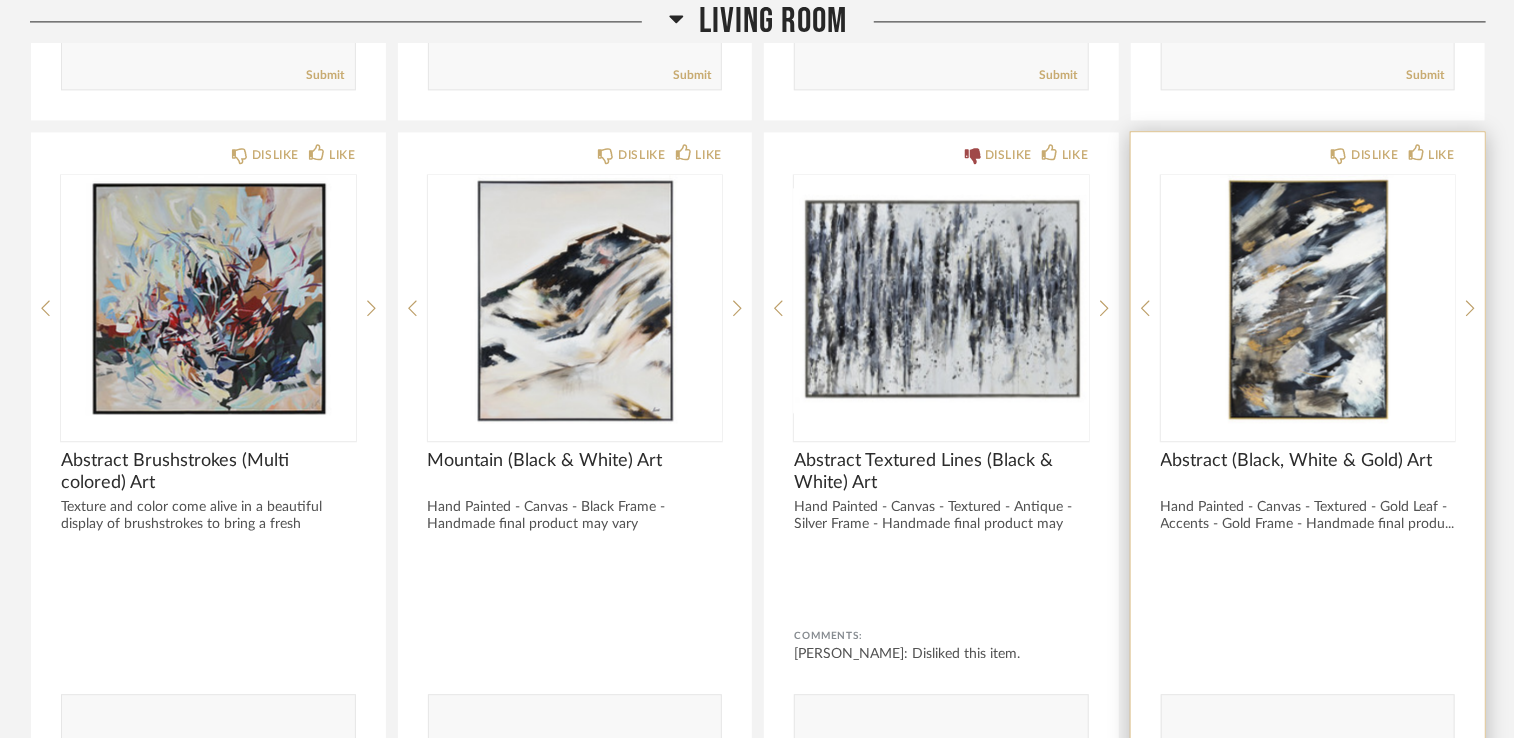 click at bounding box center [1308, 300] 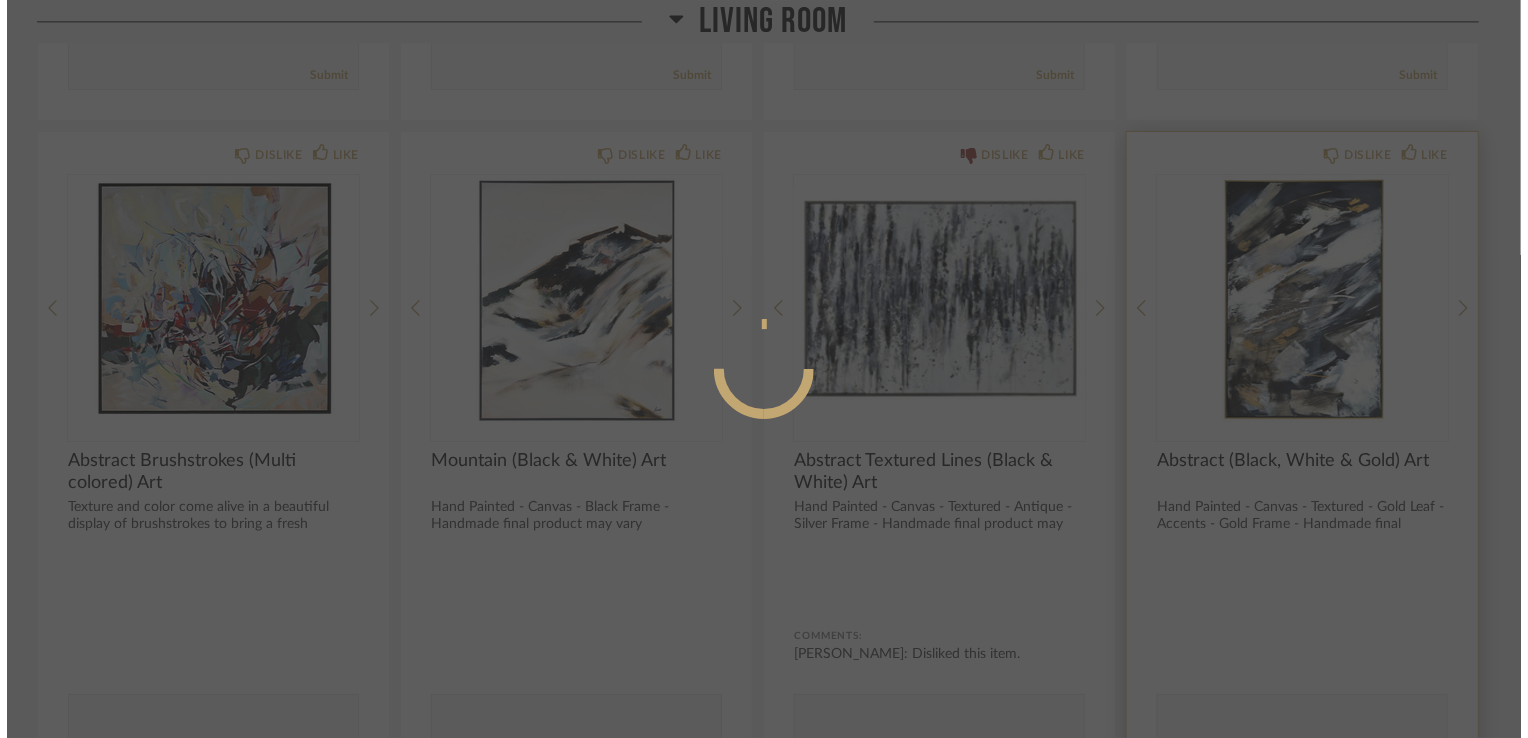 scroll, scrollTop: 0, scrollLeft: 0, axis: both 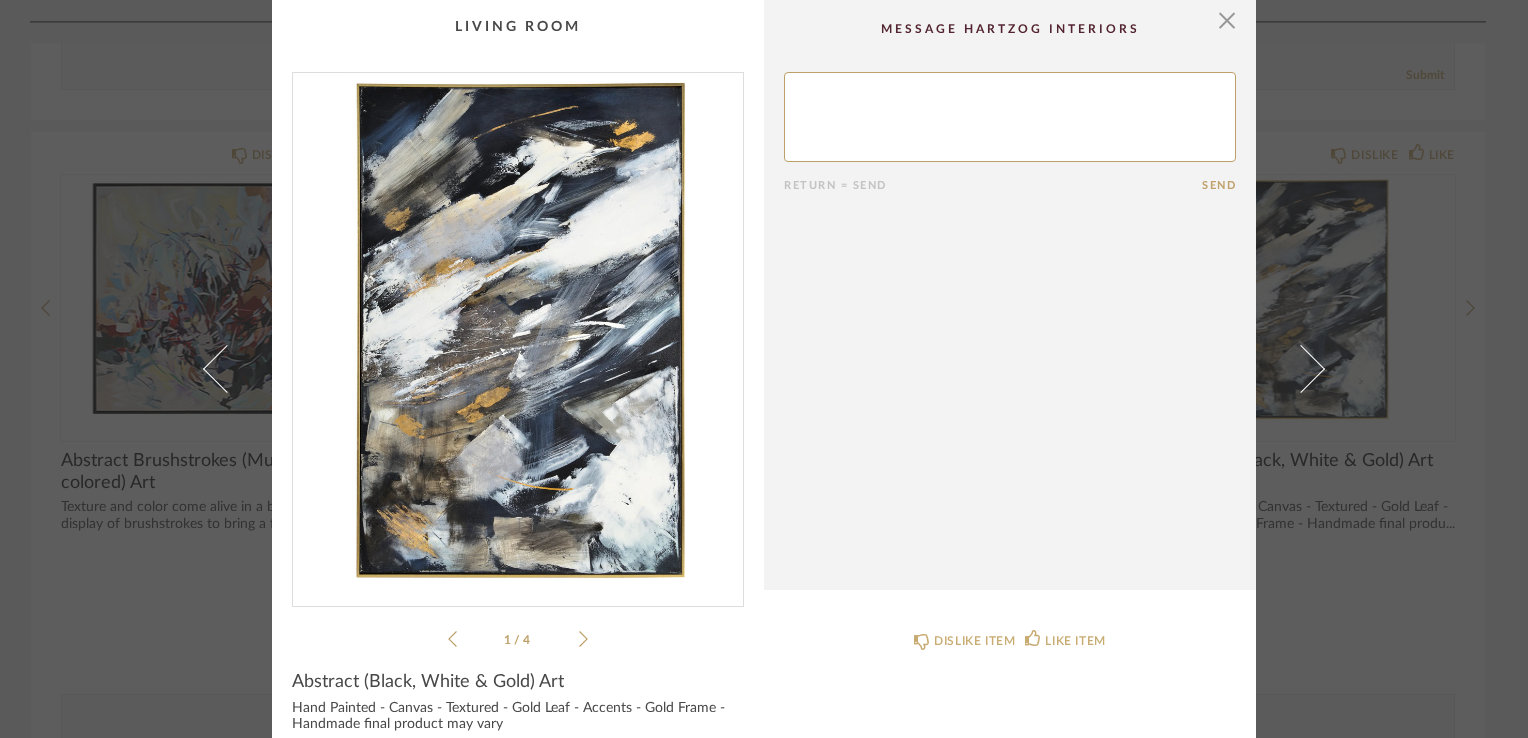 click 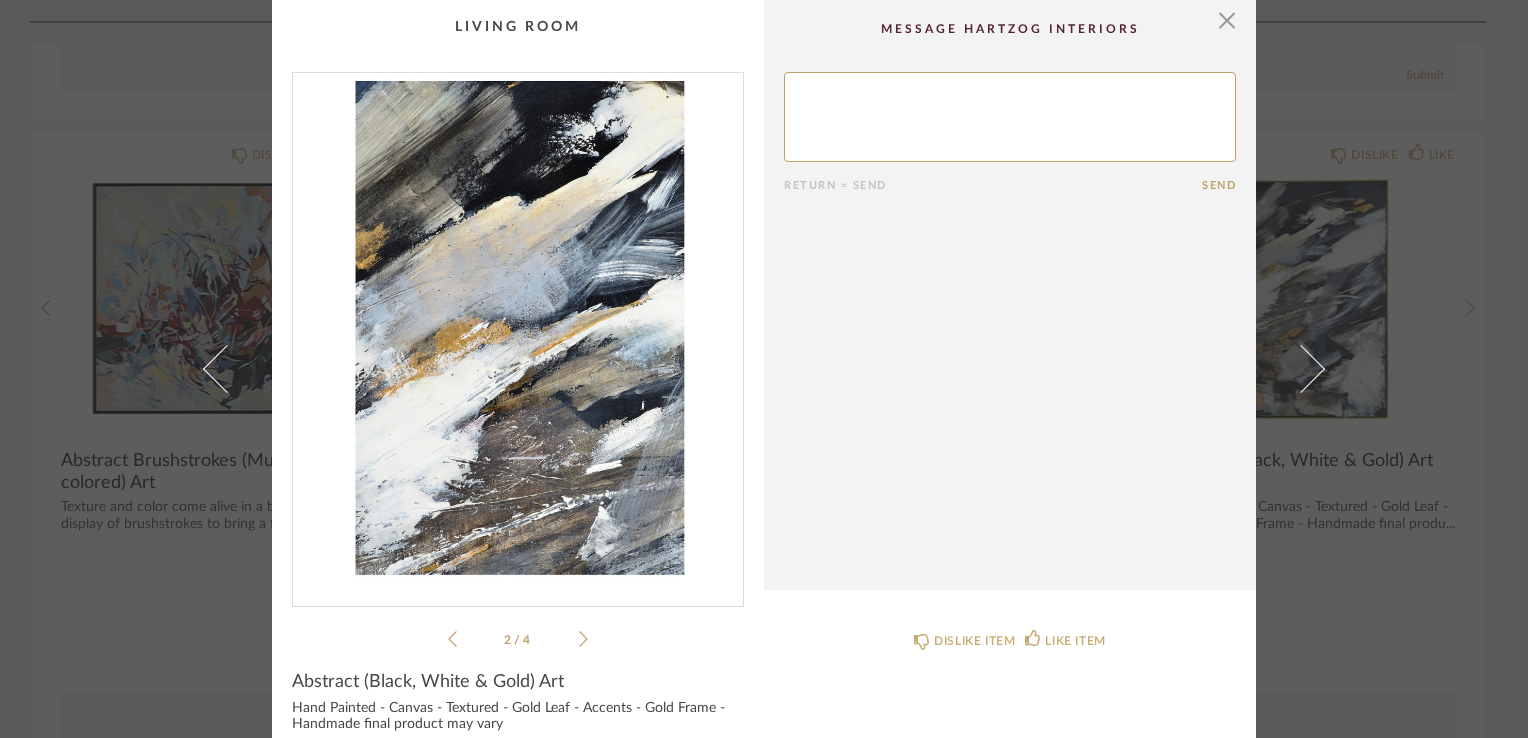 click 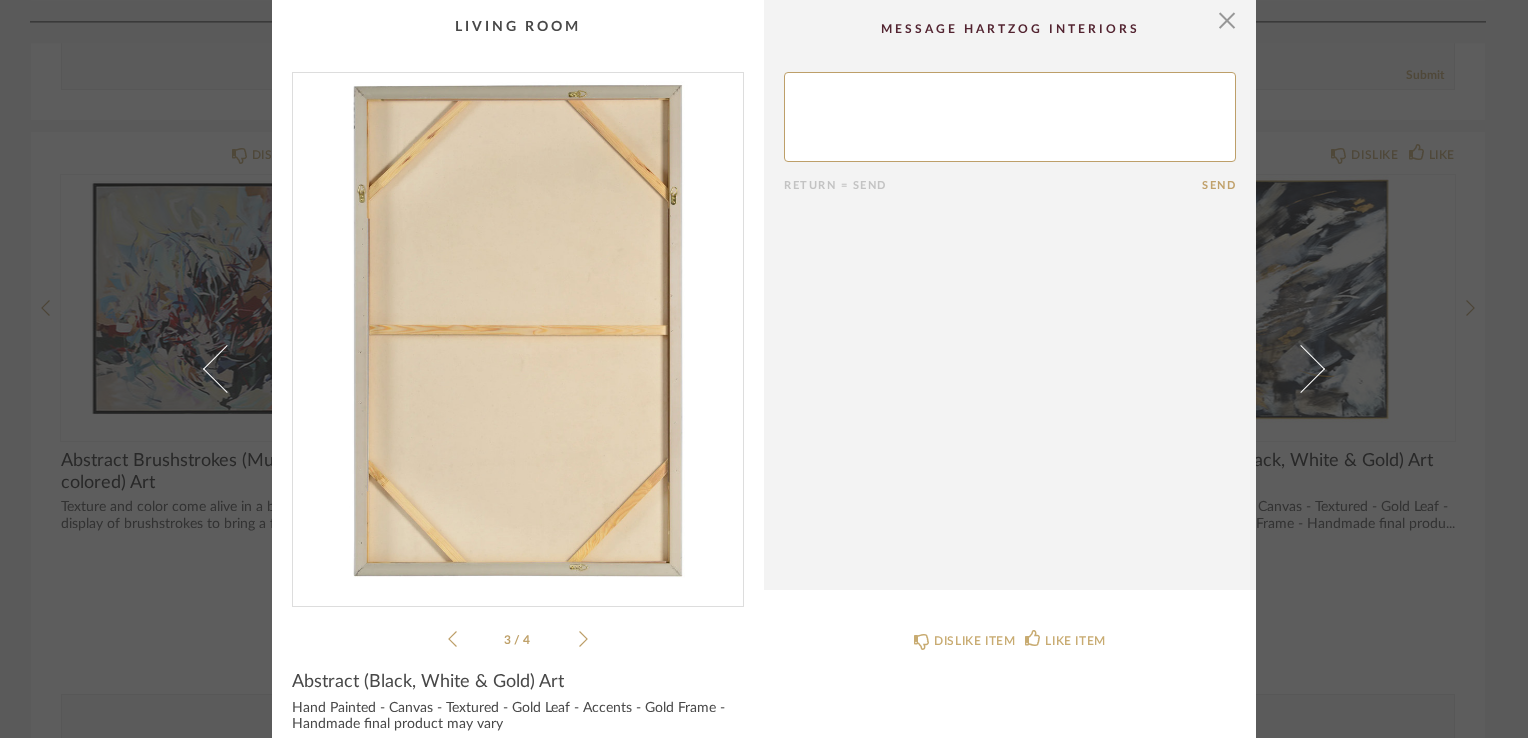 click 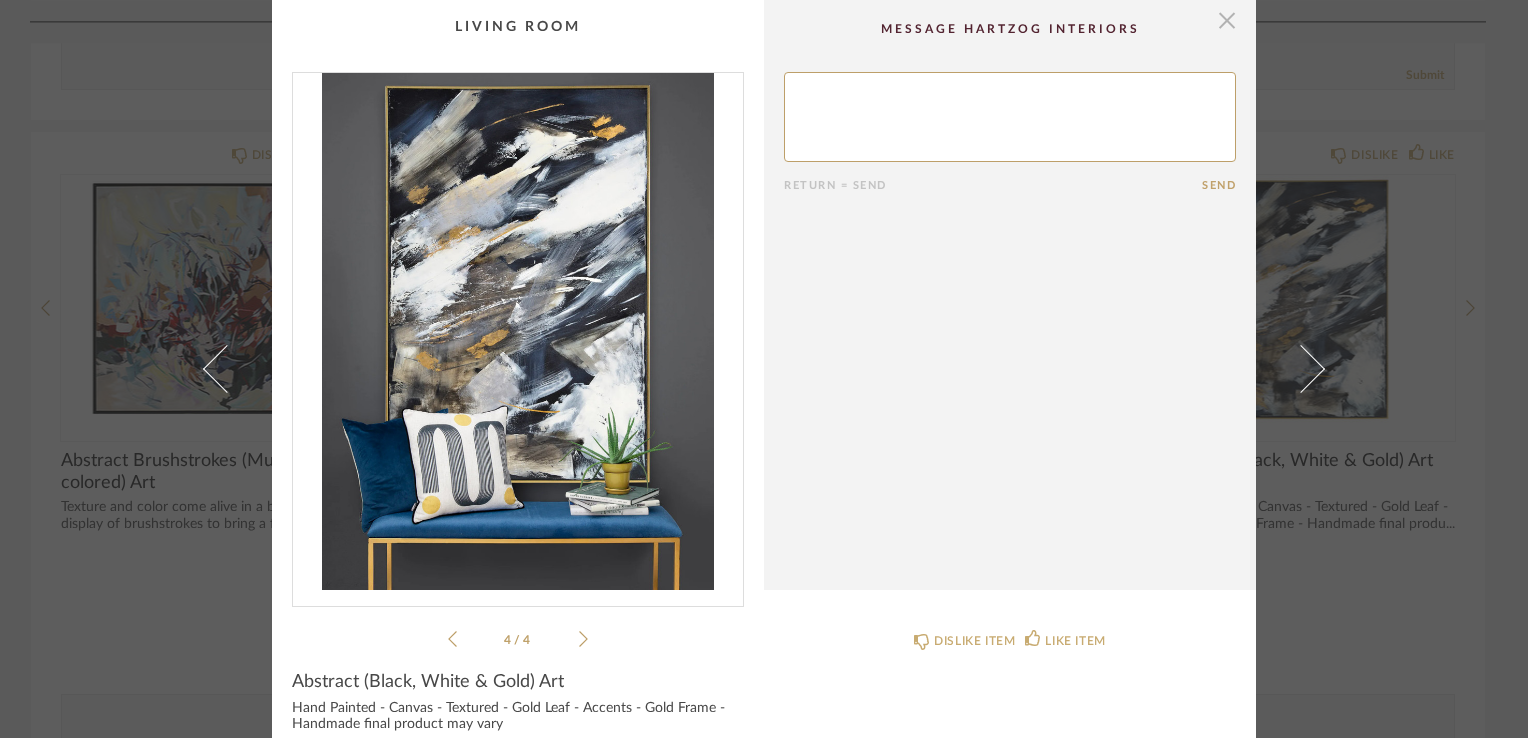 click at bounding box center [1227, 20] 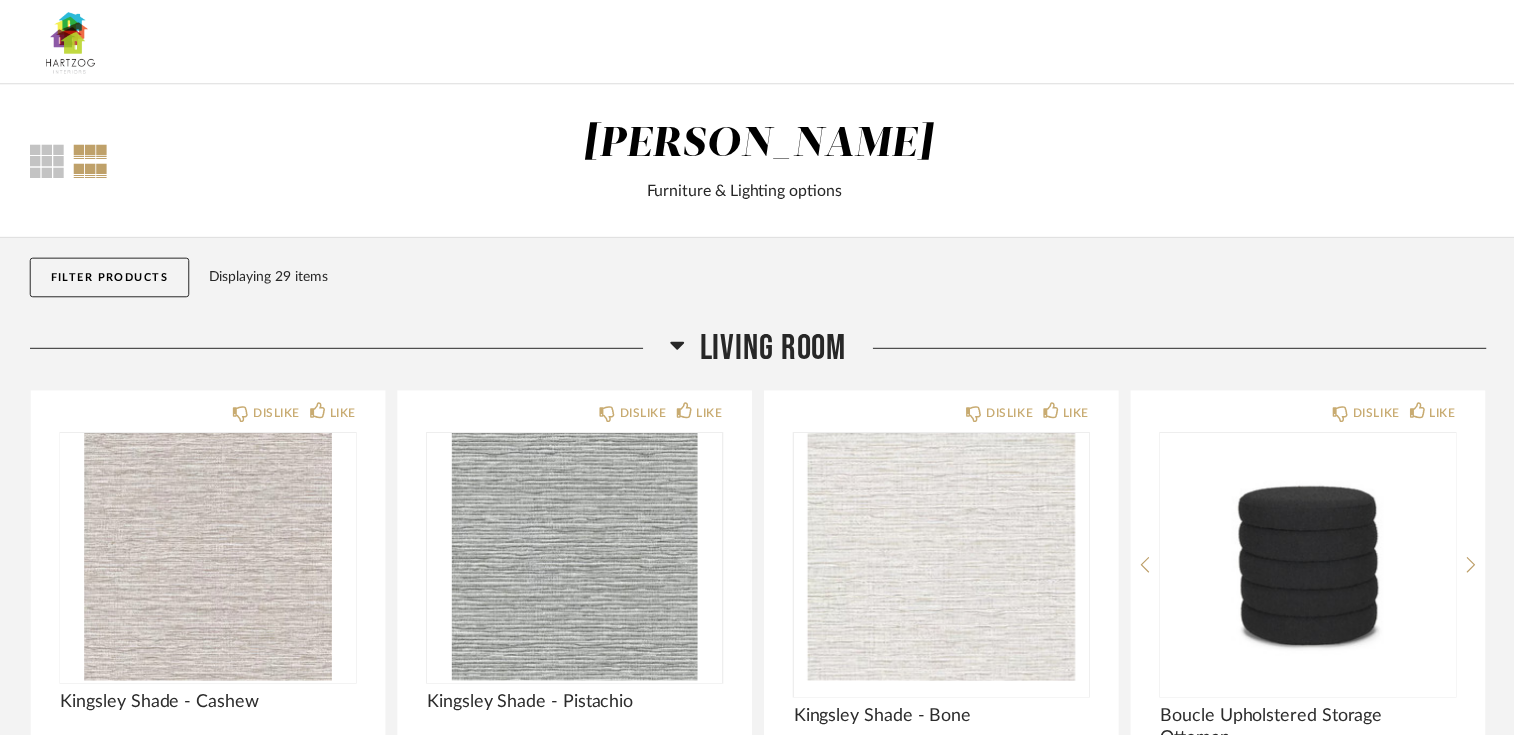 scroll, scrollTop: 2266, scrollLeft: 0, axis: vertical 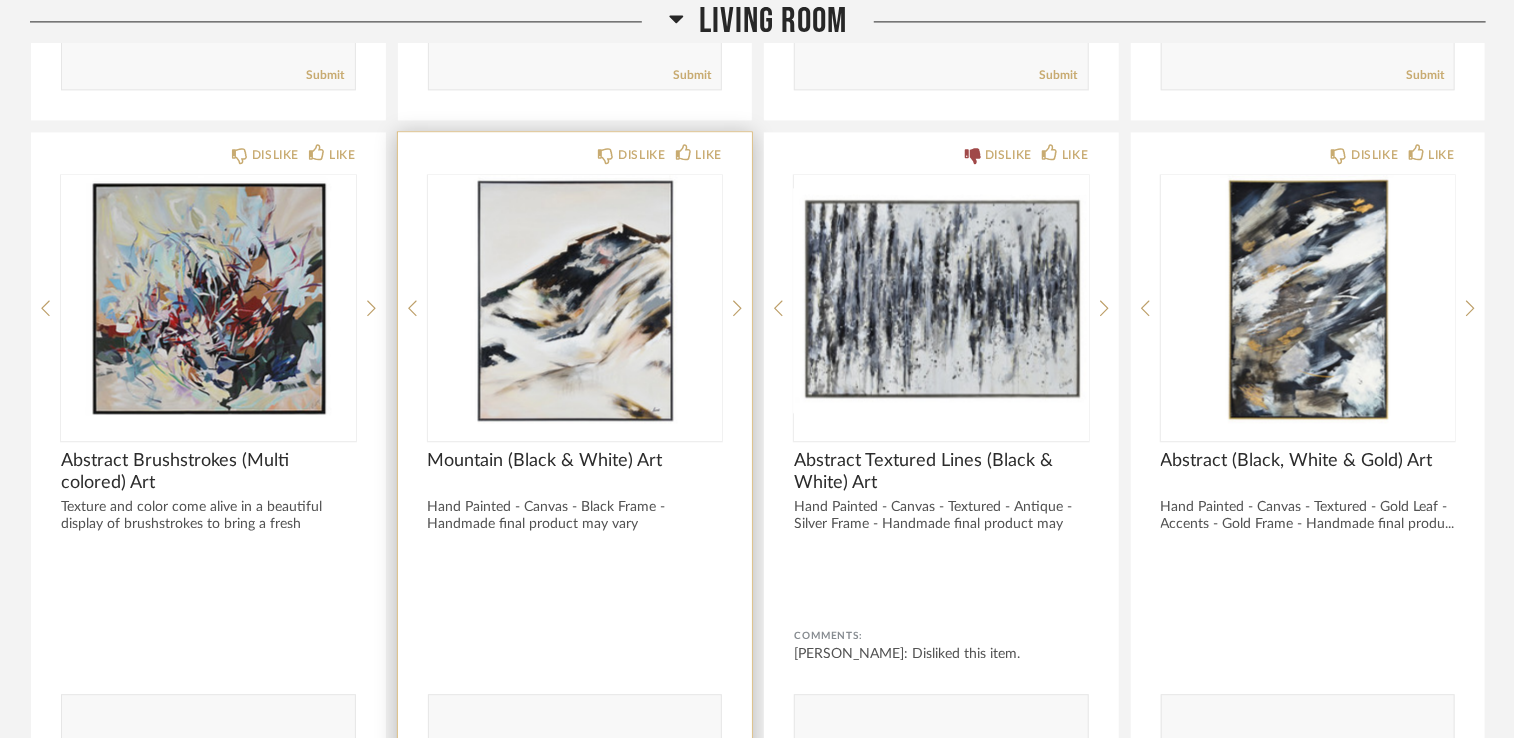 click at bounding box center [575, 300] 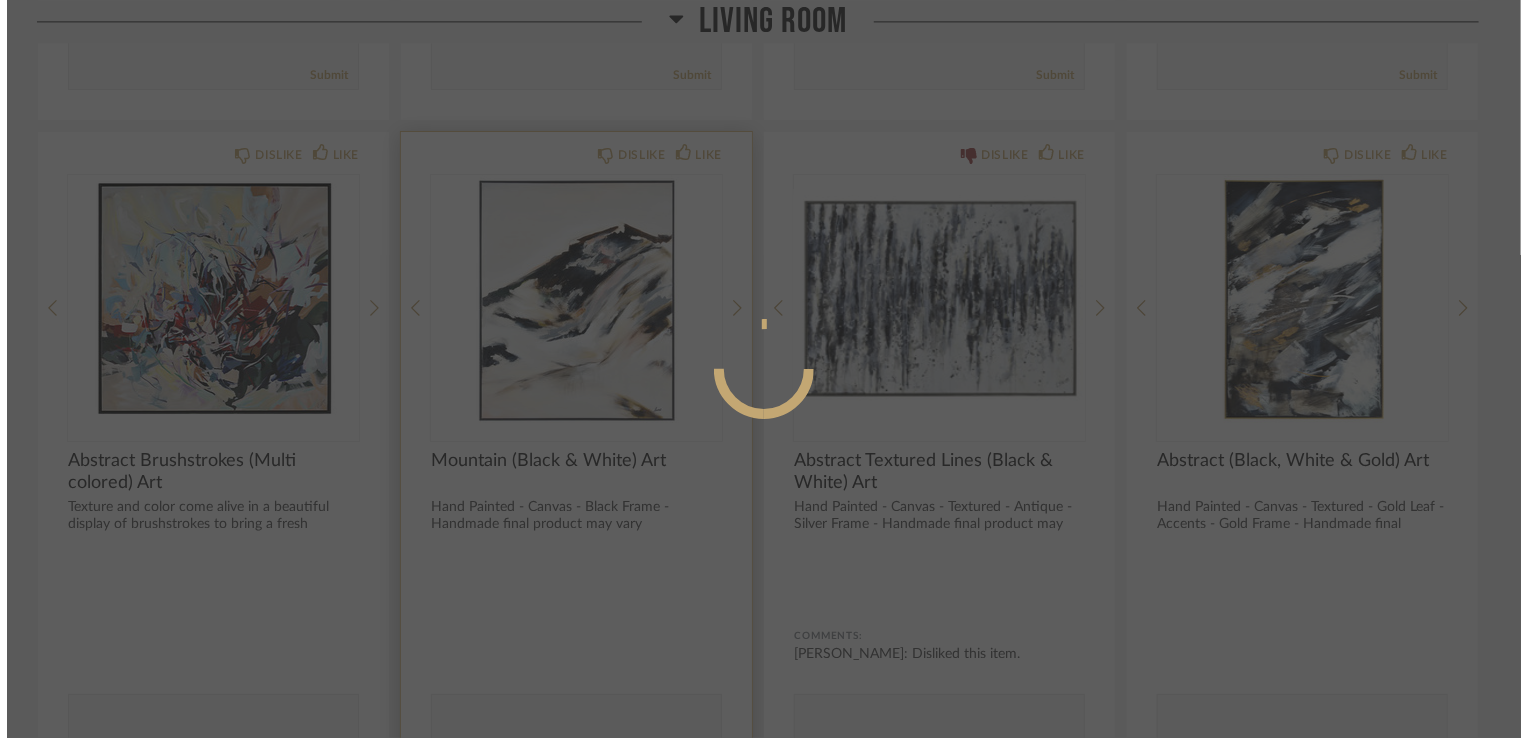 scroll, scrollTop: 0, scrollLeft: 0, axis: both 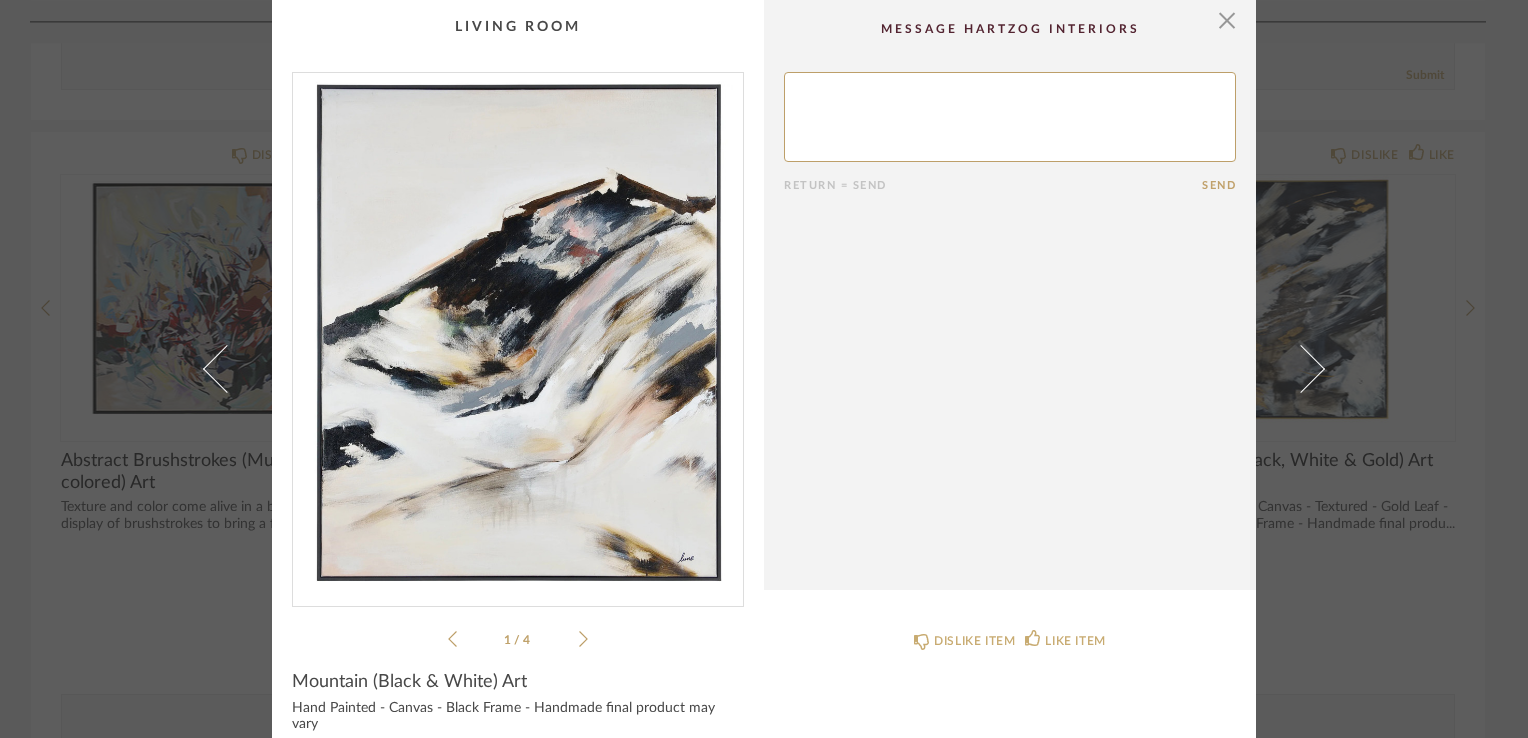 click 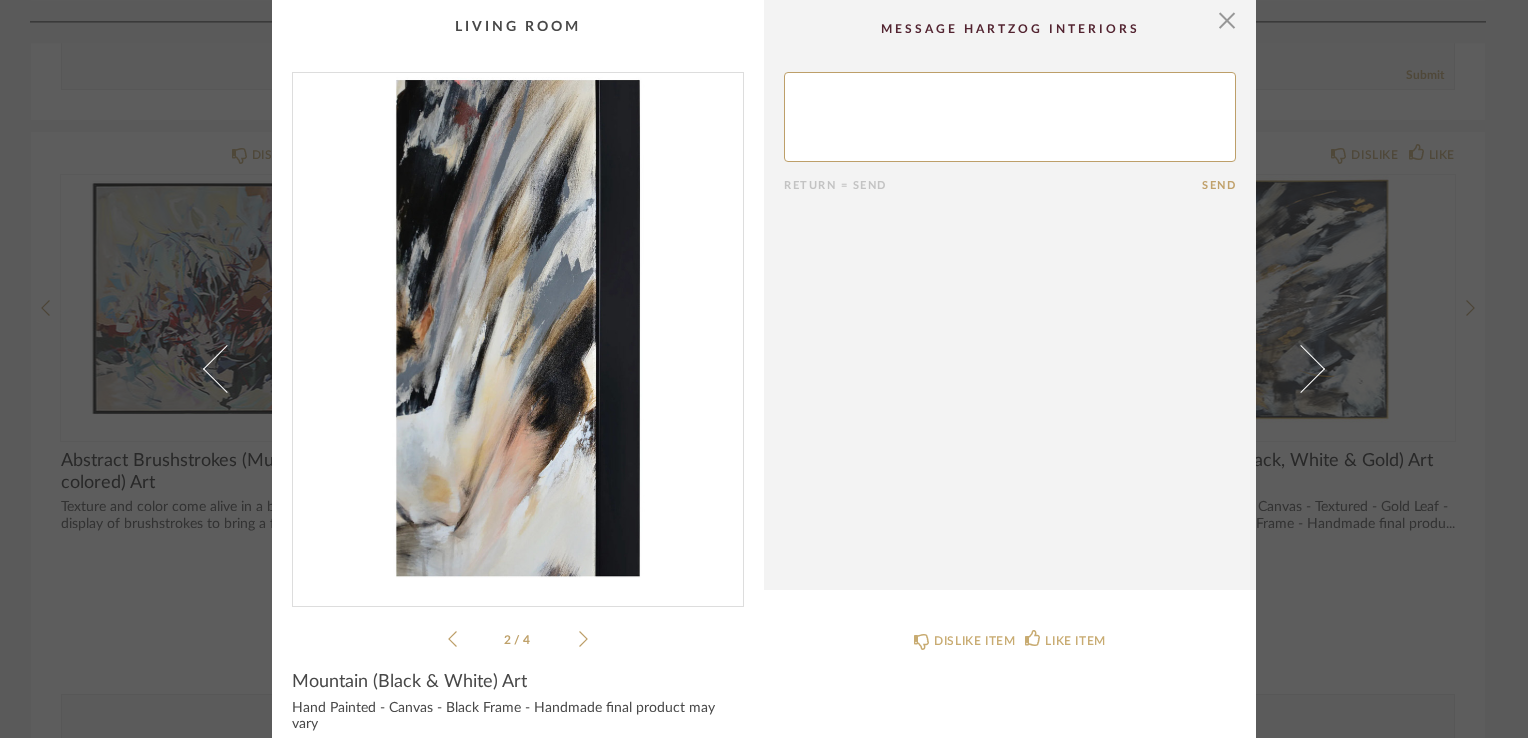 click 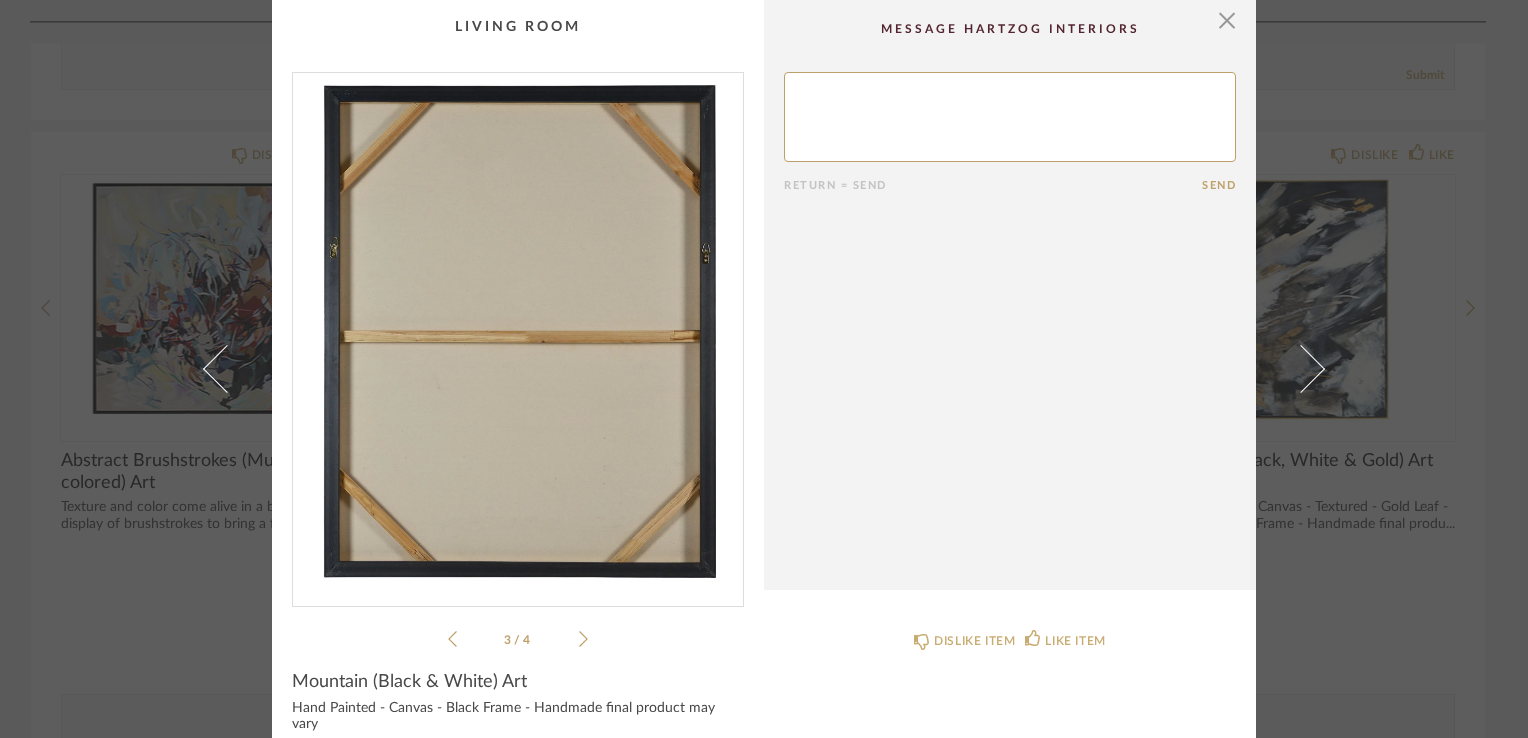 click 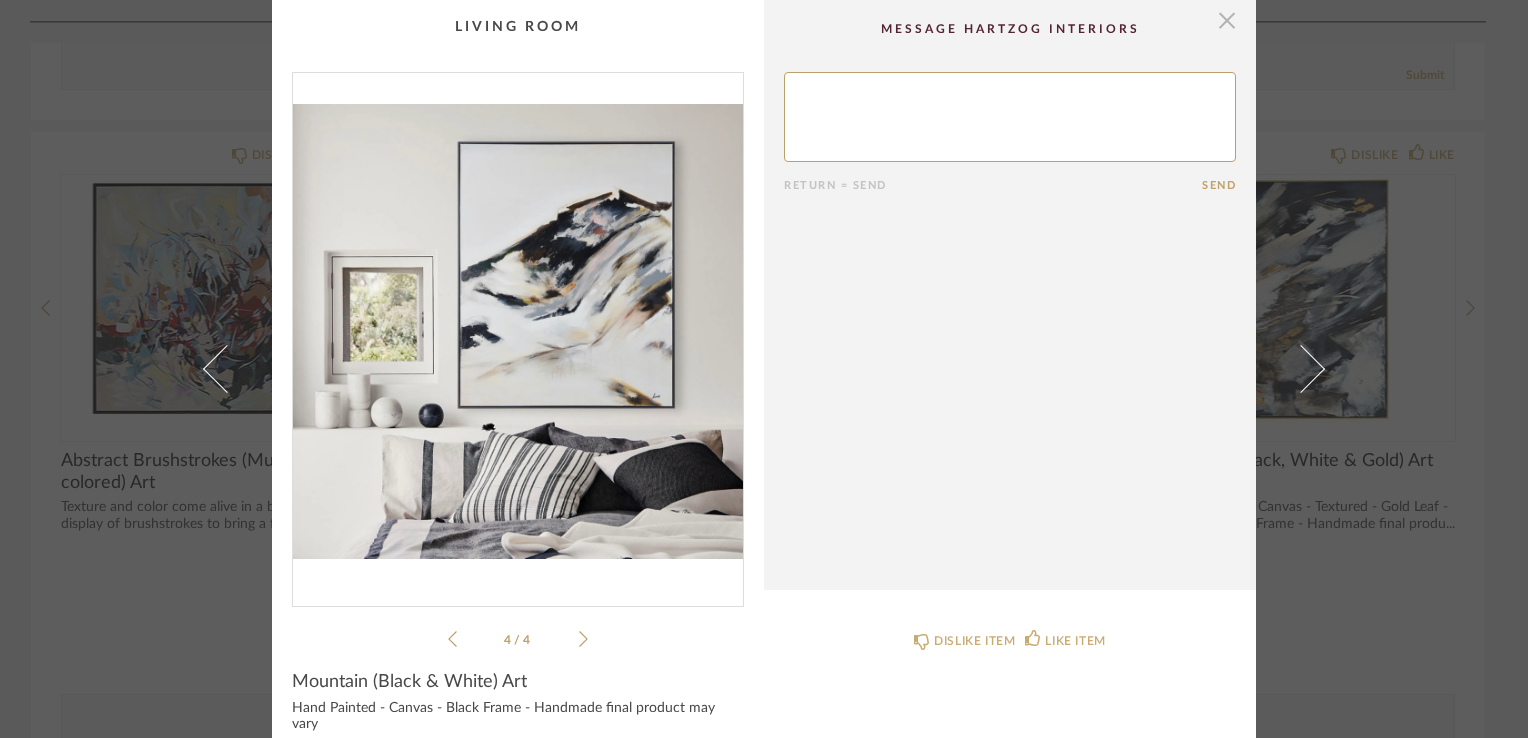 click at bounding box center [1227, 20] 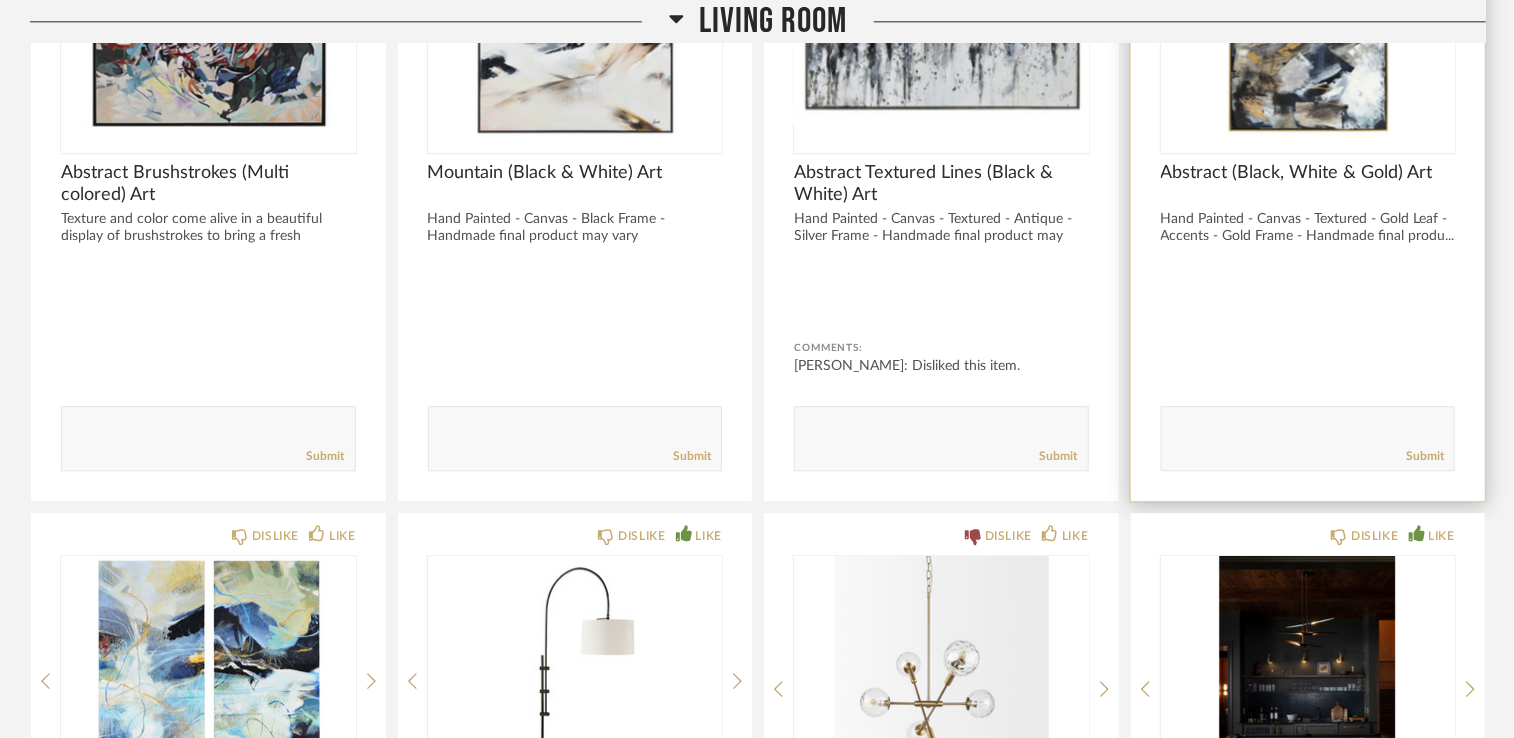 scroll, scrollTop: 2796, scrollLeft: 0, axis: vertical 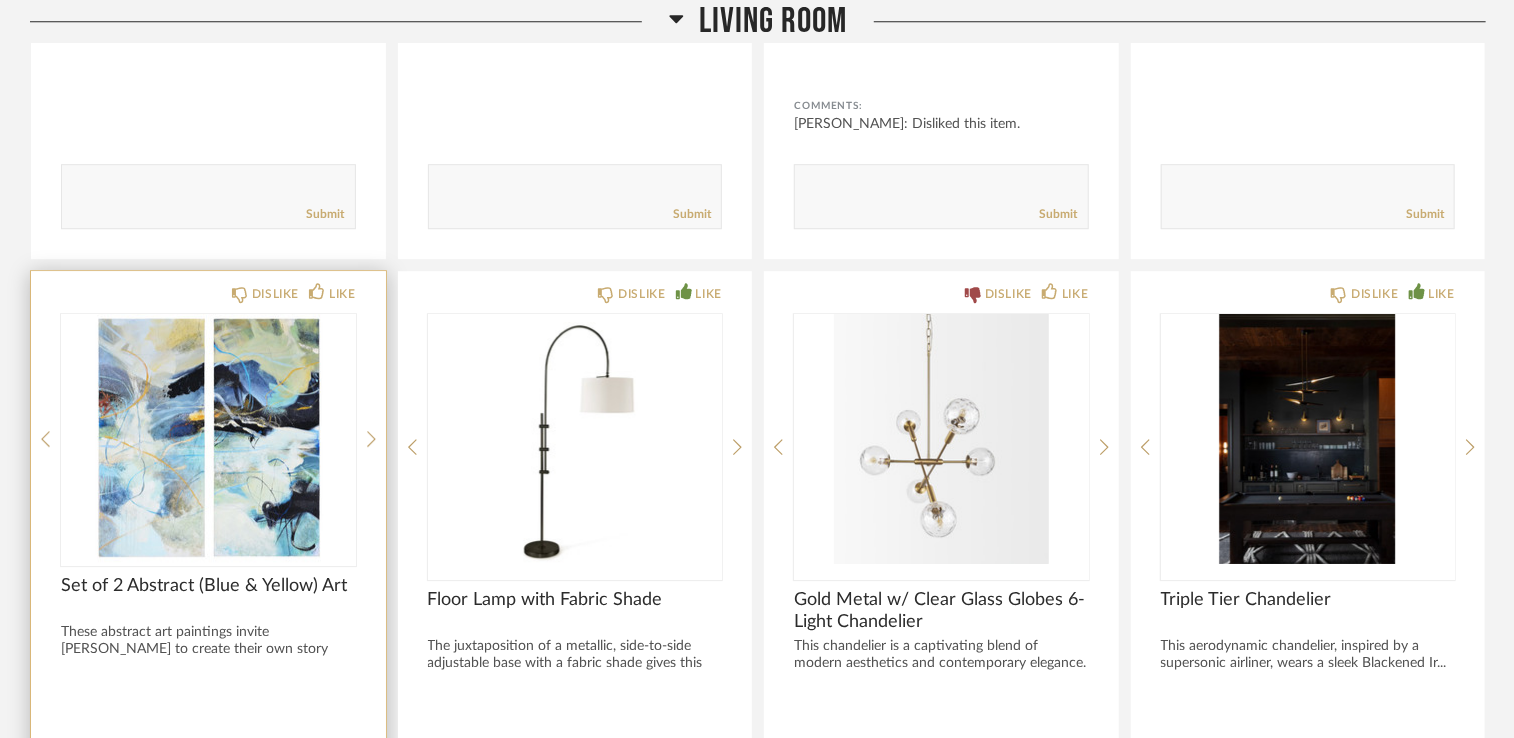 click 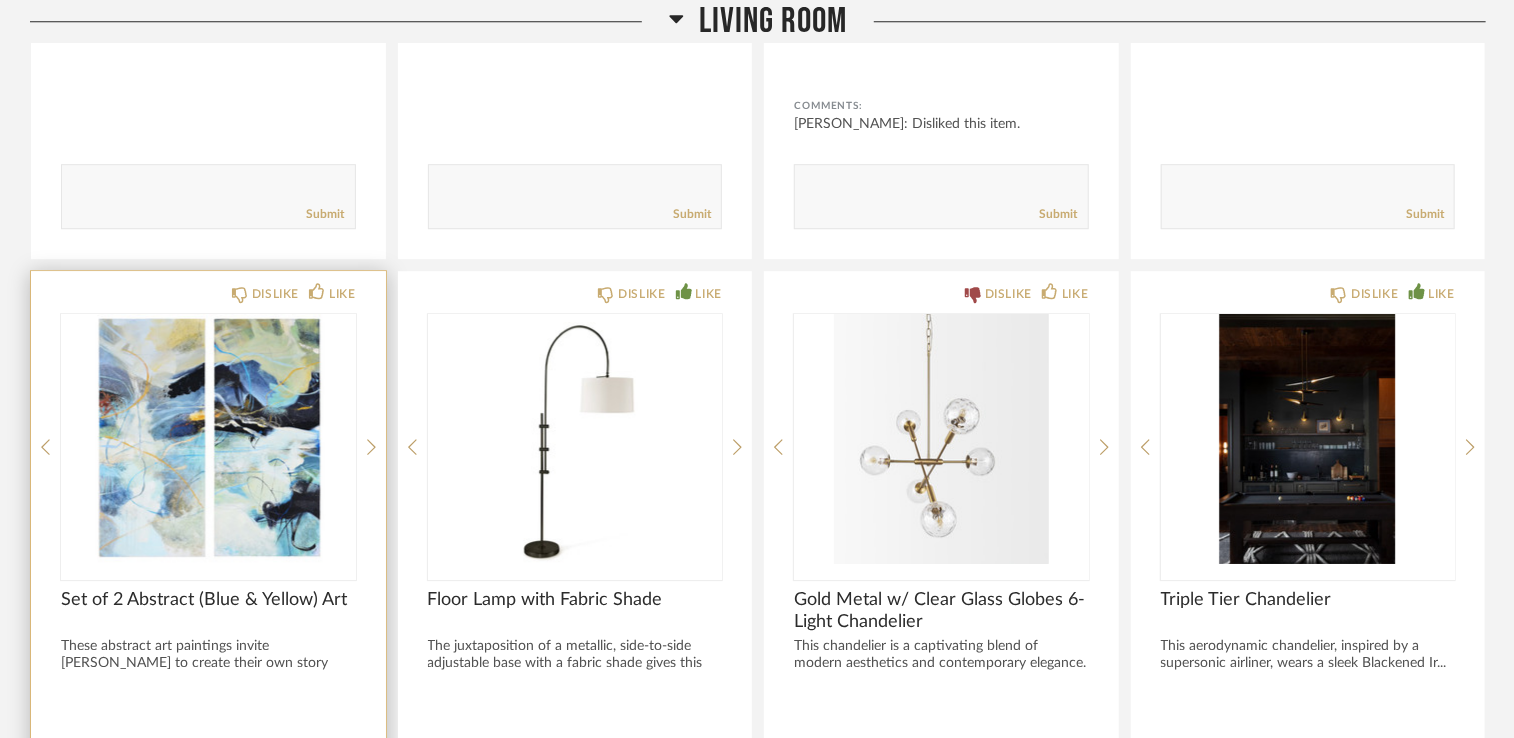 click at bounding box center (208, 439) 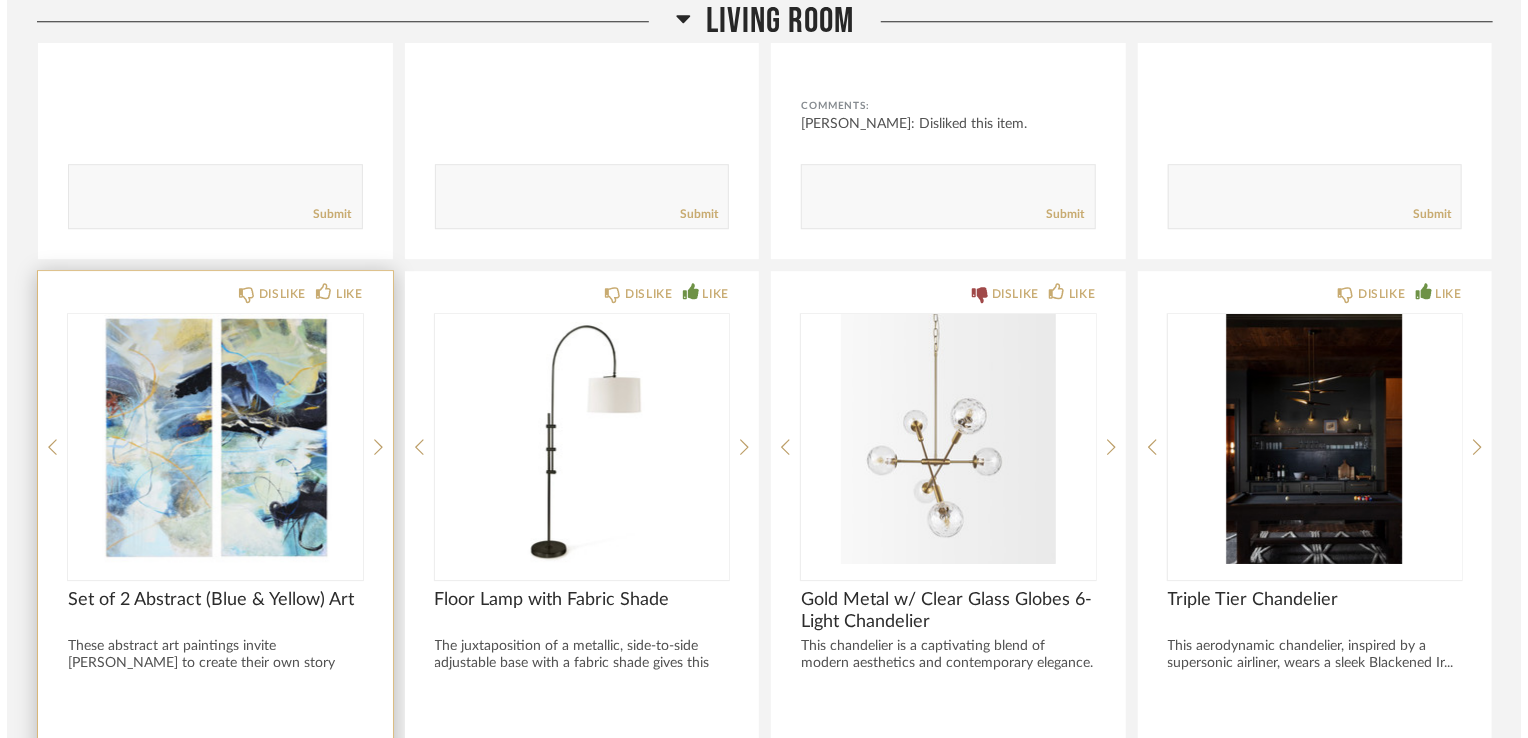 scroll, scrollTop: 0, scrollLeft: 0, axis: both 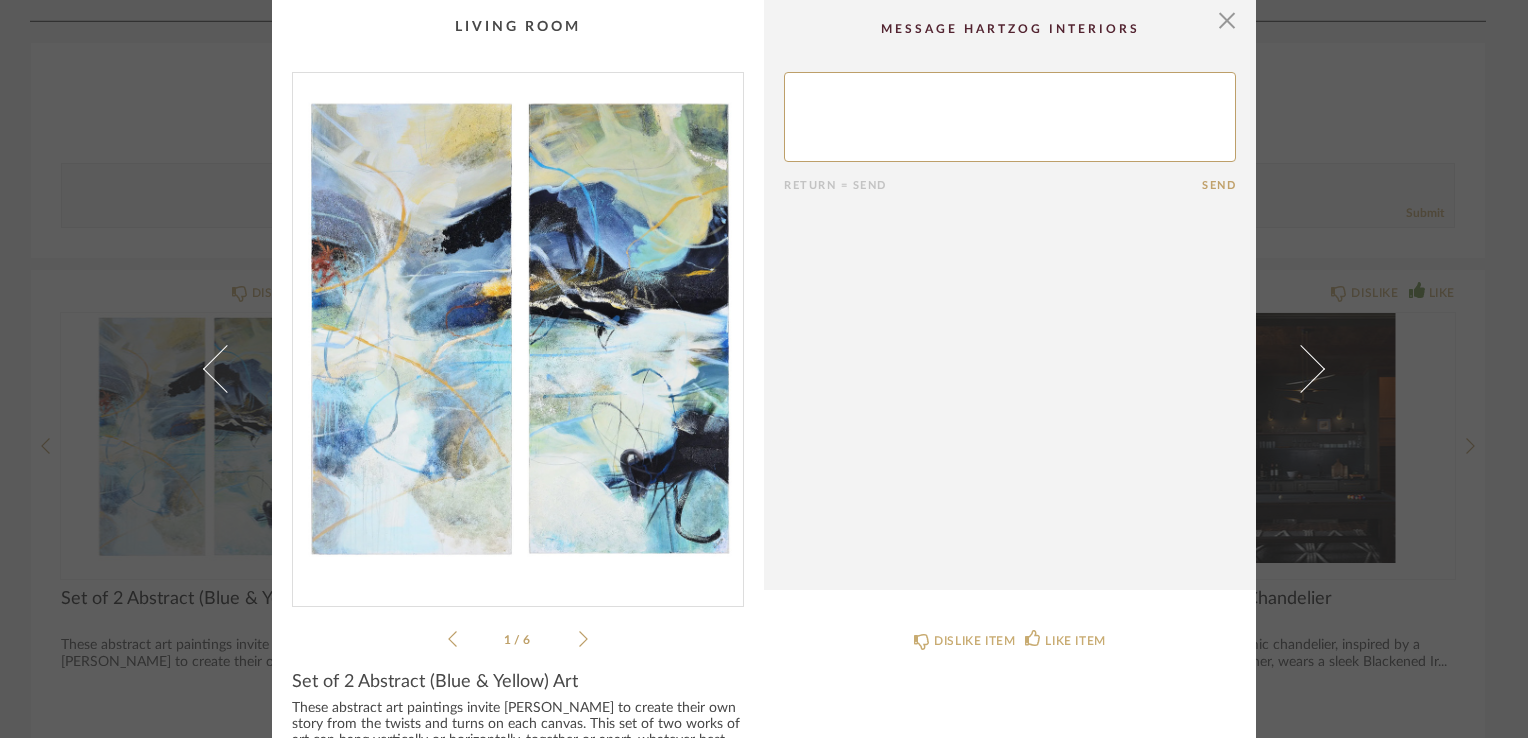 click at bounding box center [518, 331] 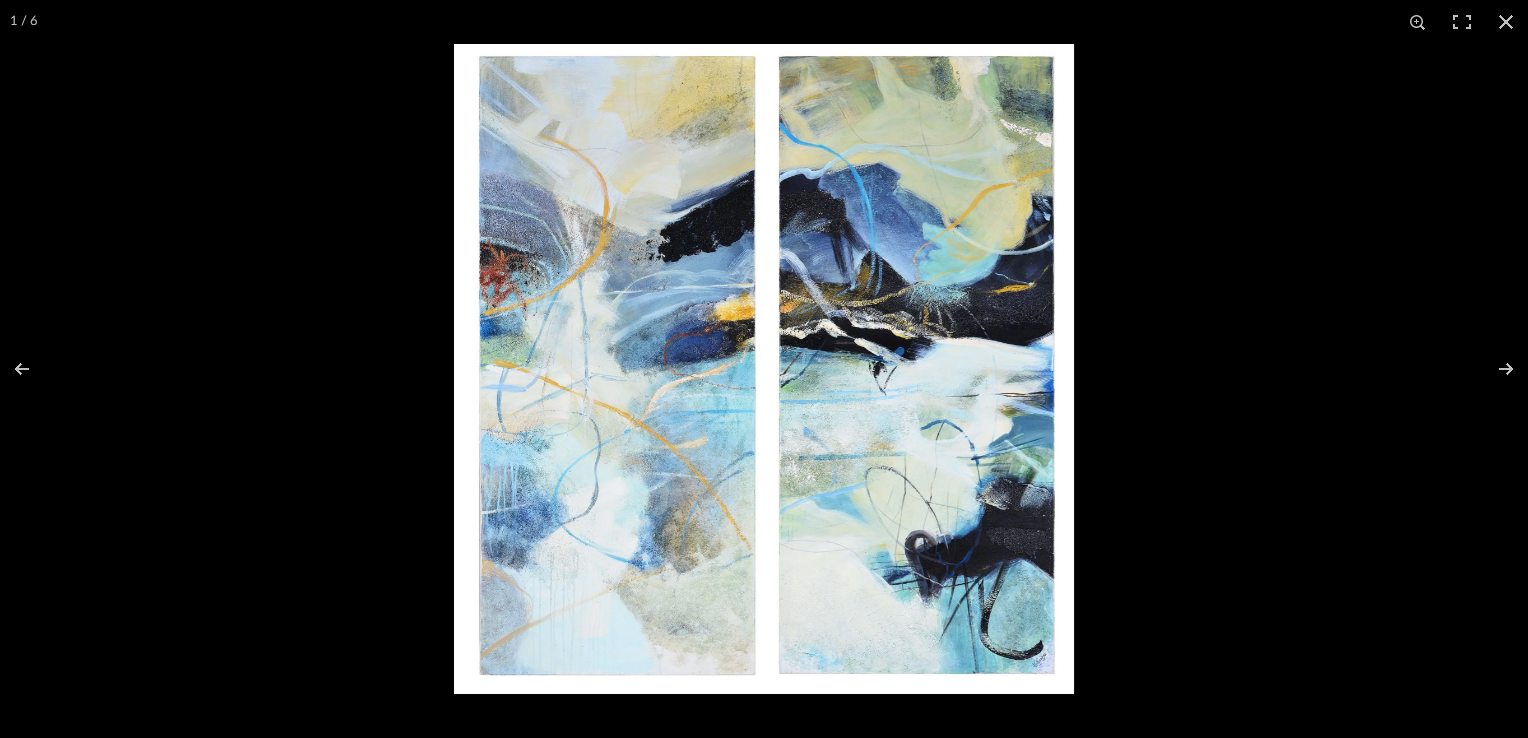 click at bounding box center (764, 369) 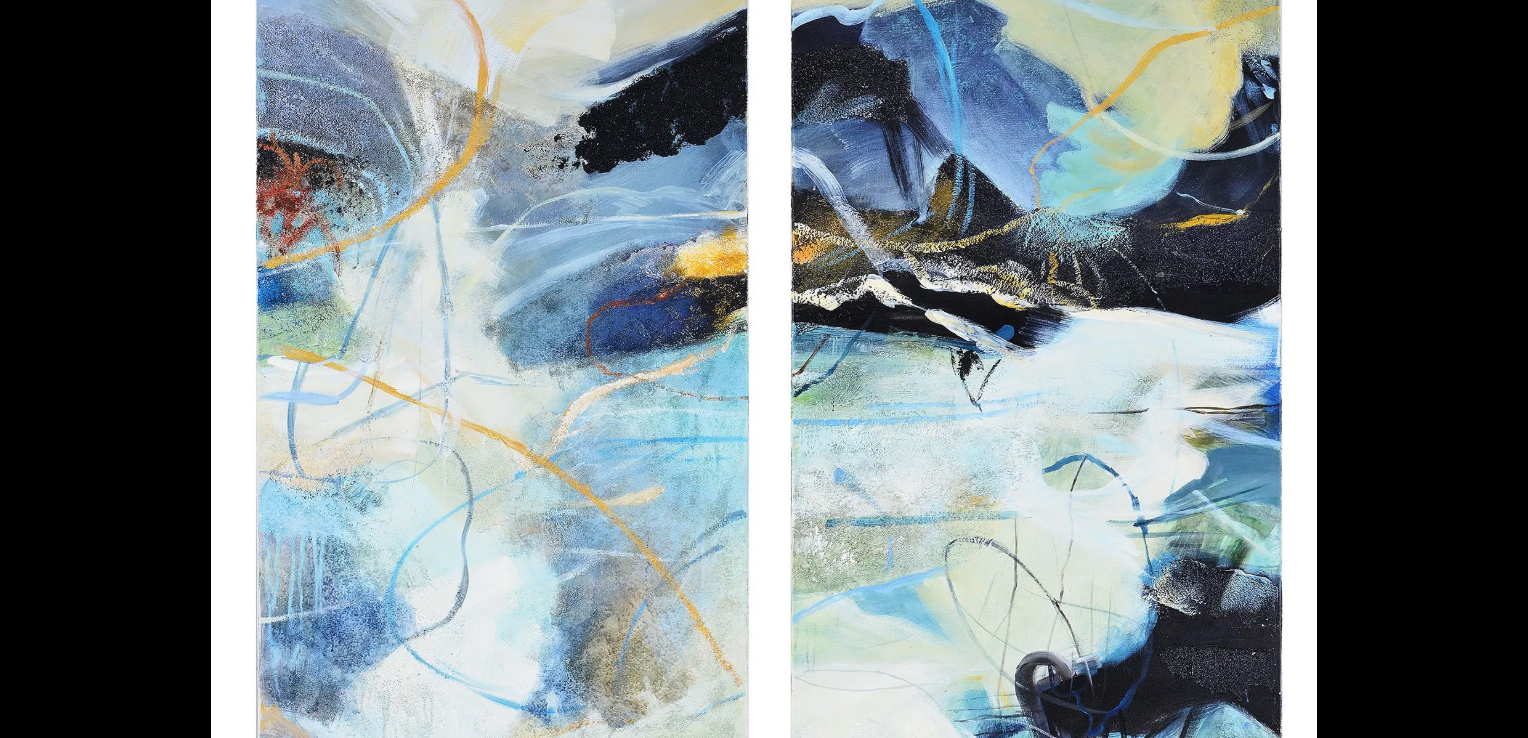 click at bounding box center [764, 364] 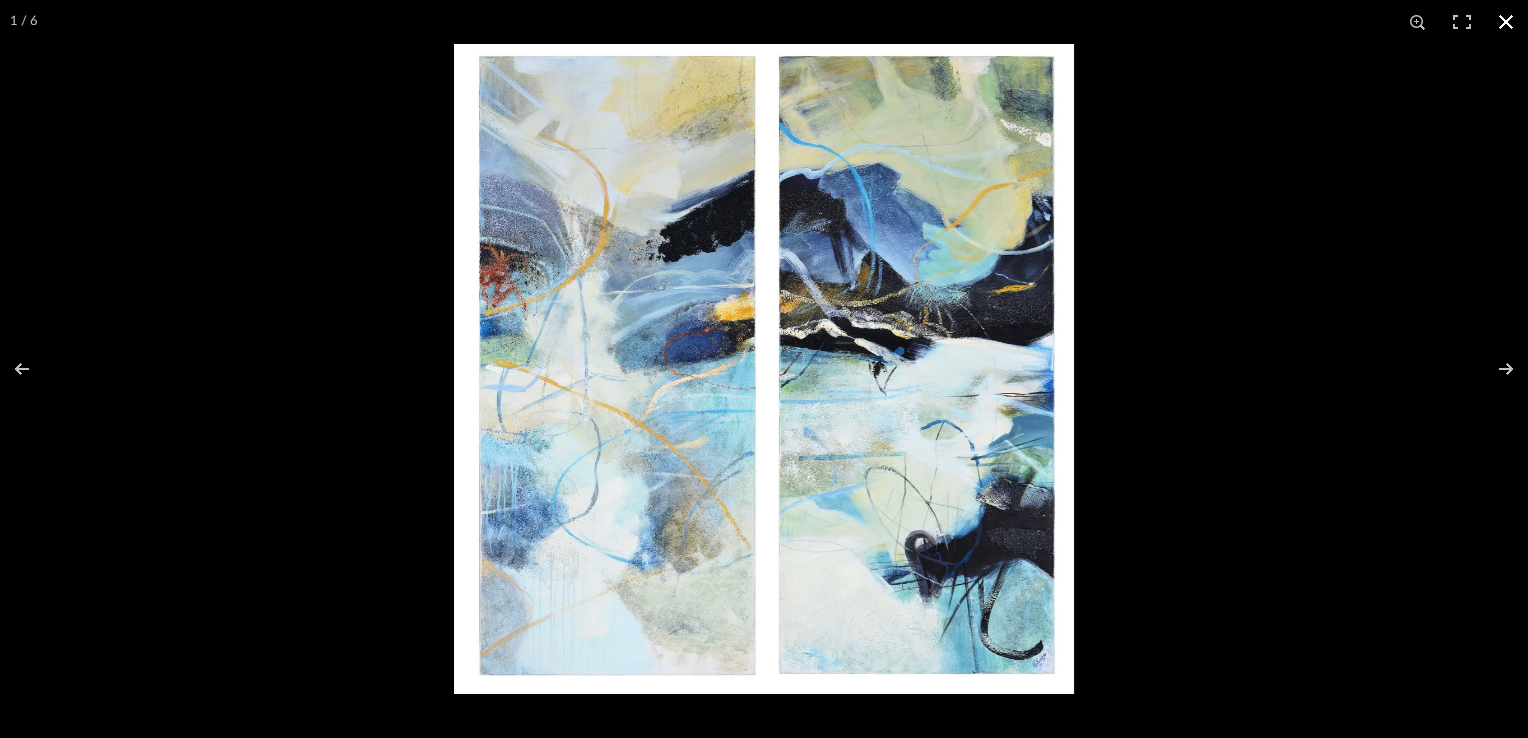 click at bounding box center (1506, 22) 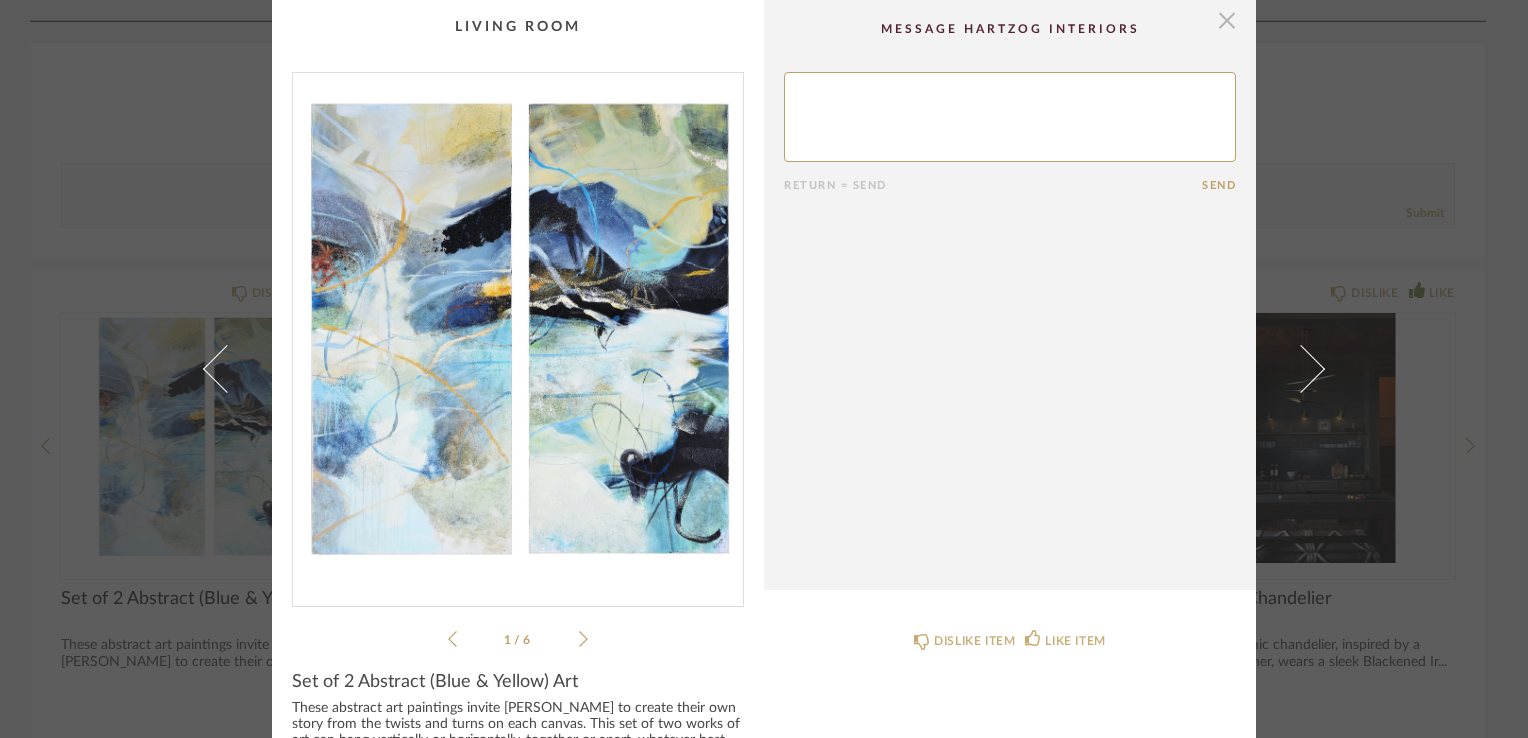 click at bounding box center [1227, 20] 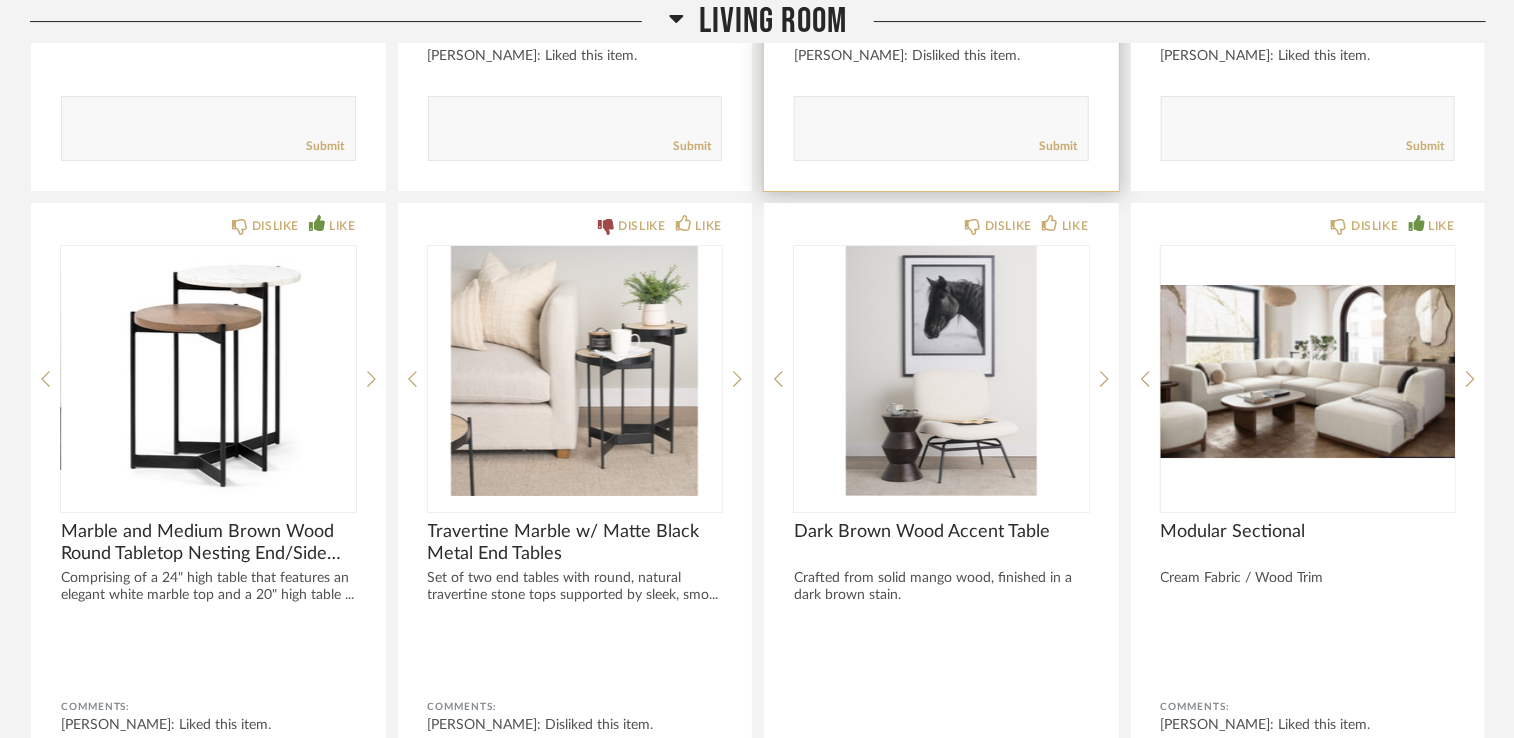 scroll, scrollTop: 3544, scrollLeft: 0, axis: vertical 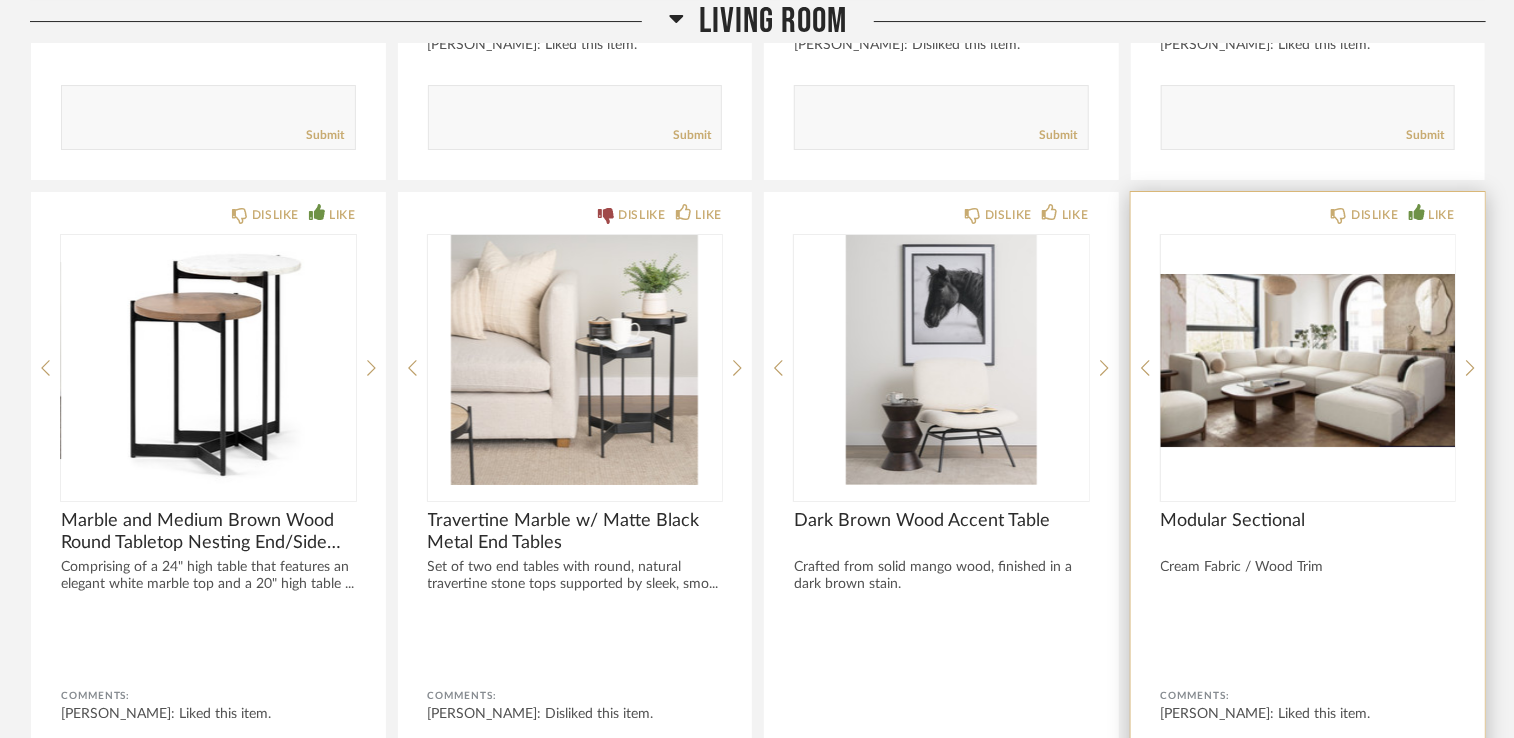 click at bounding box center [1308, 360] 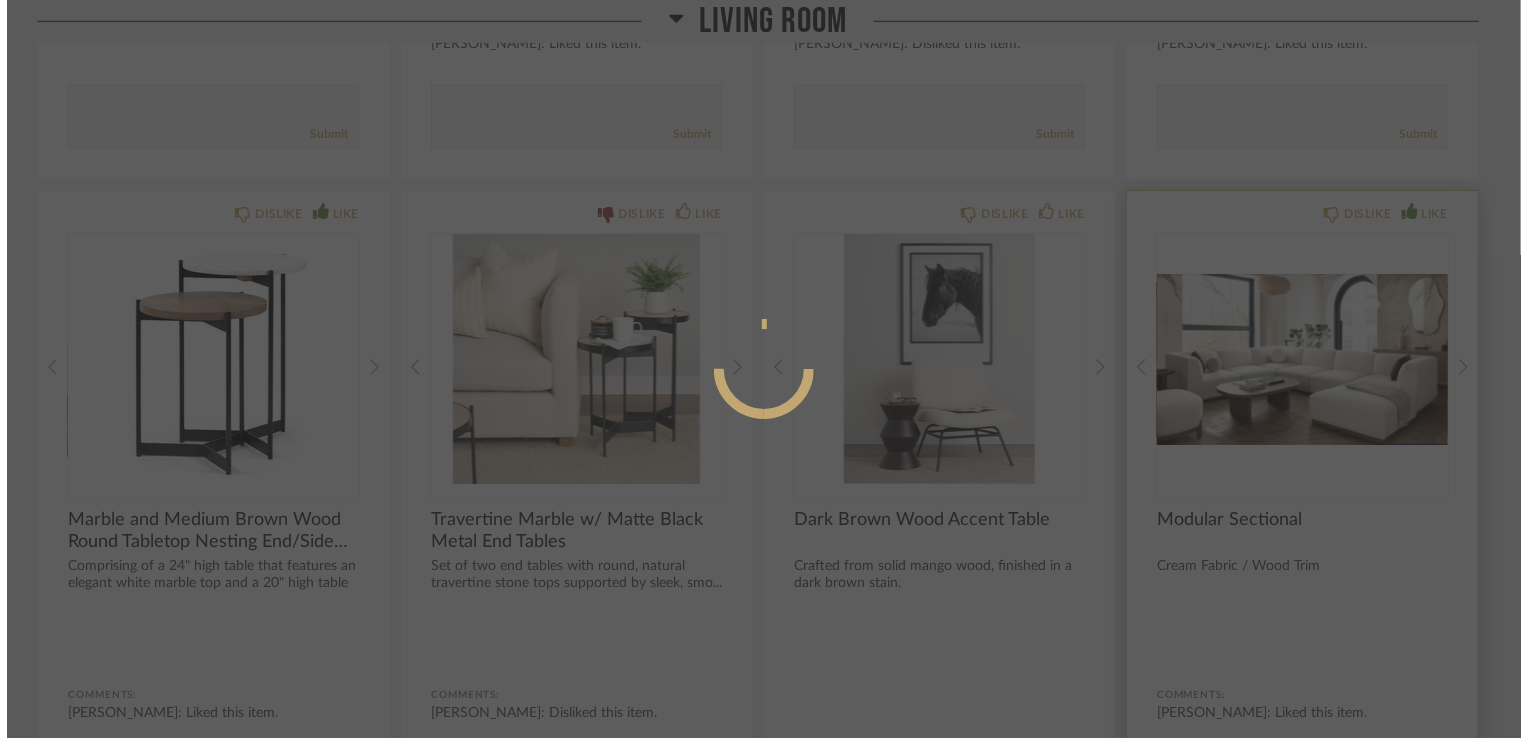 scroll, scrollTop: 0, scrollLeft: 0, axis: both 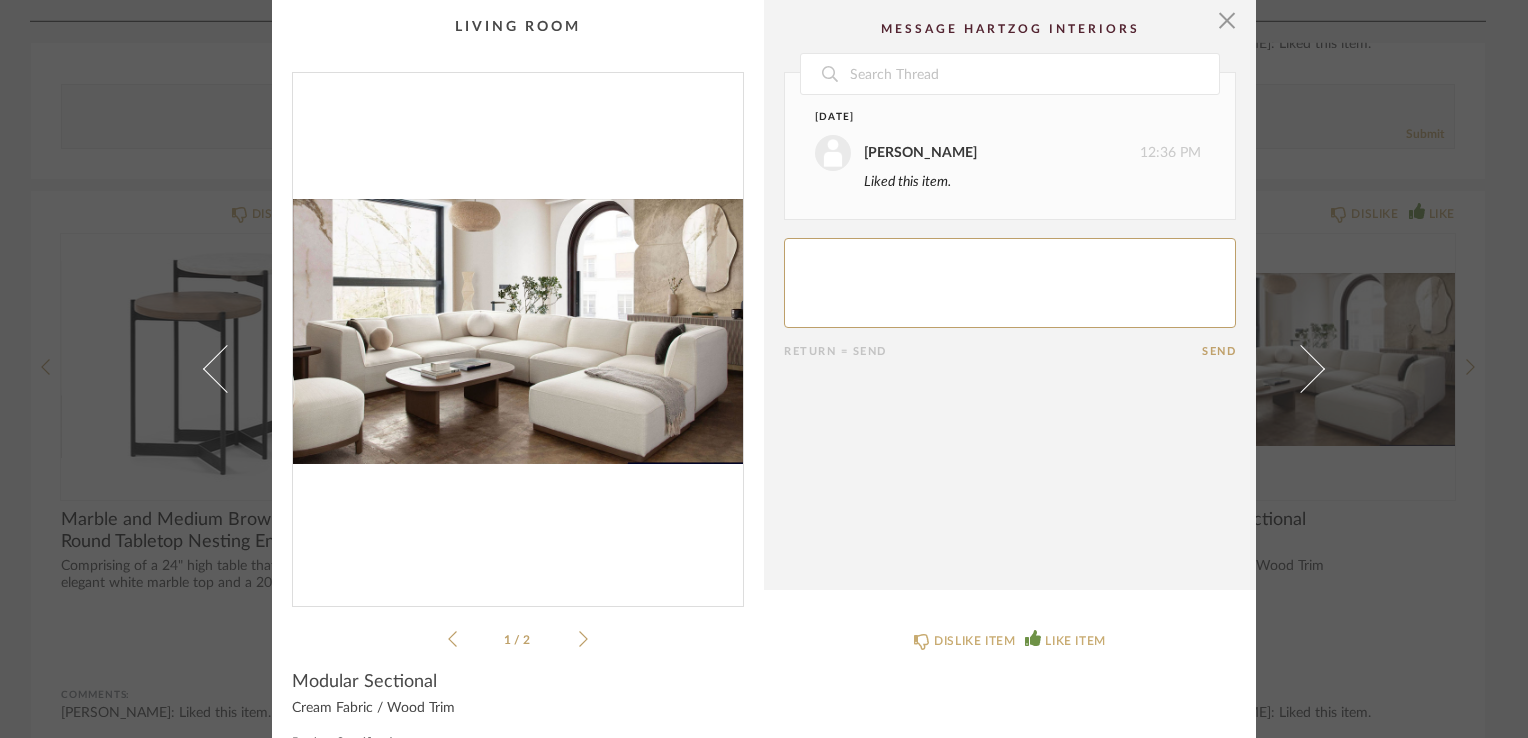 click on "1 / 2" 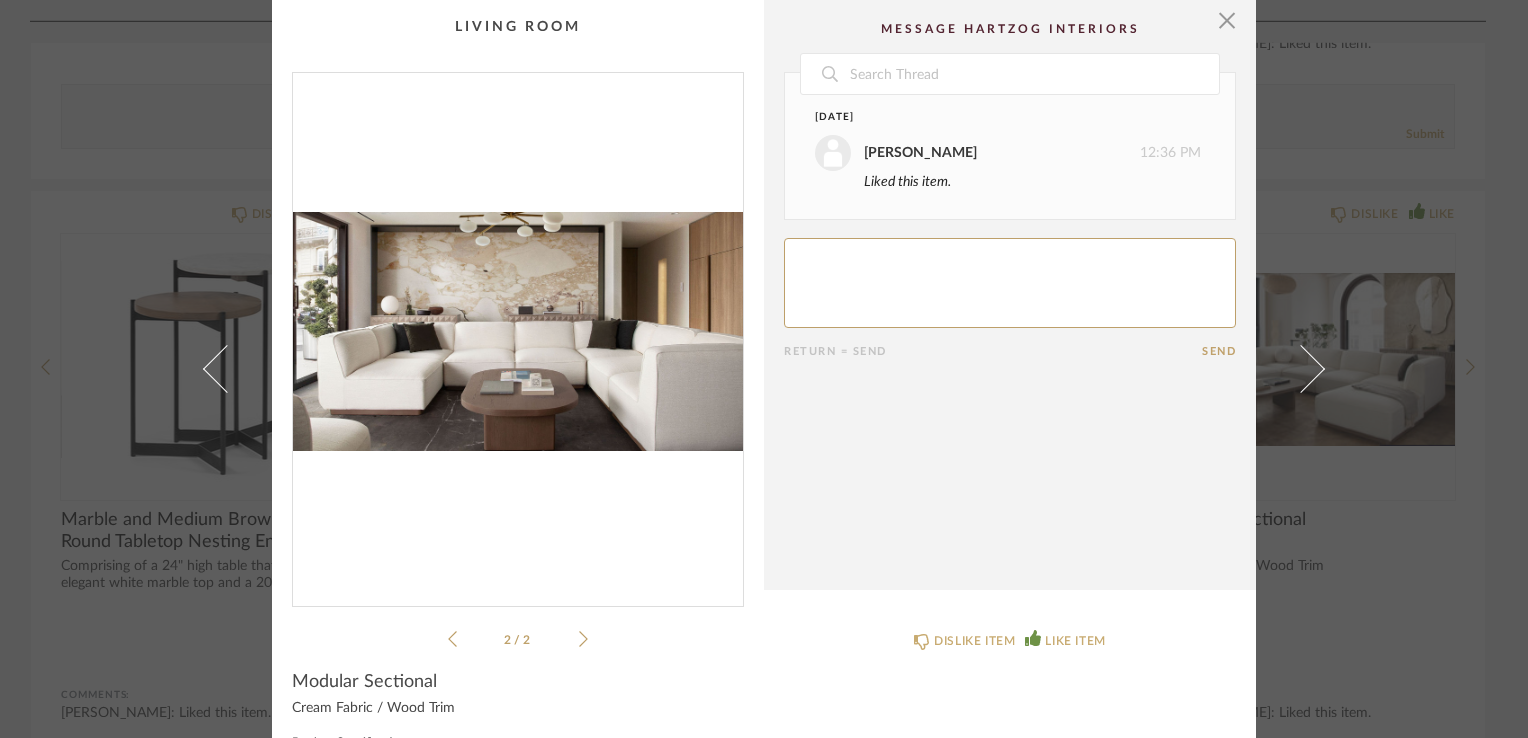 click 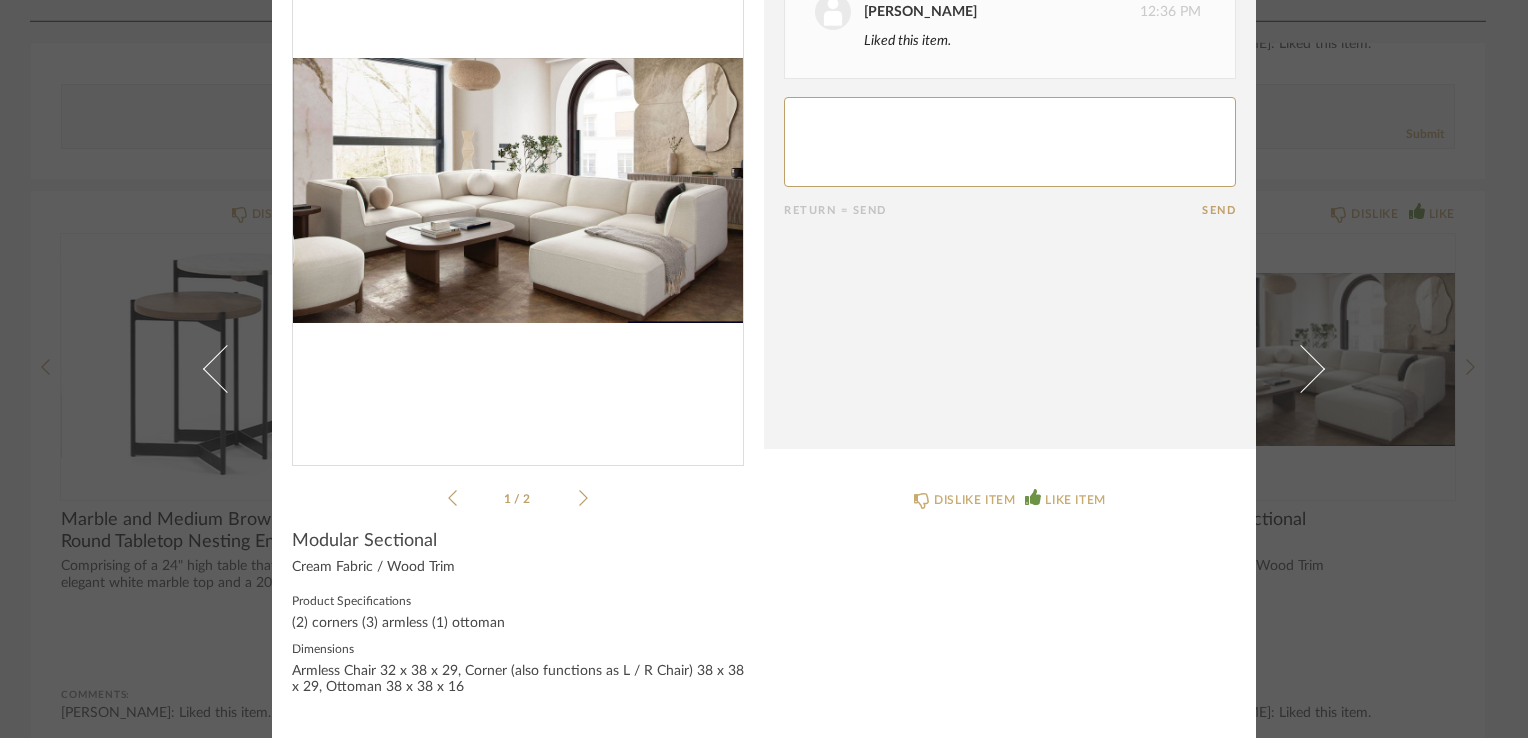 scroll, scrollTop: 0, scrollLeft: 0, axis: both 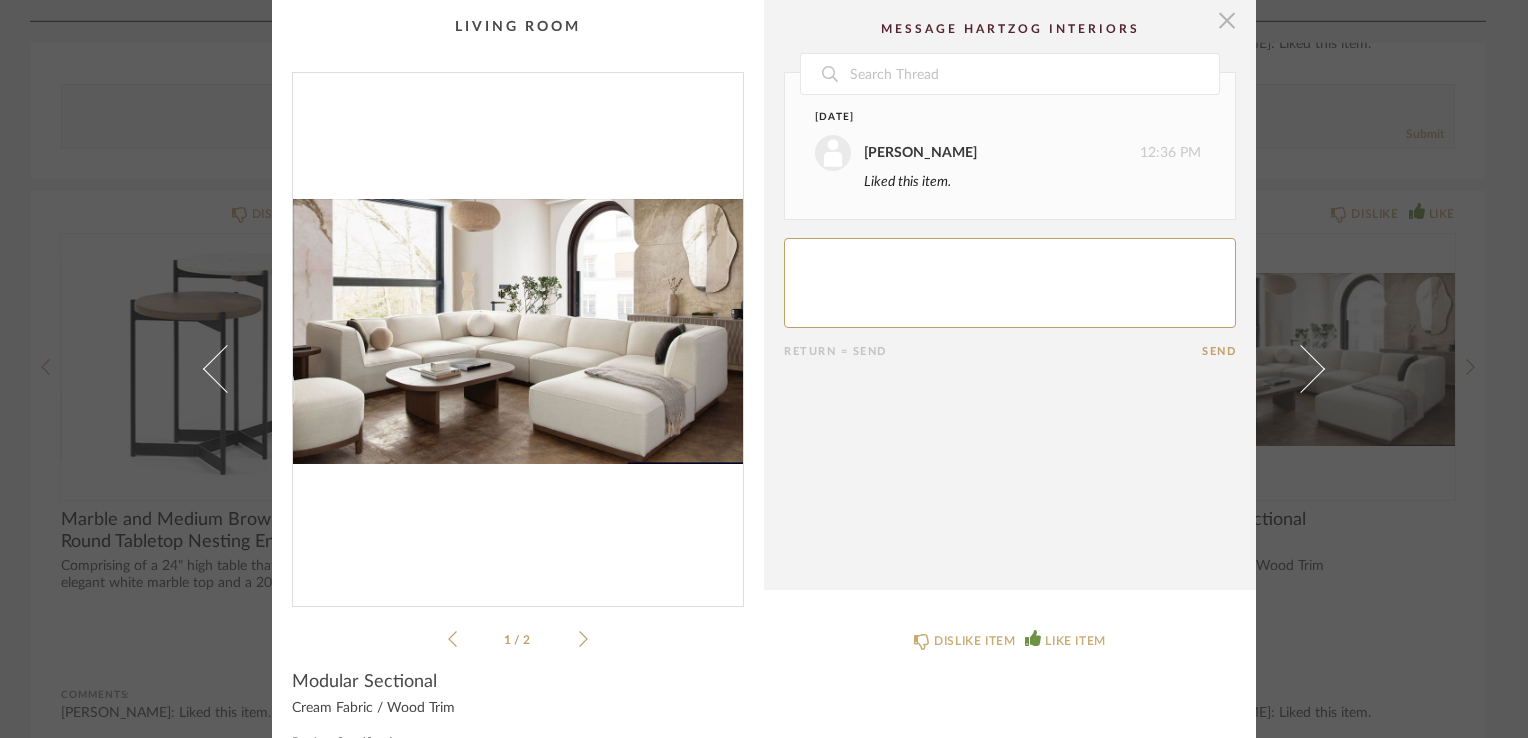 click at bounding box center (1227, 20) 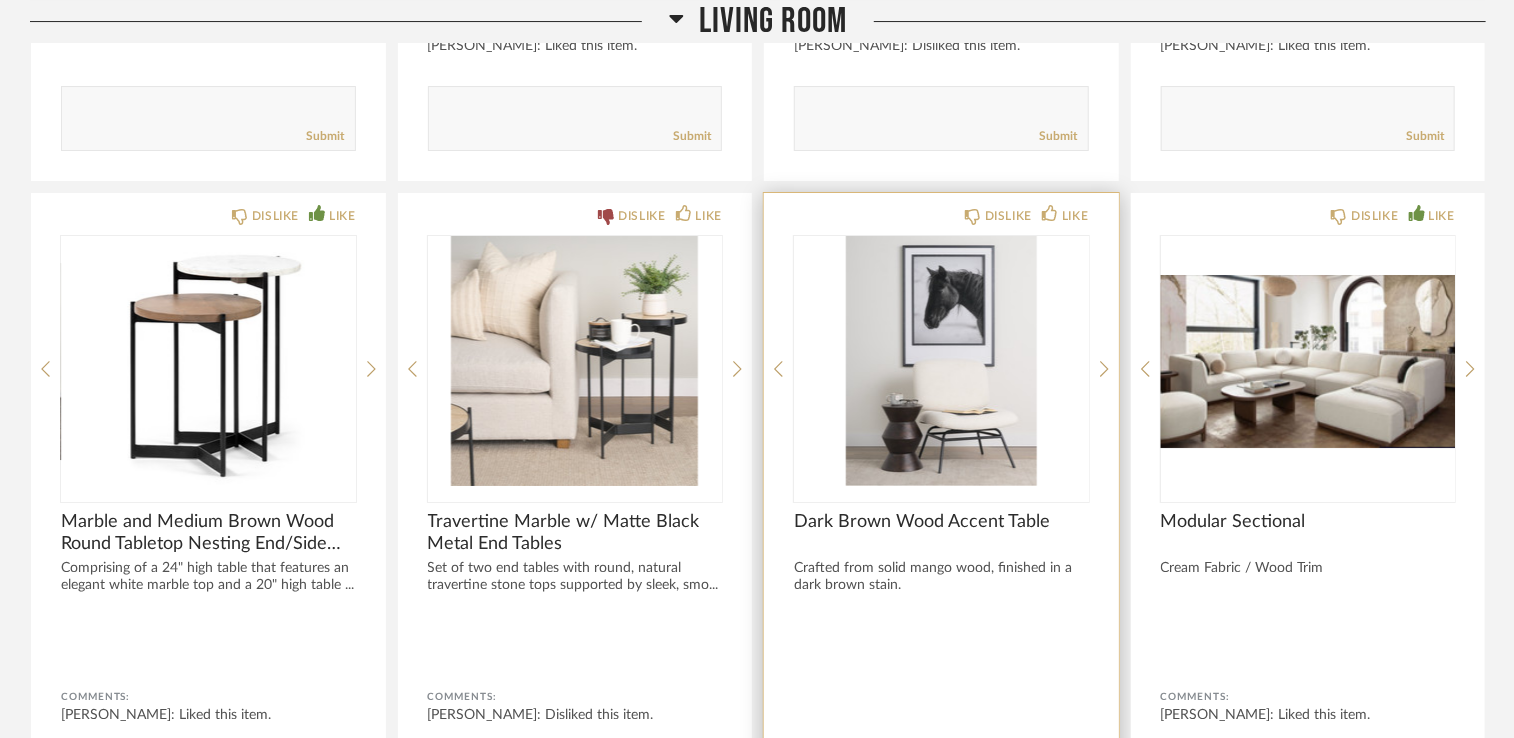 scroll, scrollTop: 3543, scrollLeft: 0, axis: vertical 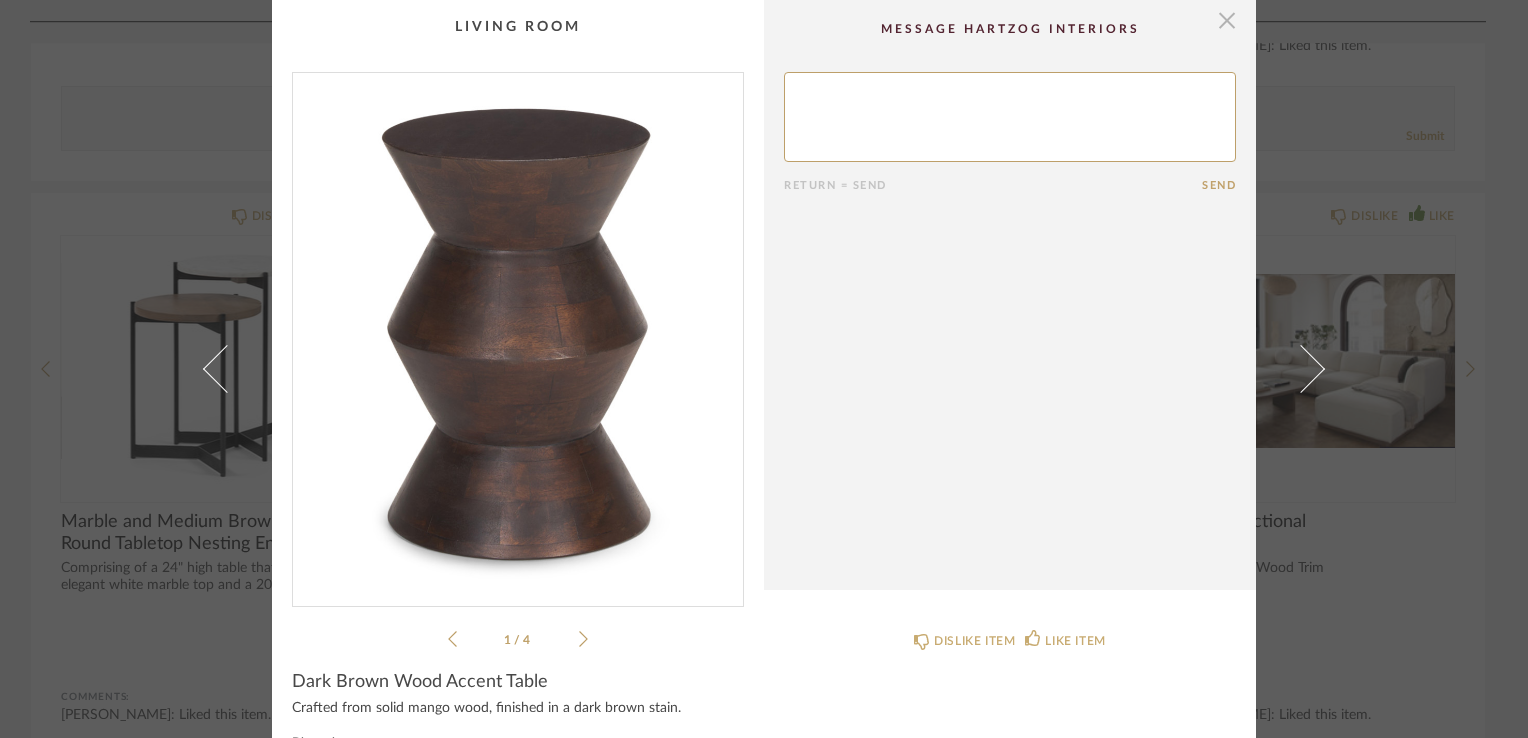 click at bounding box center (1227, 20) 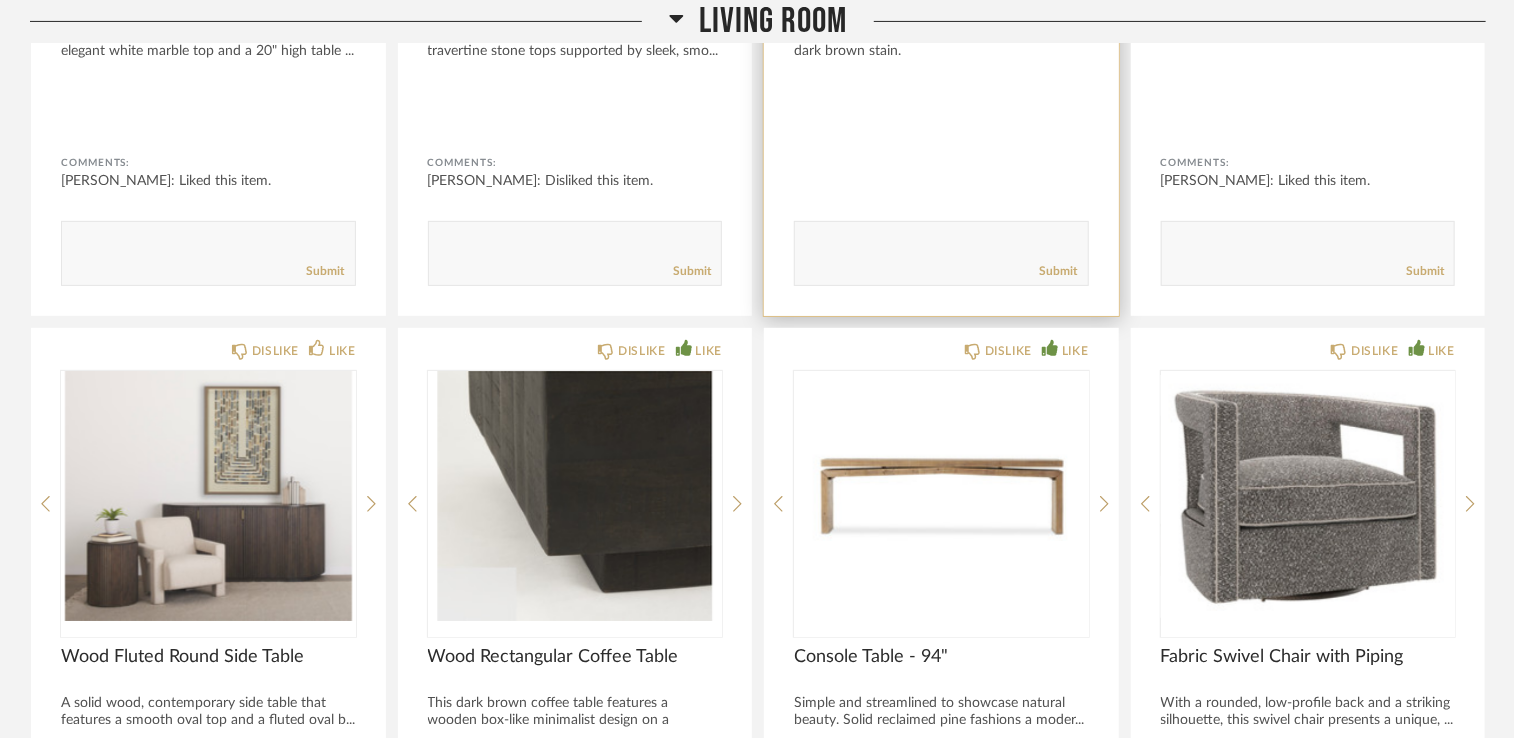scroll, scrollTop: 4076, scrollLeft: 0, axis: vertical 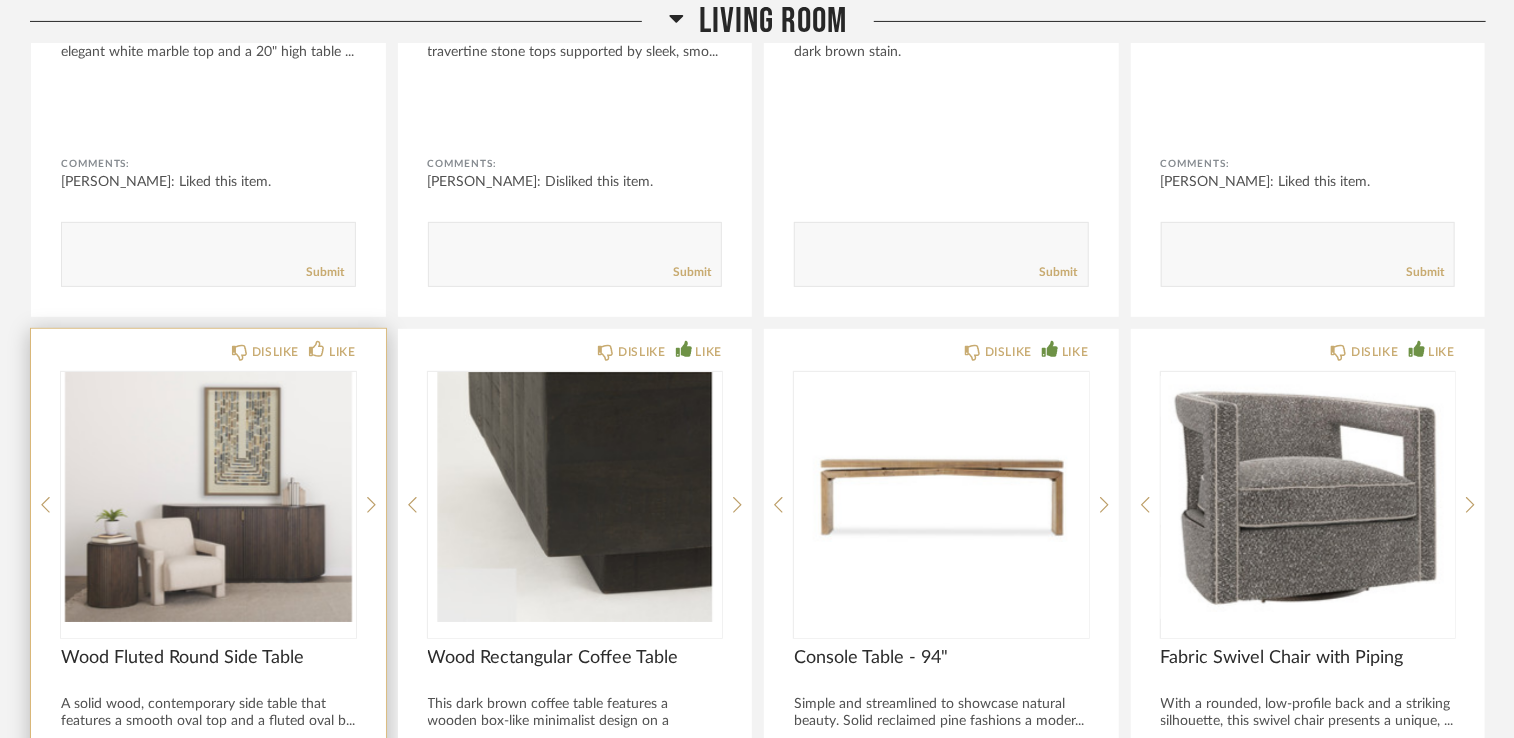 click at bounding box center (208, 497) 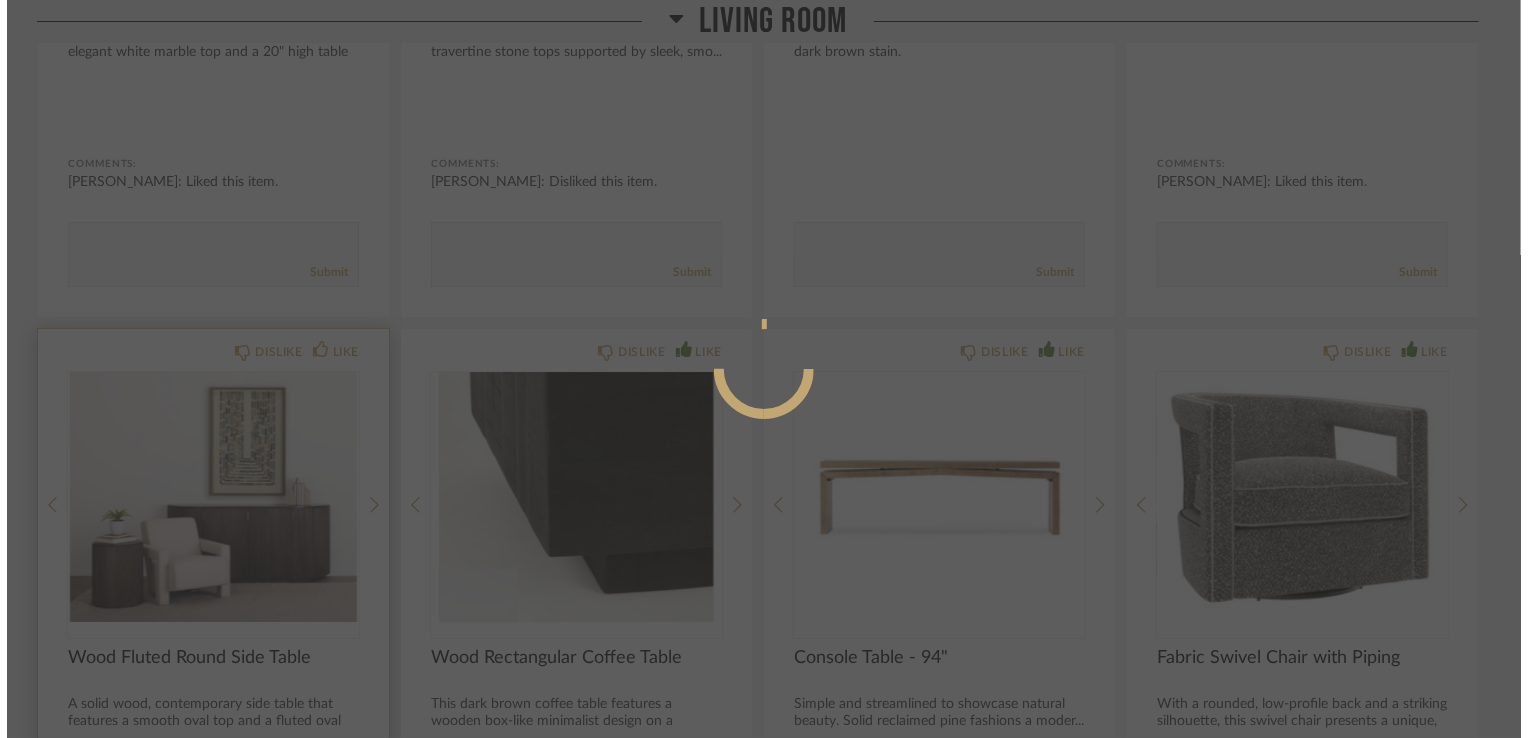 scroll, scrollTop: 0, scrollLeft: 0, axis: both 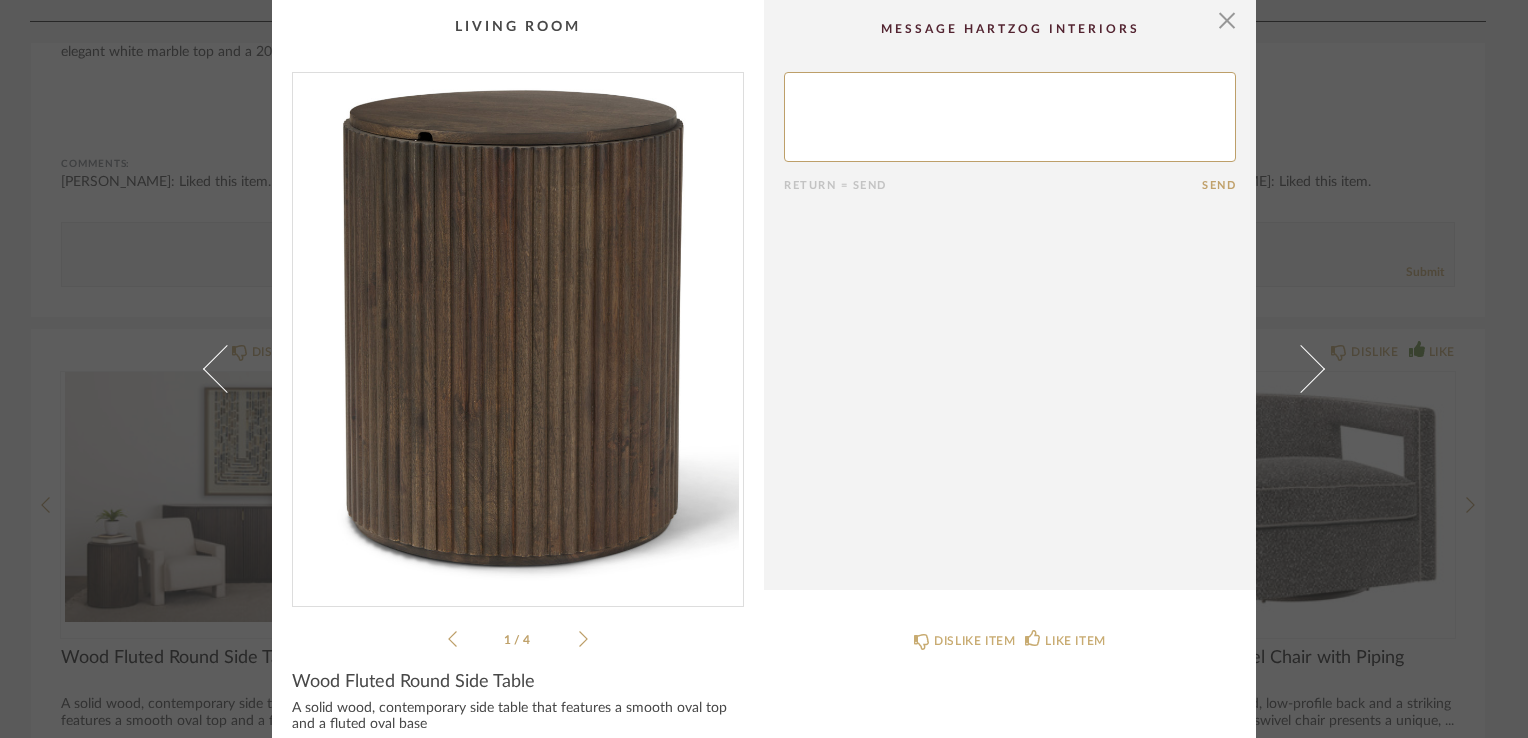 click 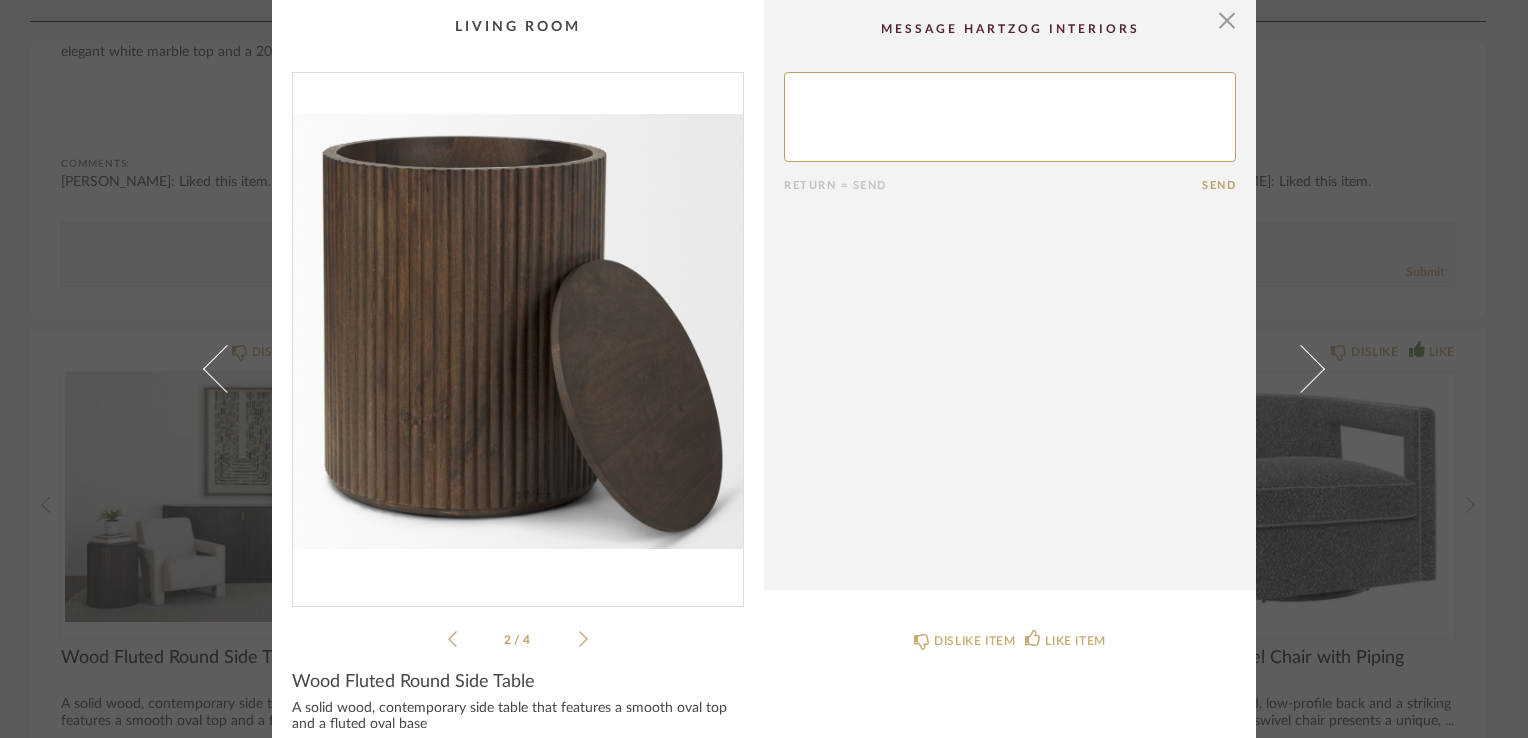 click 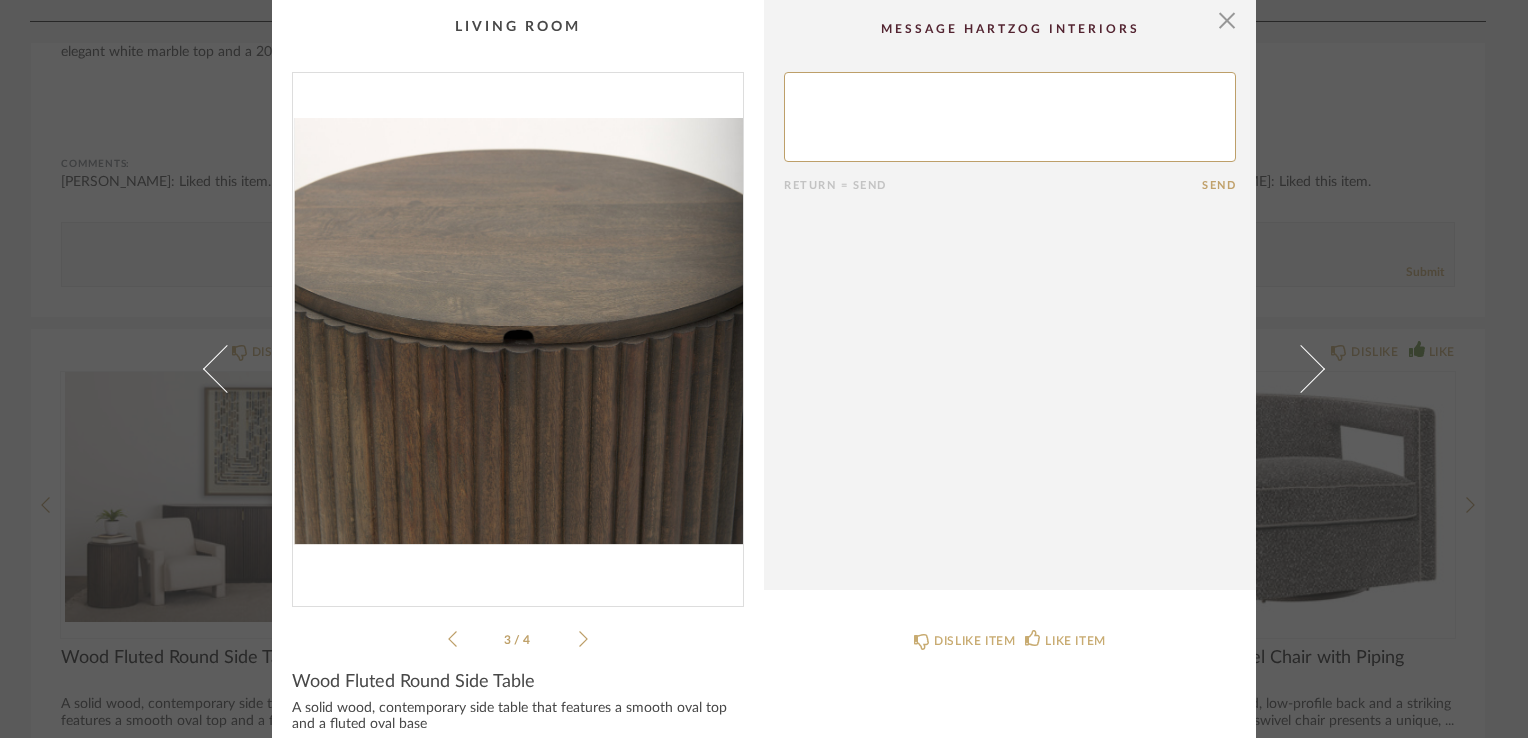 click 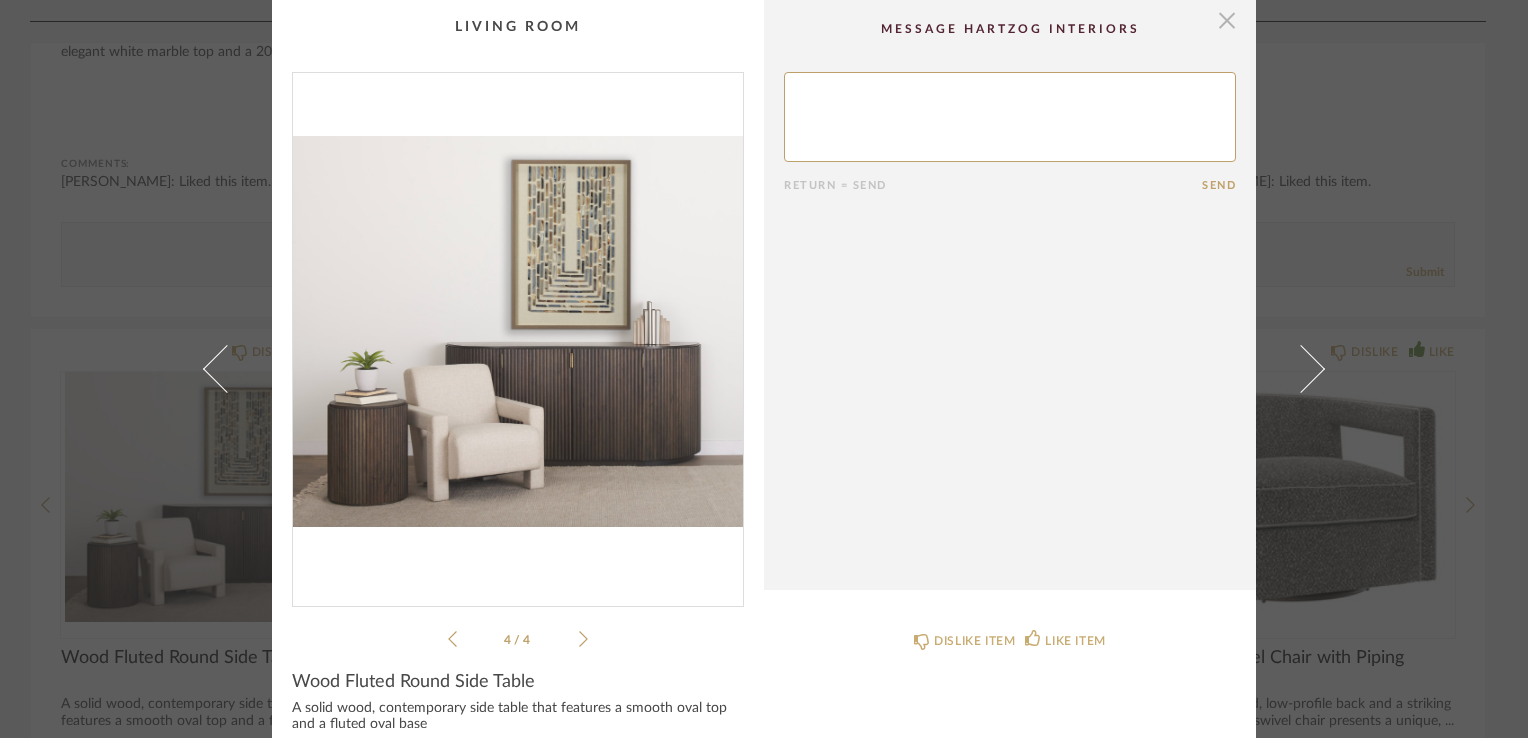 click at bounding box center (1227, 20) 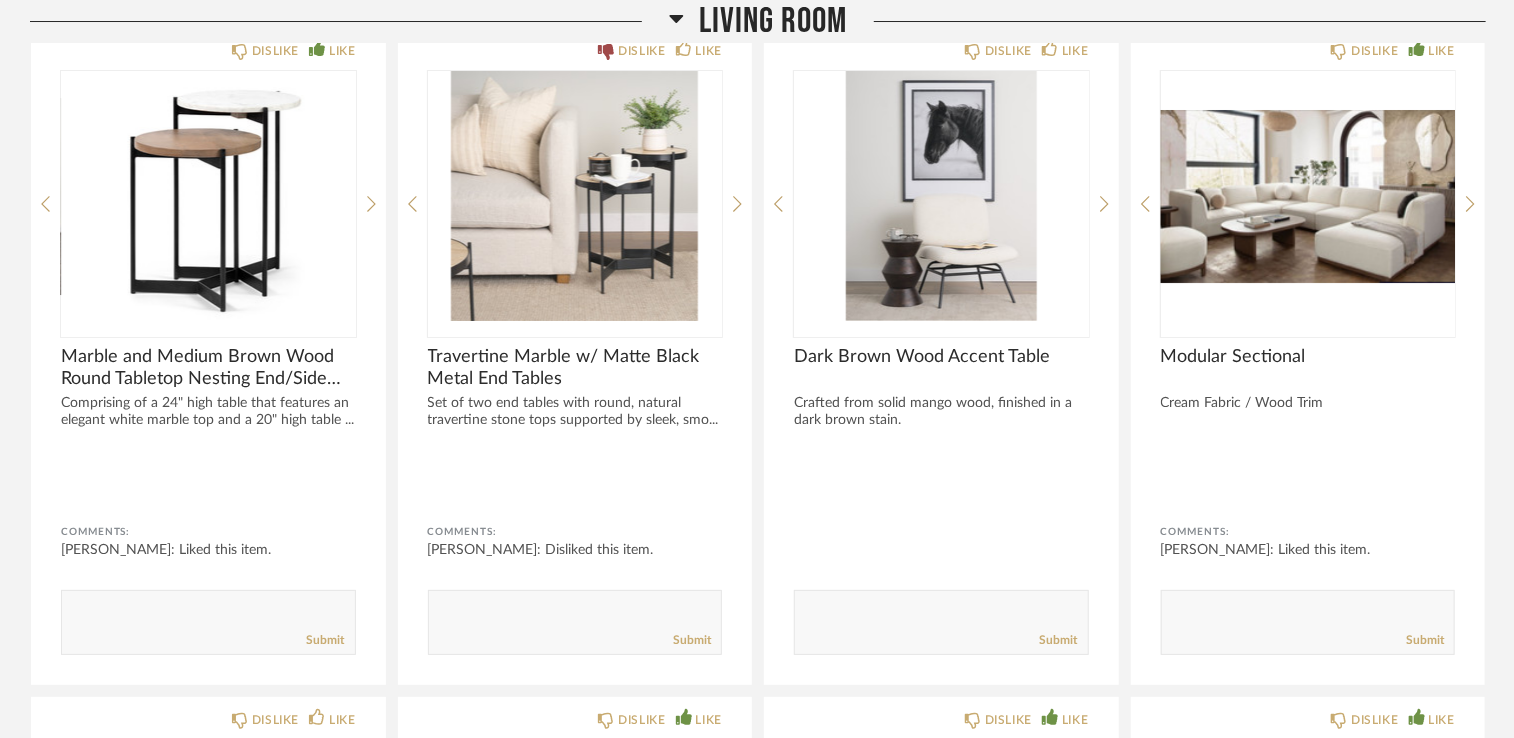 scroll, scrollTop: 3708, scrollLeft: 0, axis: vertical 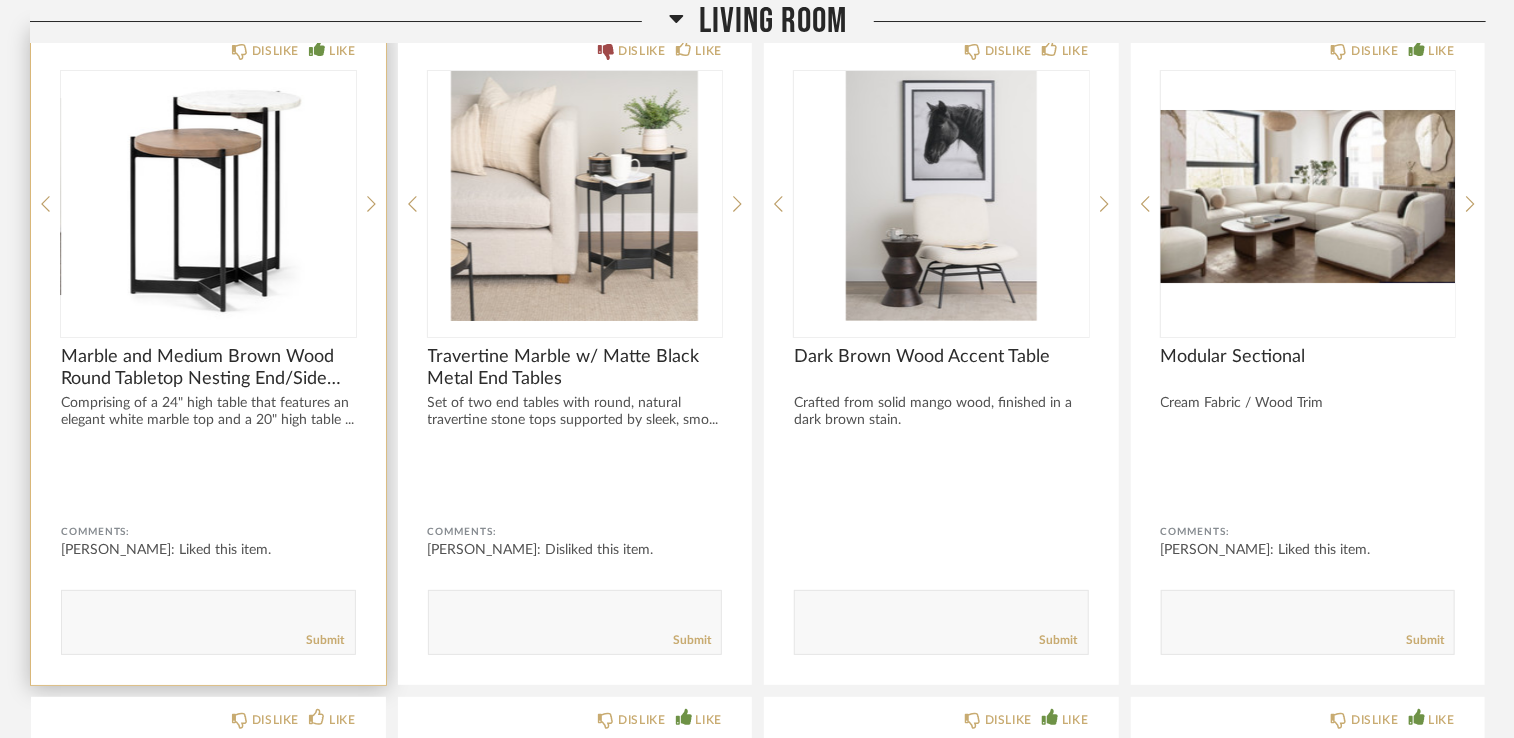 click at bounding box center (208, 196) 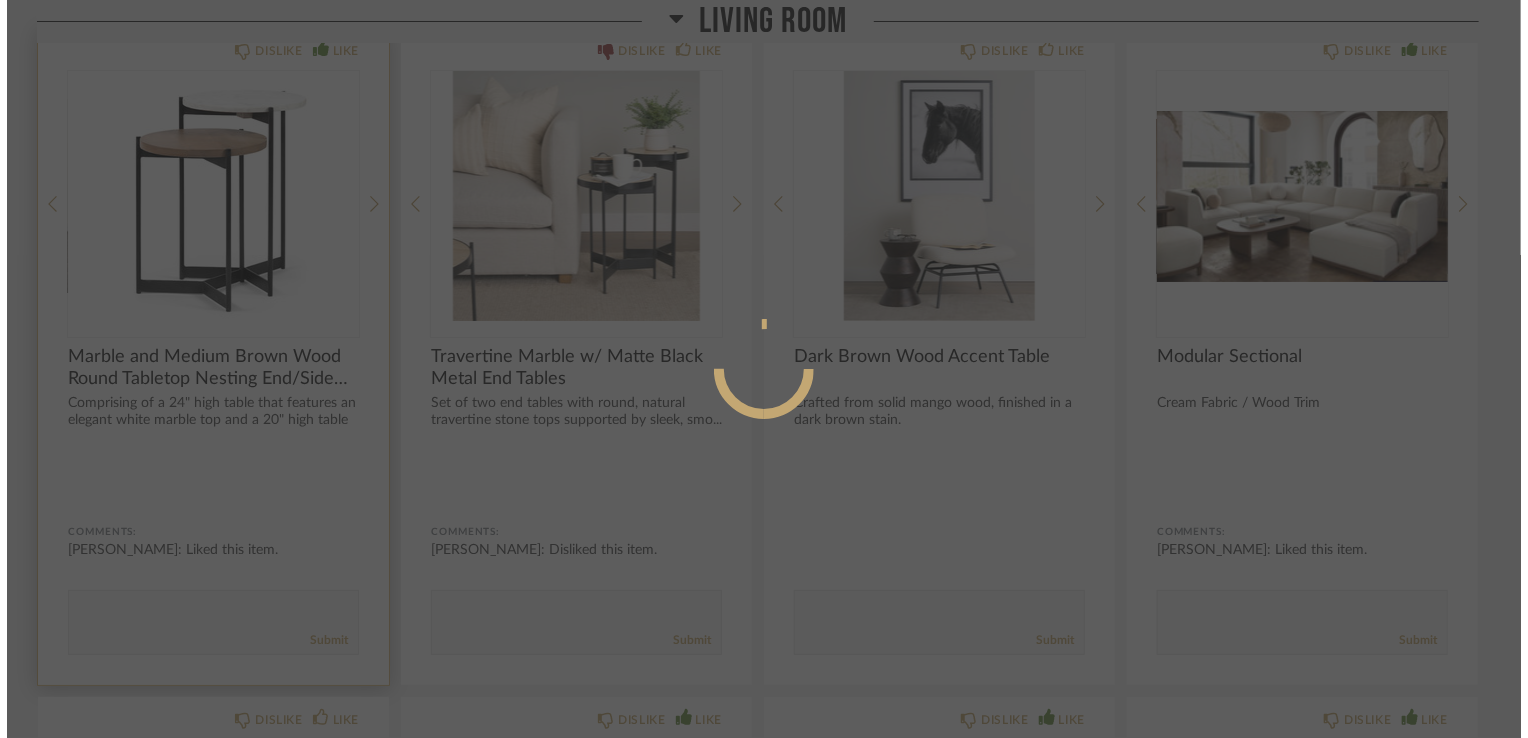 scroll, scrollTop: 0, scrollLeft: 0, axis: both 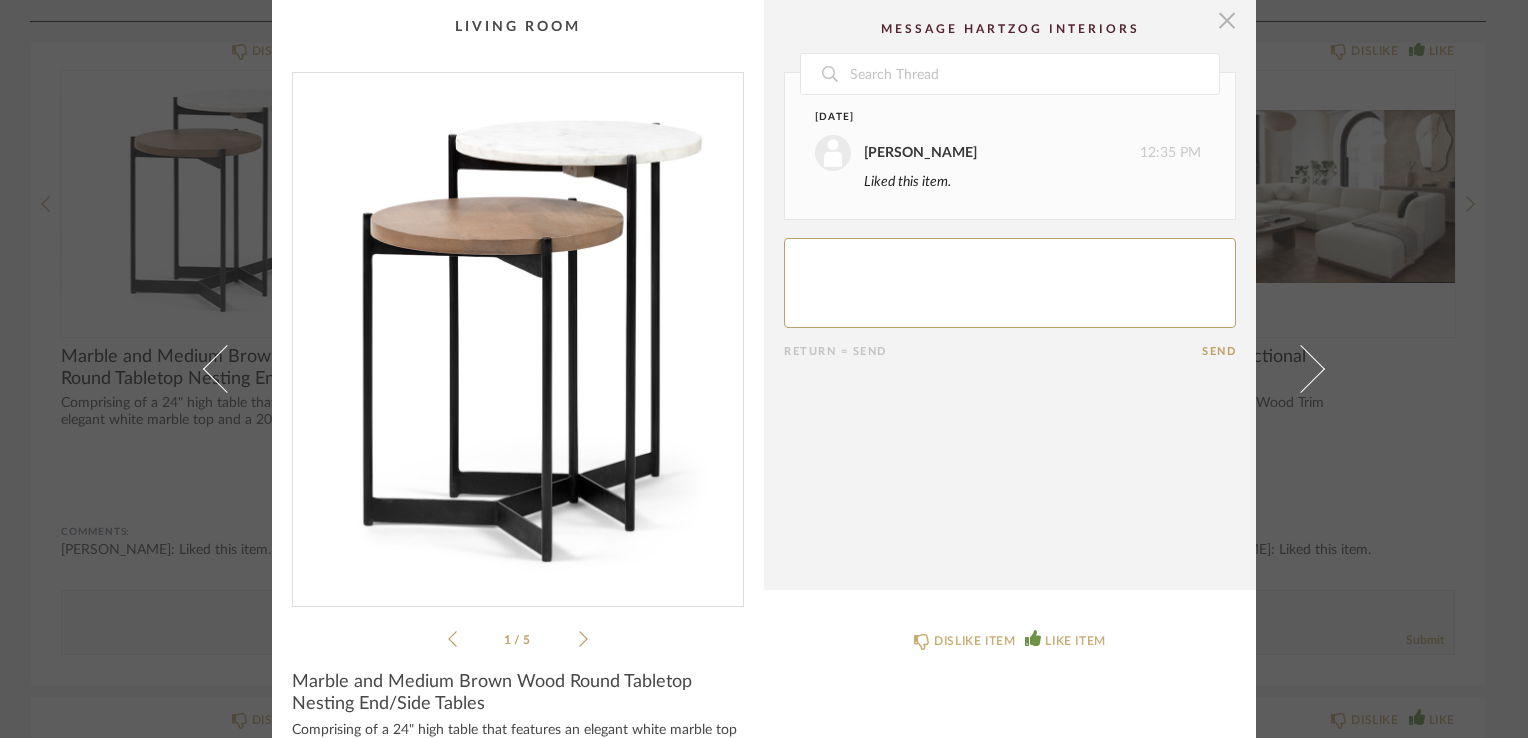 click at bounding box center (1227, 20) 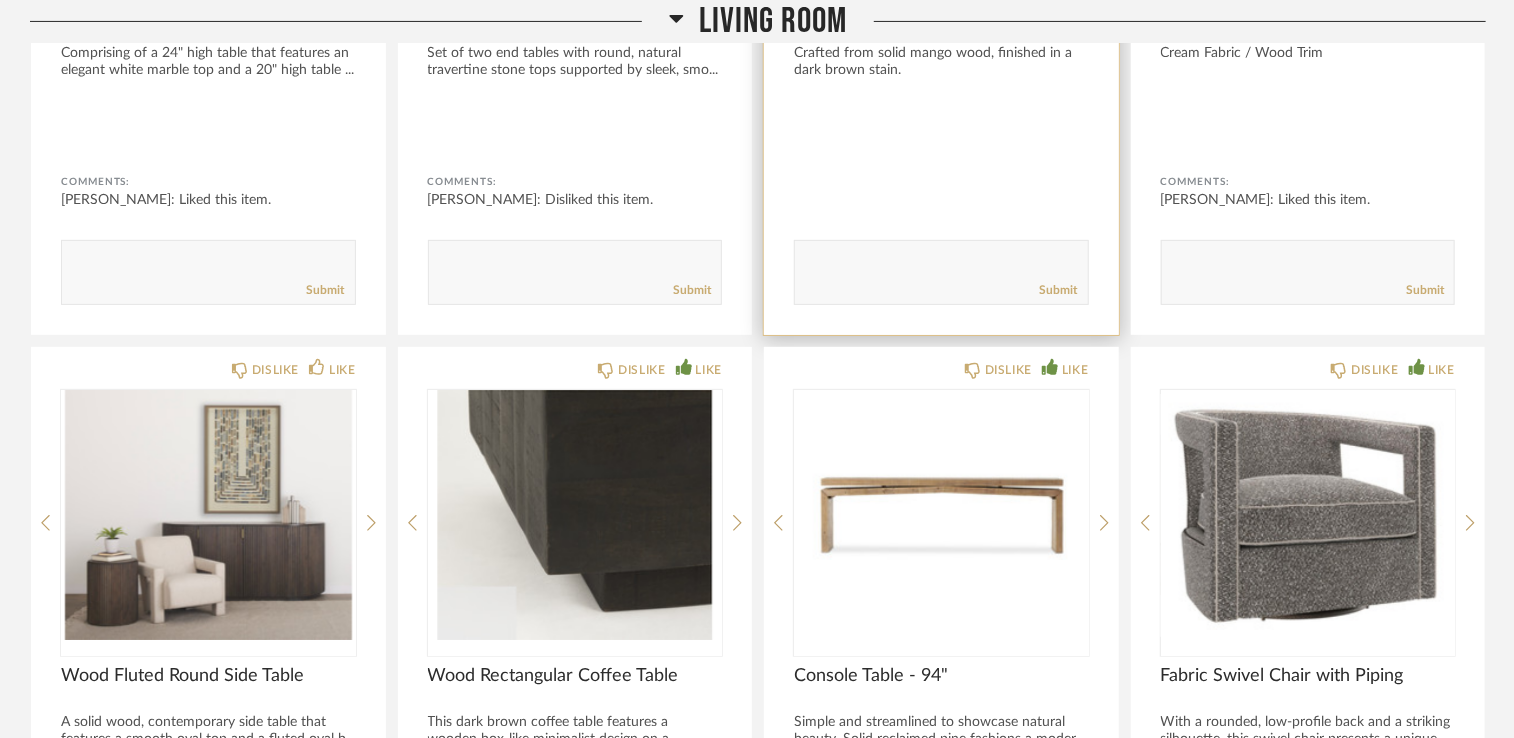 scroll, scrollTop: 4162, scrollLeft: 0, axis: vertical 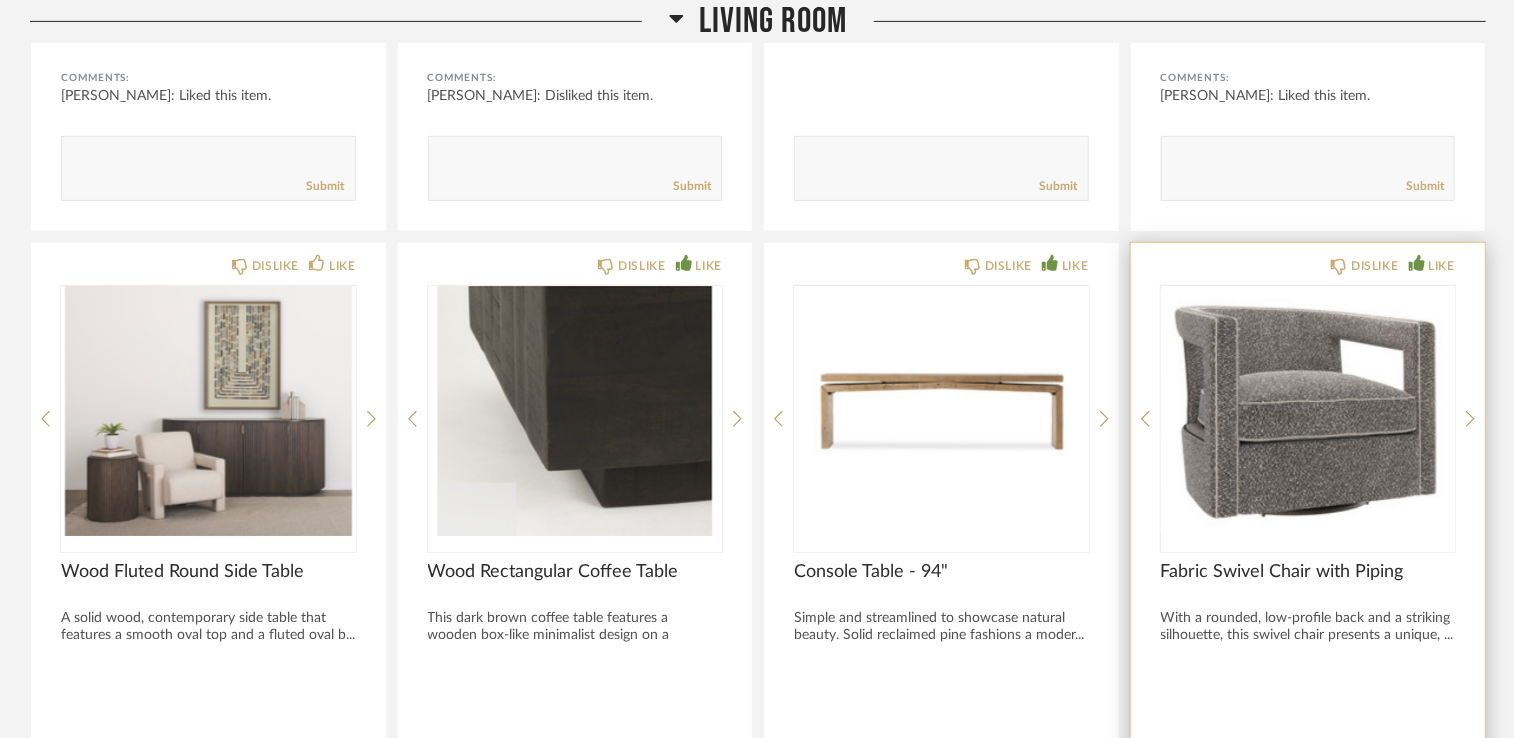 click at bounding box center [1308, 411] 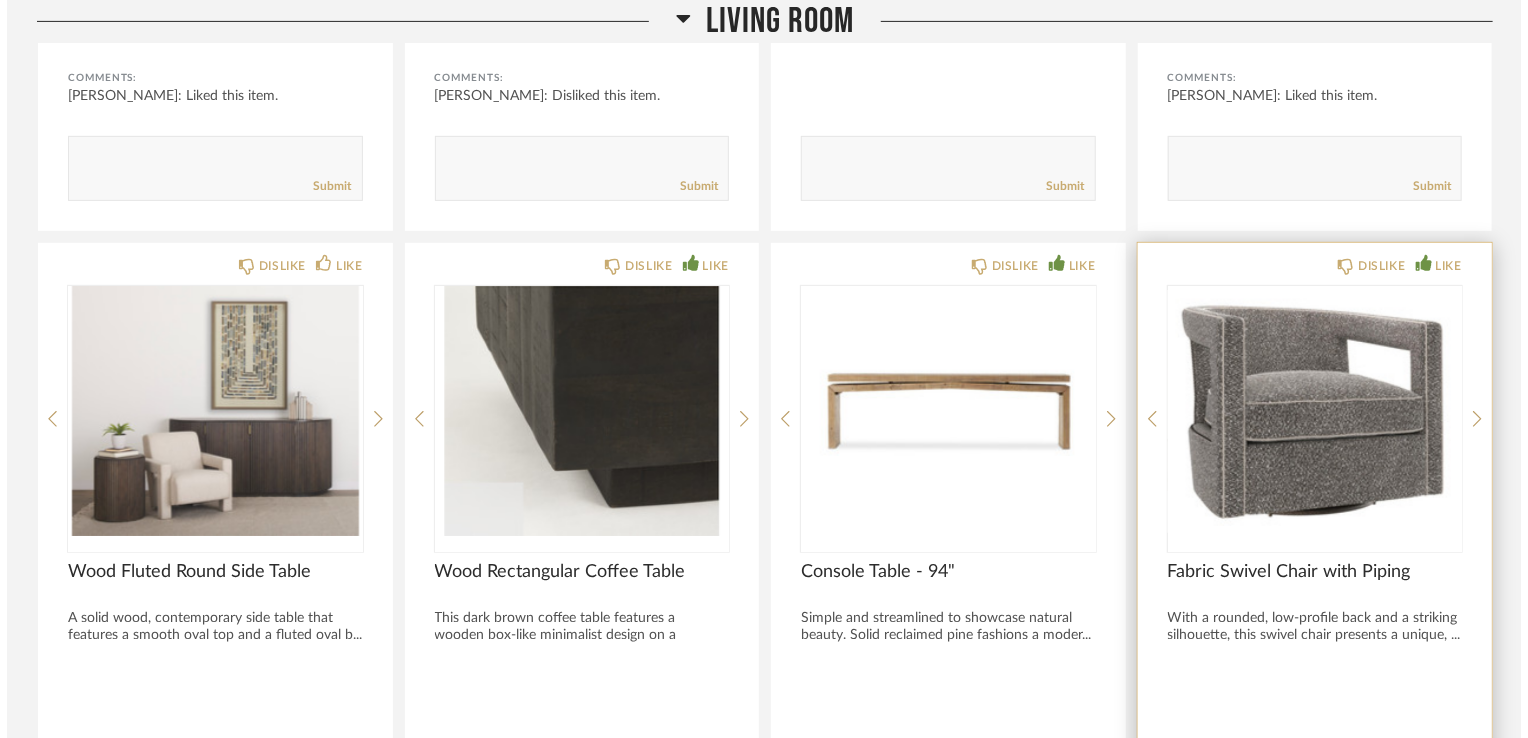 scroll, scrollTop: 0, scrollLeft: 0, axis: both 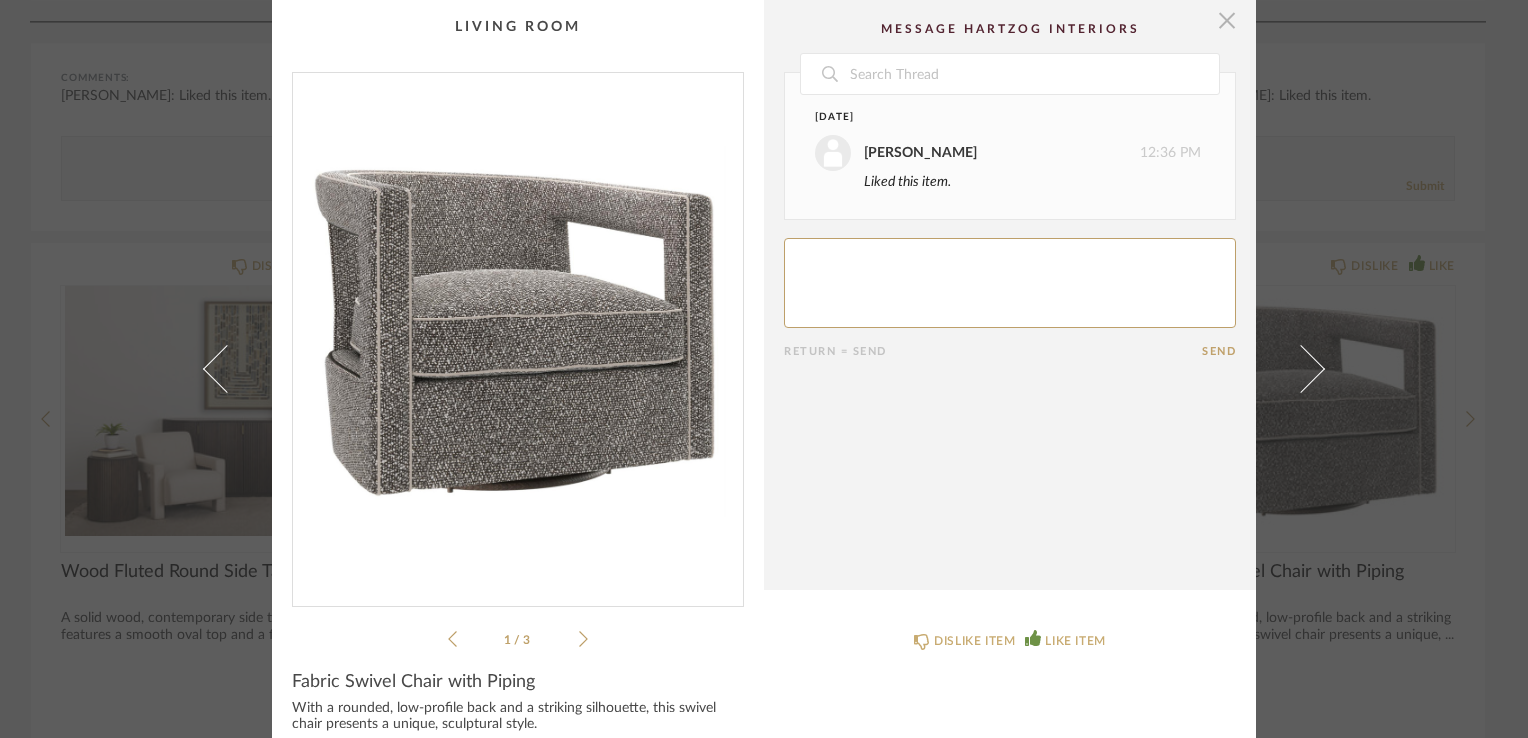 click at bounding box center [1227, 20] 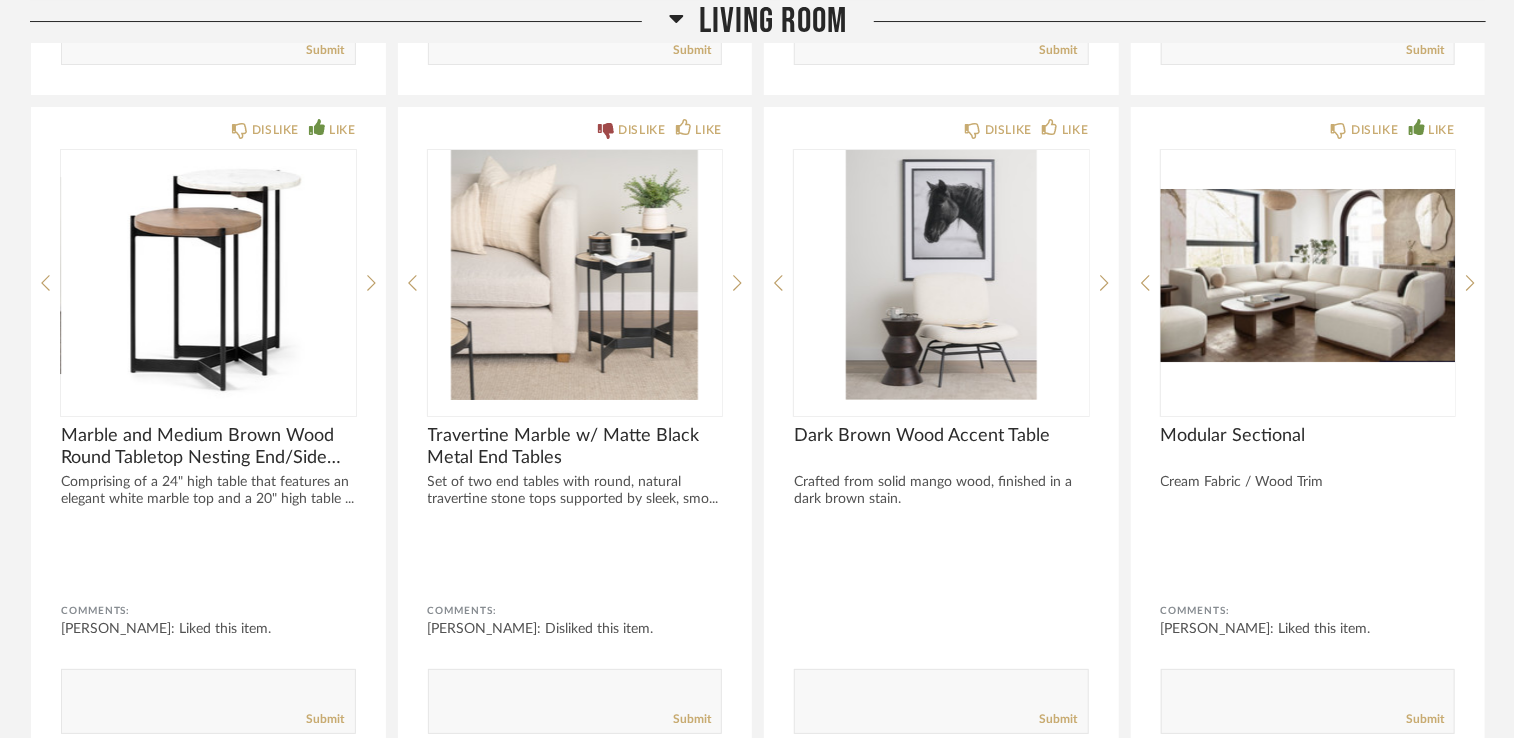 scroll, scrollTop: 3652, scrollLeft: 0, axis: vertical 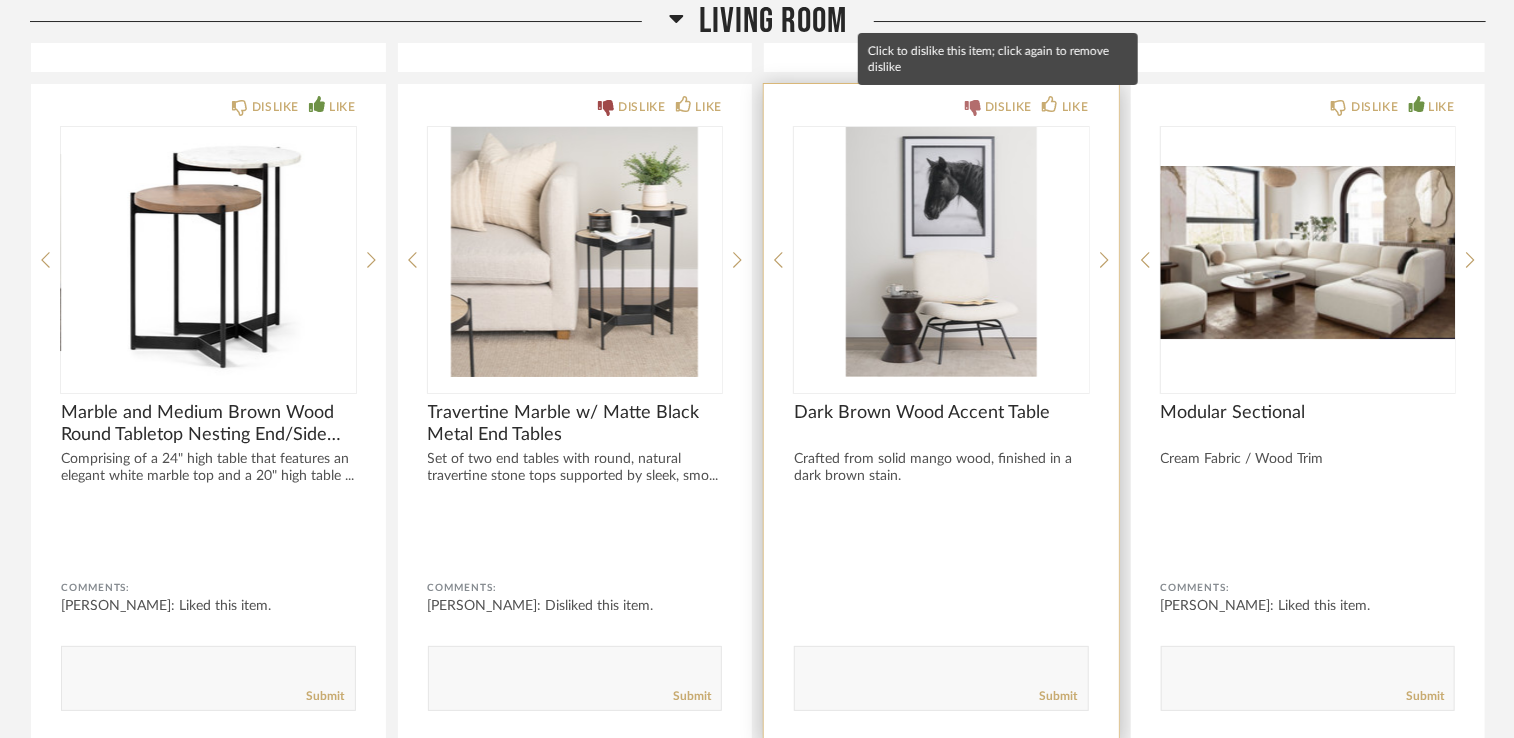 click on "DISLIKE" 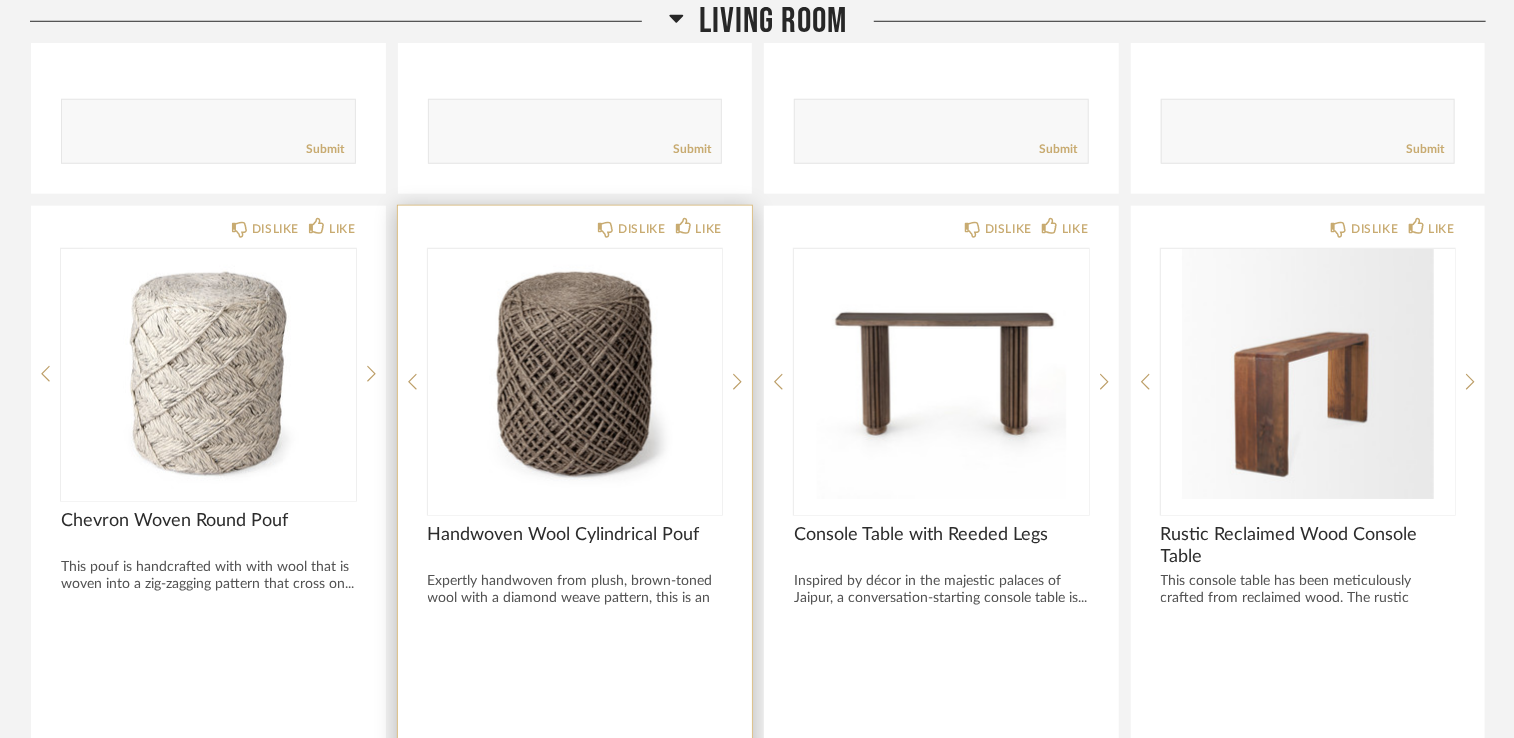 scroll, scrollTop: 854, scrollLeft: 0, axis: vertical 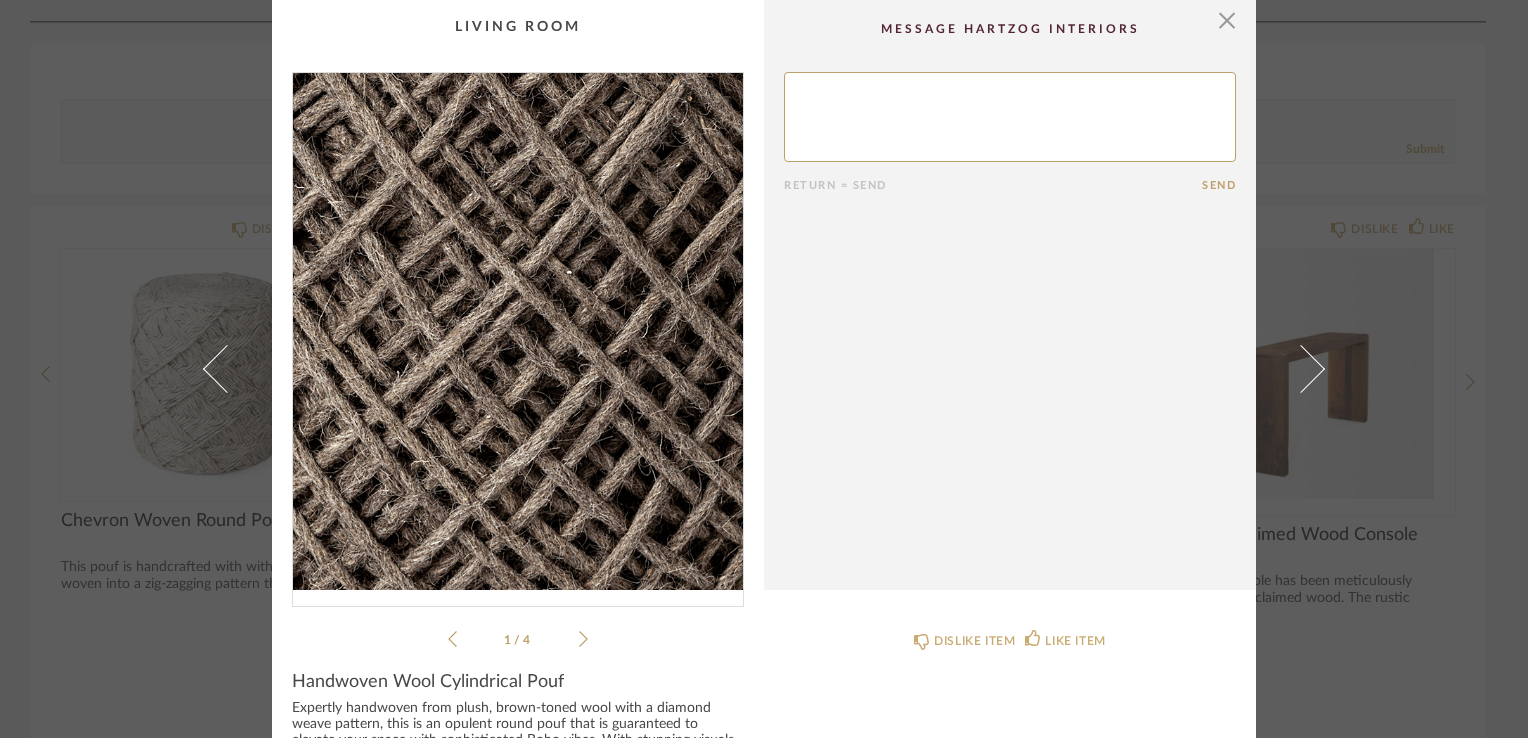 click at bounding box center (518, 331) 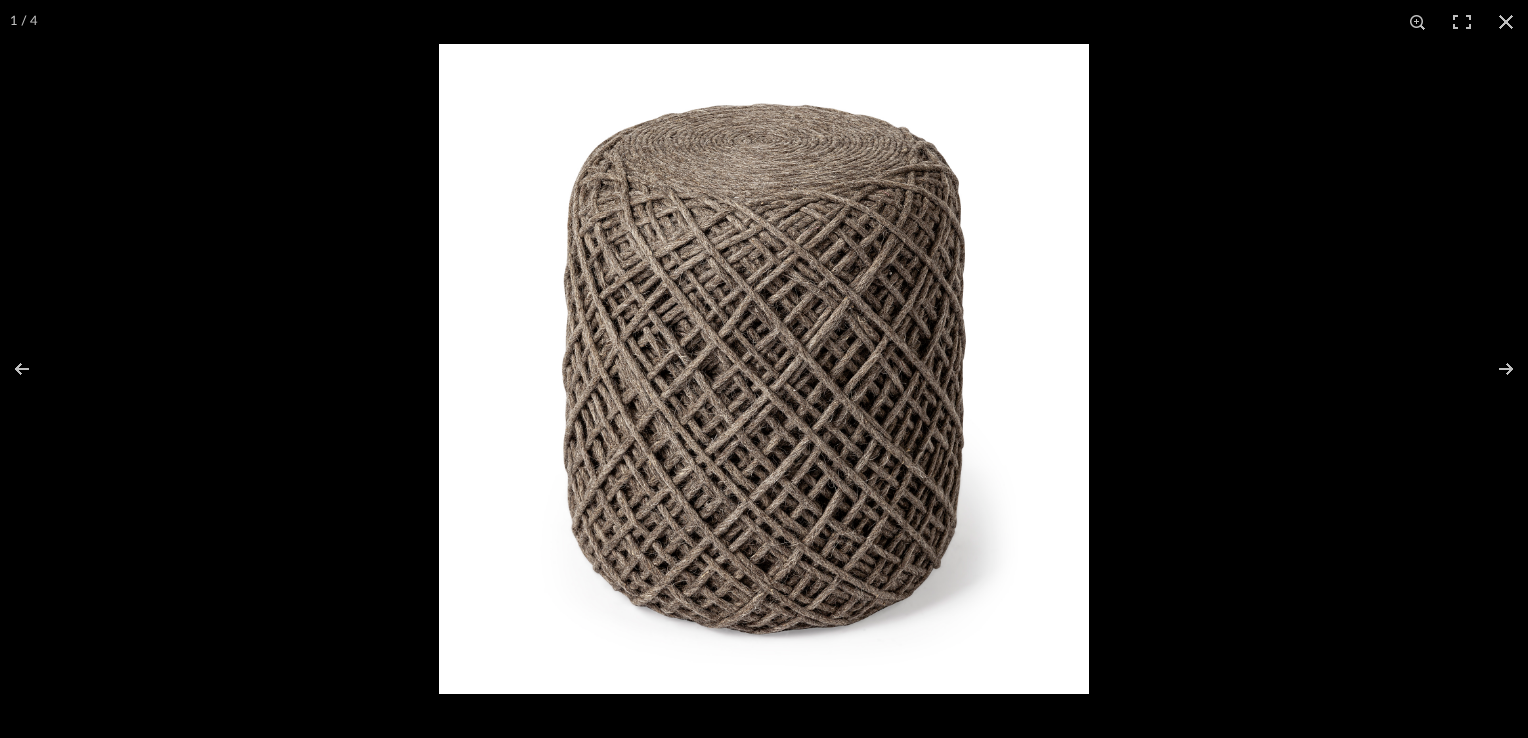 click at bounding box center (764, 369) 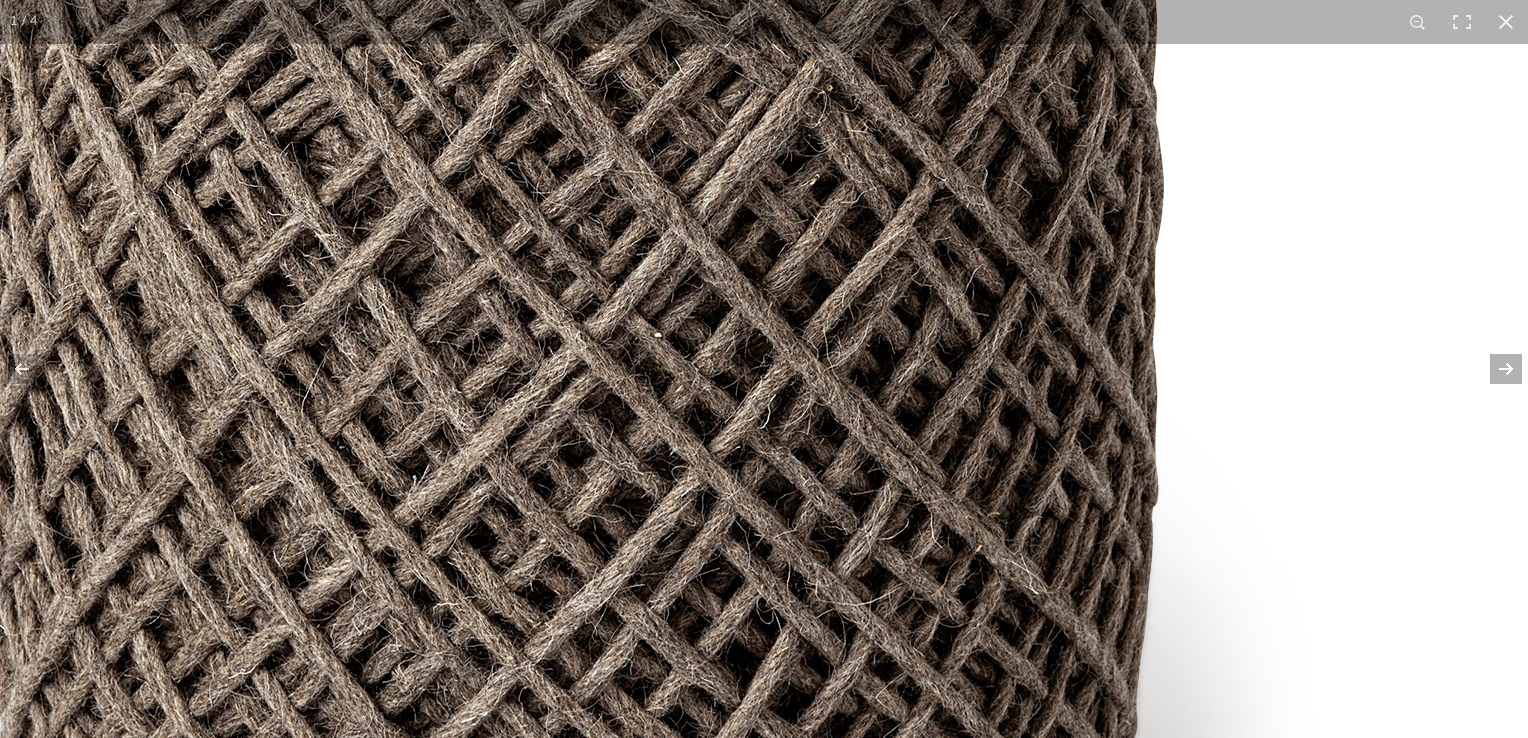 click at bounding box center (1493, 369) 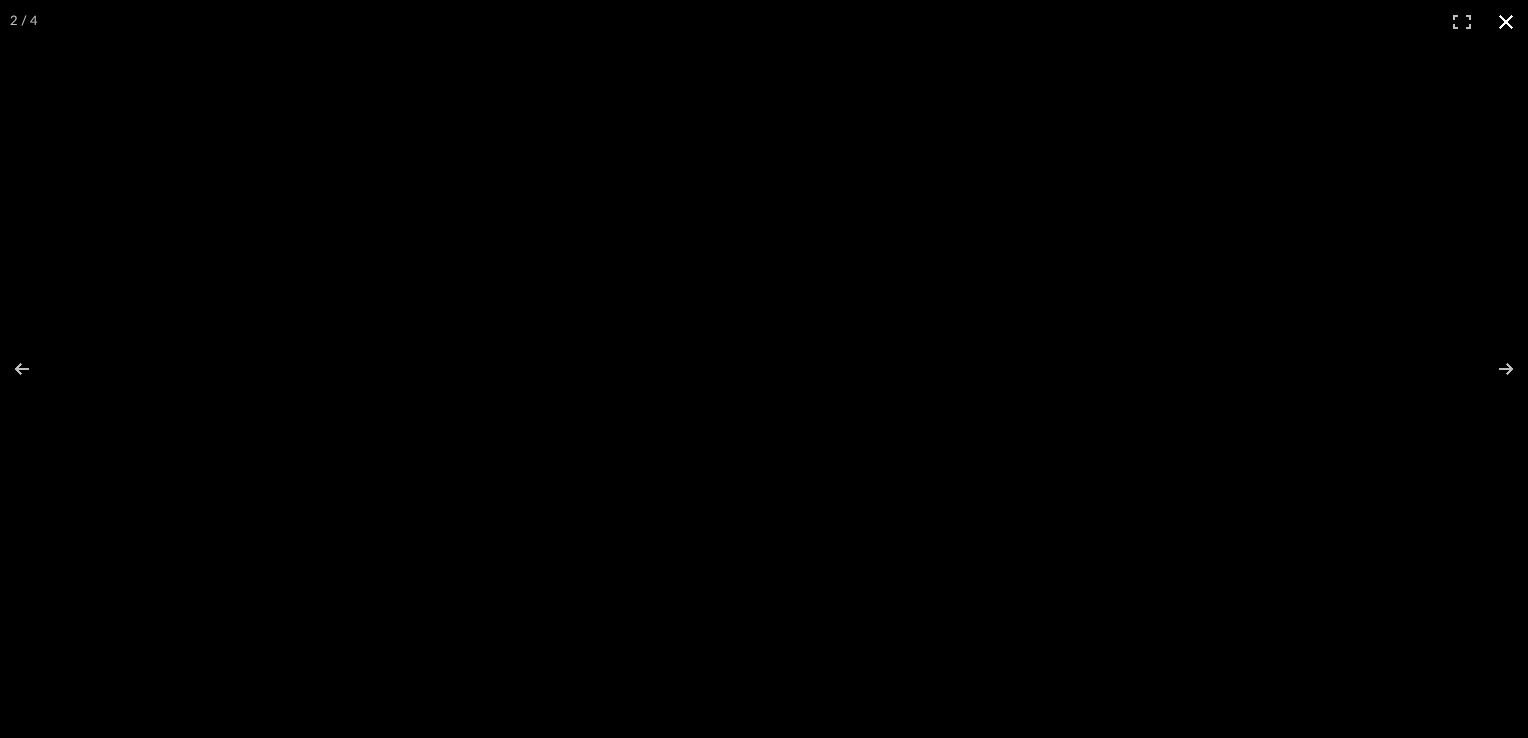 click at bounding box center (1506, 22) 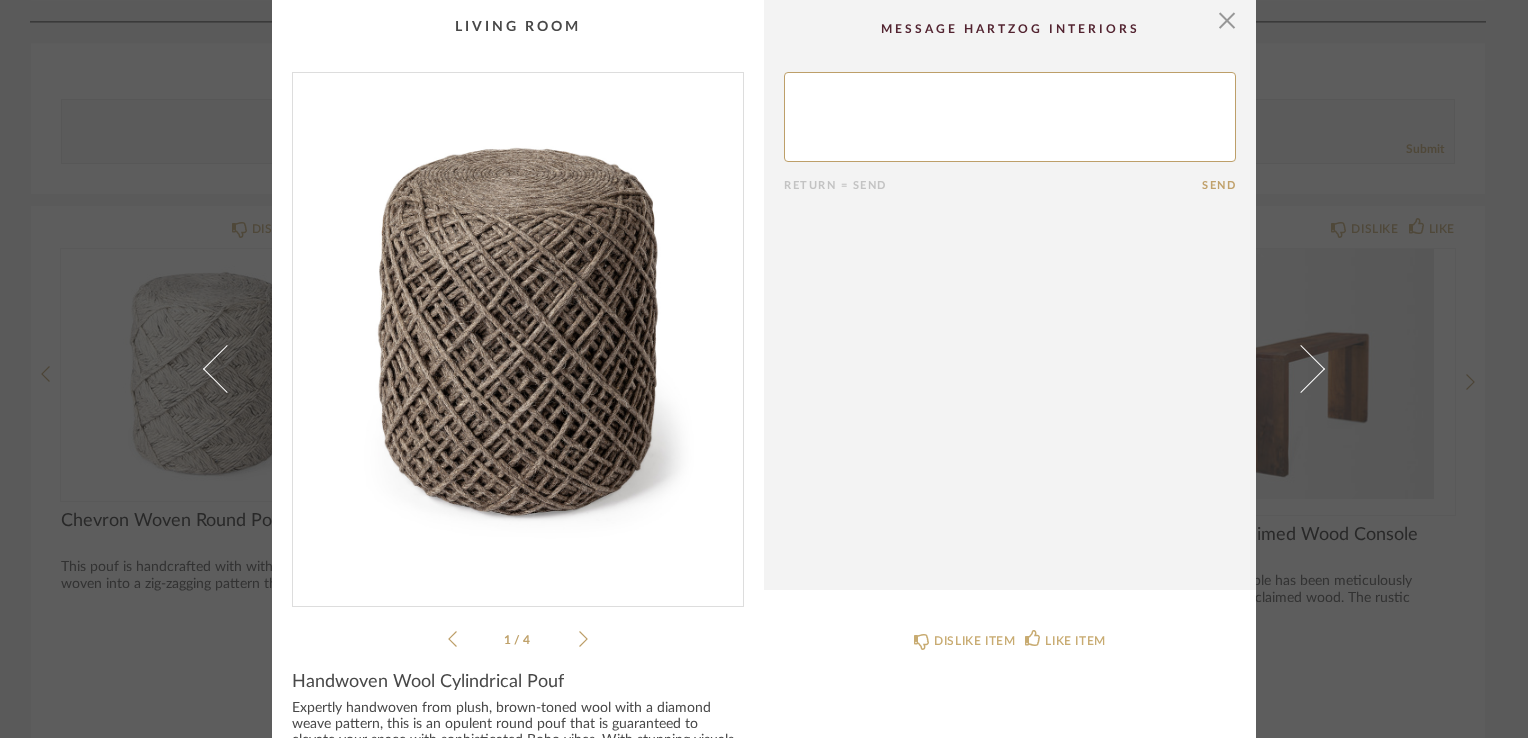 click 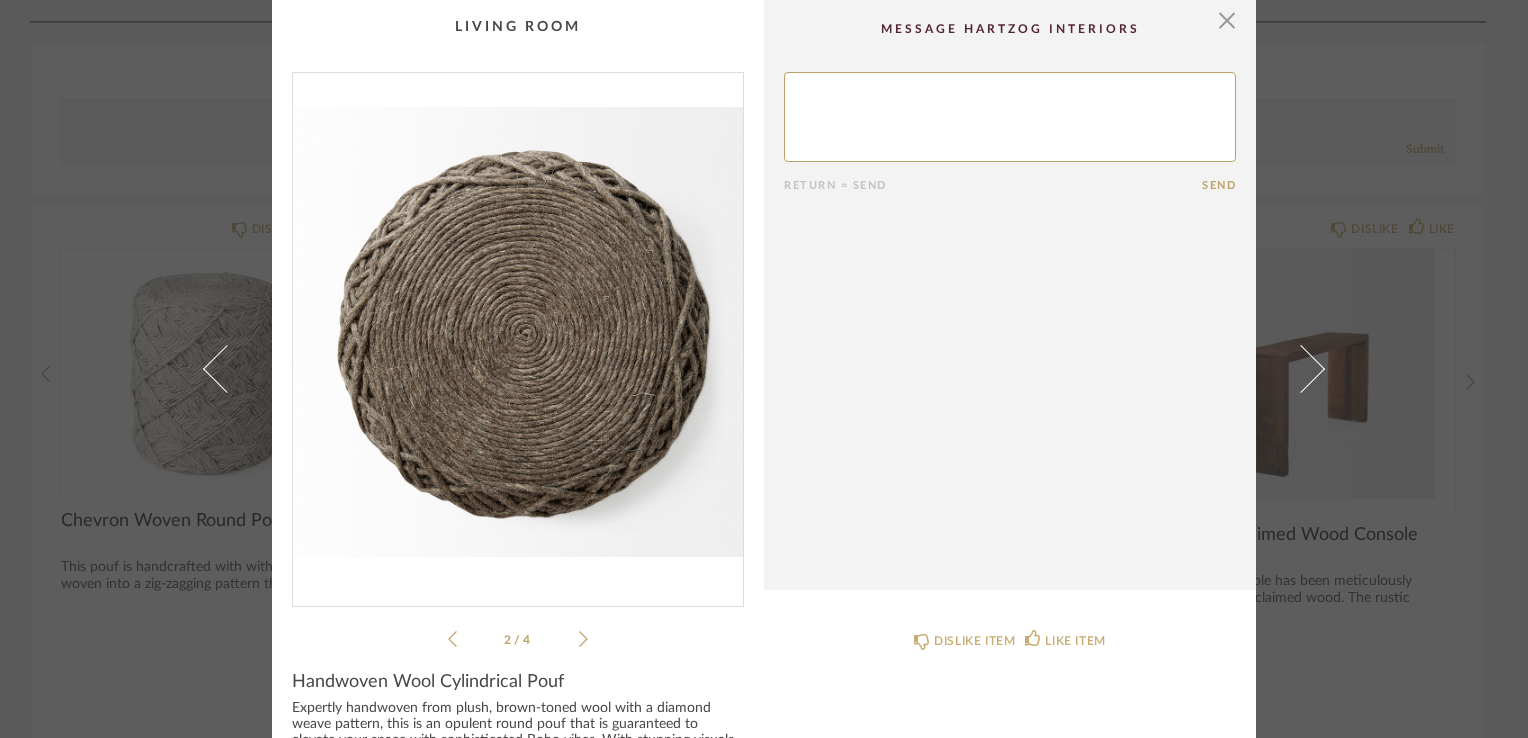 click on "2 / 4" 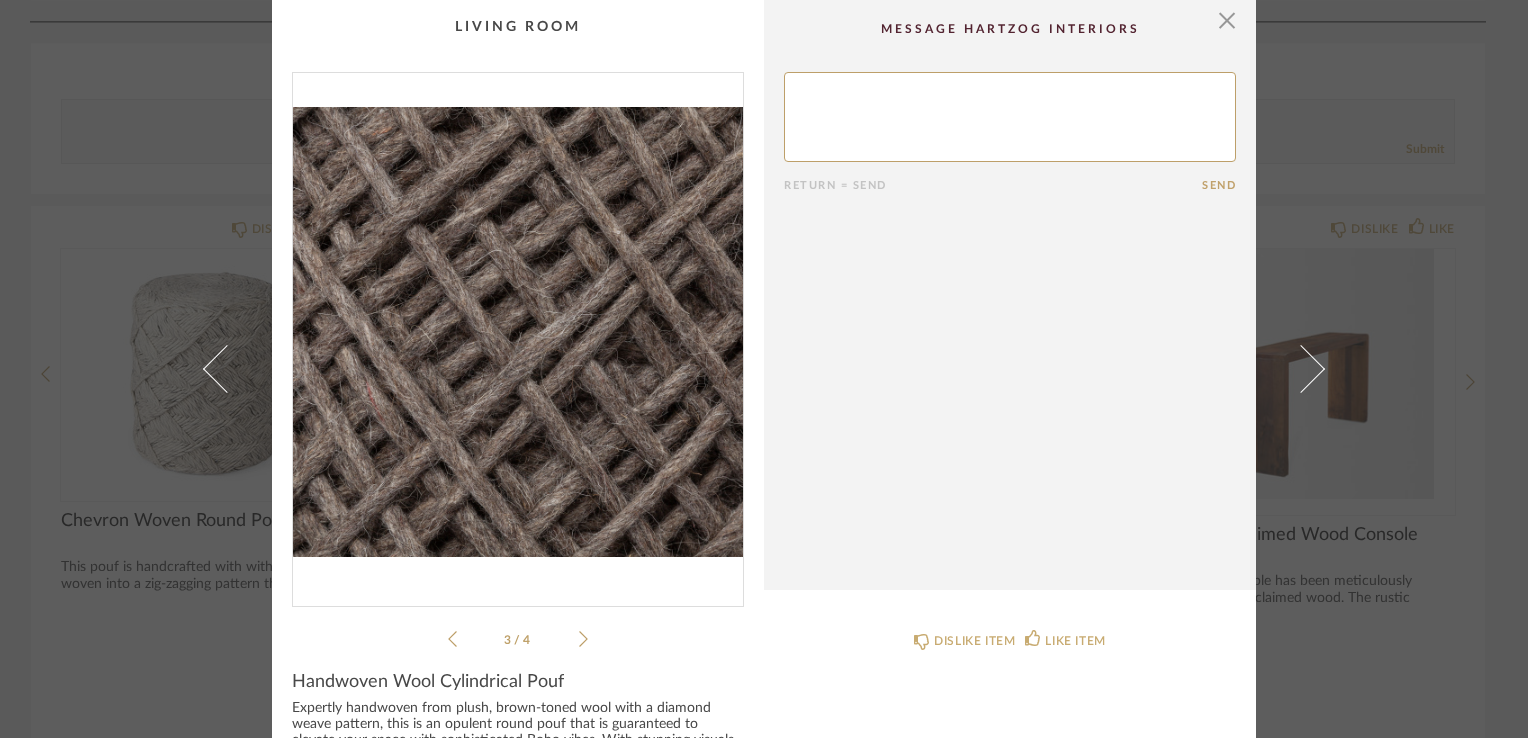 click 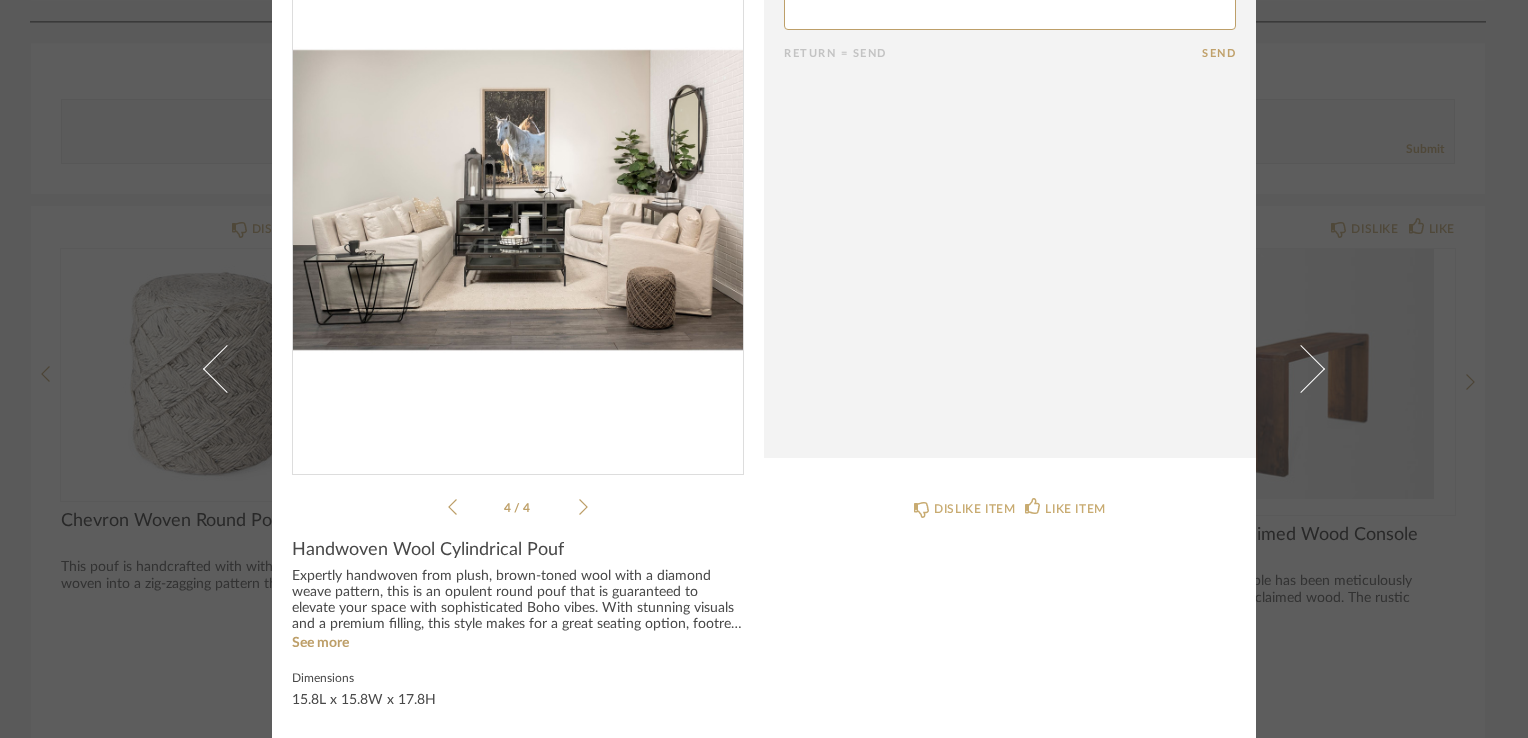 scroll, scrollTop: 145, scrollLeft: 0, axis: vertical 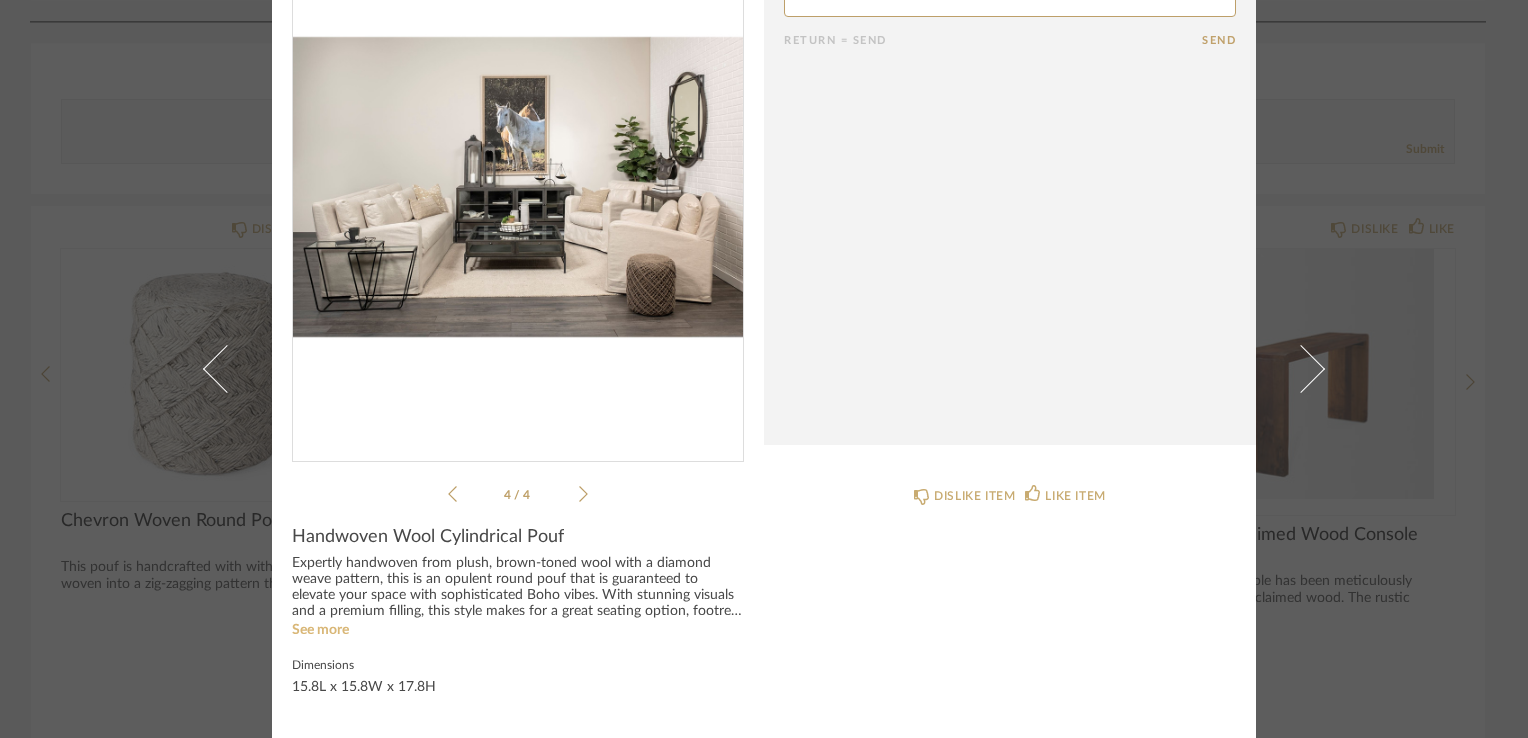 click on "See more" 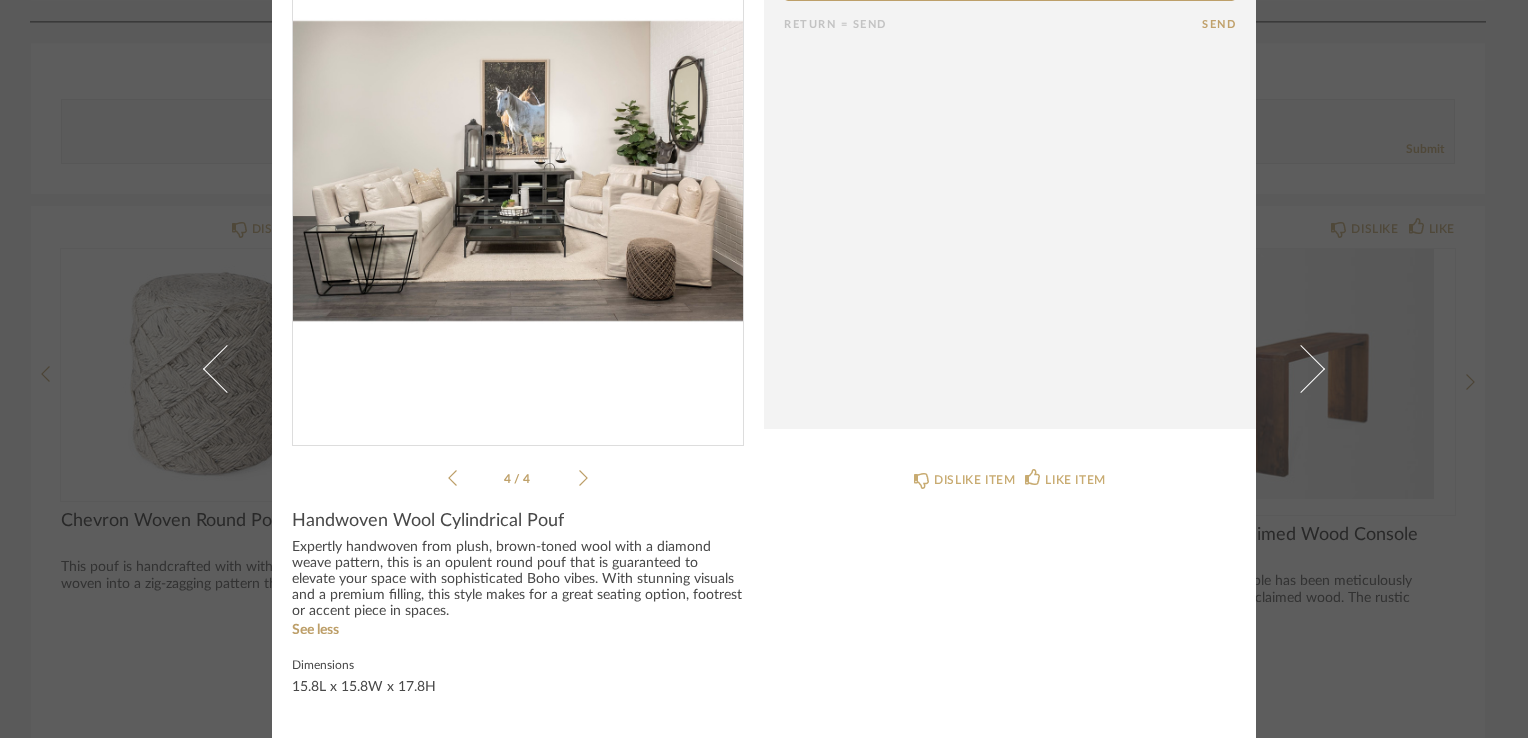scroll, scrollTop: 0, scrollLeft: 0, axis: both 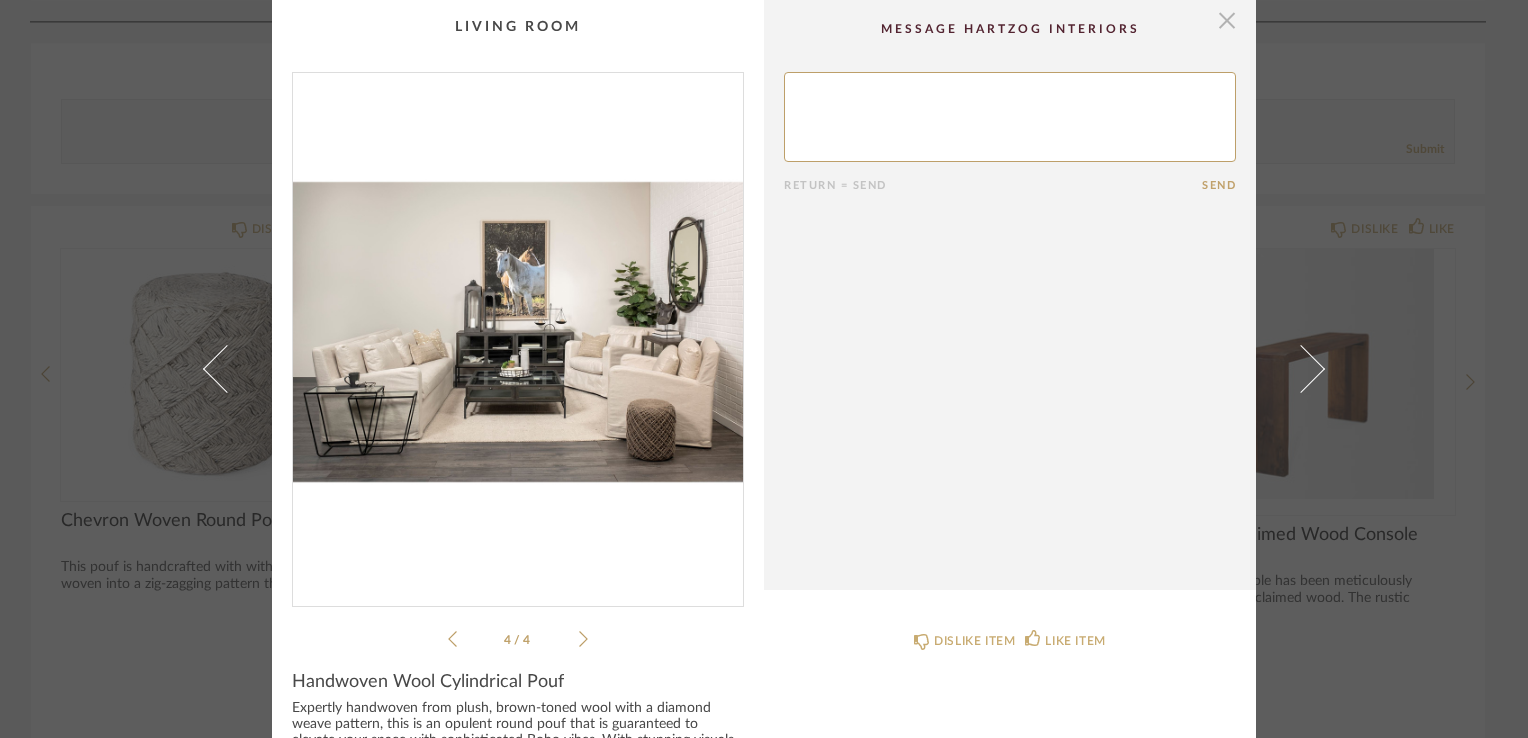click at bounding box center (1227, 20) 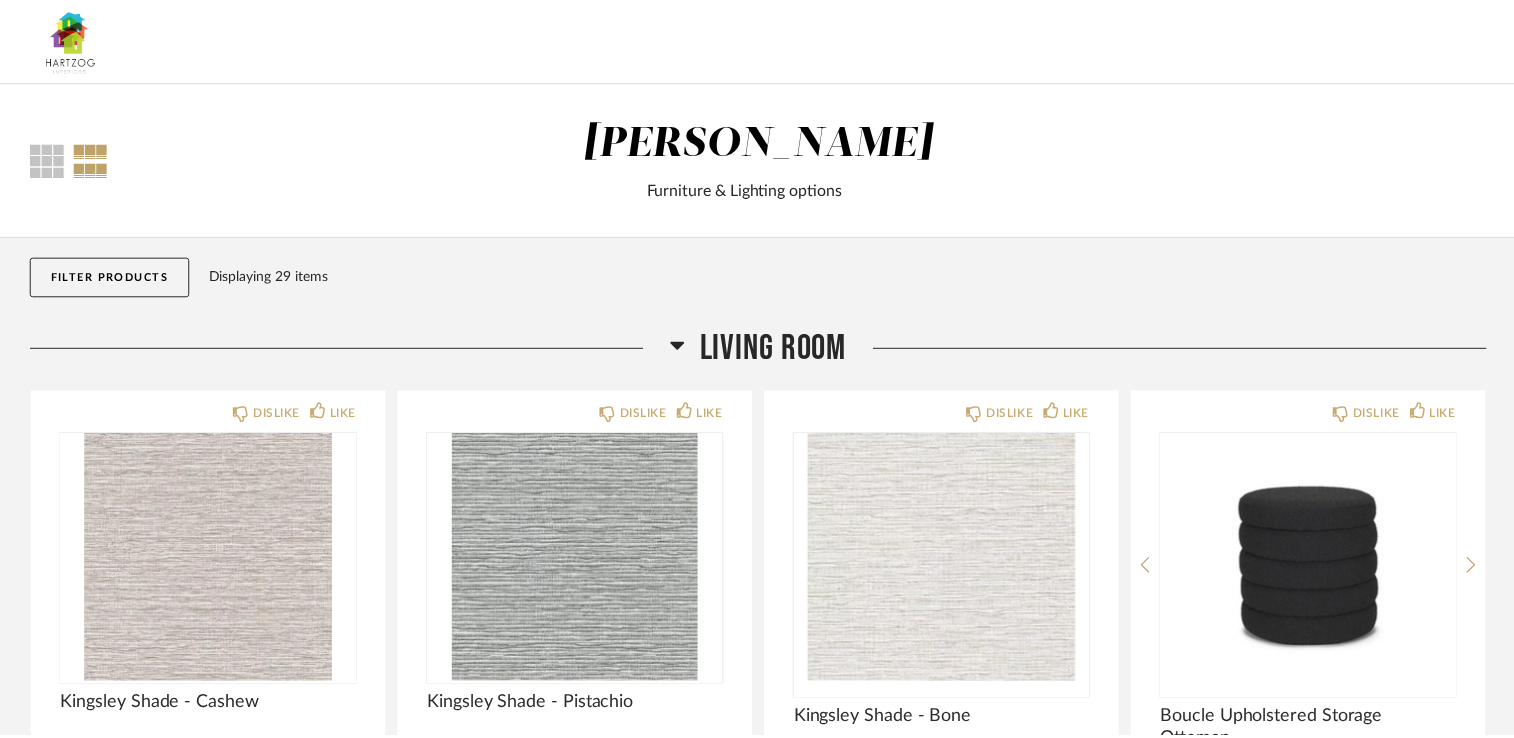 scroll, scrollTop: 854, scrollLeft: 0, axis: vertical 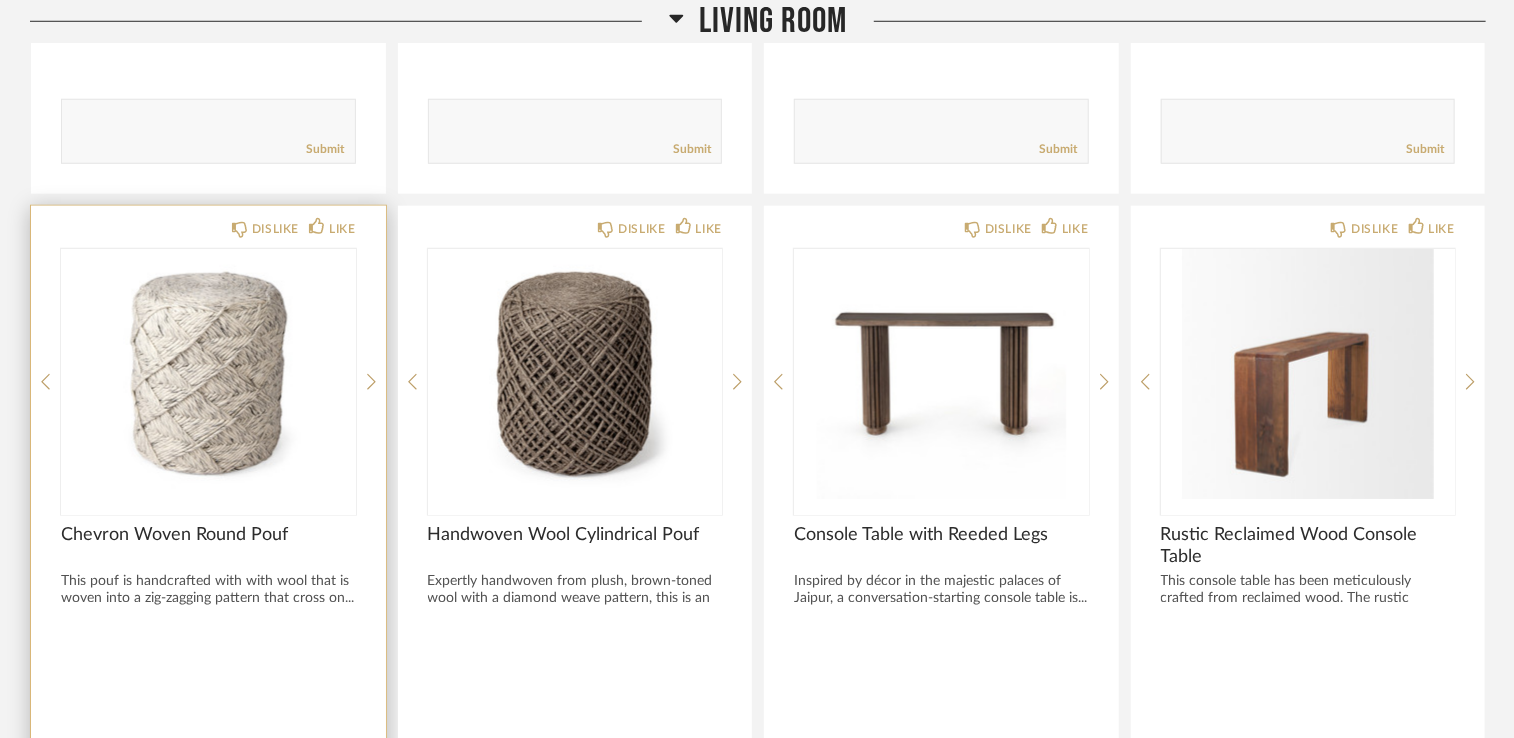 click at bounding box center [208, 374] 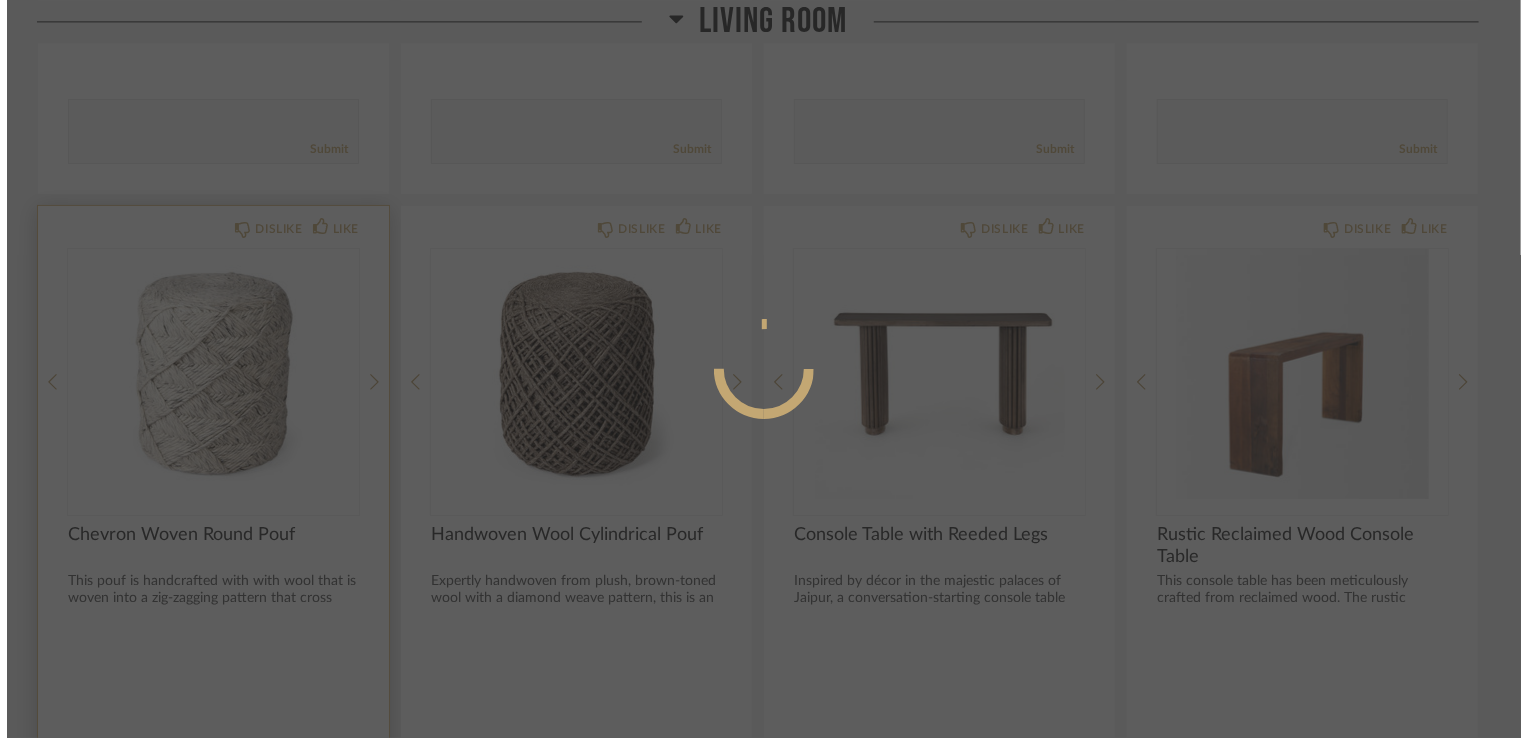 scroll, scrollTop: 0, scrollLeft: 0, axis: both 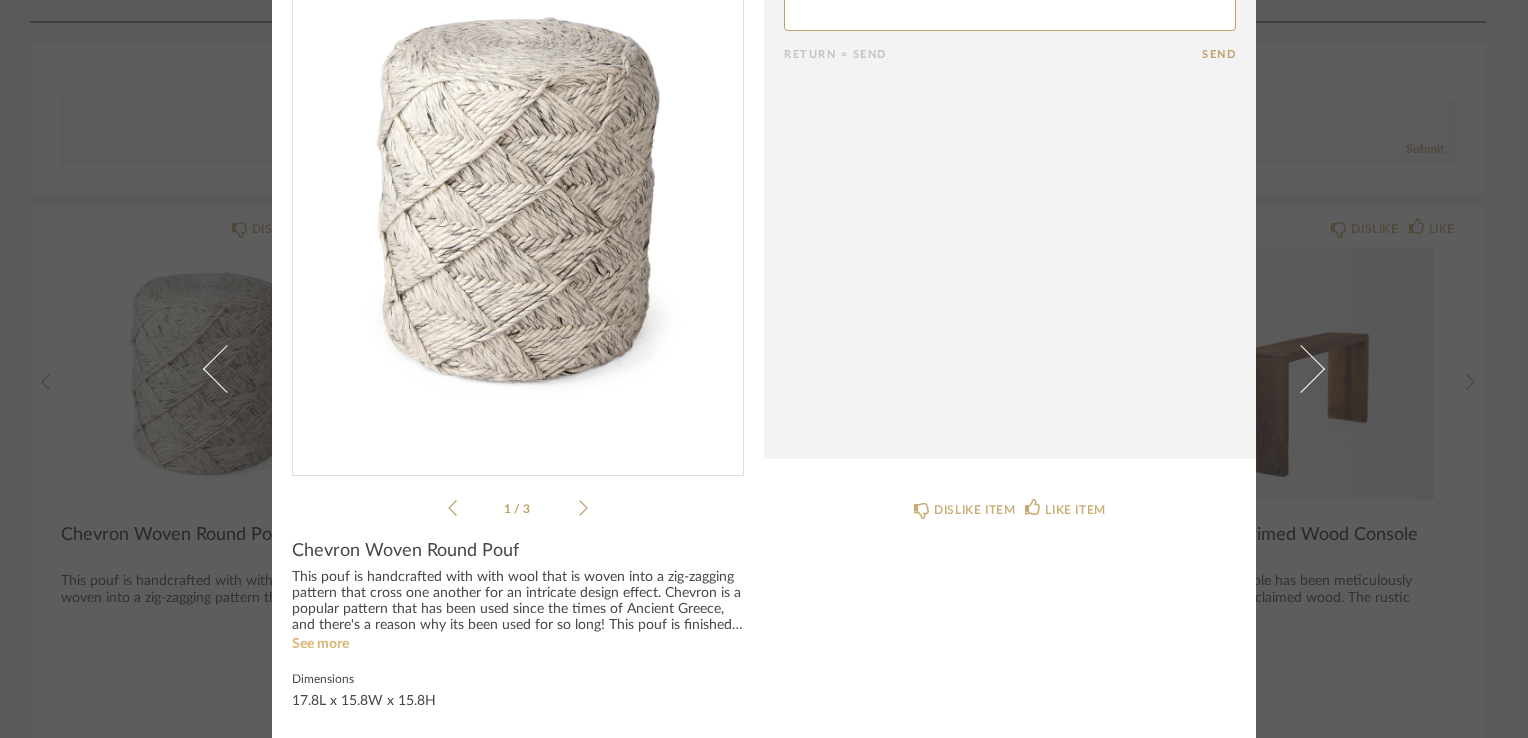 click on "See more" 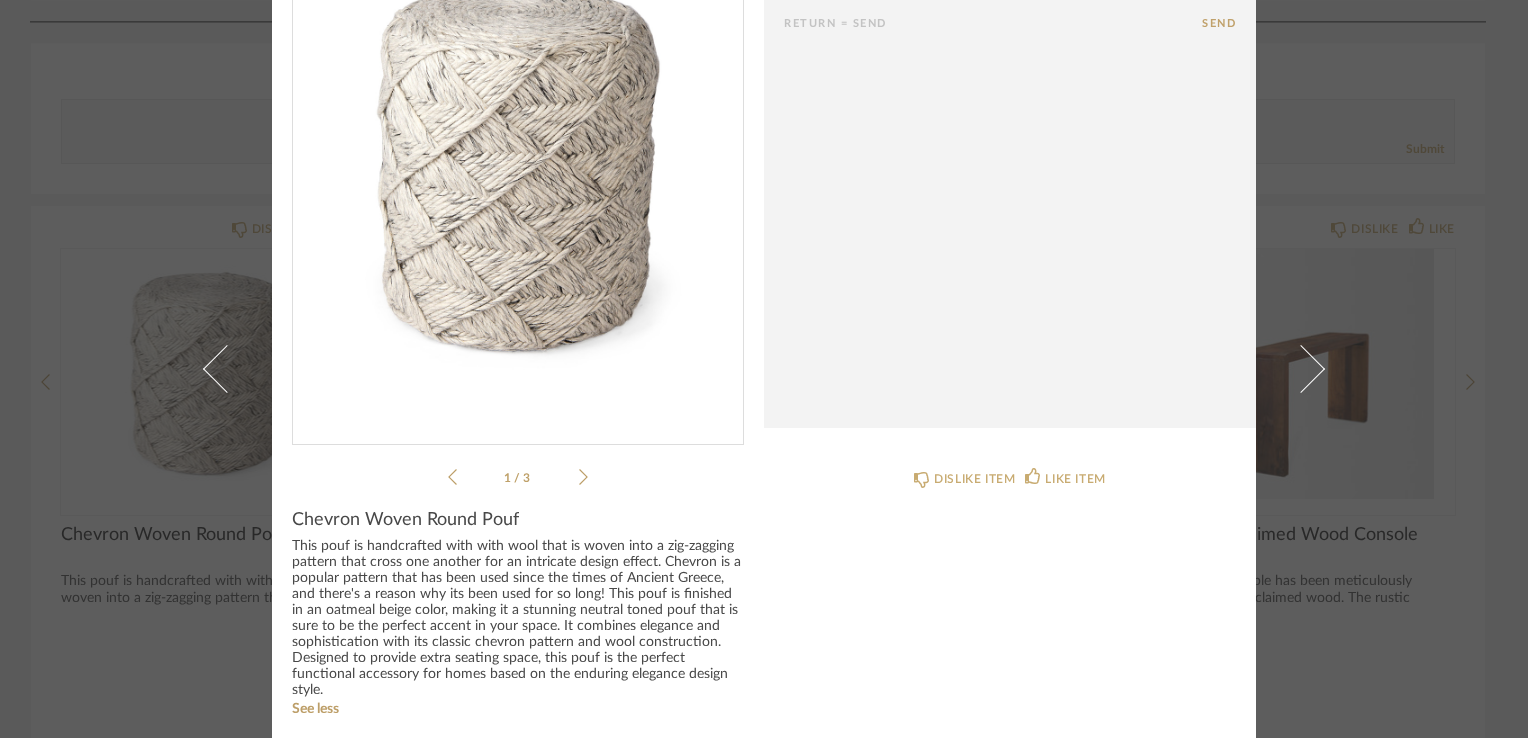 scroll, scrollTop: 175, scrollLeft: 0, axis: vertical 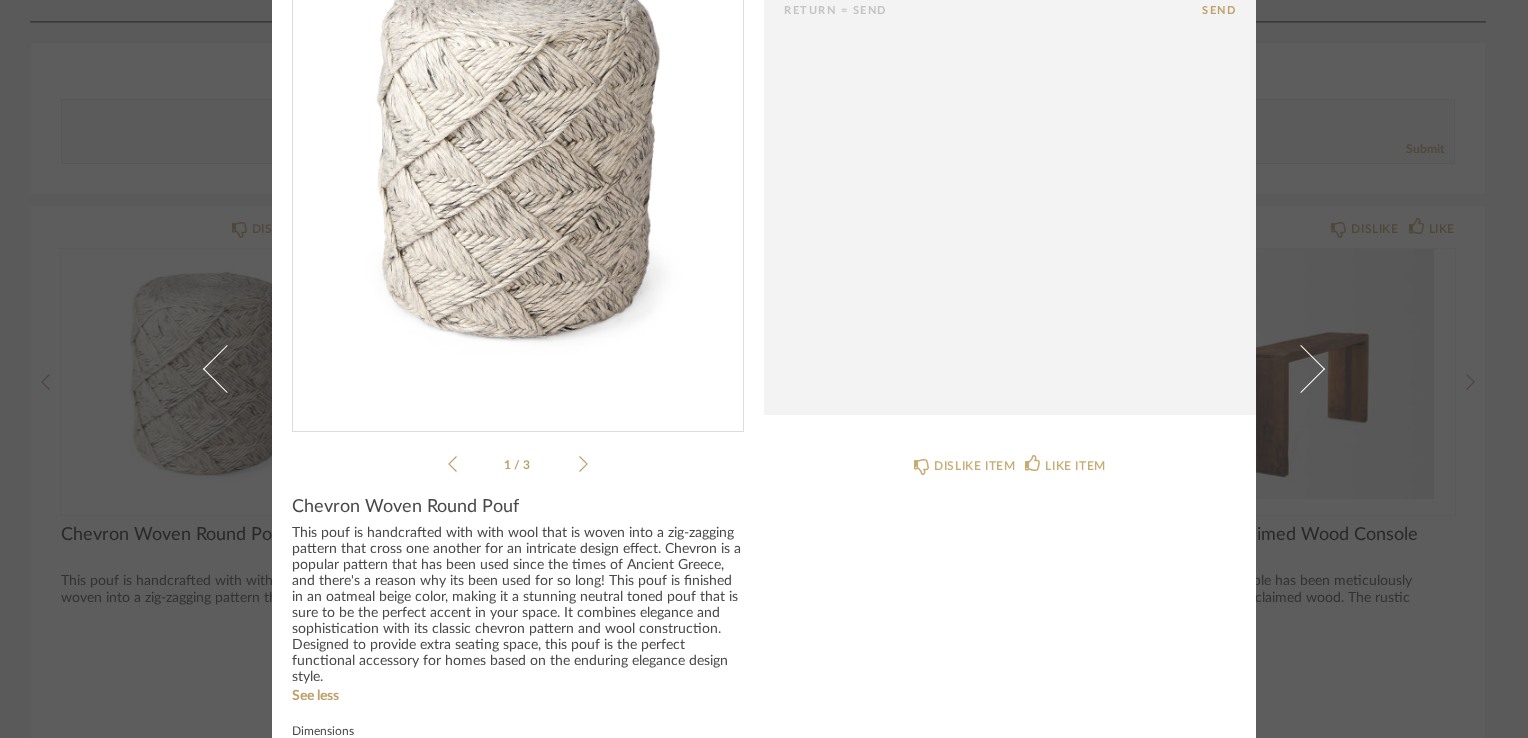 click 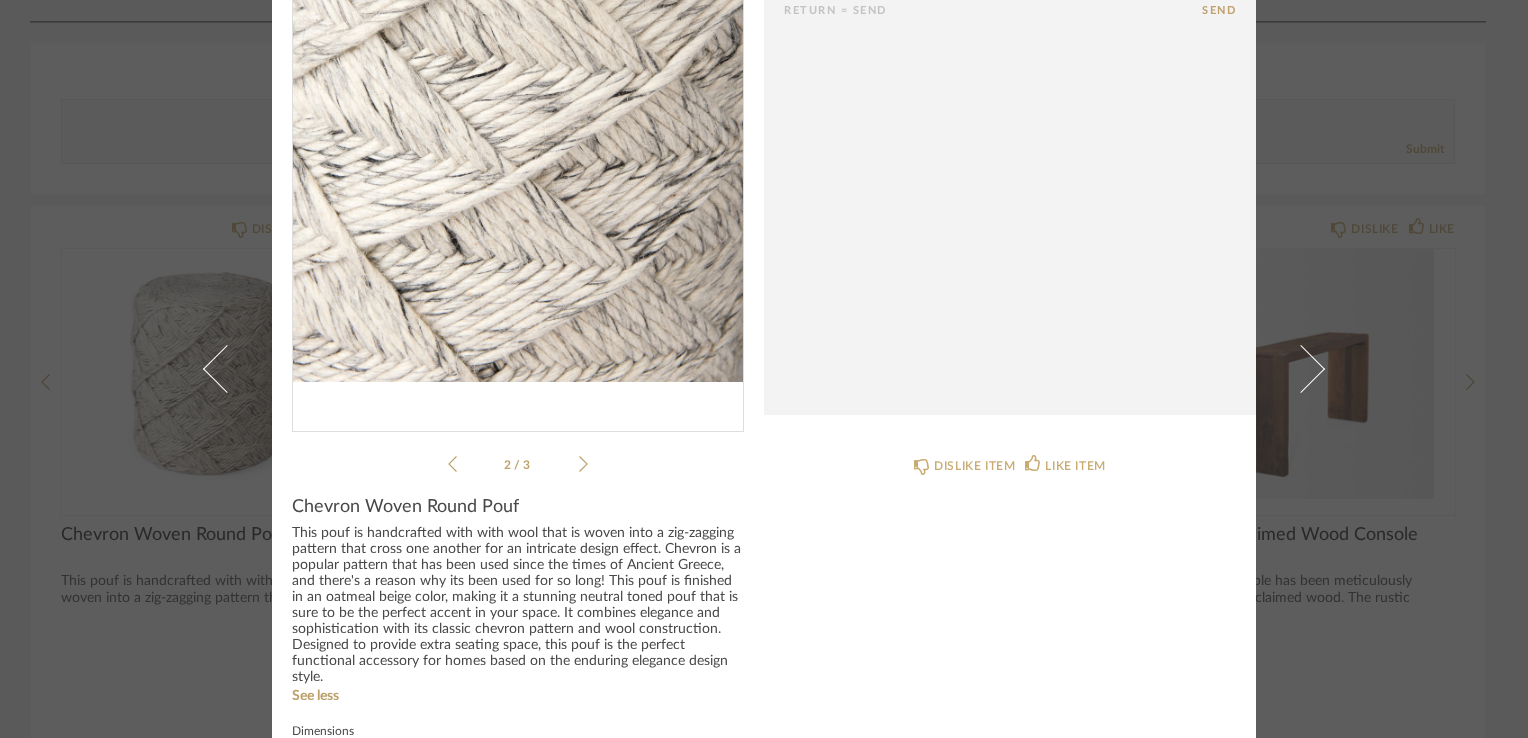 click 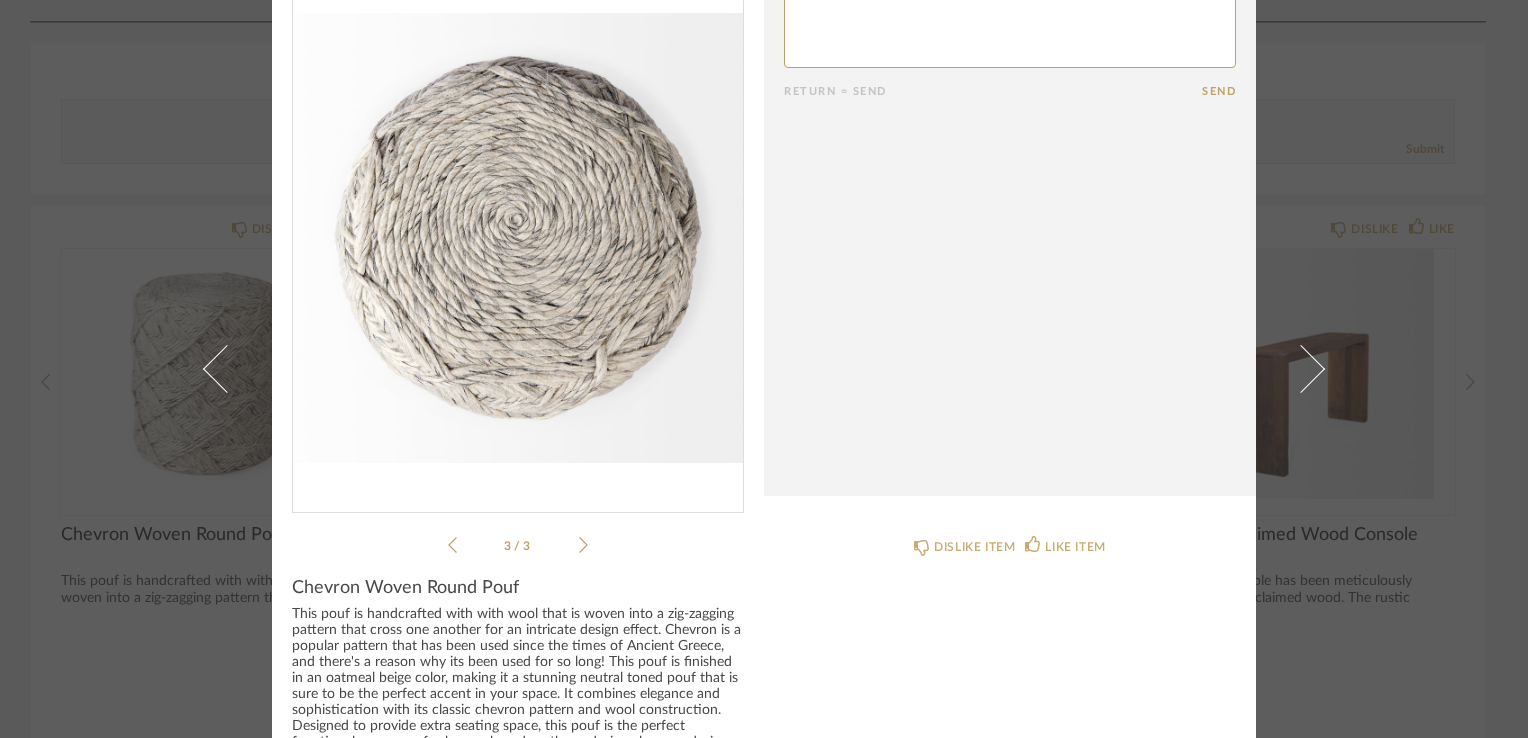 scroll, scrollTop: 95, scrollLeft: 0, axis: vertical 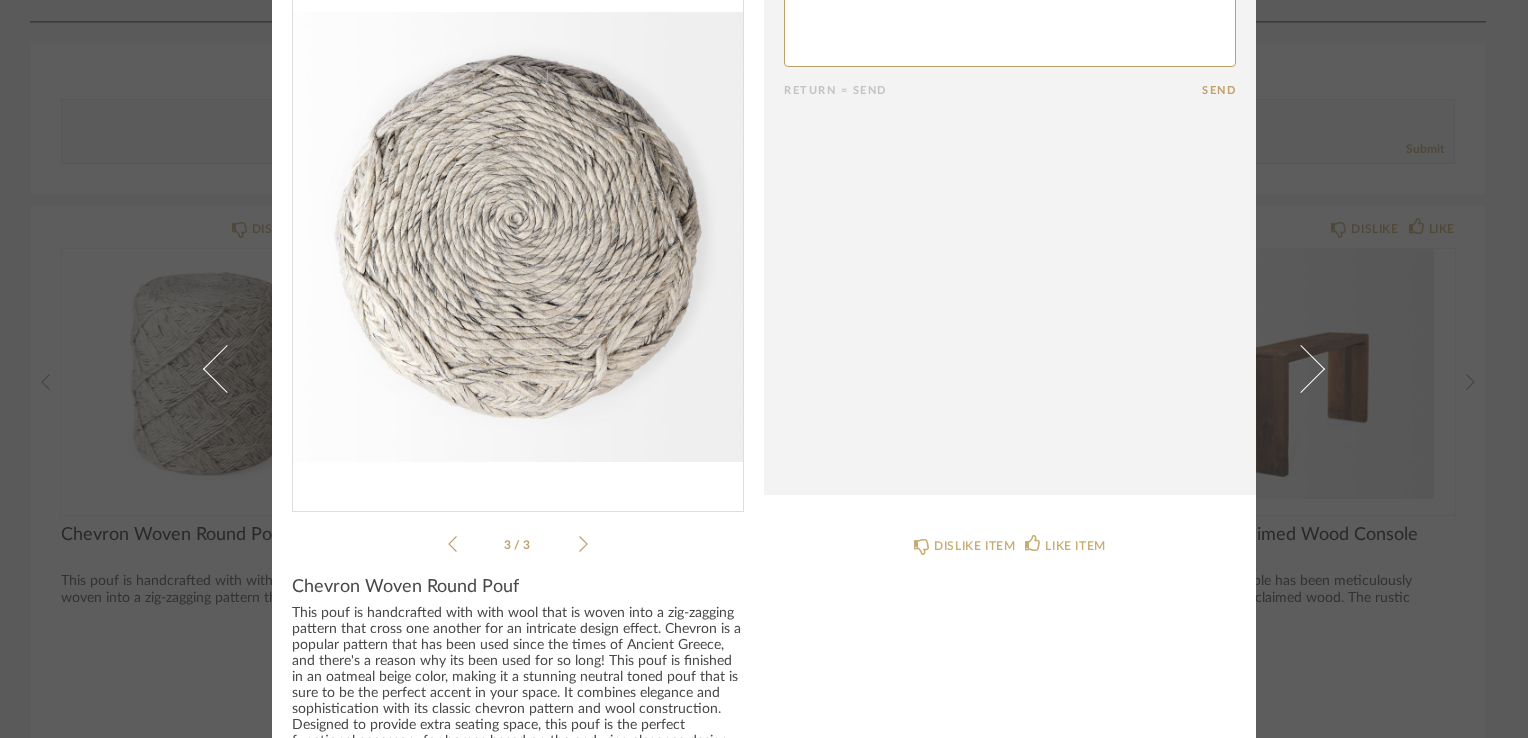click 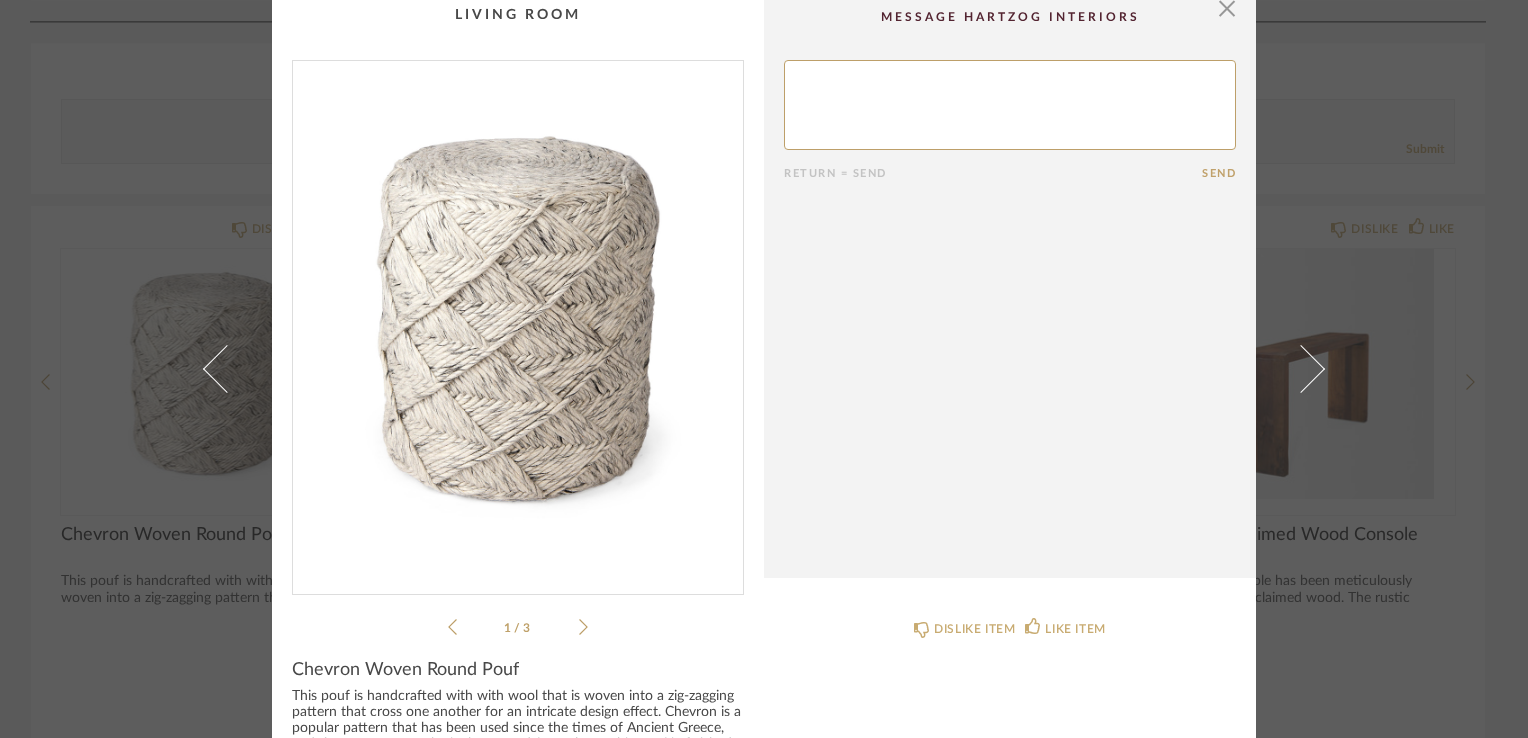 scroll, scrollTop: 0, scrollLeft: 0, axis: both 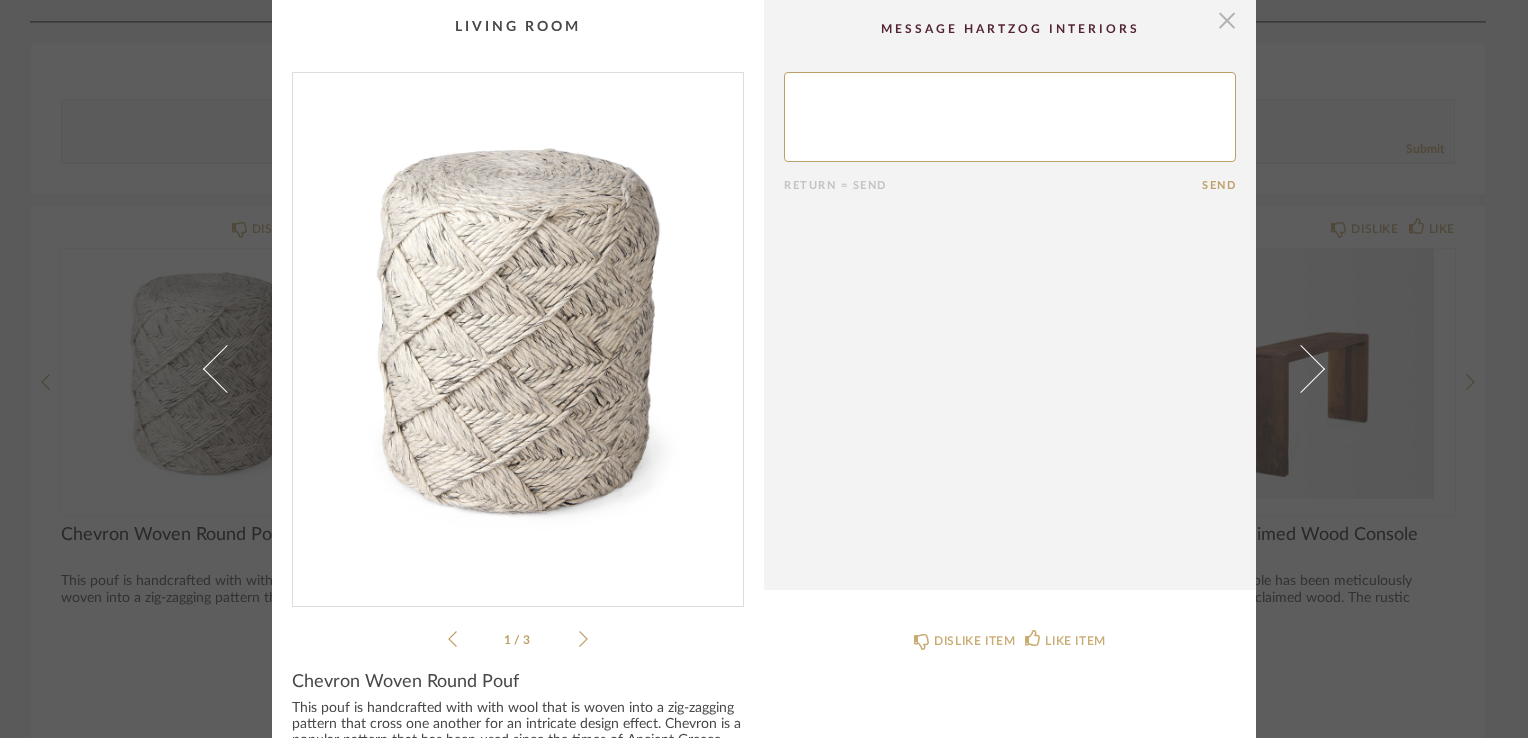 click at bounding box center (1227, 20) 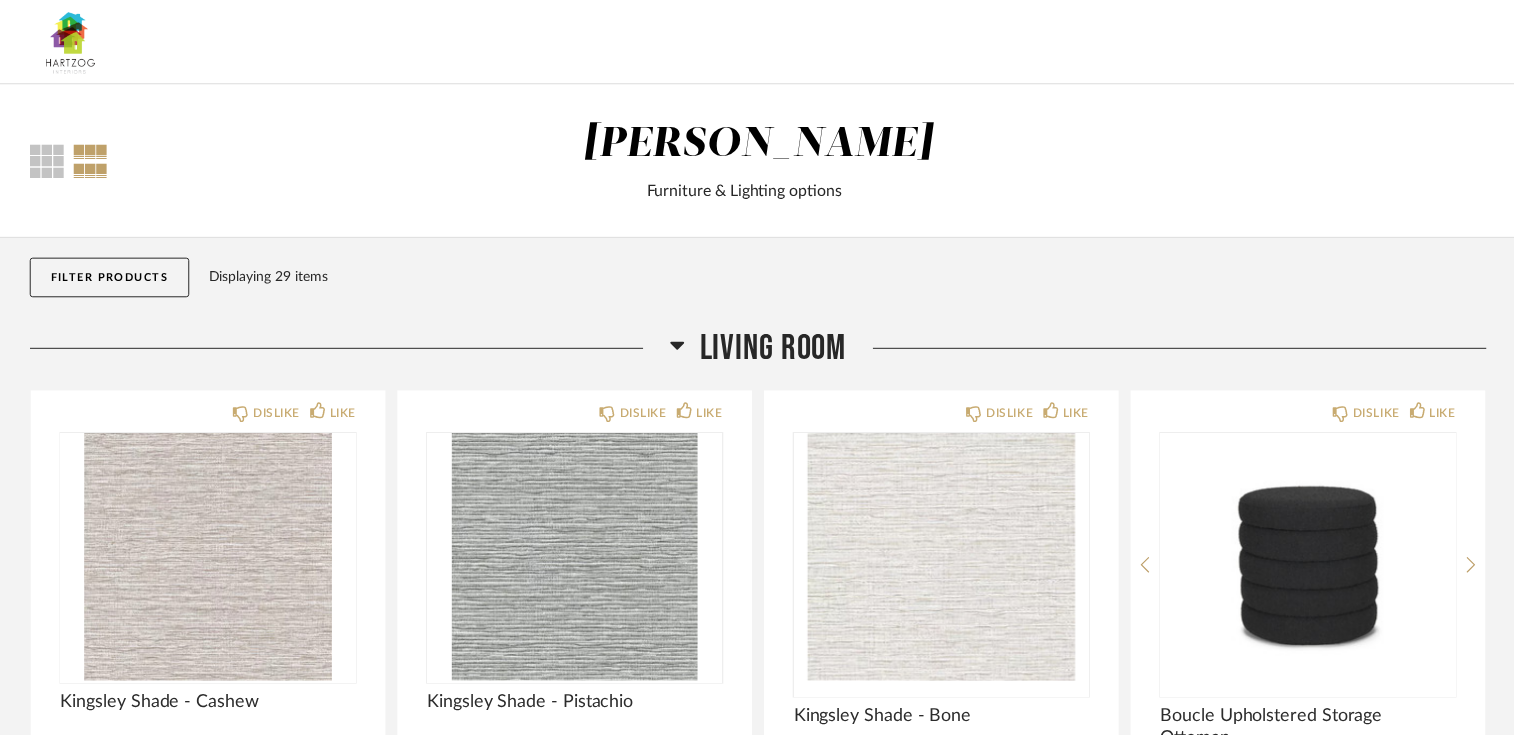 scroll, scrollTop: 854, scrollLeft: 0, axis: vertical 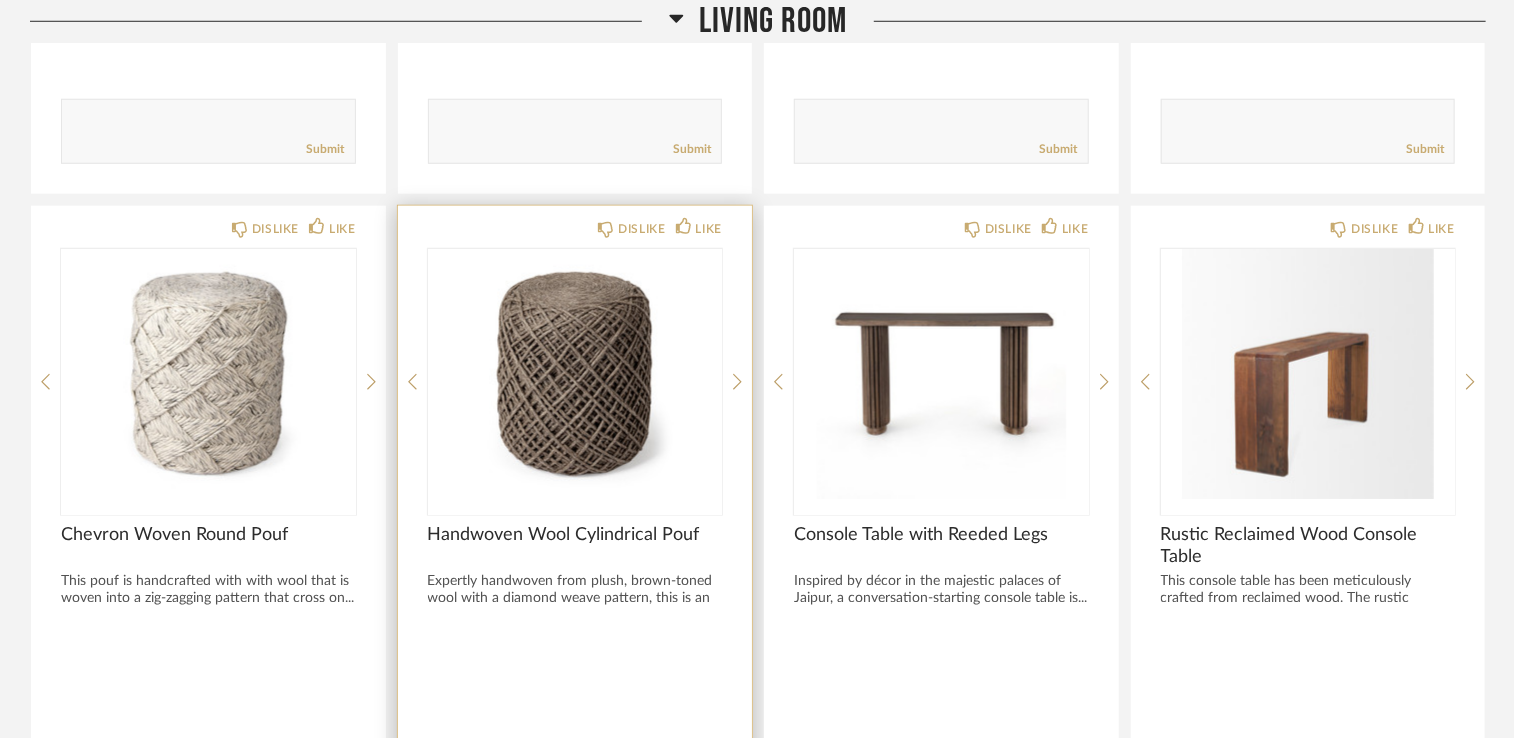 click at bounding box center [575, 374] 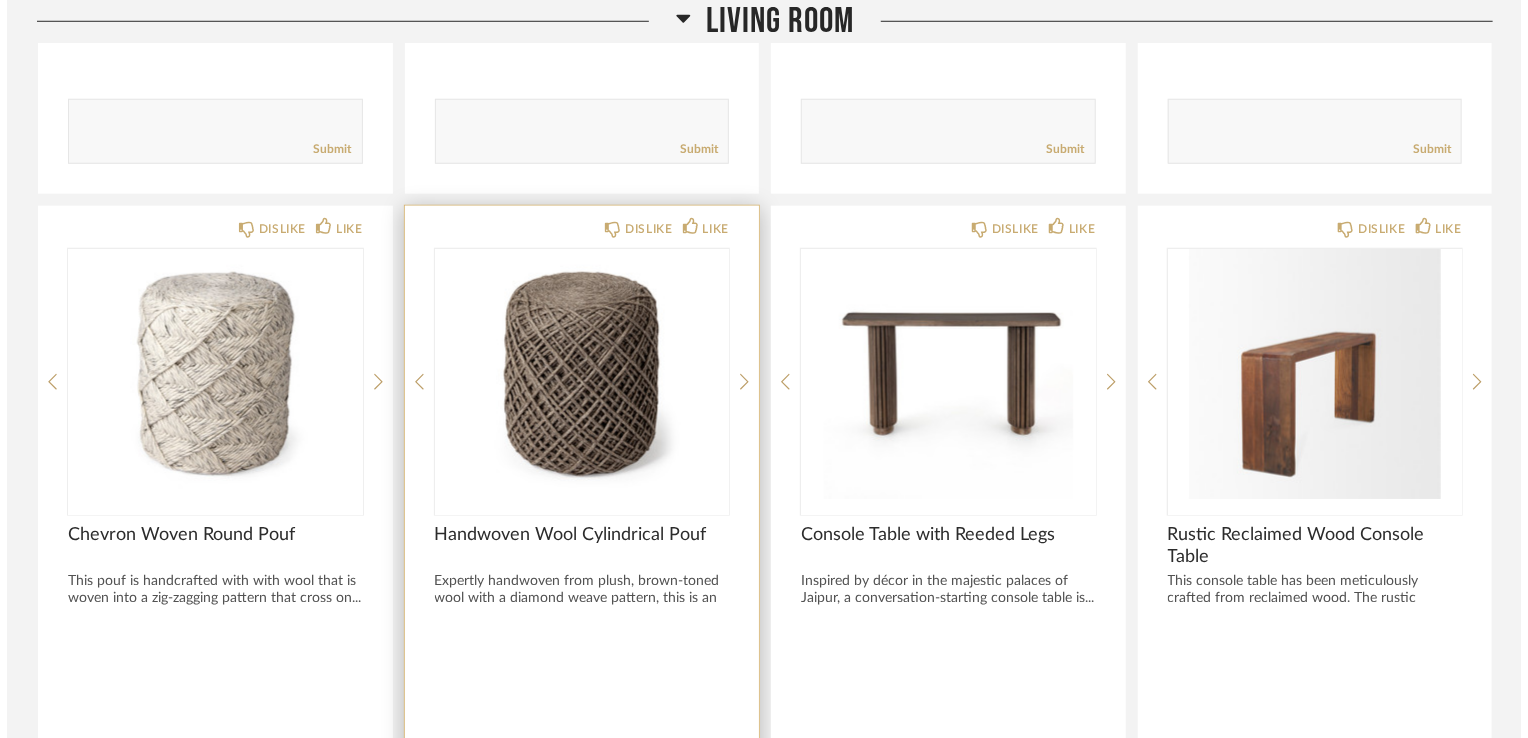scroll, scrollTop: 0, scrollLeft: 0, axis: both 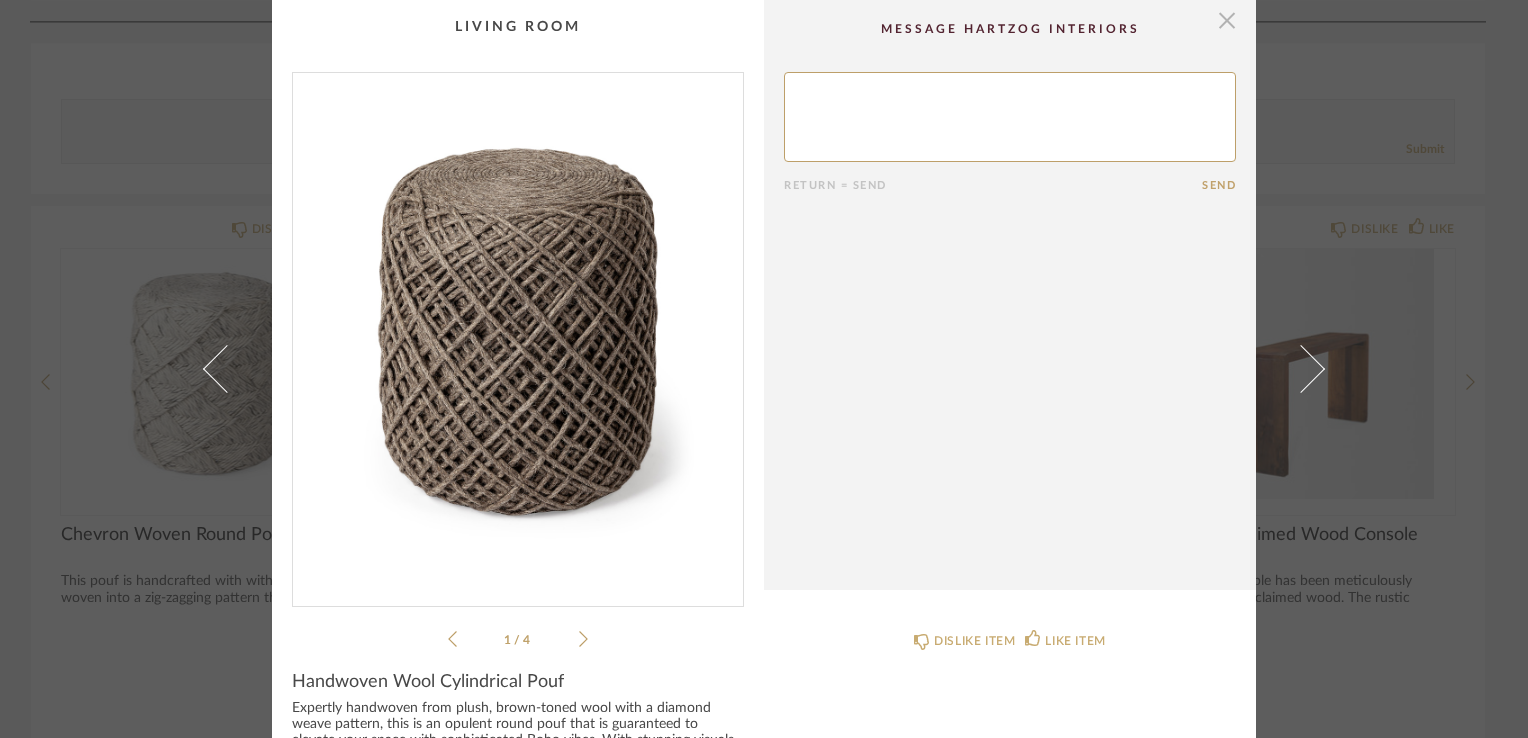click at bounding box center (1227, 20) 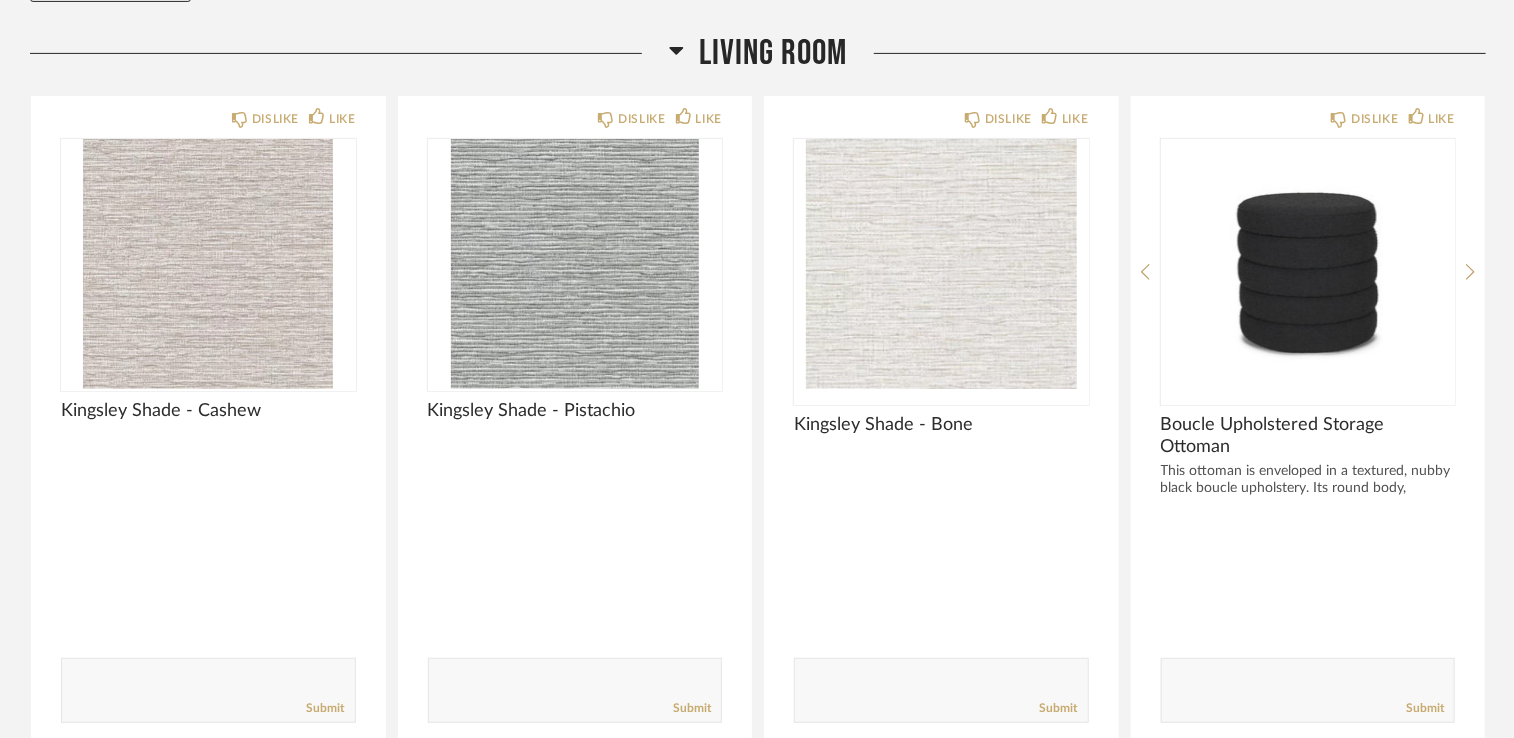 scroll, scrollTop: 290, scrollLeft: 0, axis: vertical 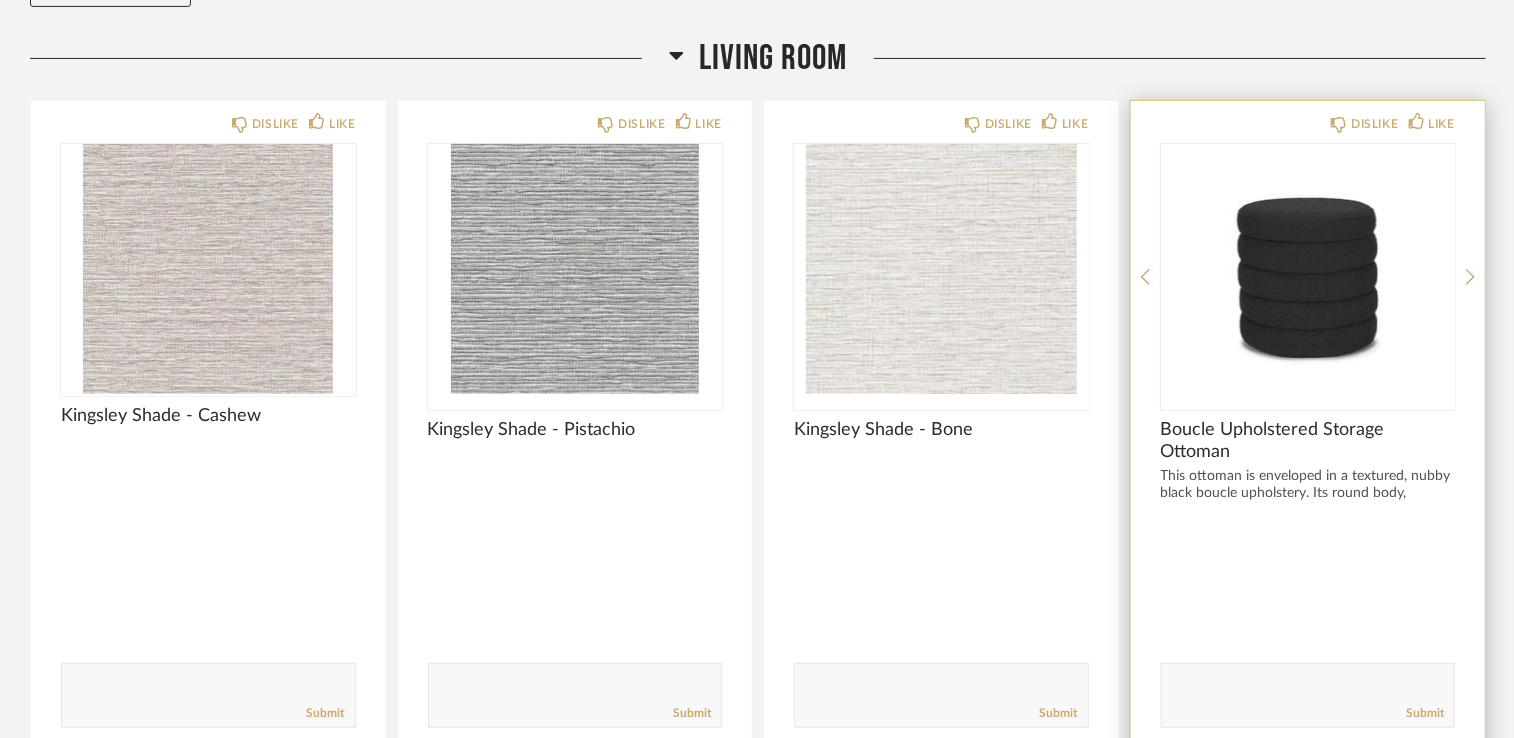 click at bounding box center [1308, 269] 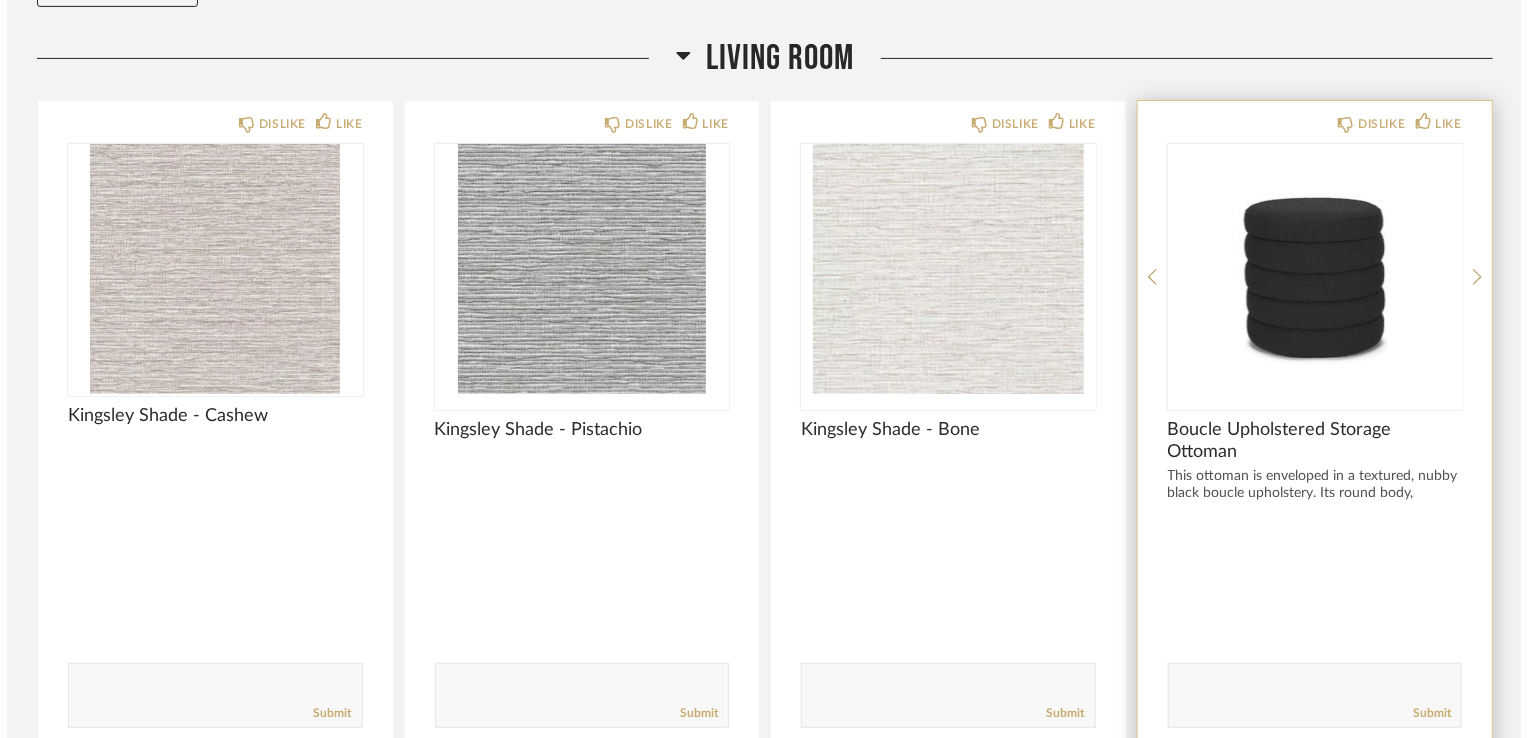 scroll, scrollTop: 0, scrollLeft: 0, axis: both 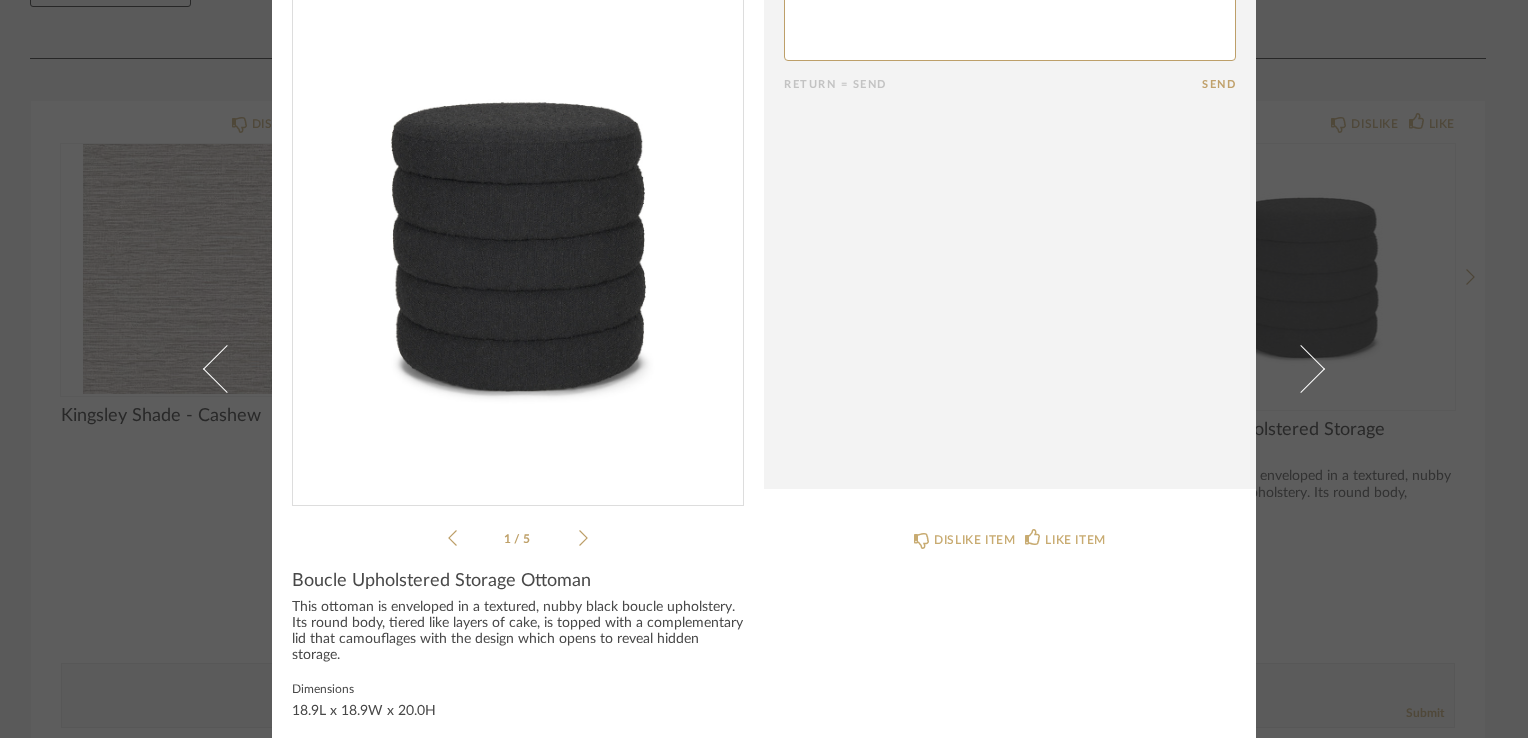 click 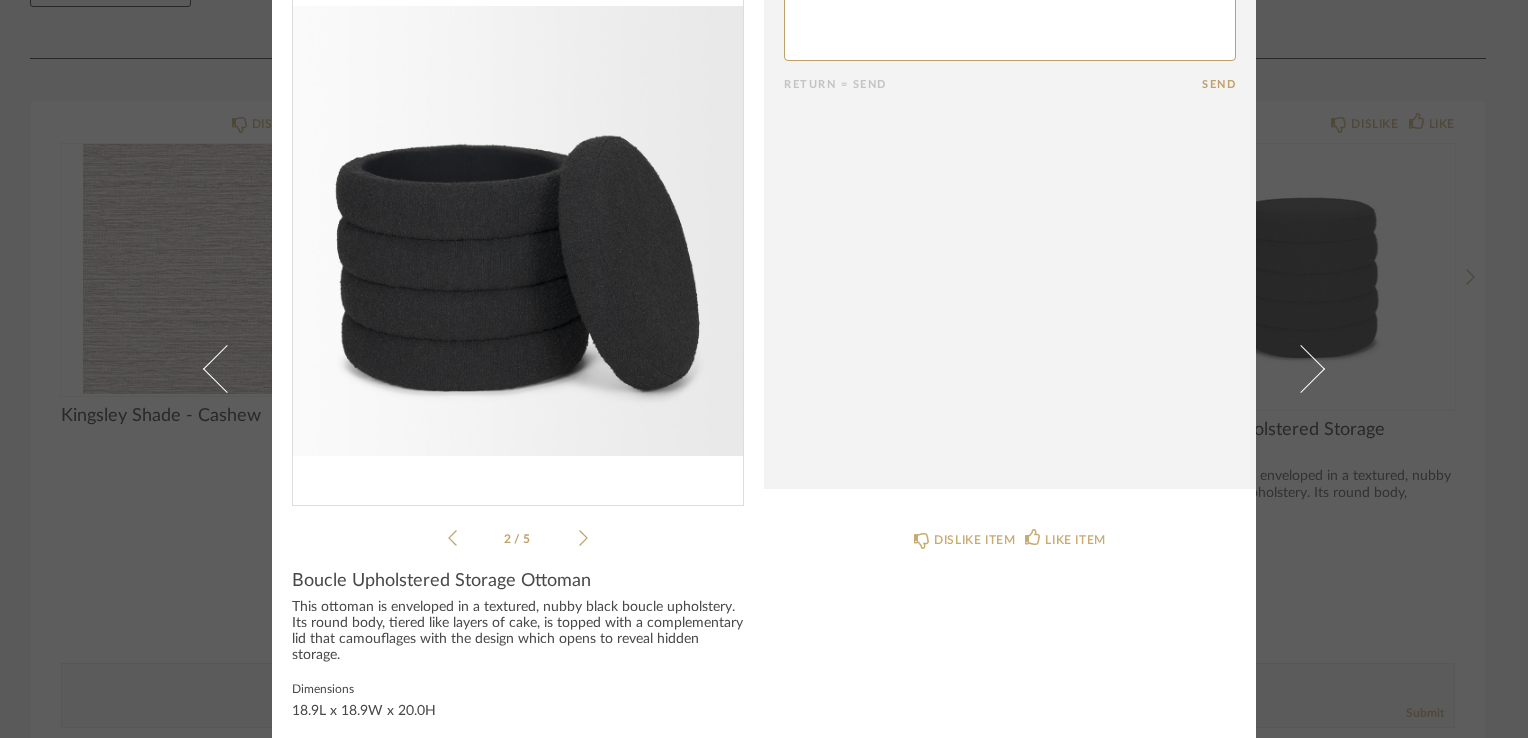 click 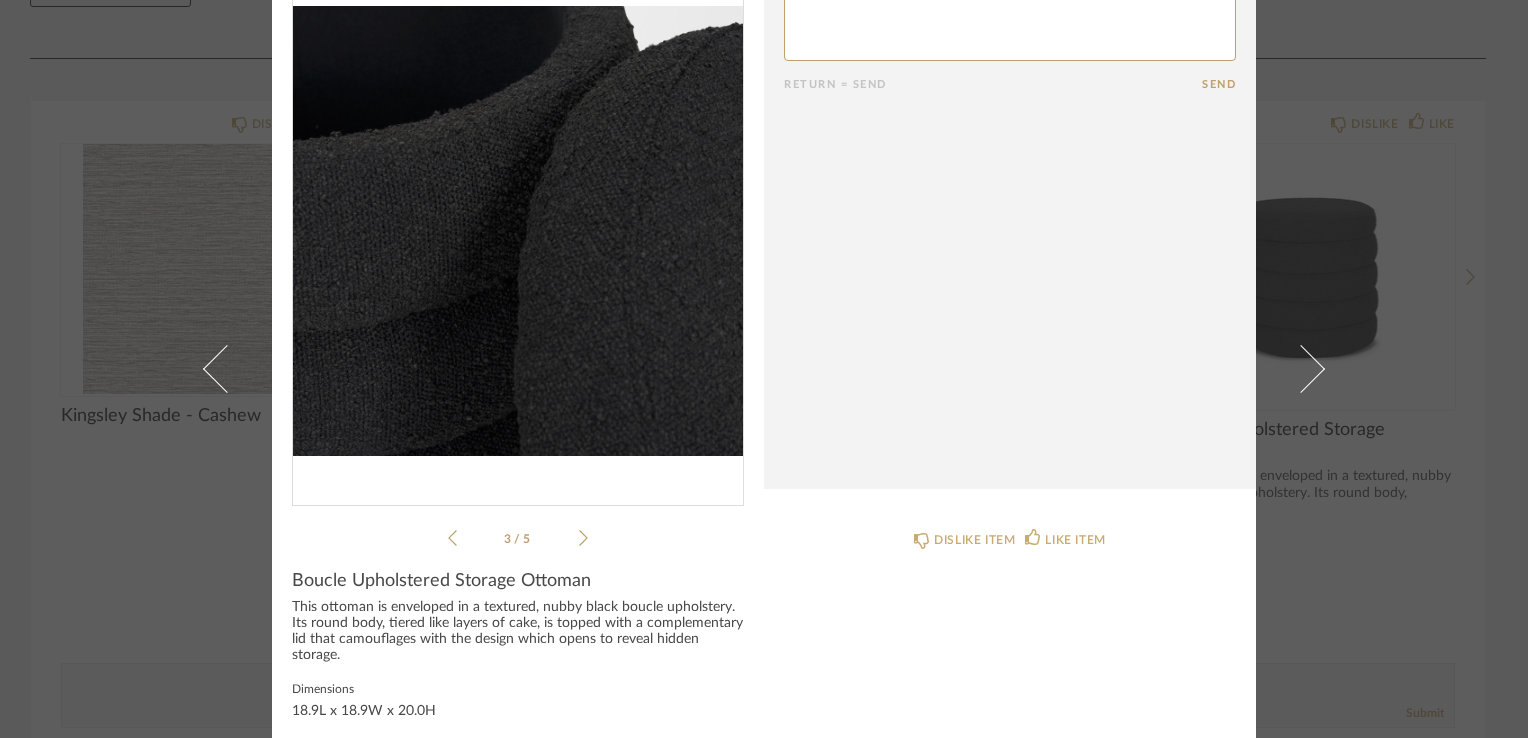 click 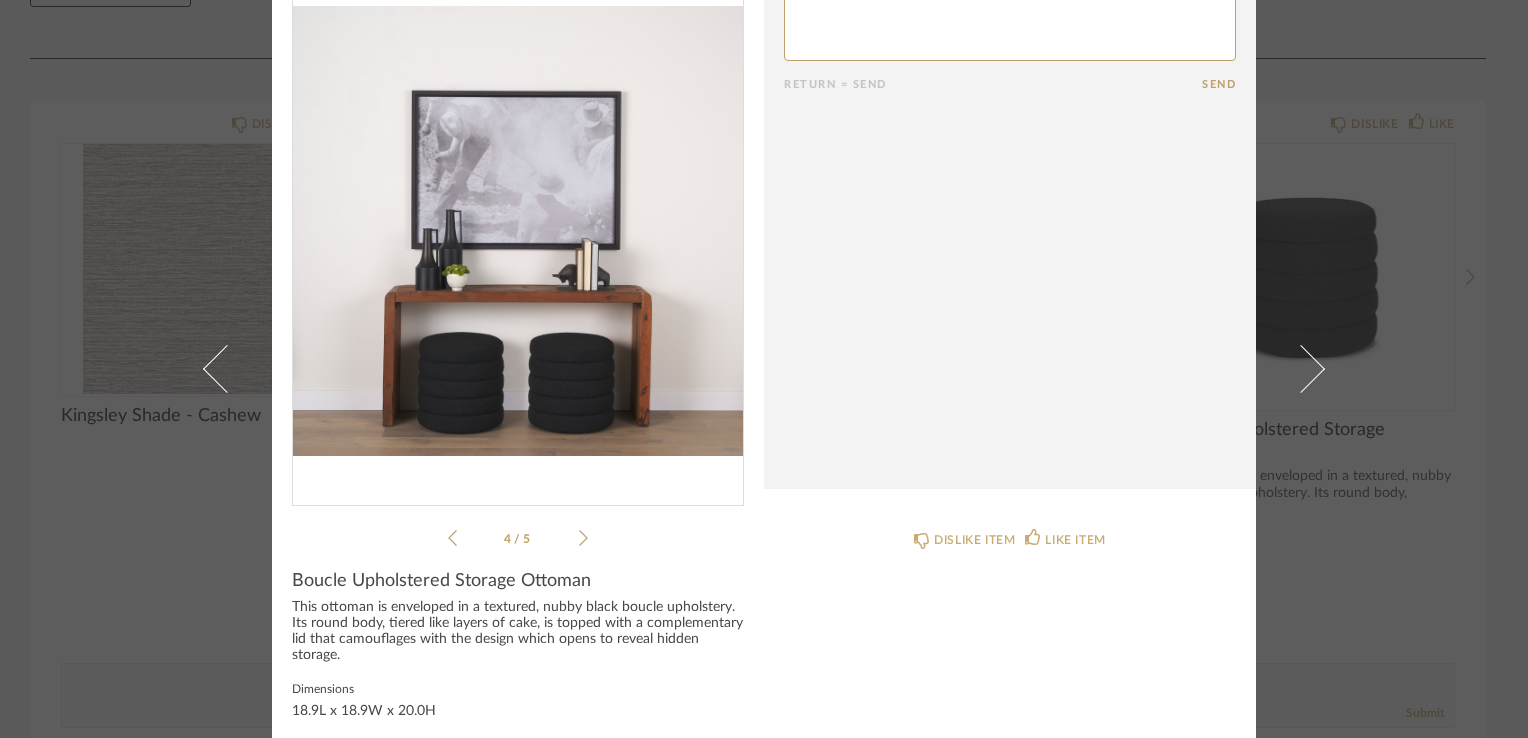 click 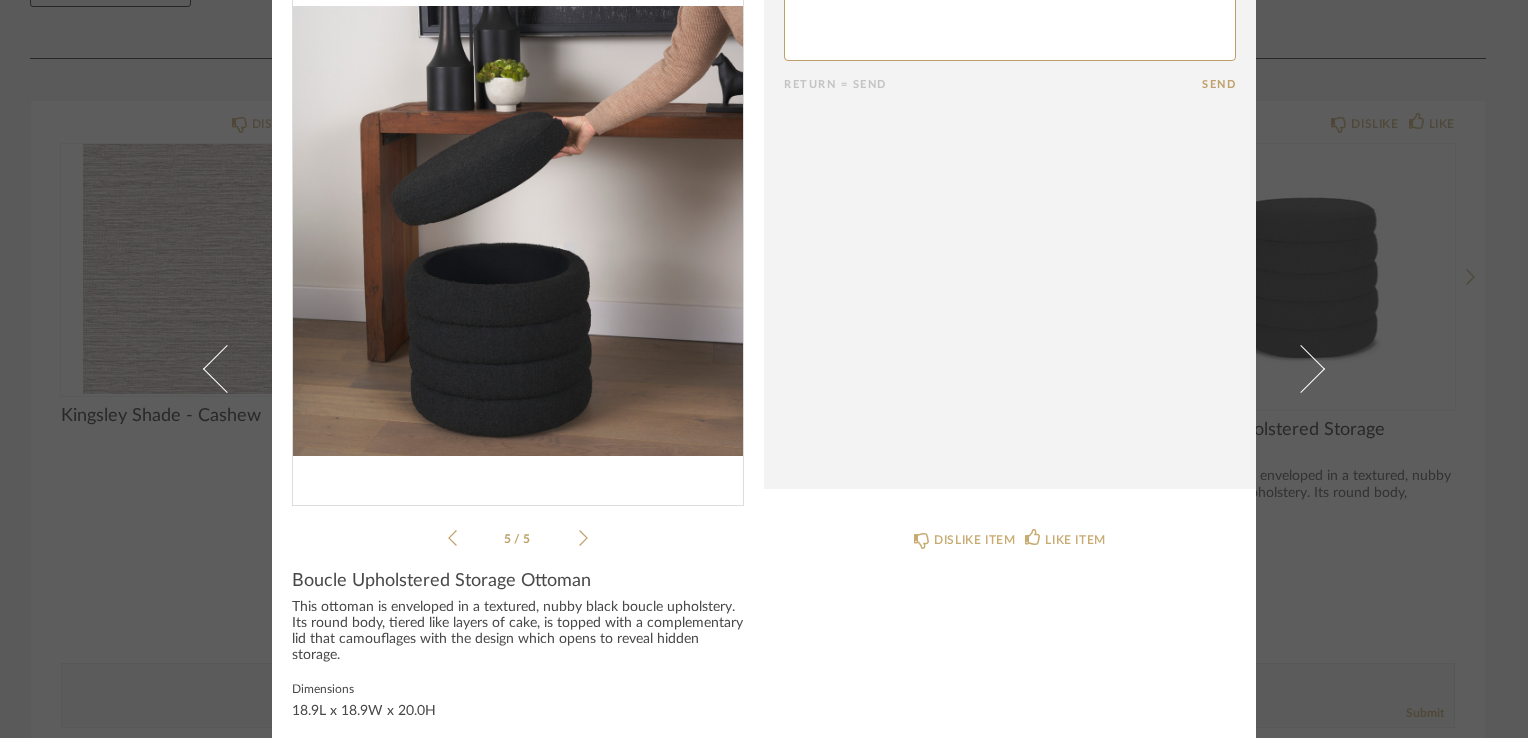 scroll, scrollTop: 0, scrollLeft: 0, axis: both 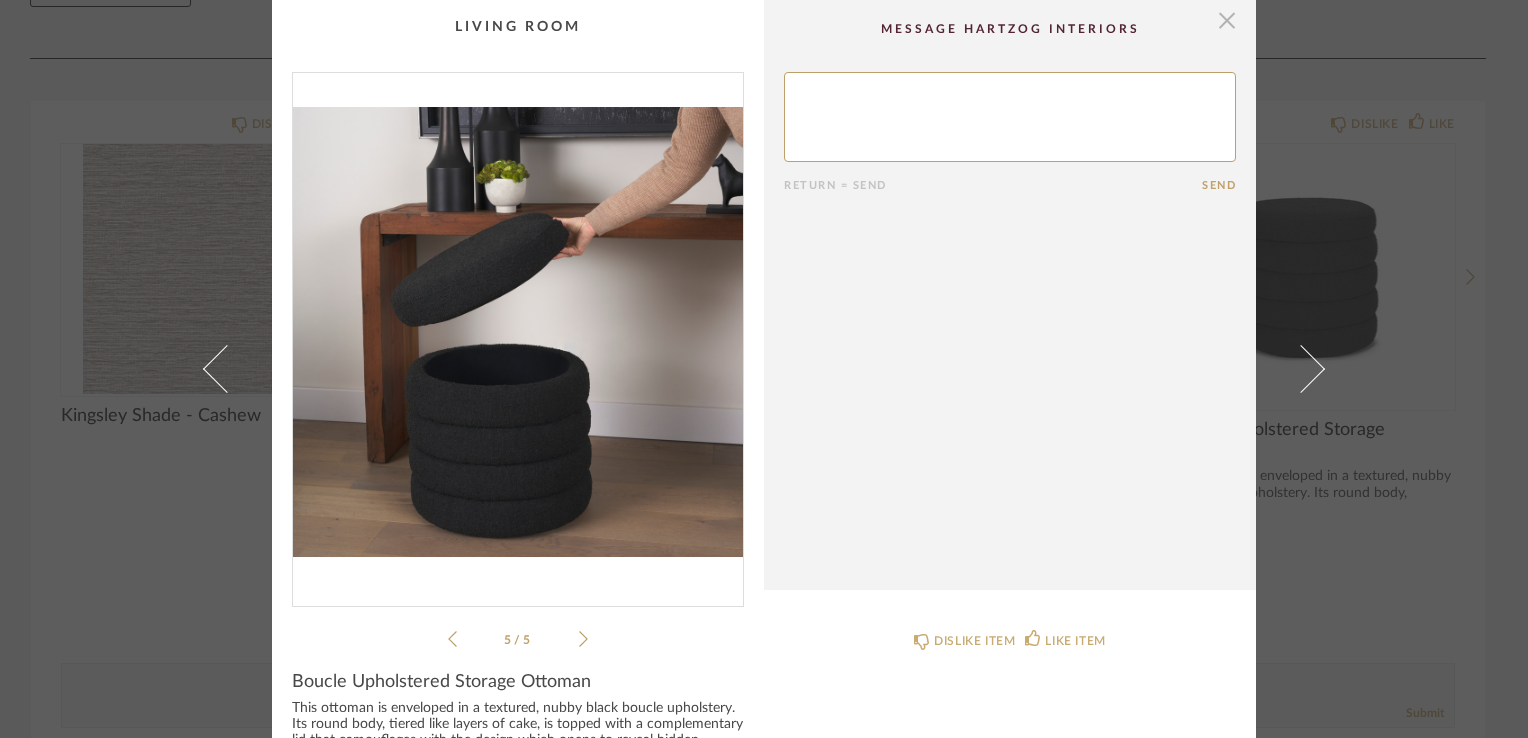click at bounding box center [1227, 20] 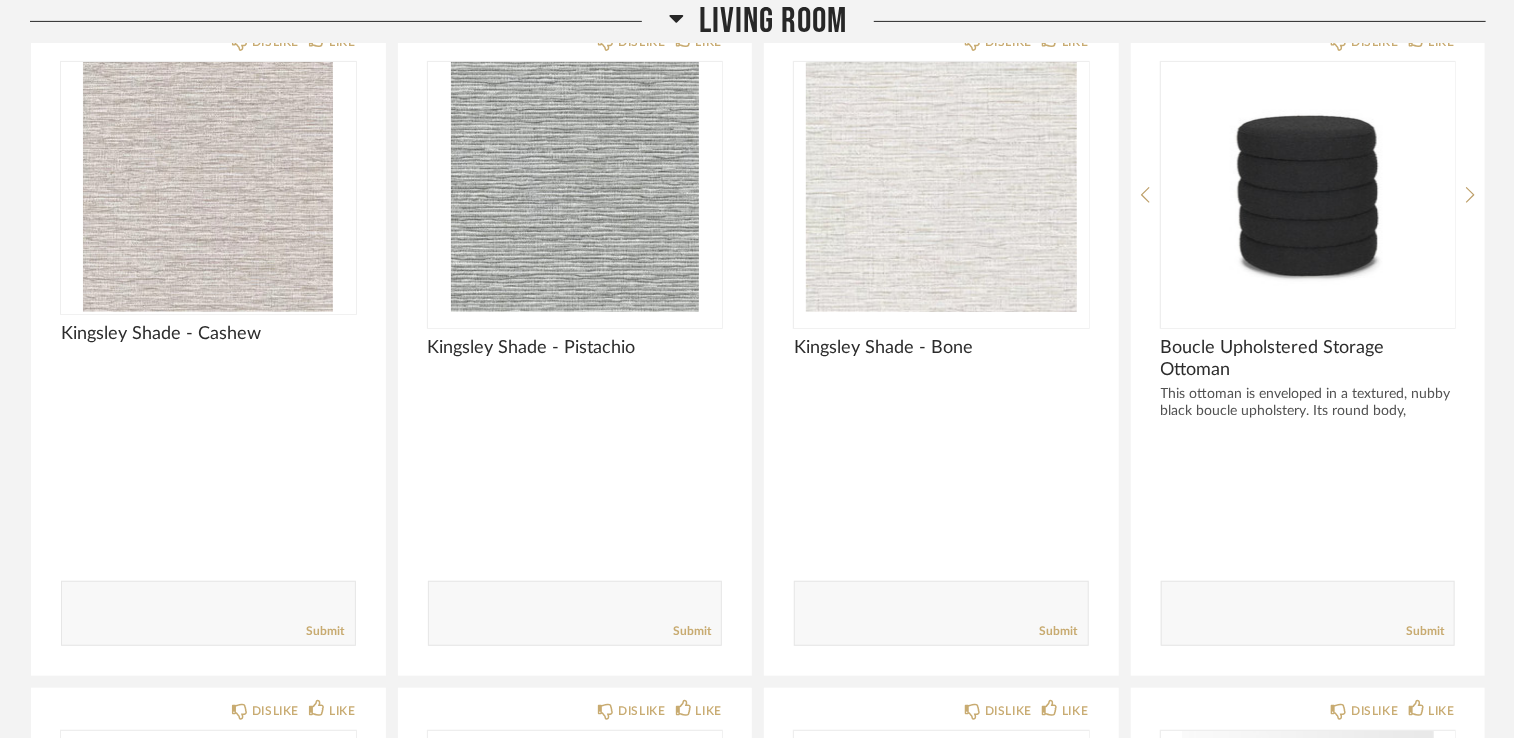 scroll, scrollTop: 372, scrollLeft: 0, axis: vertical 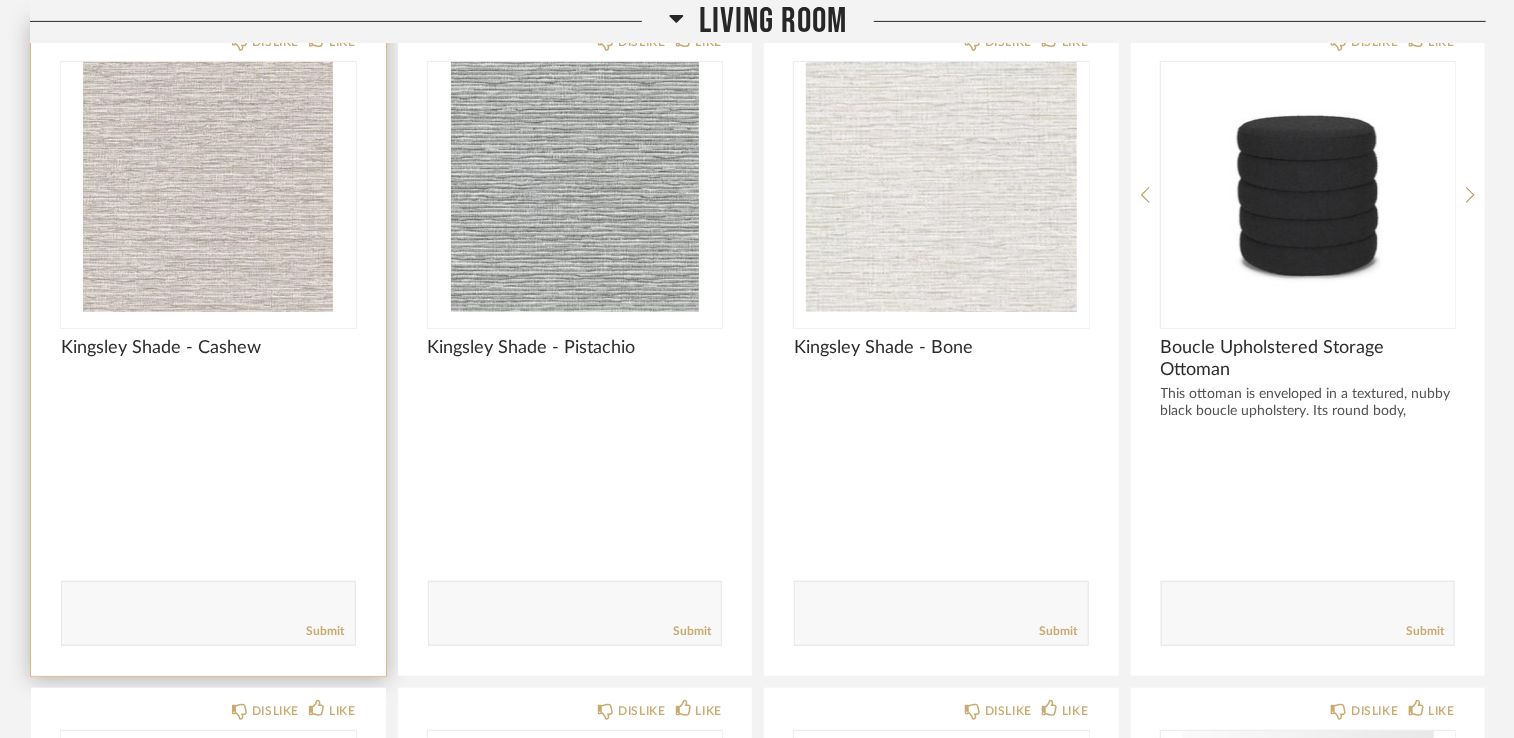 click at bounding box center (208, 187) 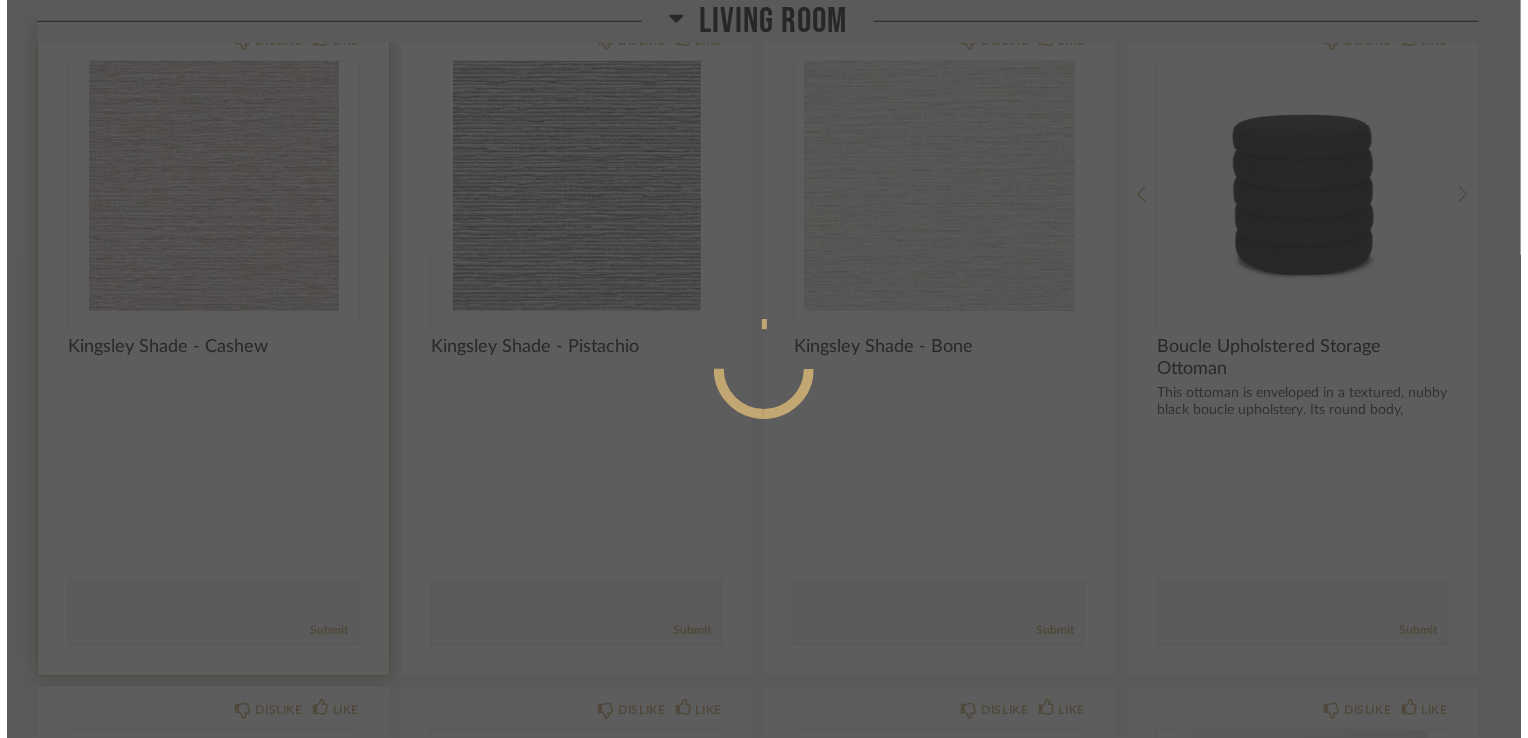scroll, scrollTop: 0, scrollLeft: 0, axis: both 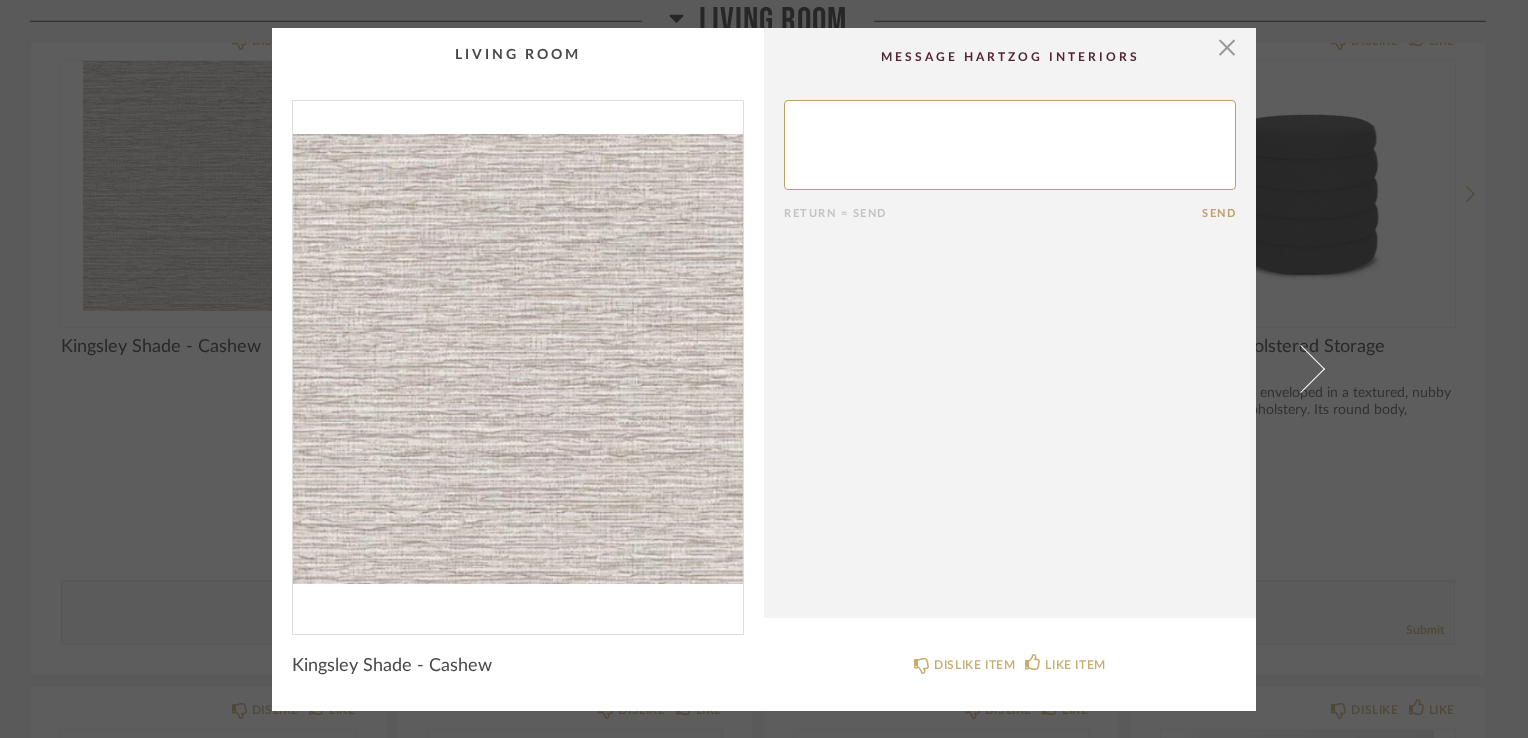 click at bounding box center (518, 359) 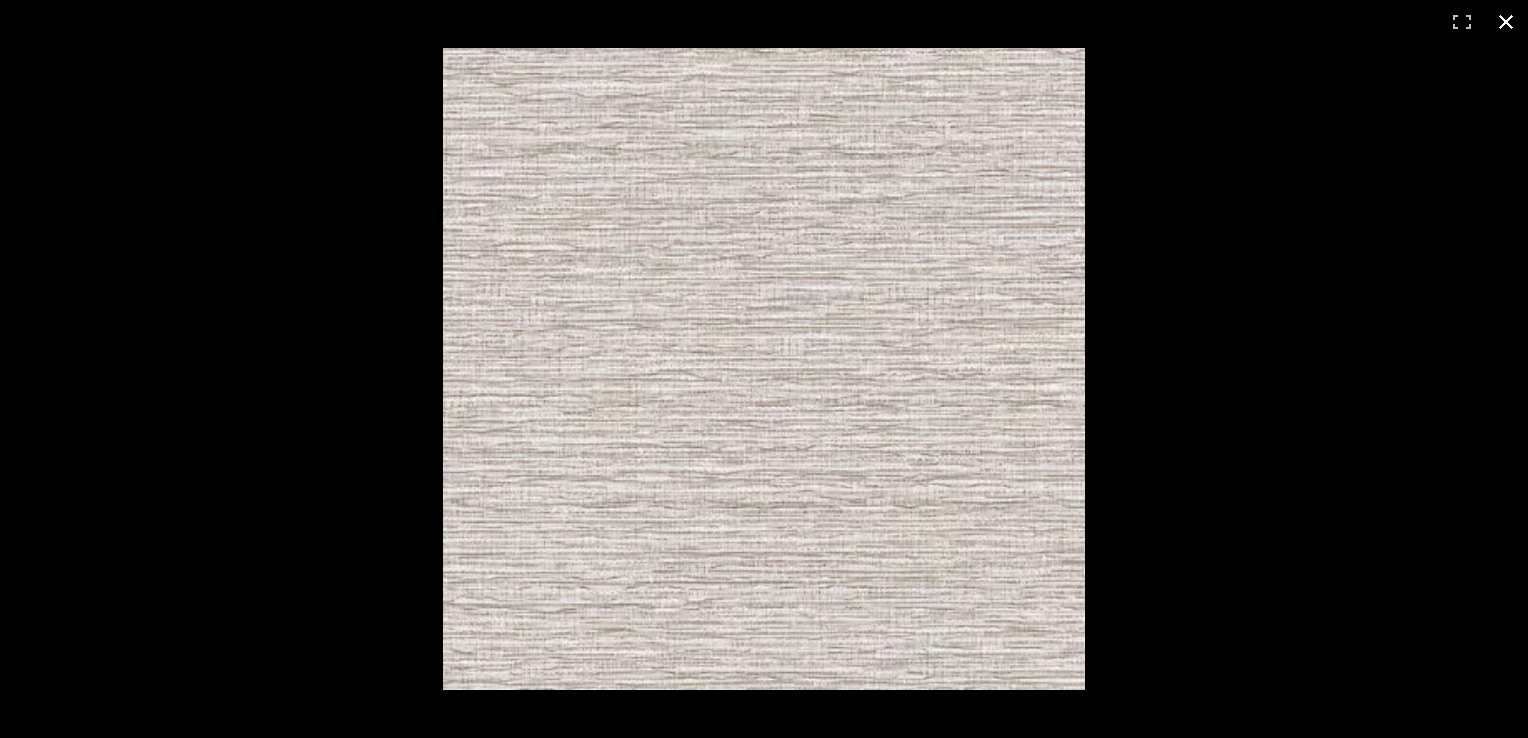 click at bounding box center (1506, 22) 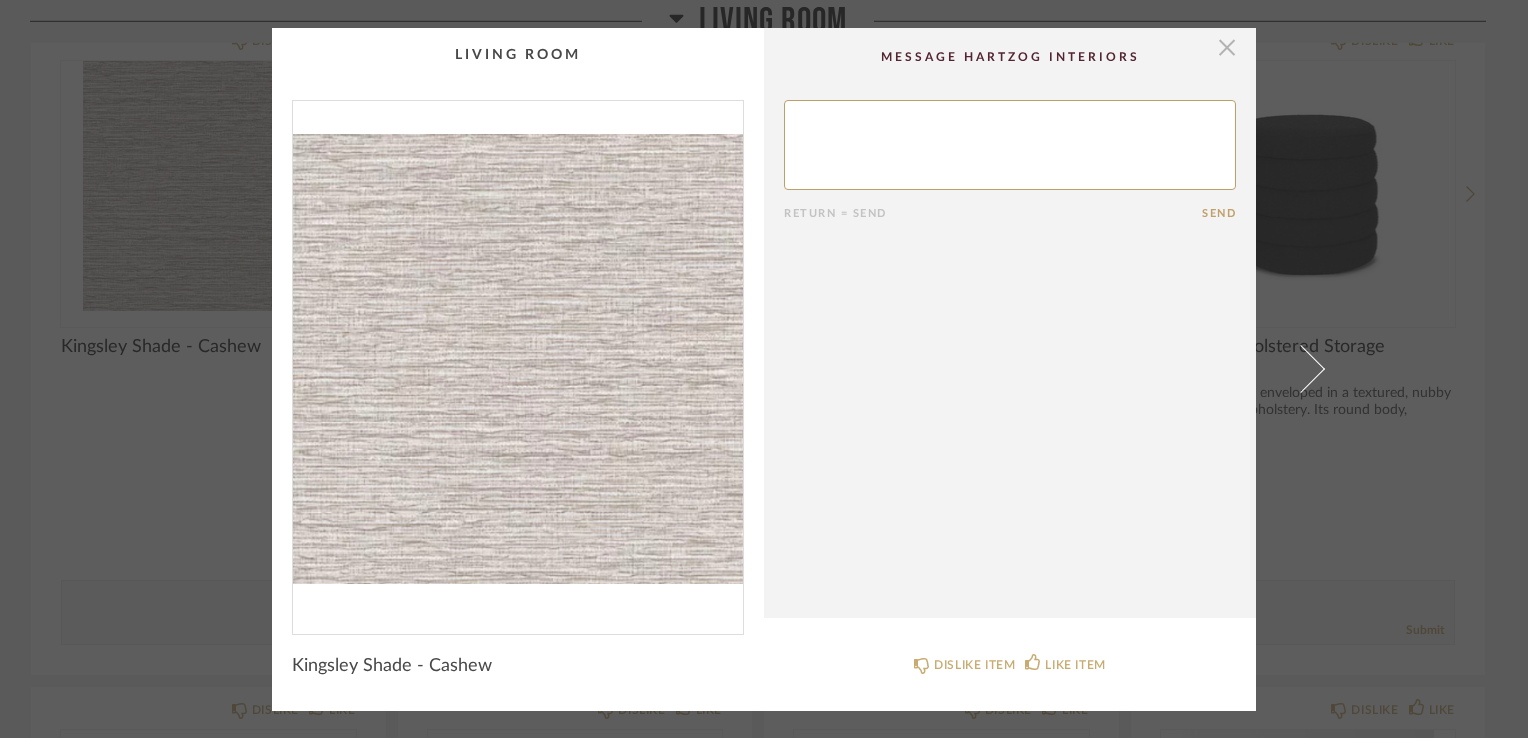 click at bounding box center (1227, 48) 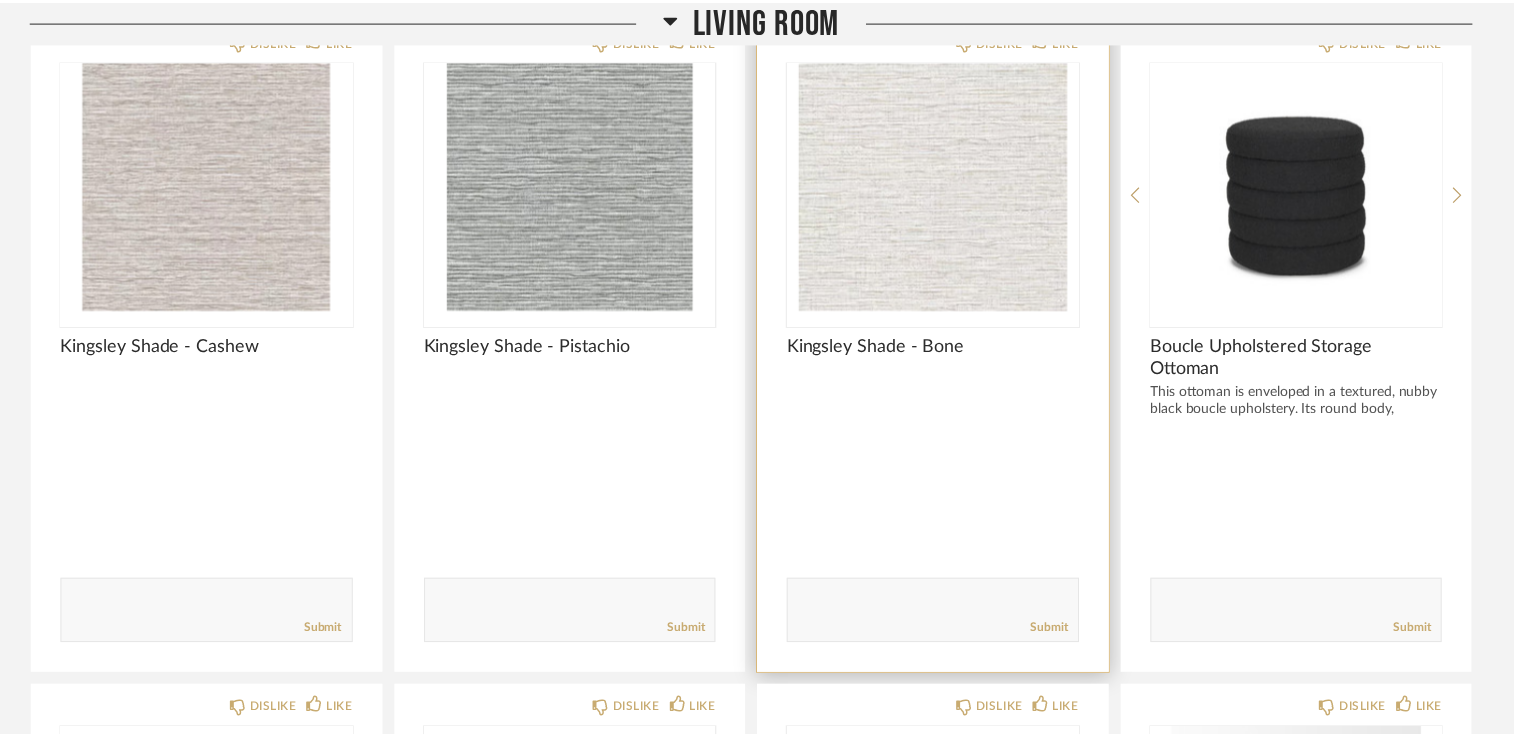scroll, scrollTop: 372, scrollLeft: 0, axis: vertical 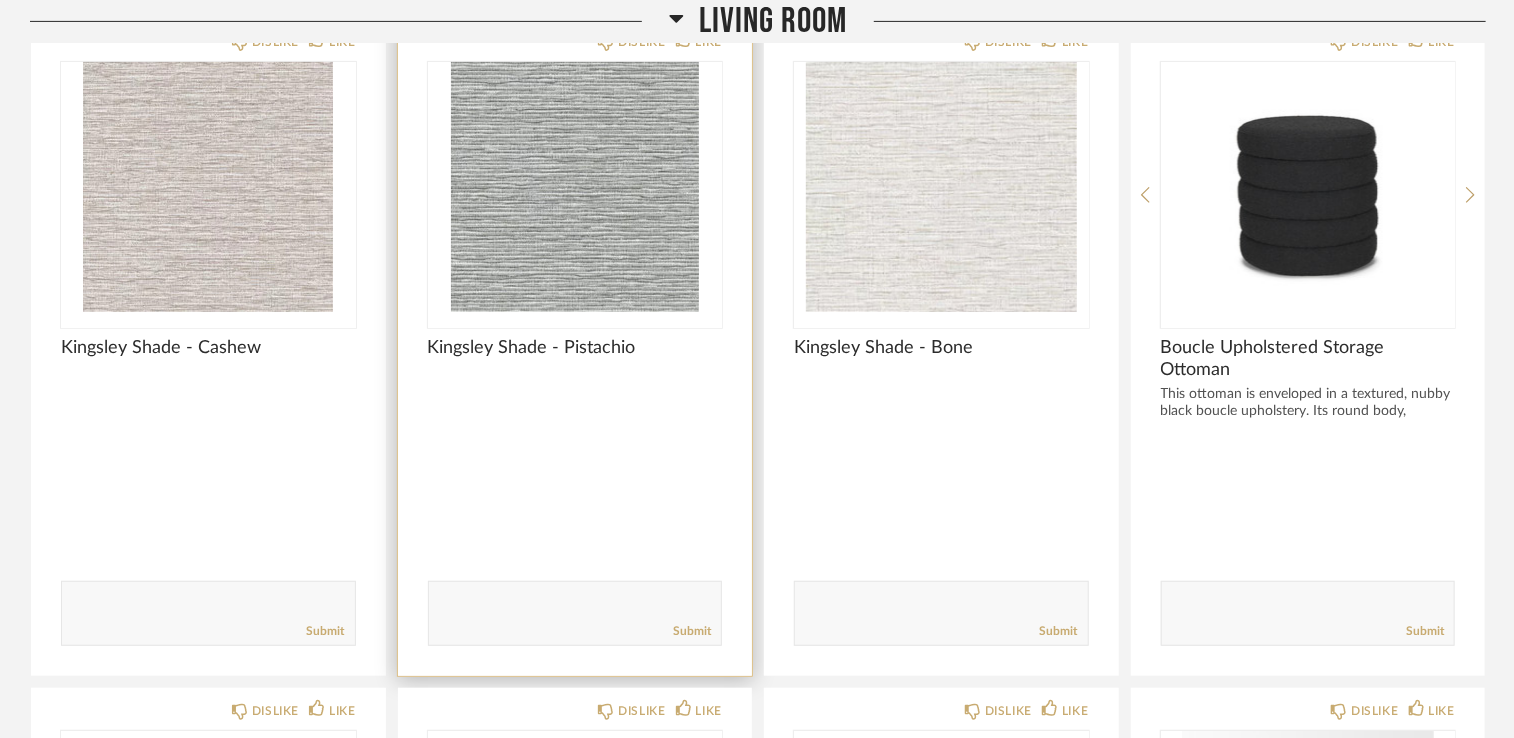 click at bounding box center [575, 187] 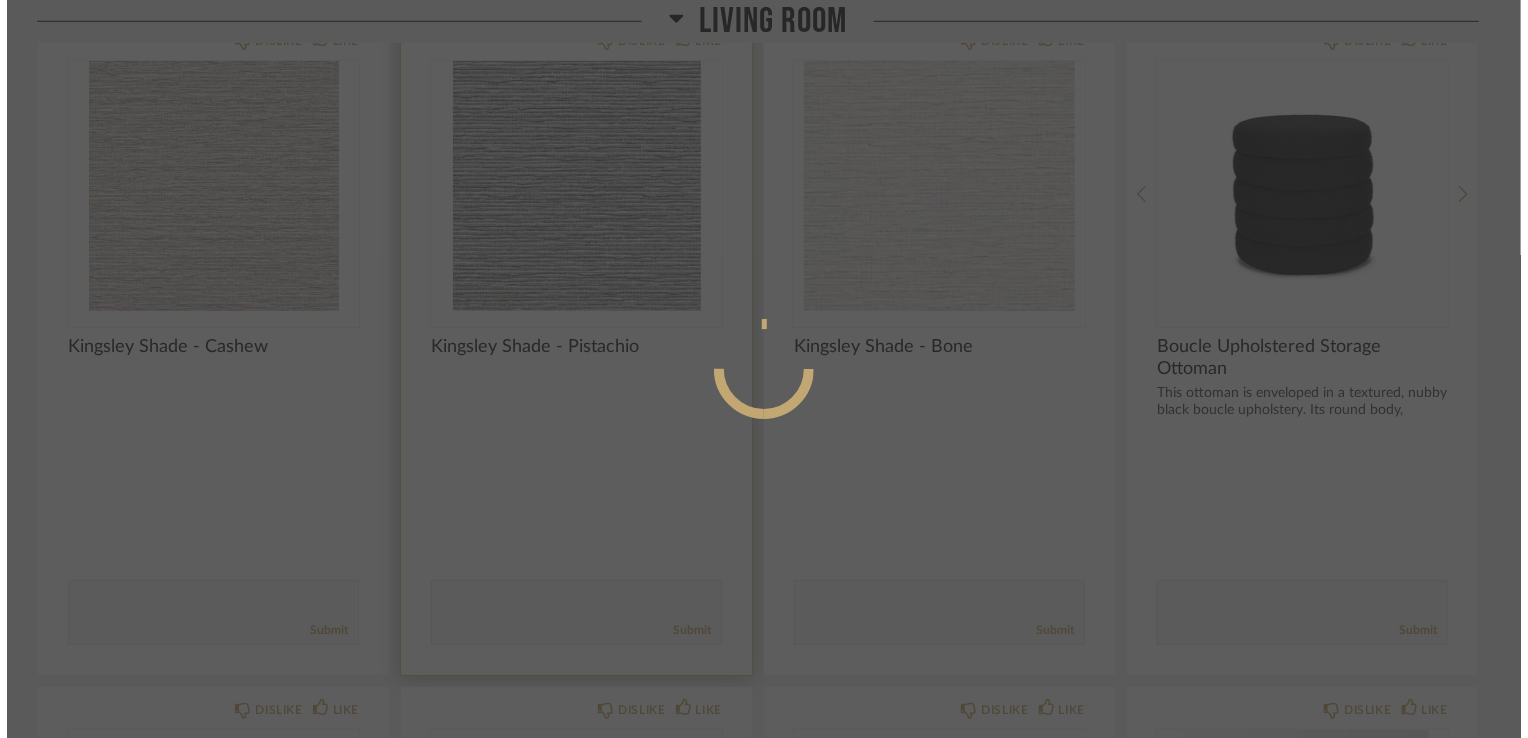 scroll, scrollTop: 0, scrollLeft: 0, axis: both 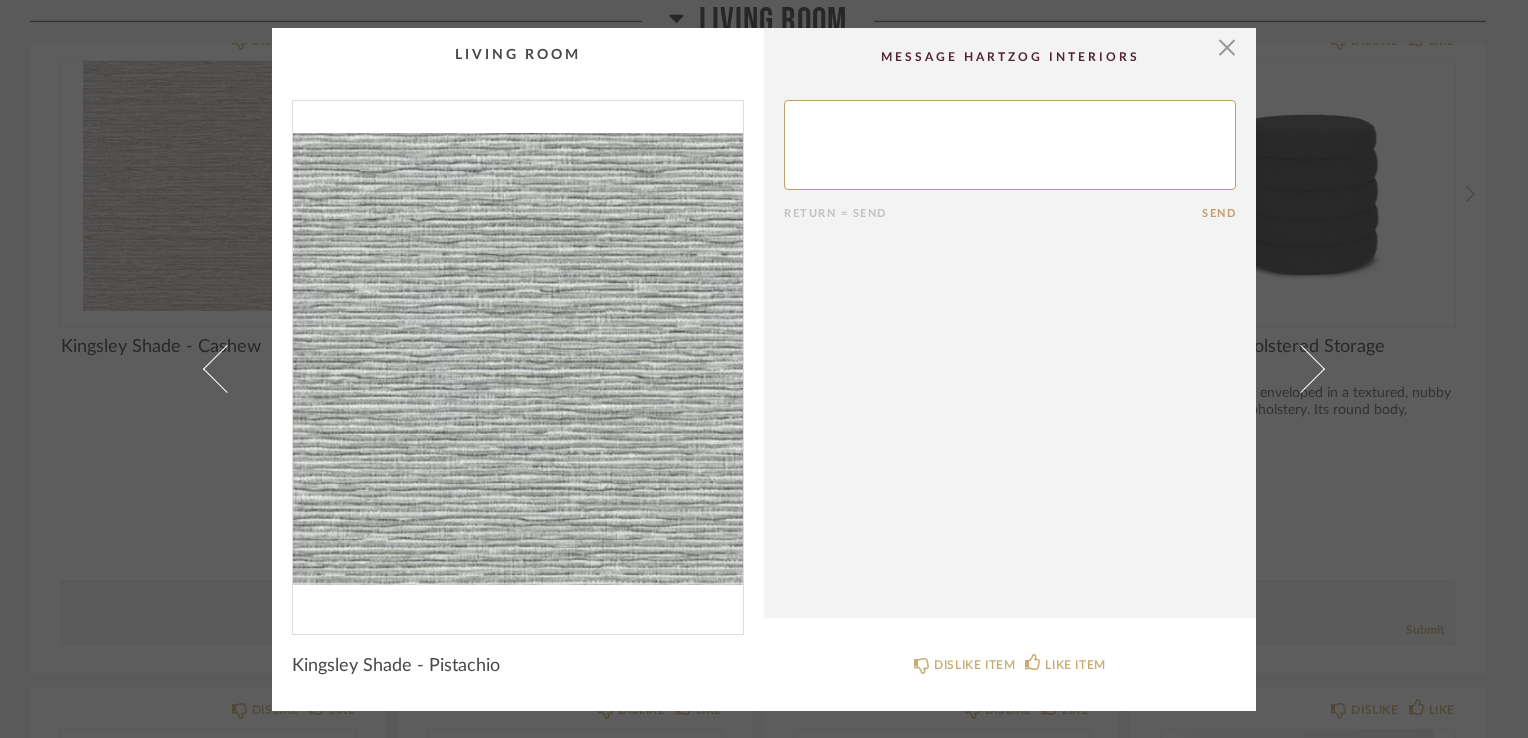 click at bounding box center [518, 359] 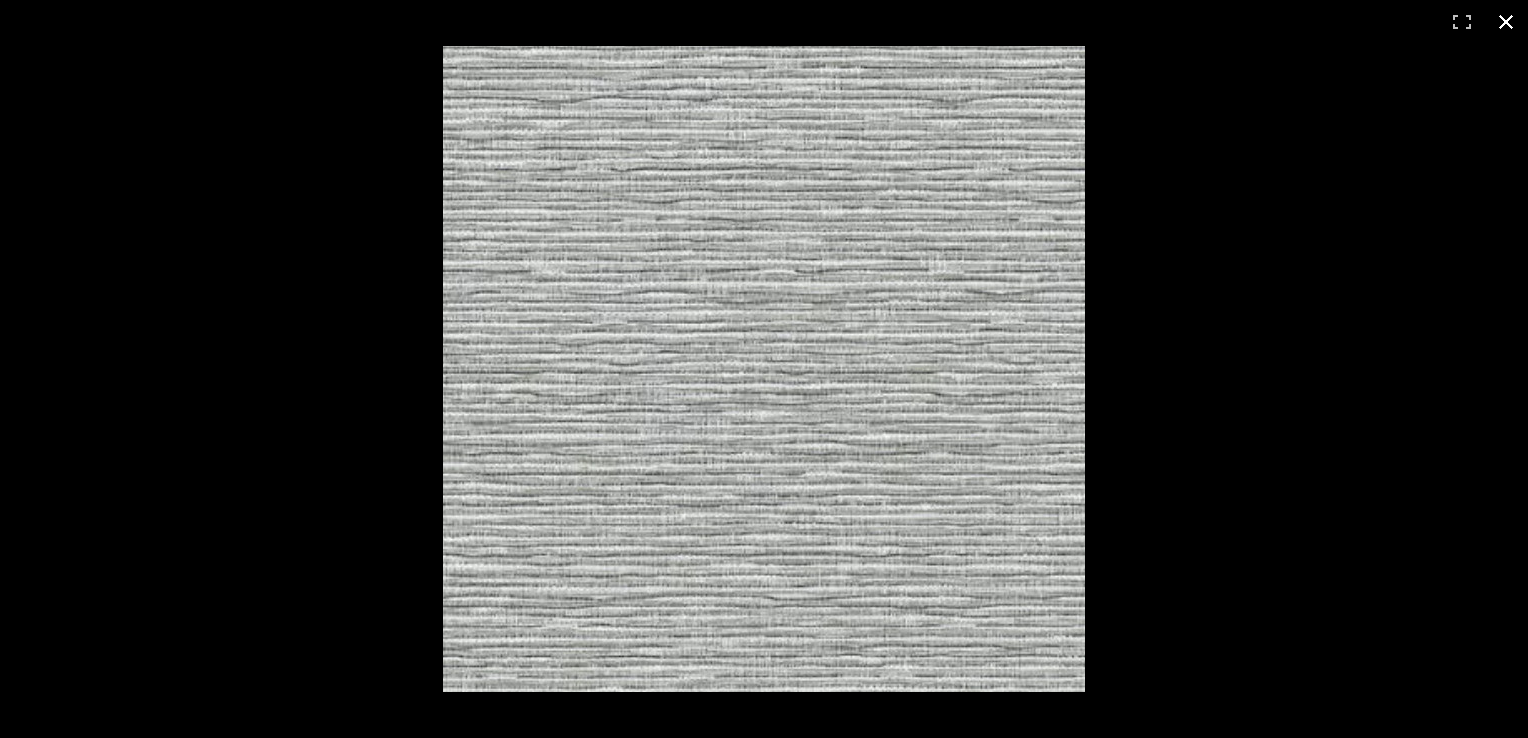 click at bounding box center [1506, 22] 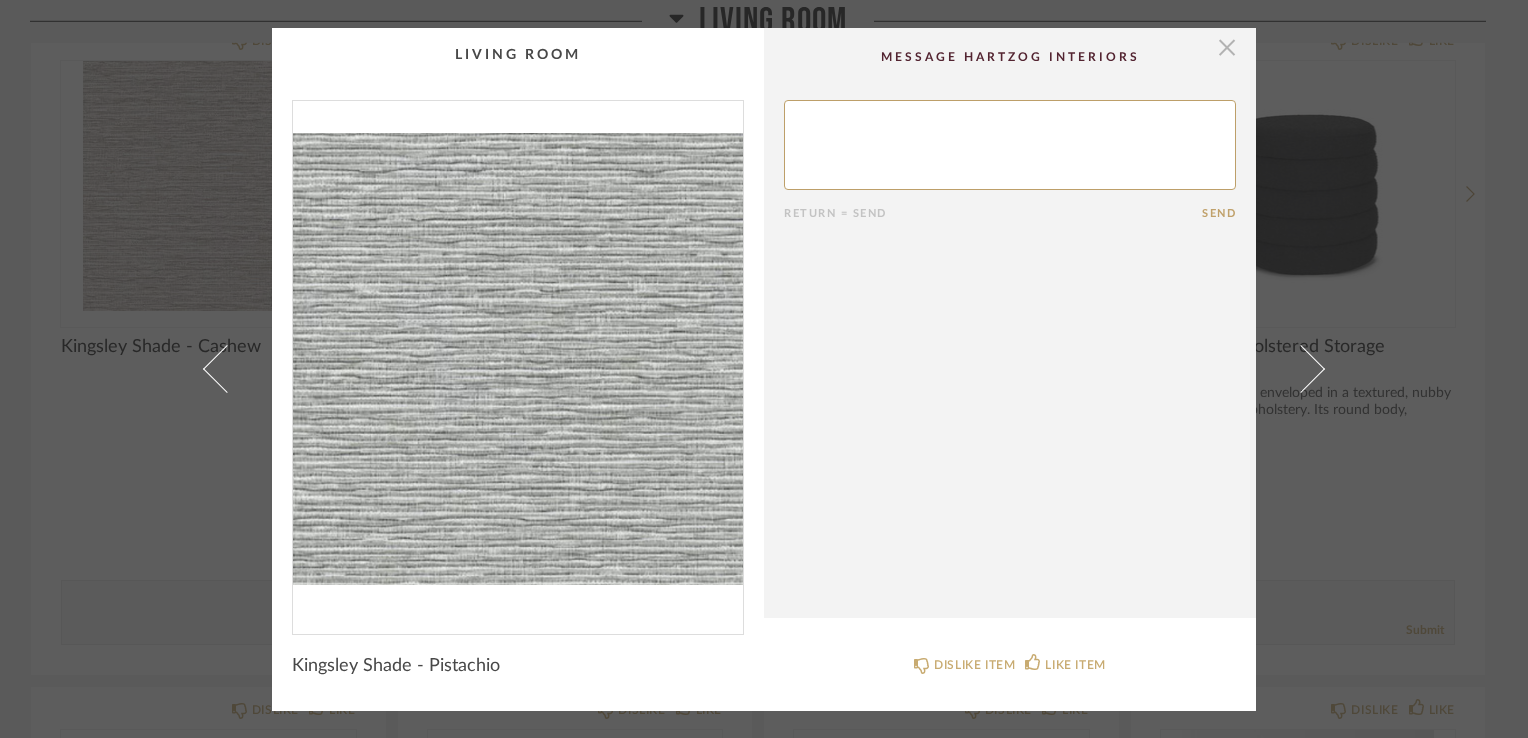 click at bounding box center (1227, 48) 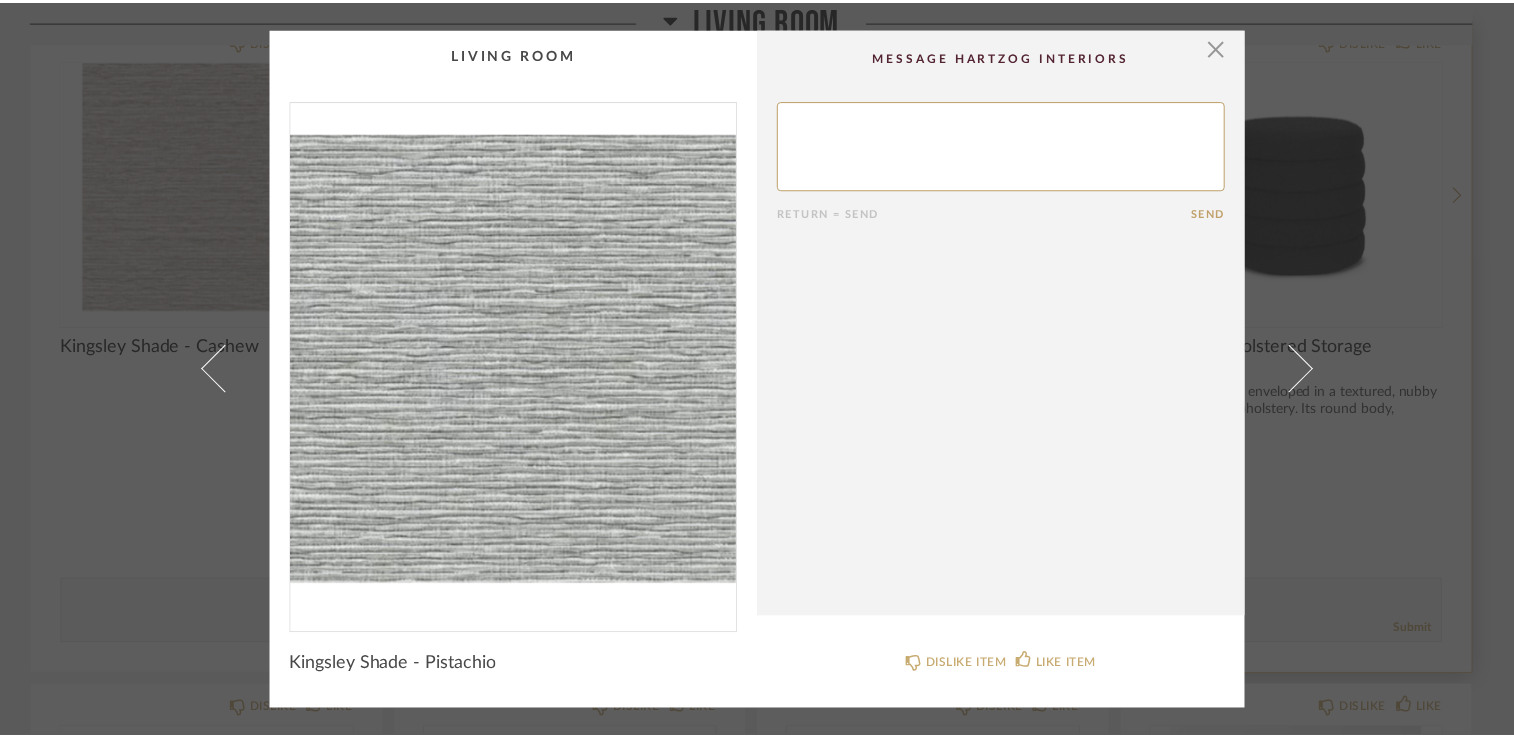 scroll, scrollTop: 372, scrollLeft: 0, axis: vertical 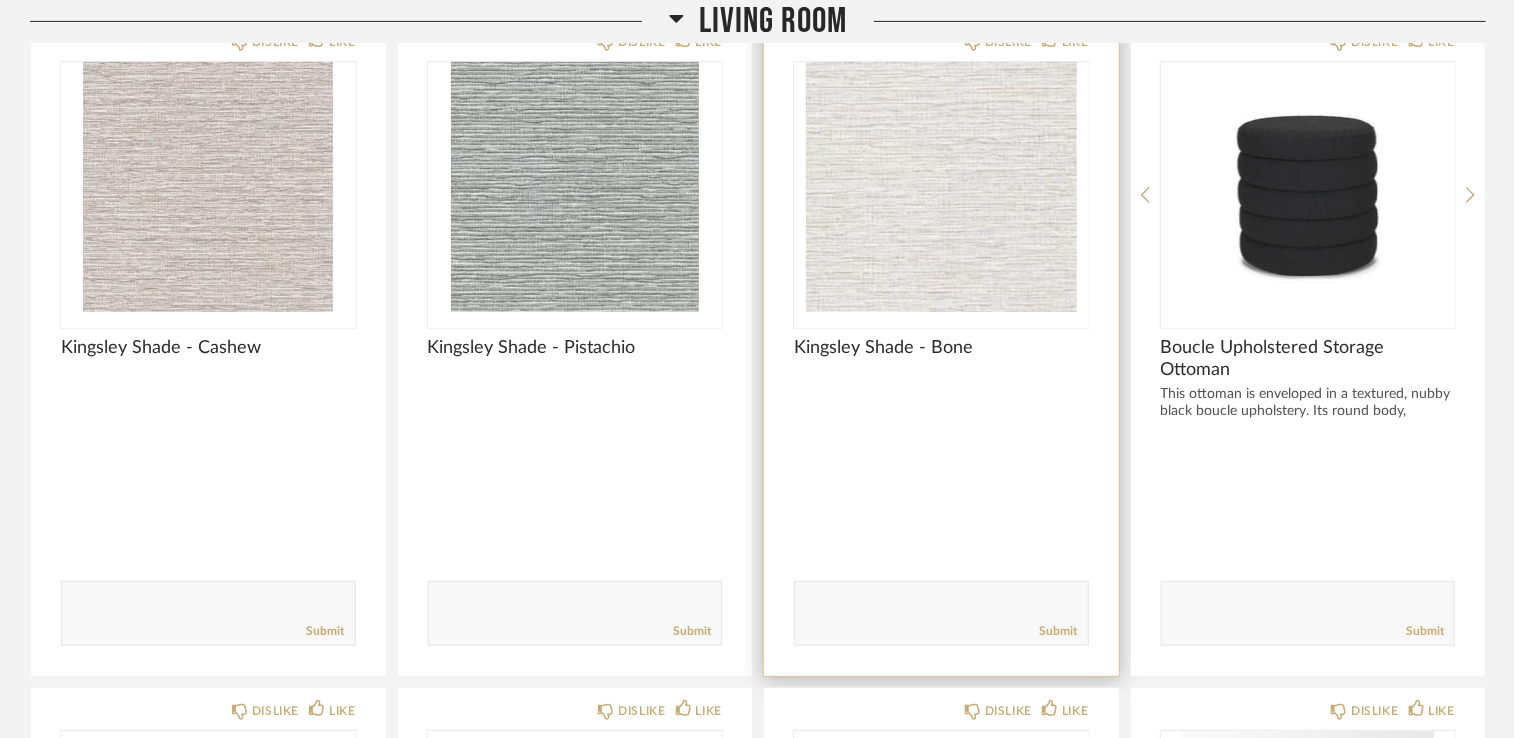 click at bounding box center [941, 187] 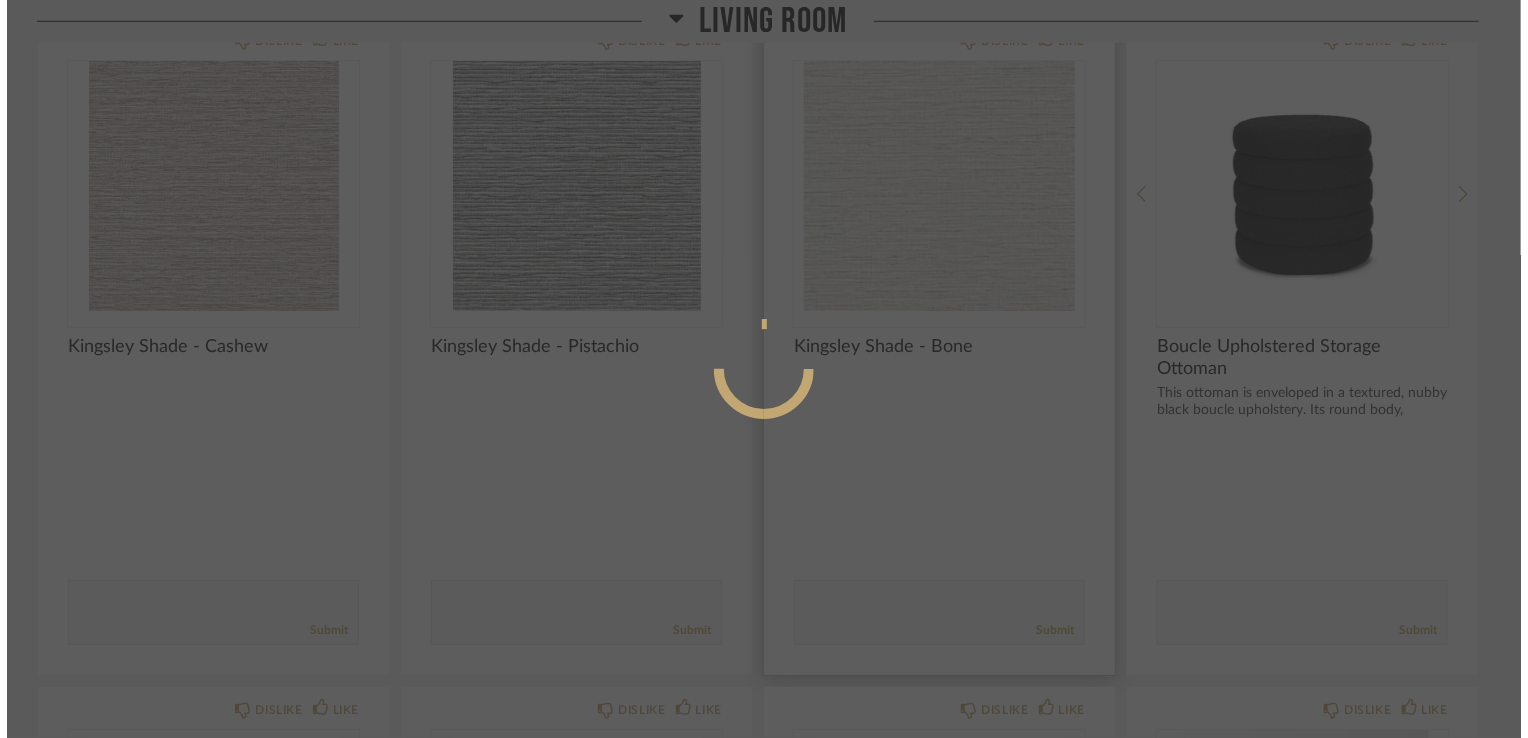 scroll, scrollTop: 0, scrollLeft: 0, axis: both 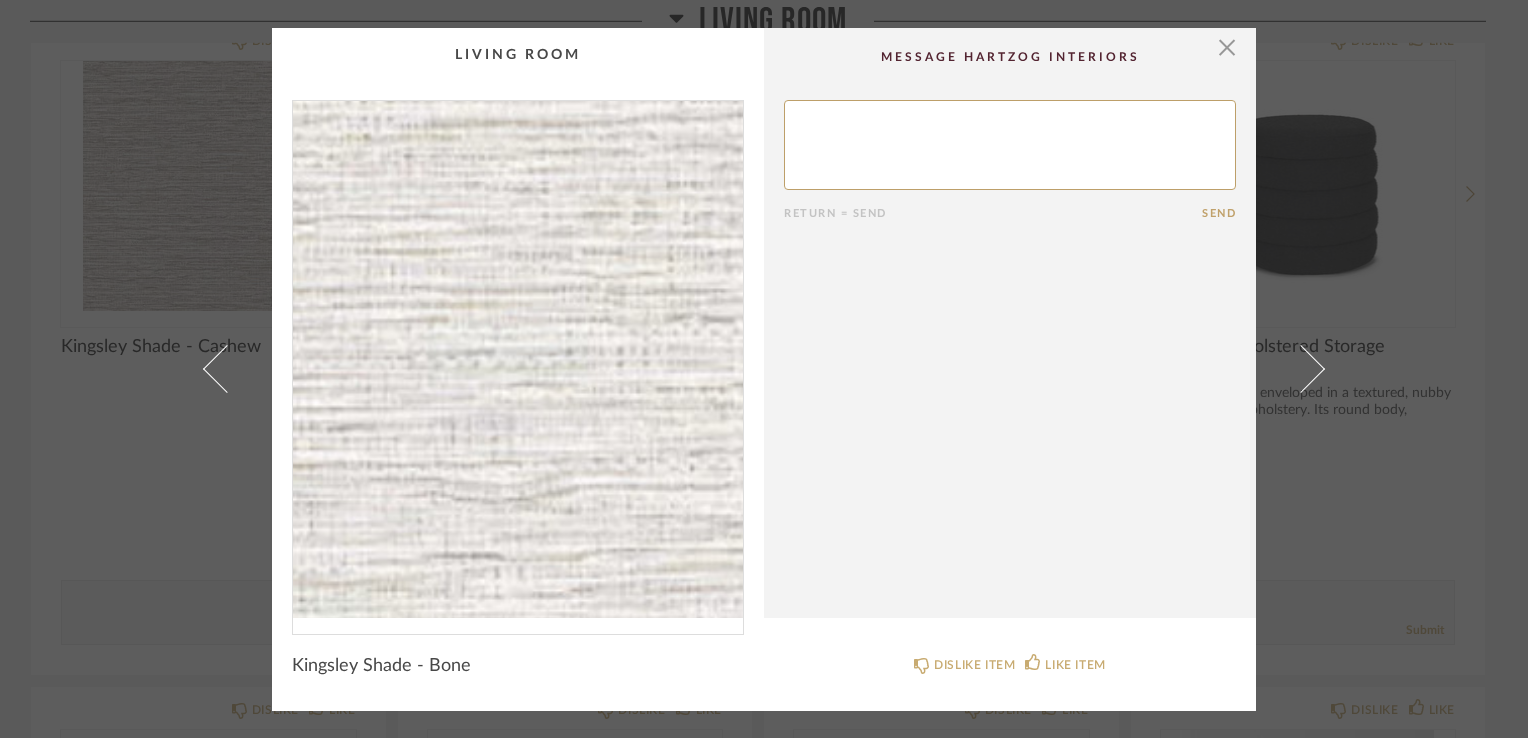 click at bounding box center (518, 359) 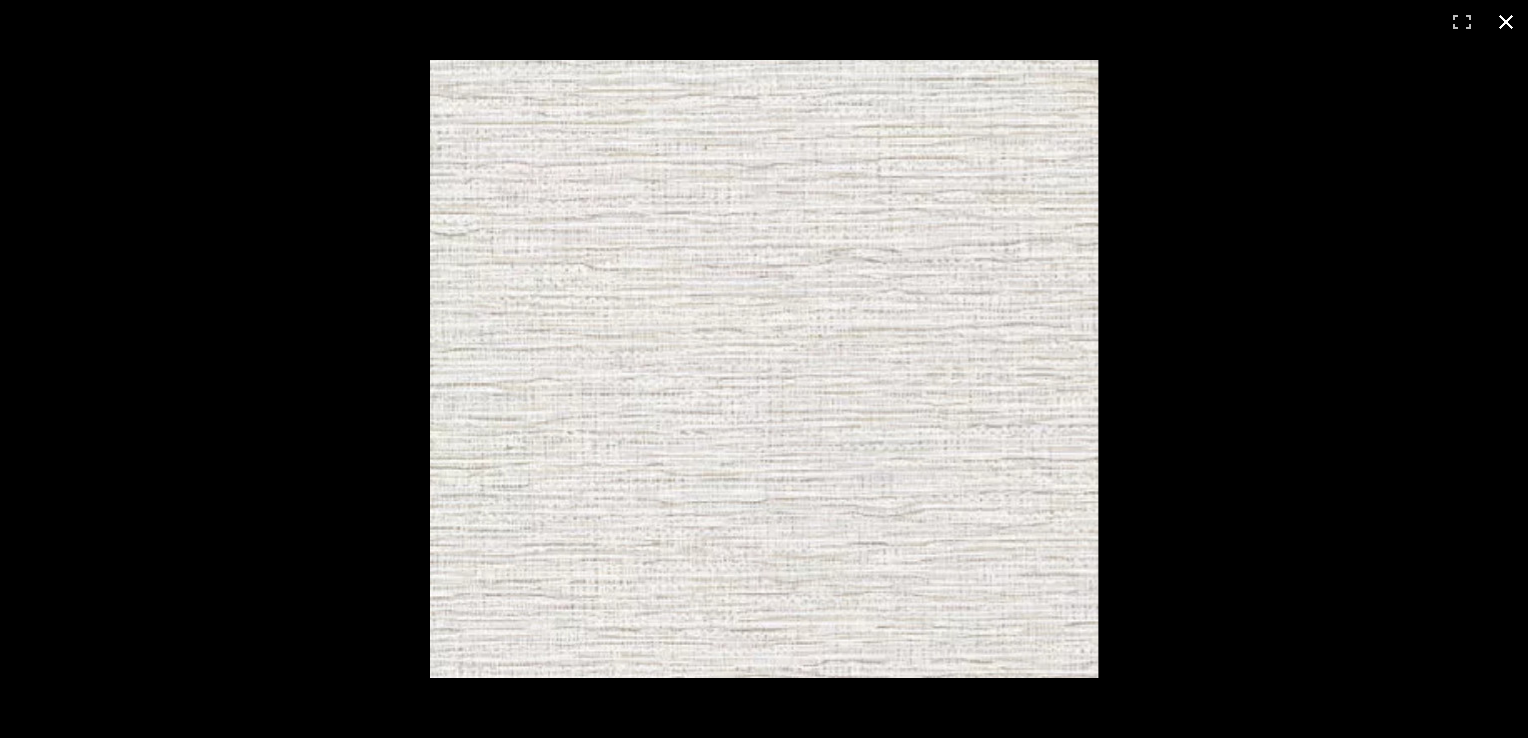 click at bounding box center (1506, 22) 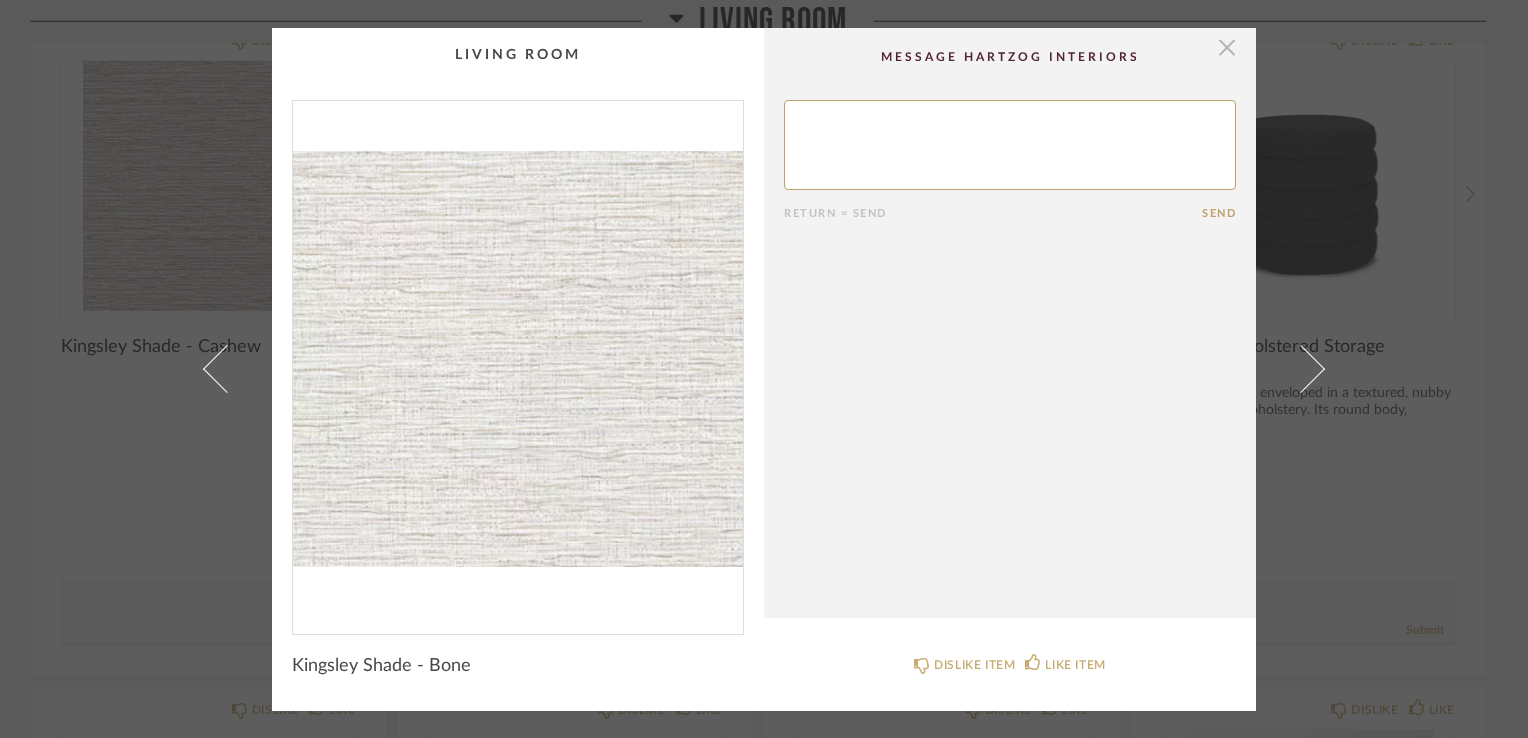 click at bounding box center (1227, 48) 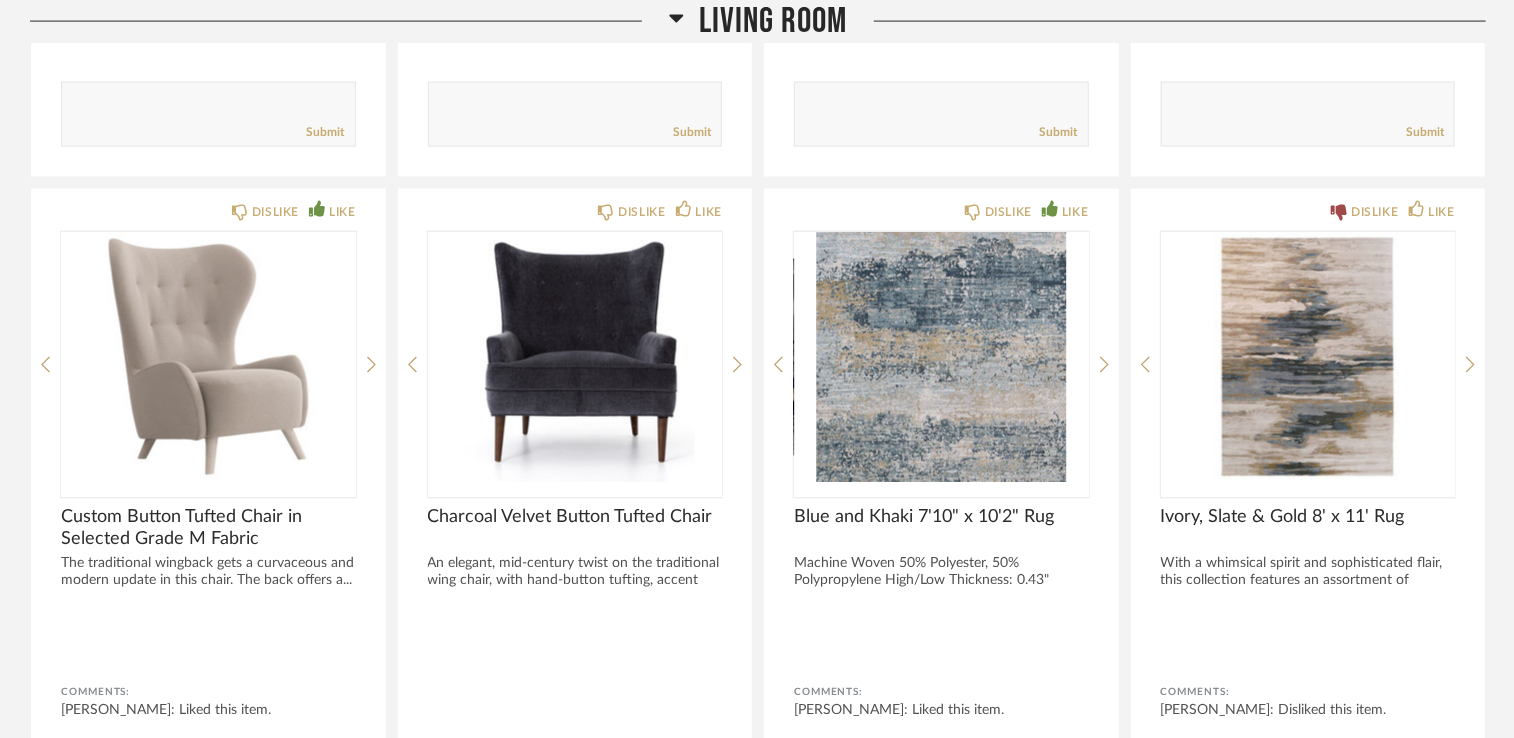 scroll, scrollTop: 1567, scrollLeft: 0, axis: vertical 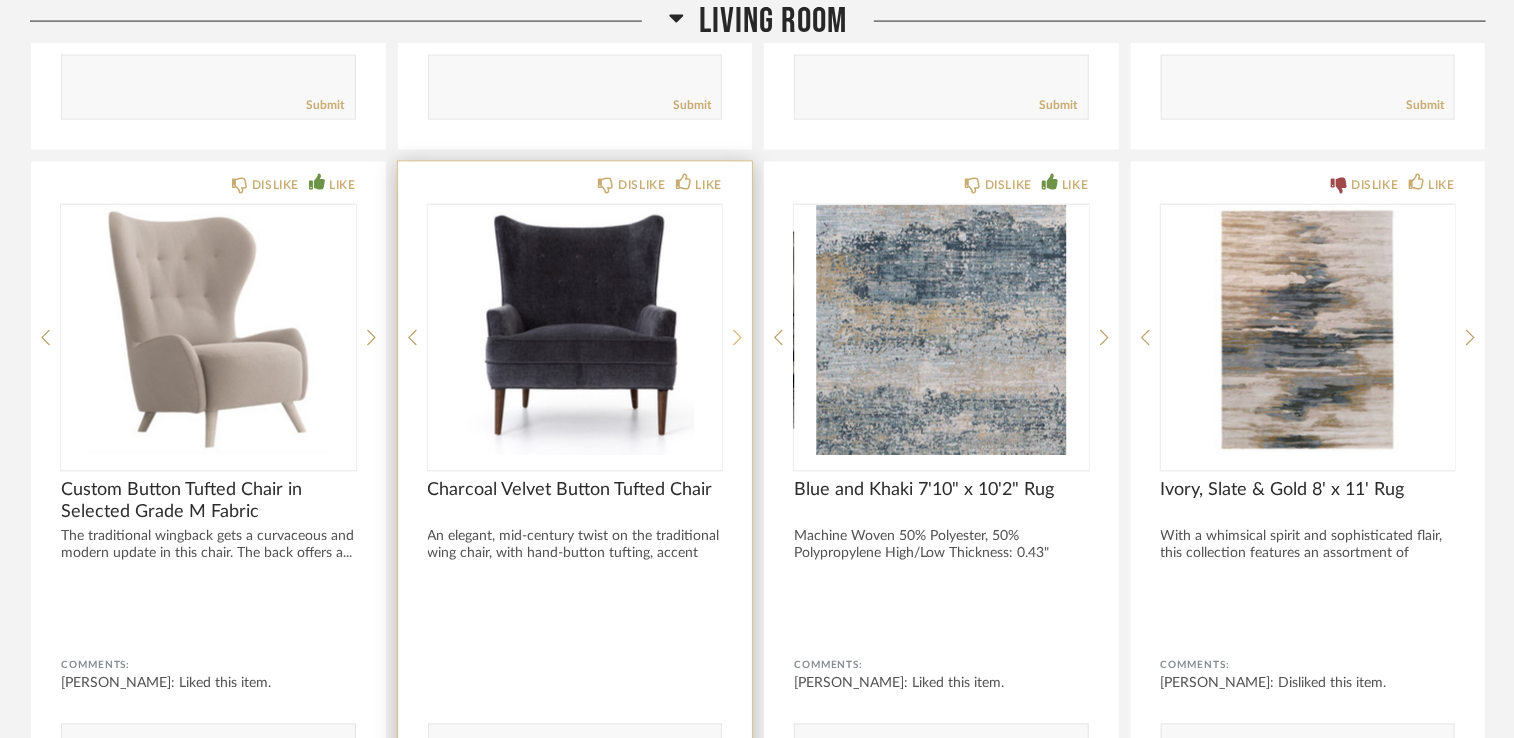 click 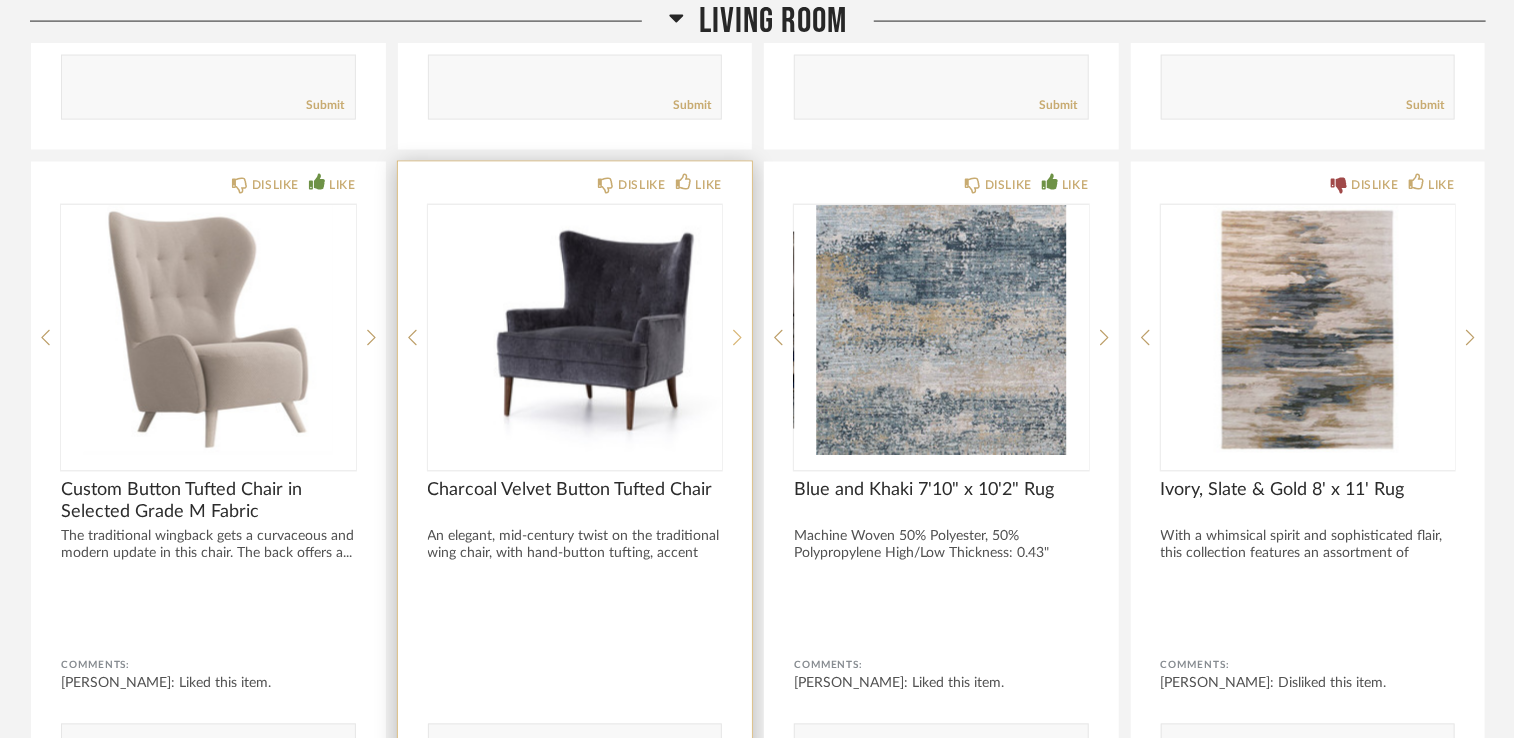 click 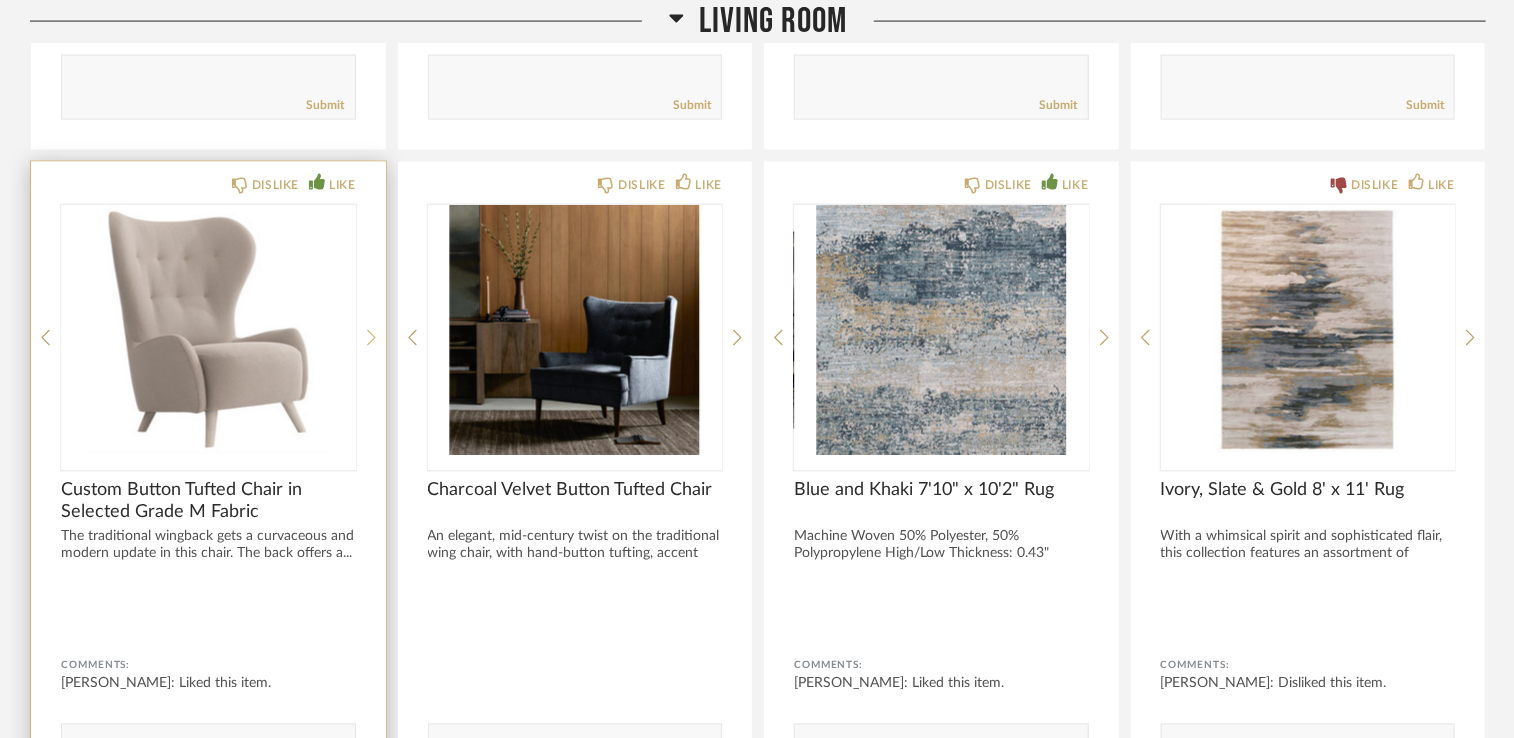 click 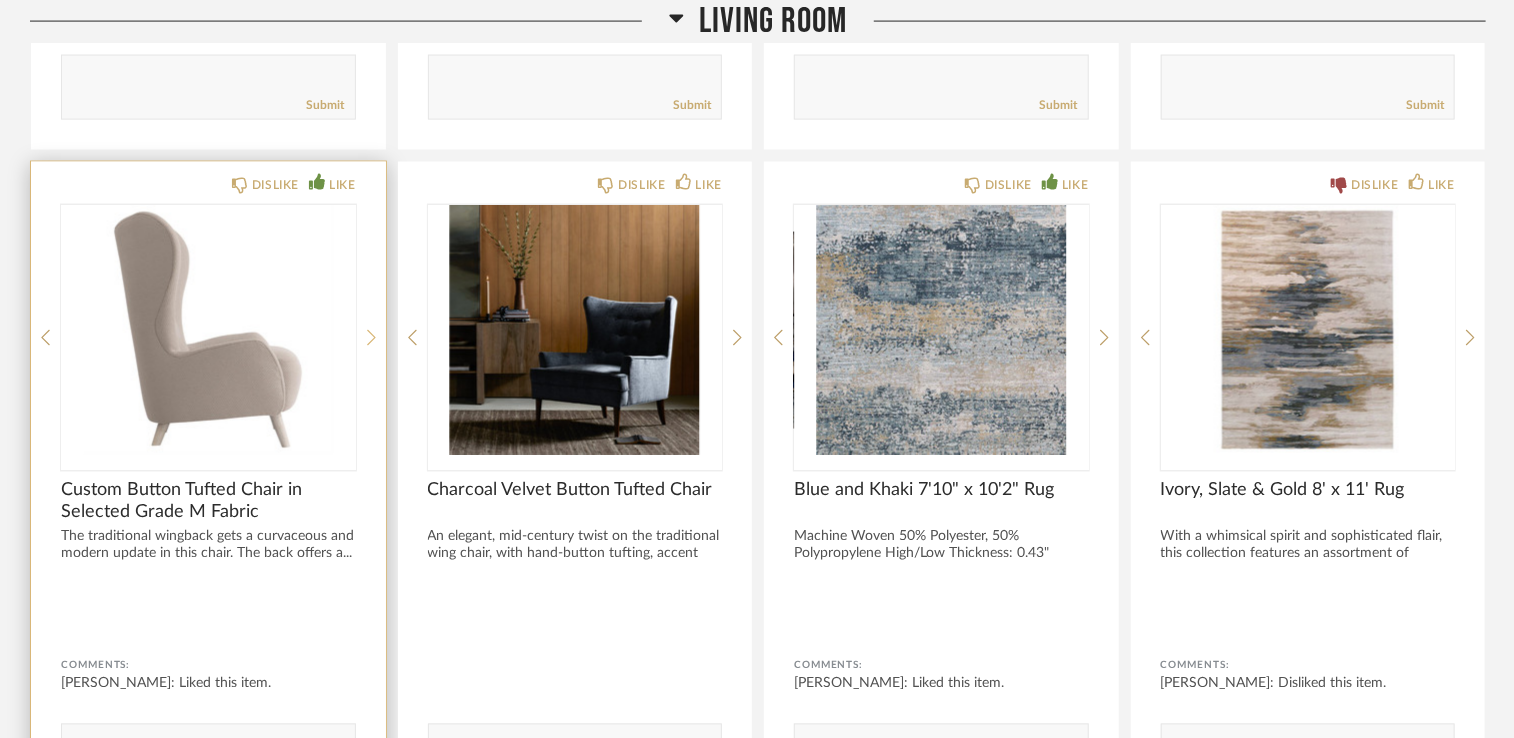 click 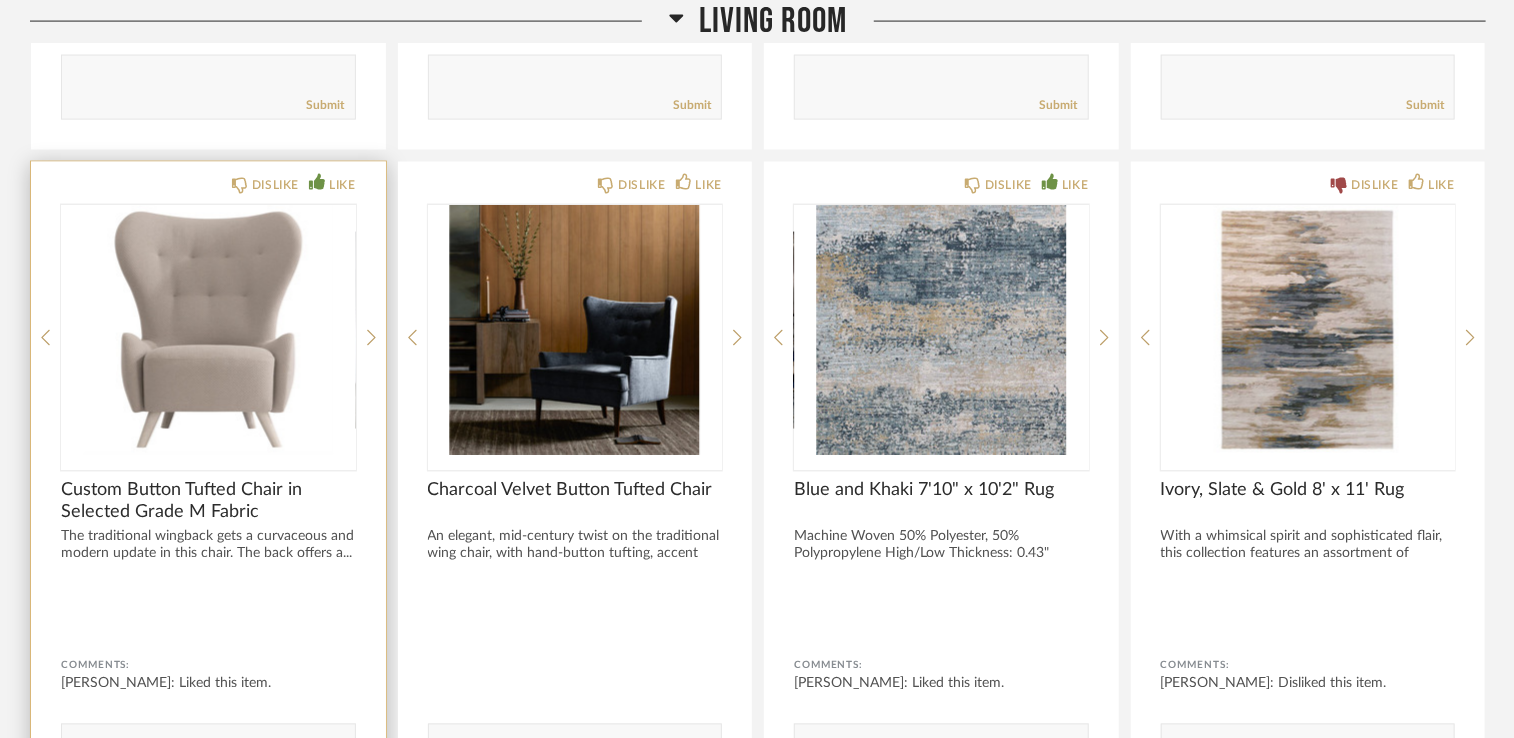 click on "DISLIKE LIKE  Custom Button Tufted Chair in Selected Grade M Fabric The traditional wingback gets a curvaceous and modern update in this chair. The back offers a... Comments: [PERSON_NAME]: Liked this item.       Submit" 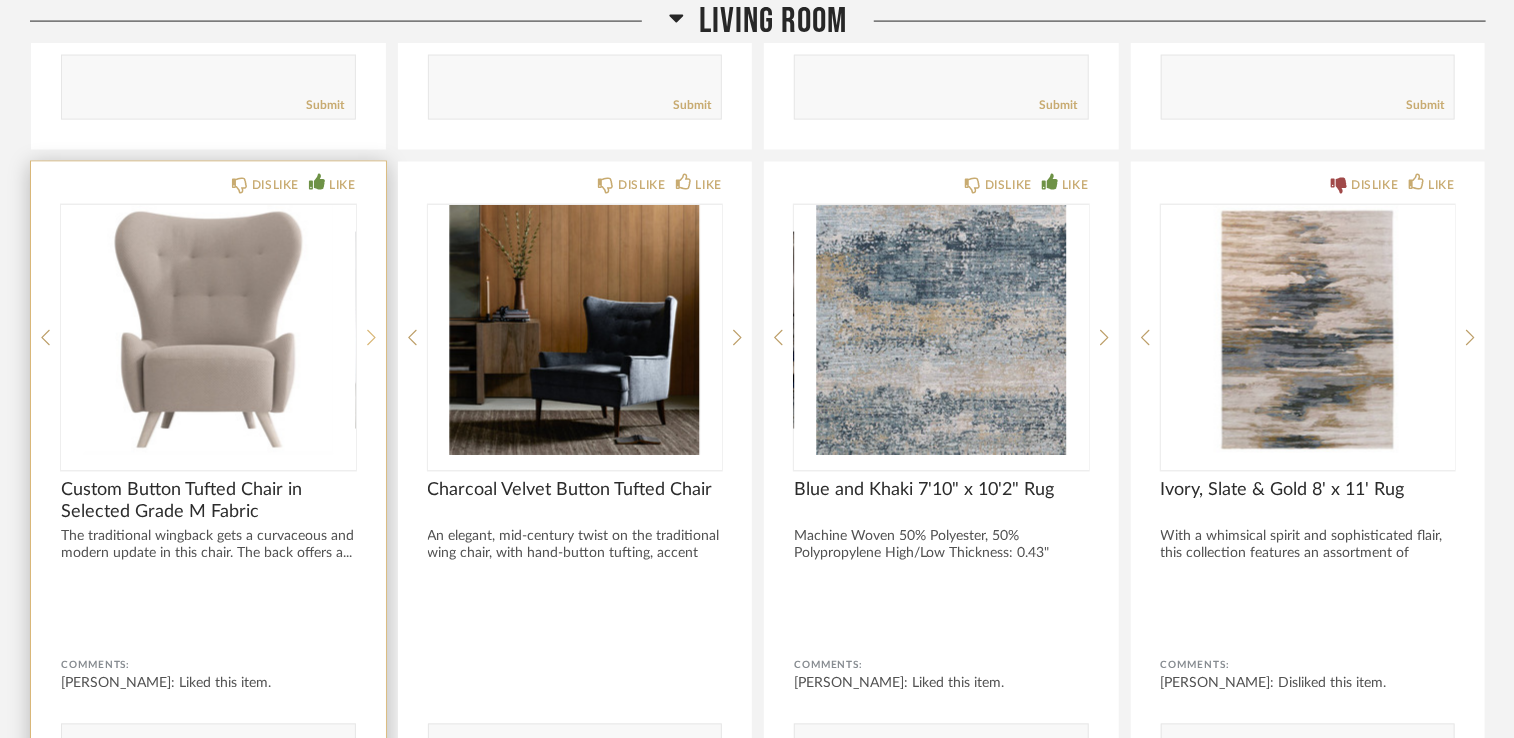 click 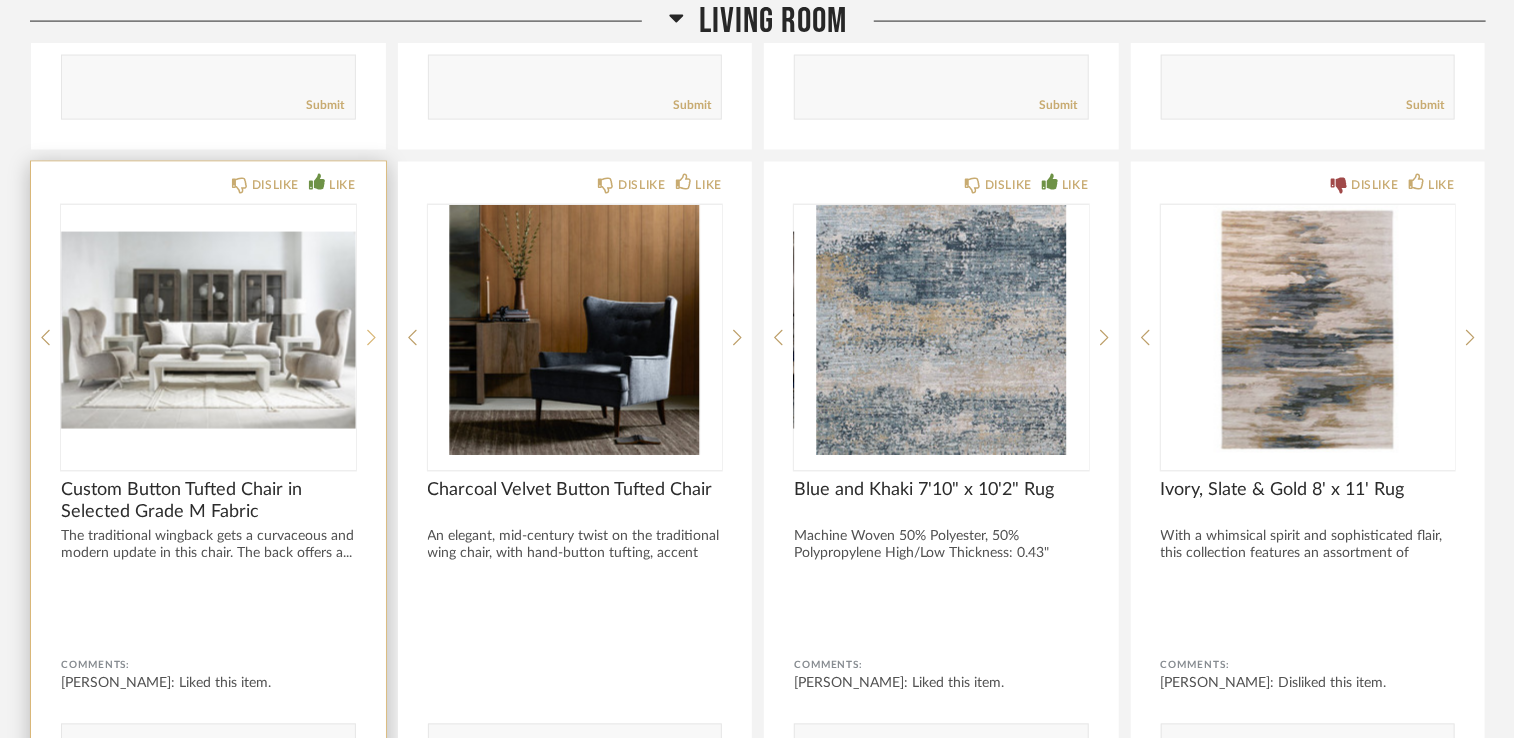 click 